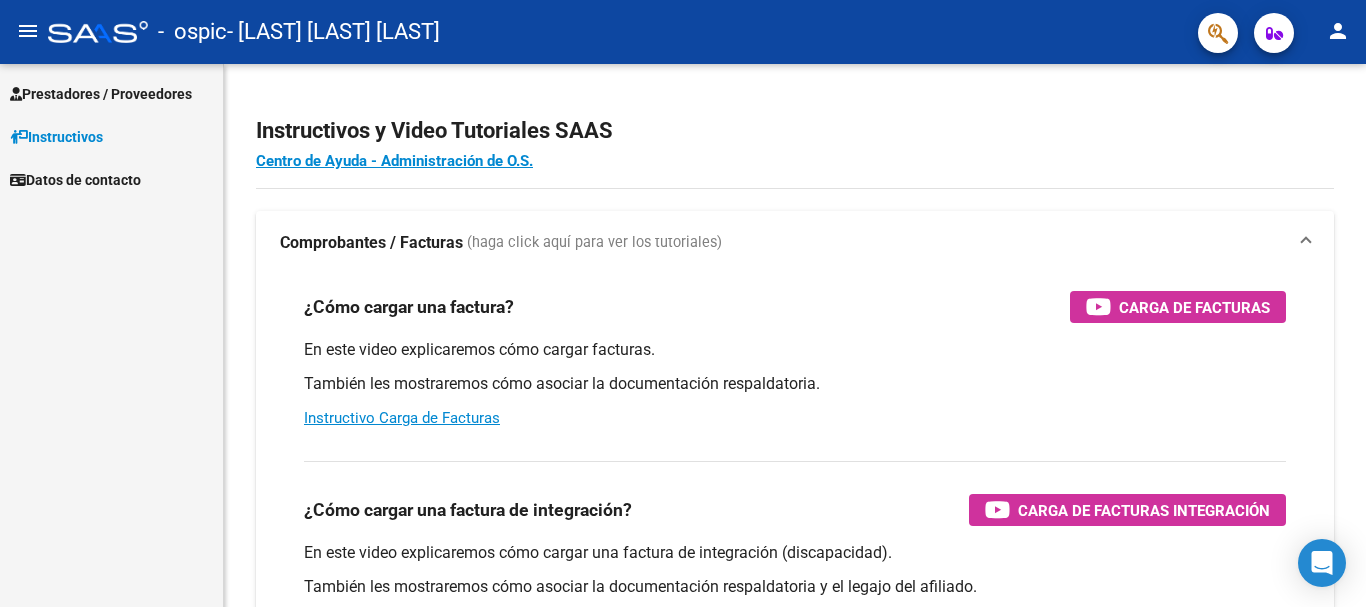 scroll, scrollTop: 0, scrollLeft: 0, axis: both 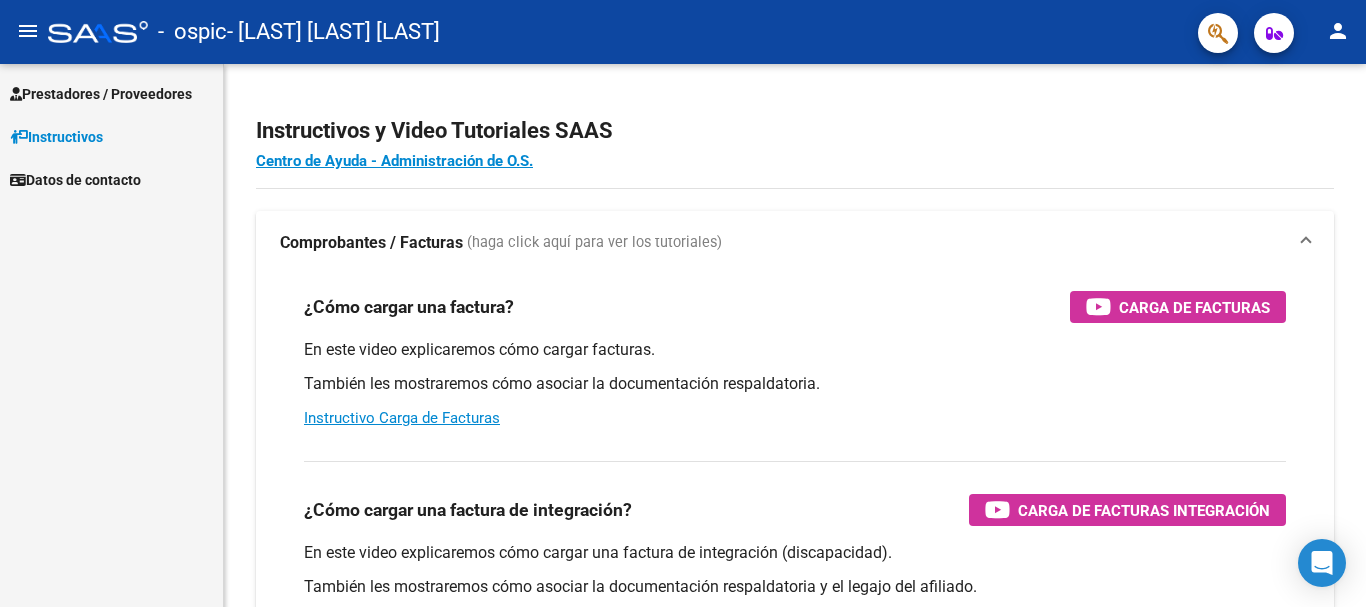 click on "menu" 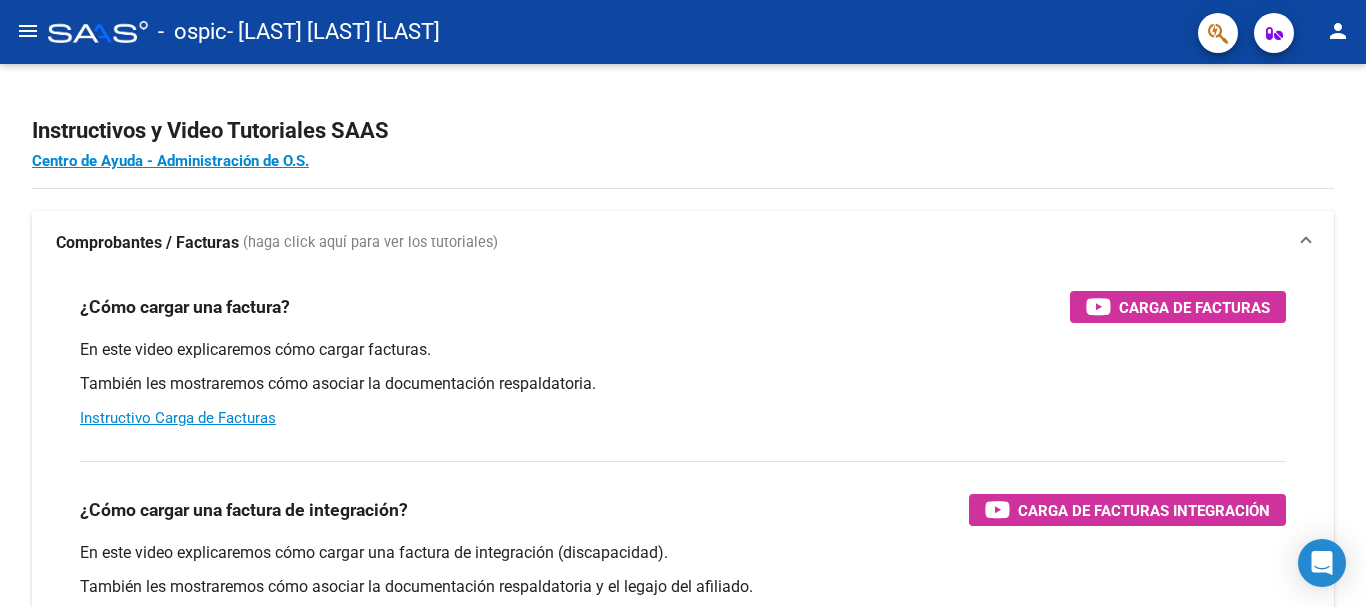 type 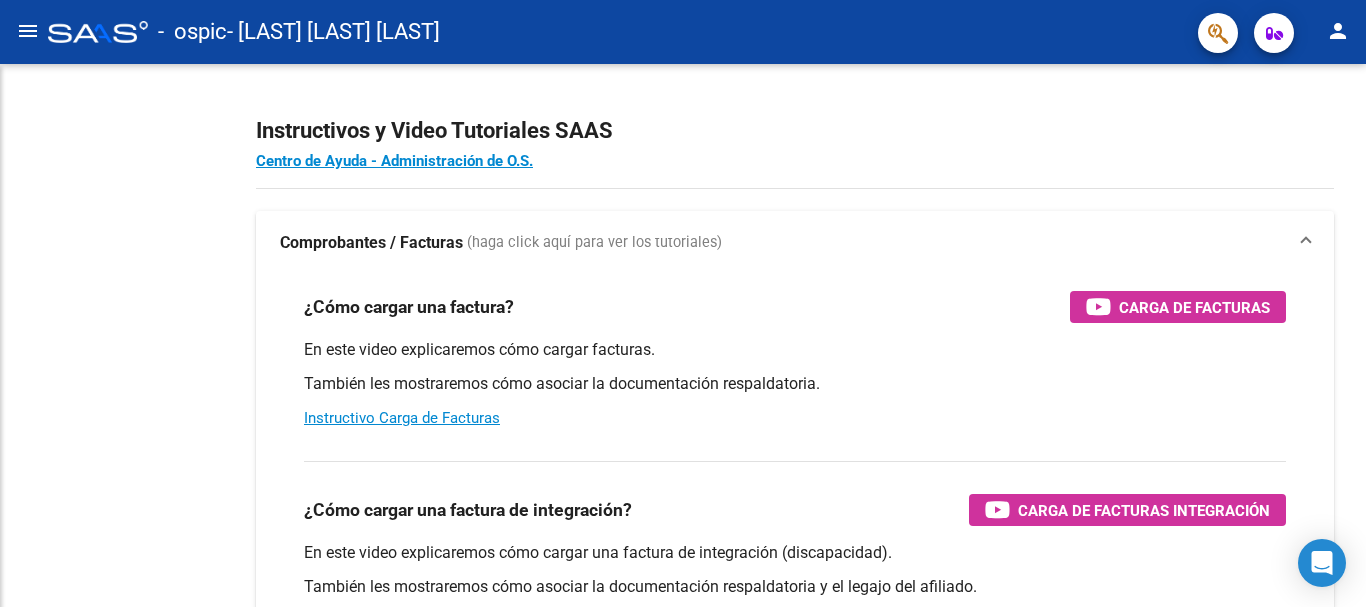 click on "menu" 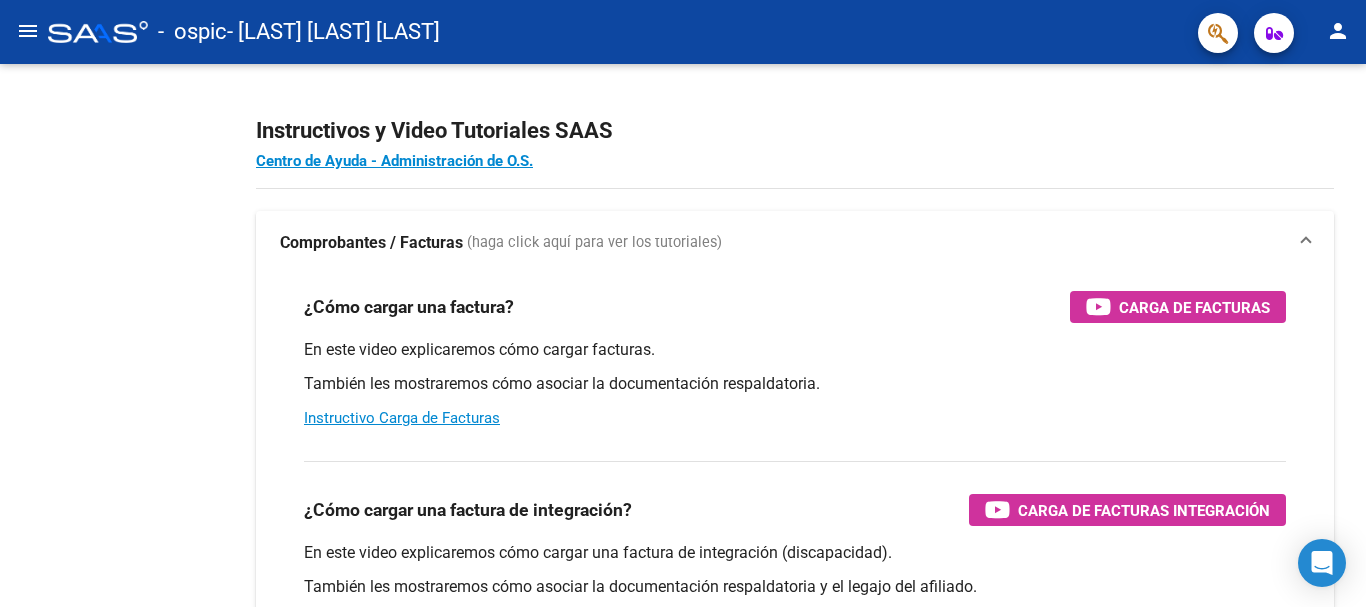 click on "menu" 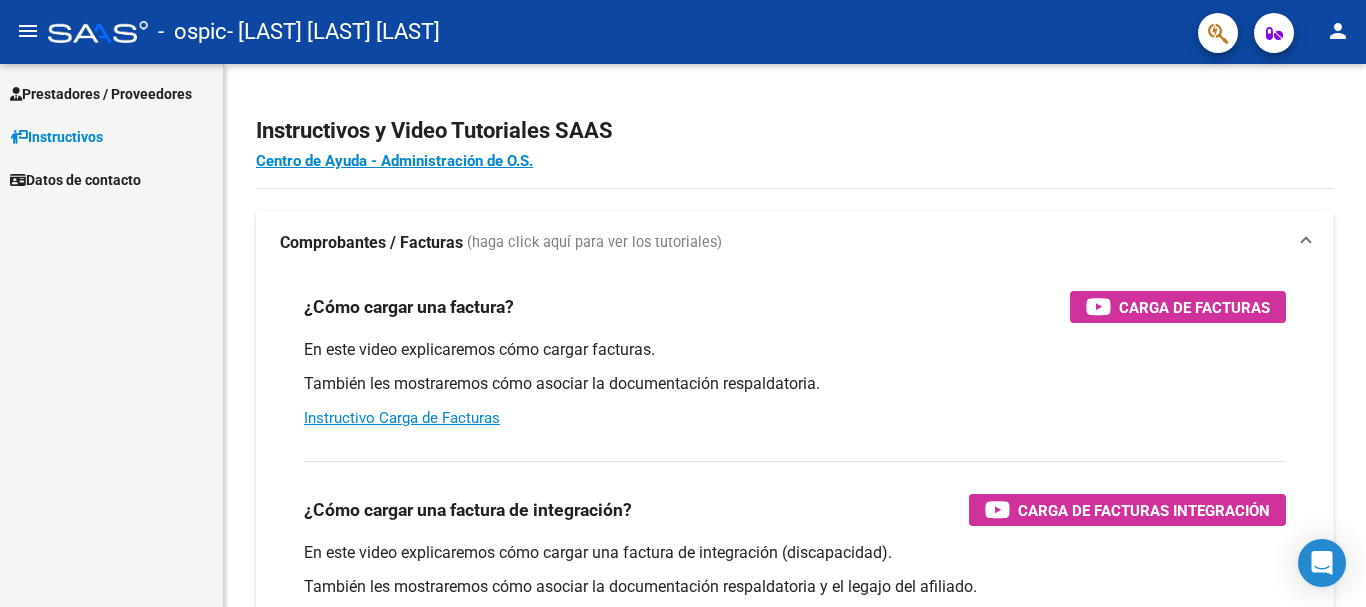 click on "menu" 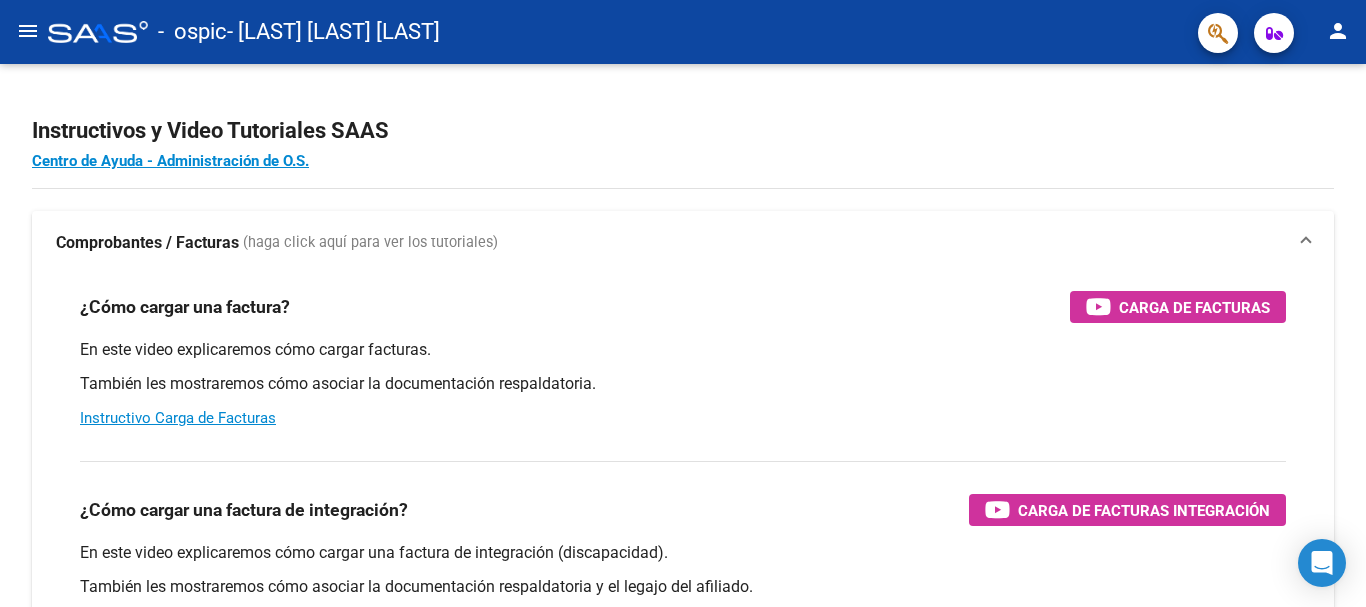 click on "menu" 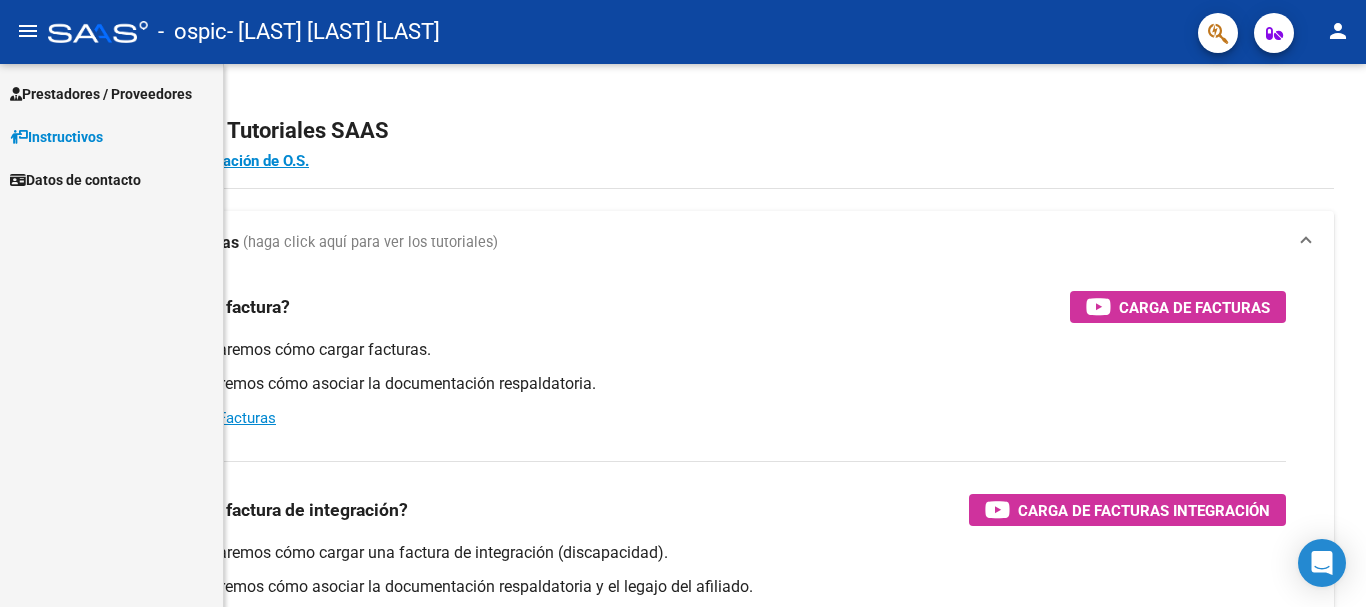 click on "menu" 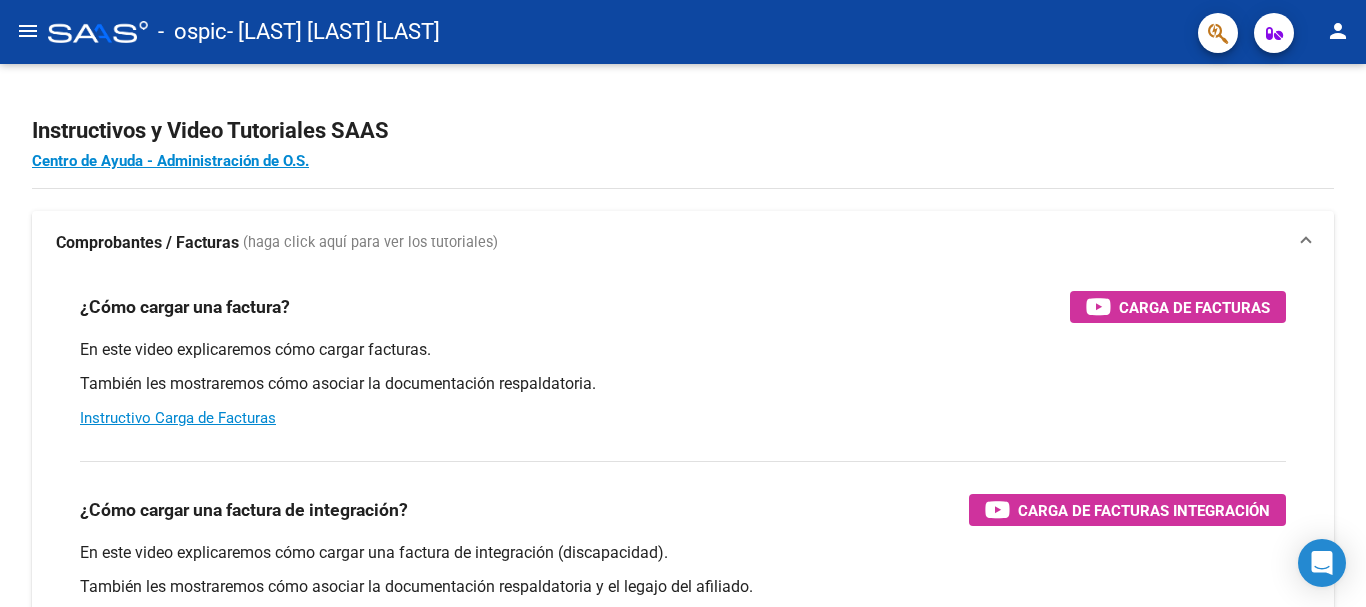 click on "menu" 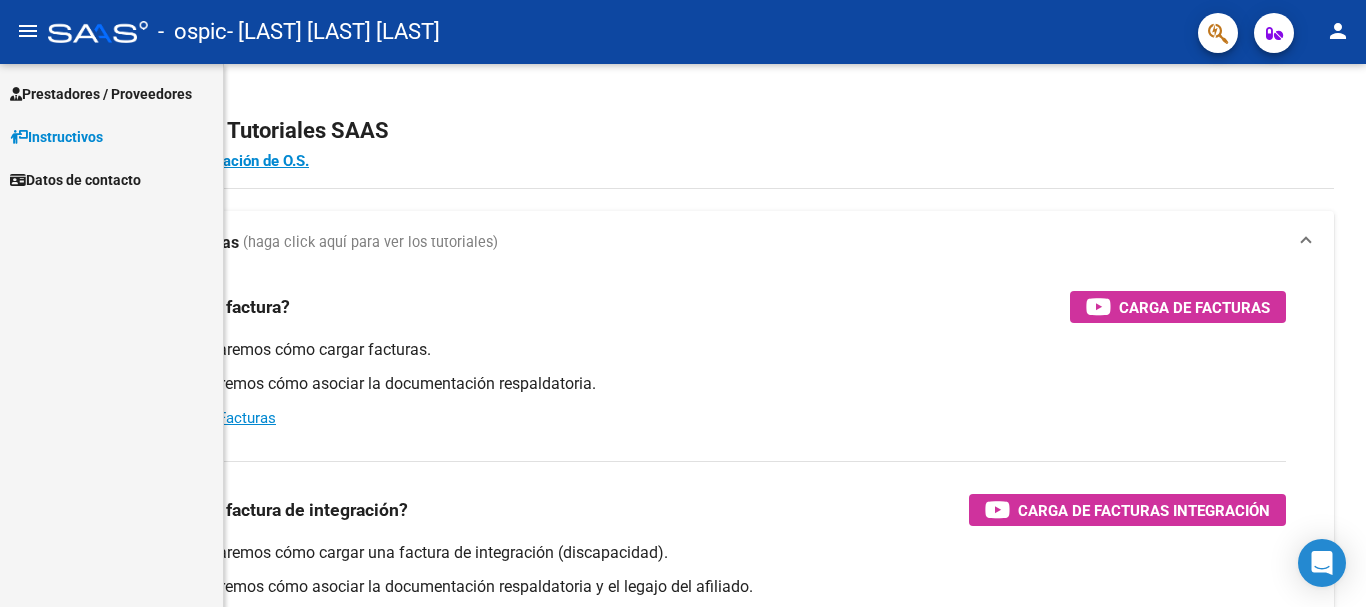click on "menu" 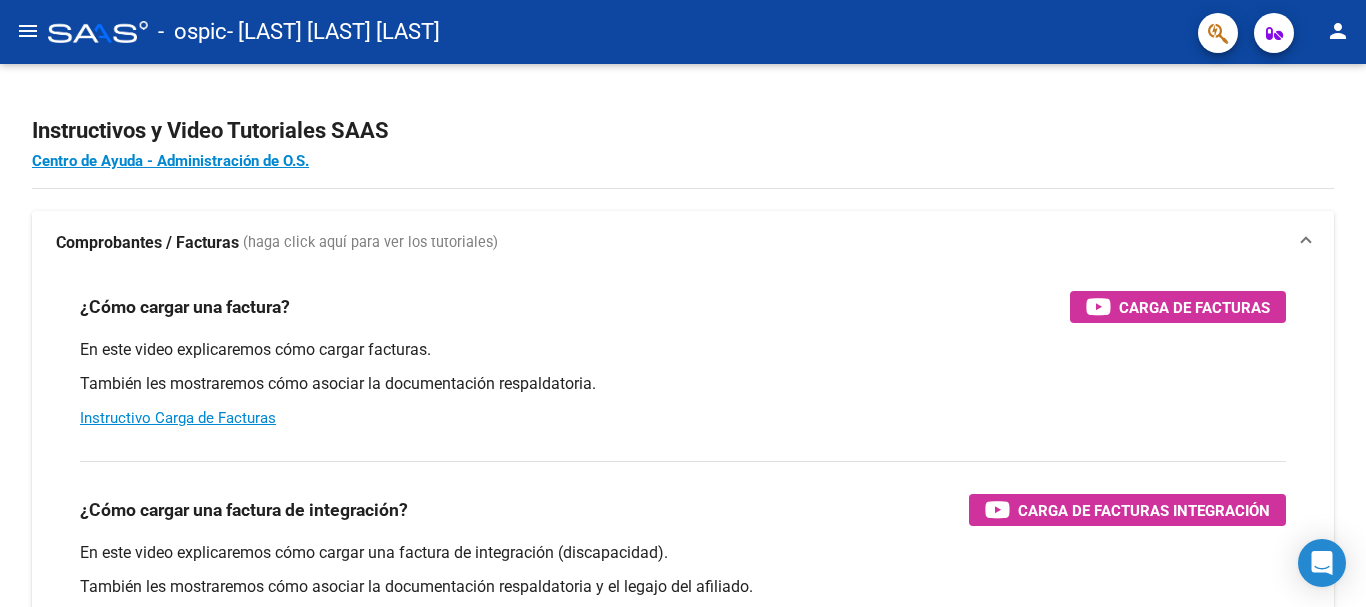 click on "menu" 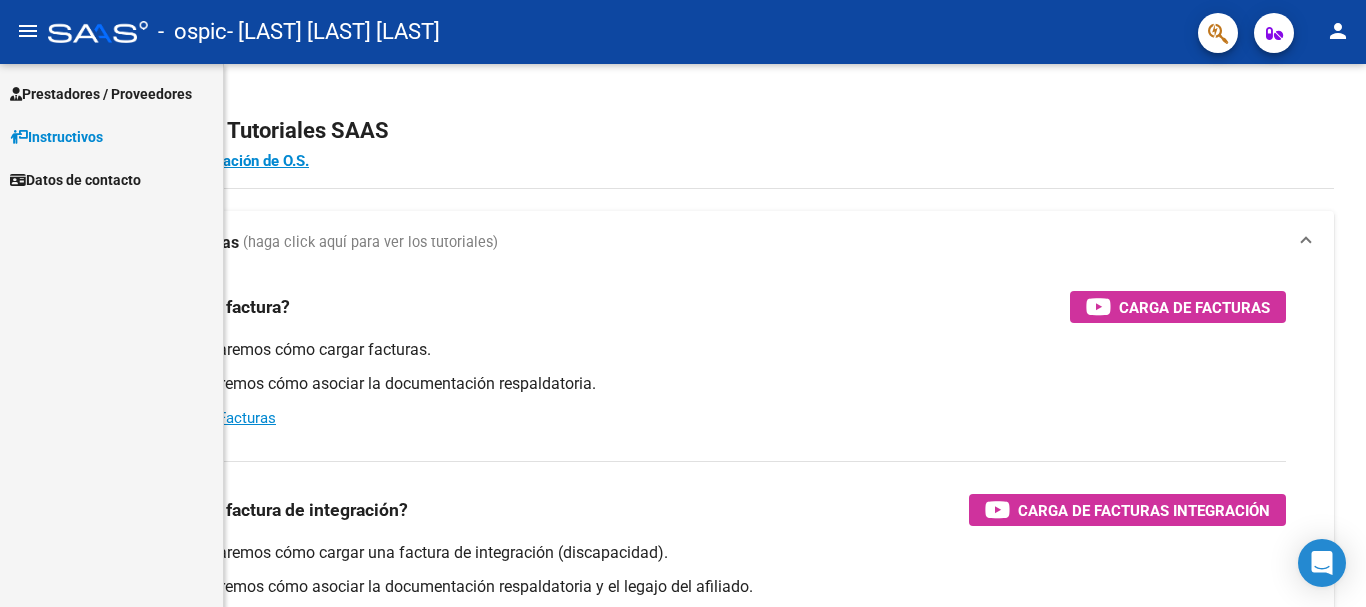 click on "menu" 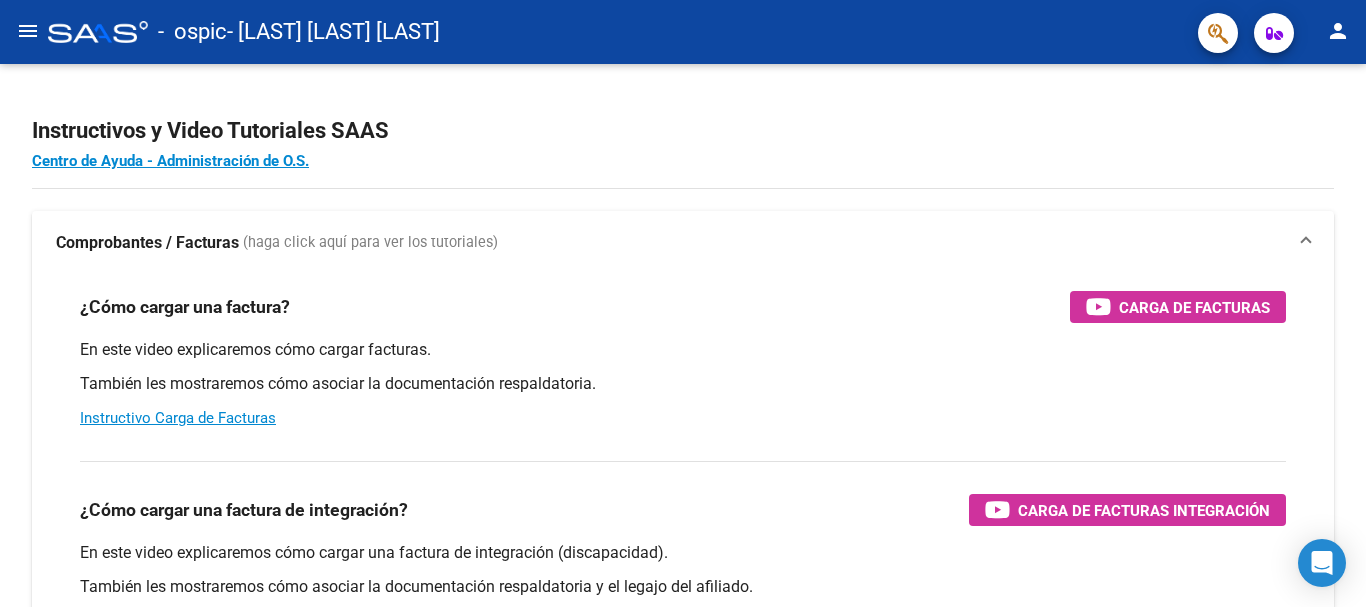 click on "menu" 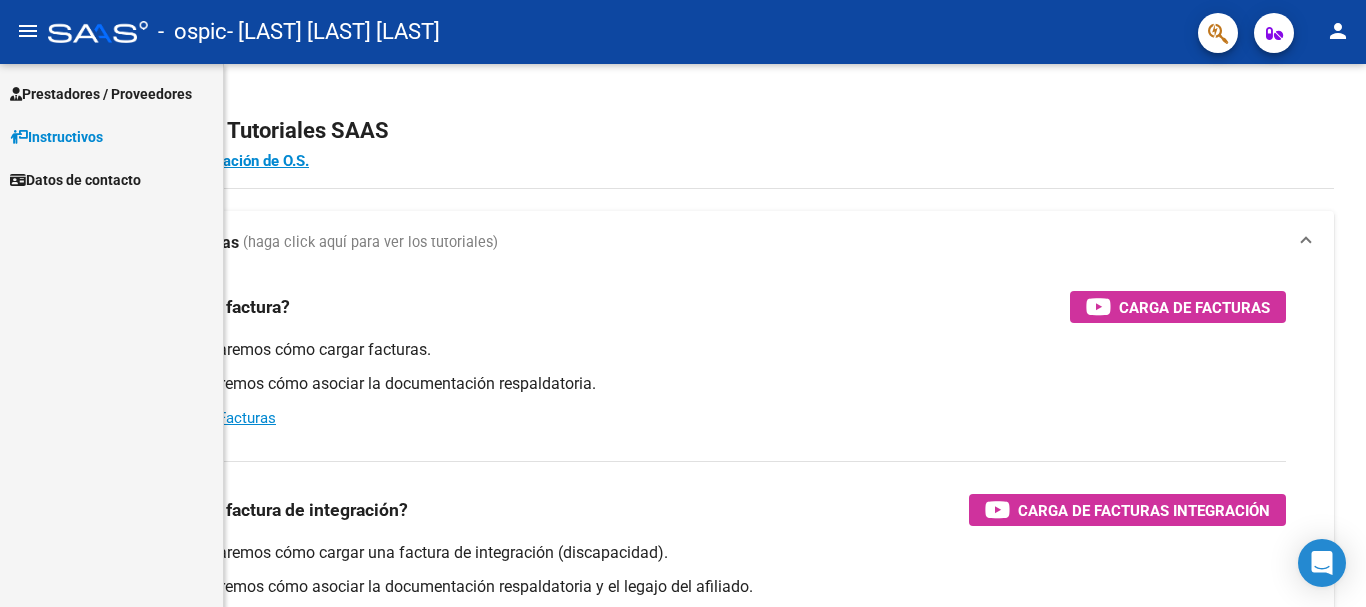 click on "menu" 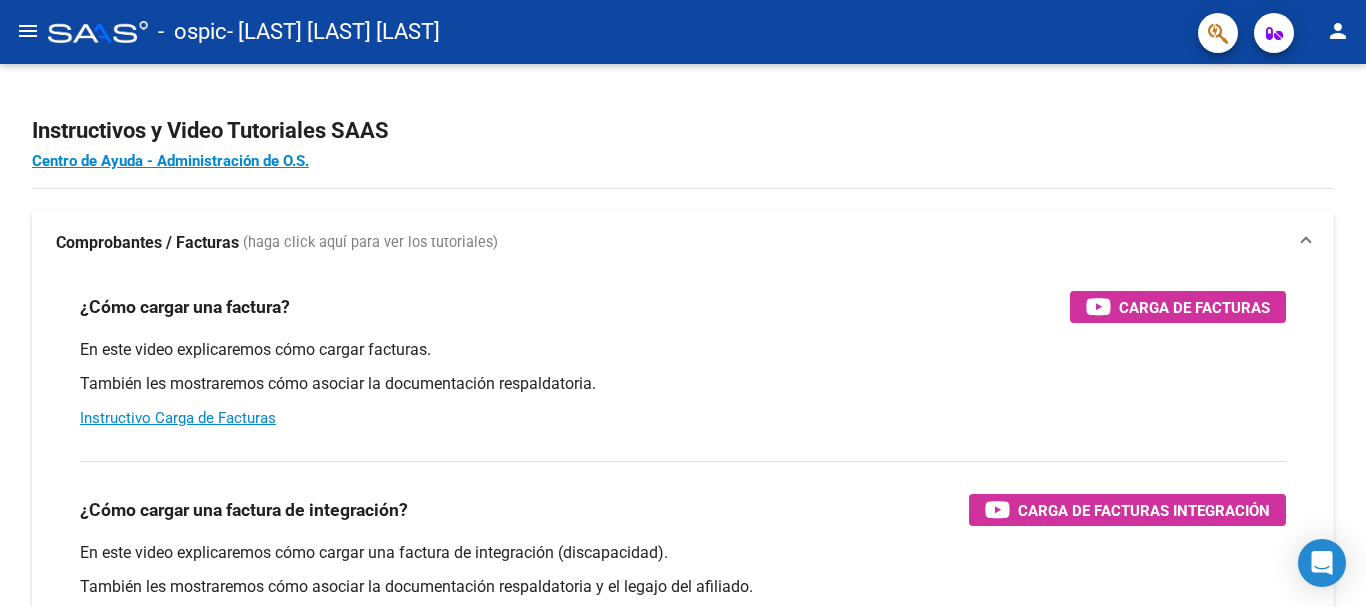 click on "menu" 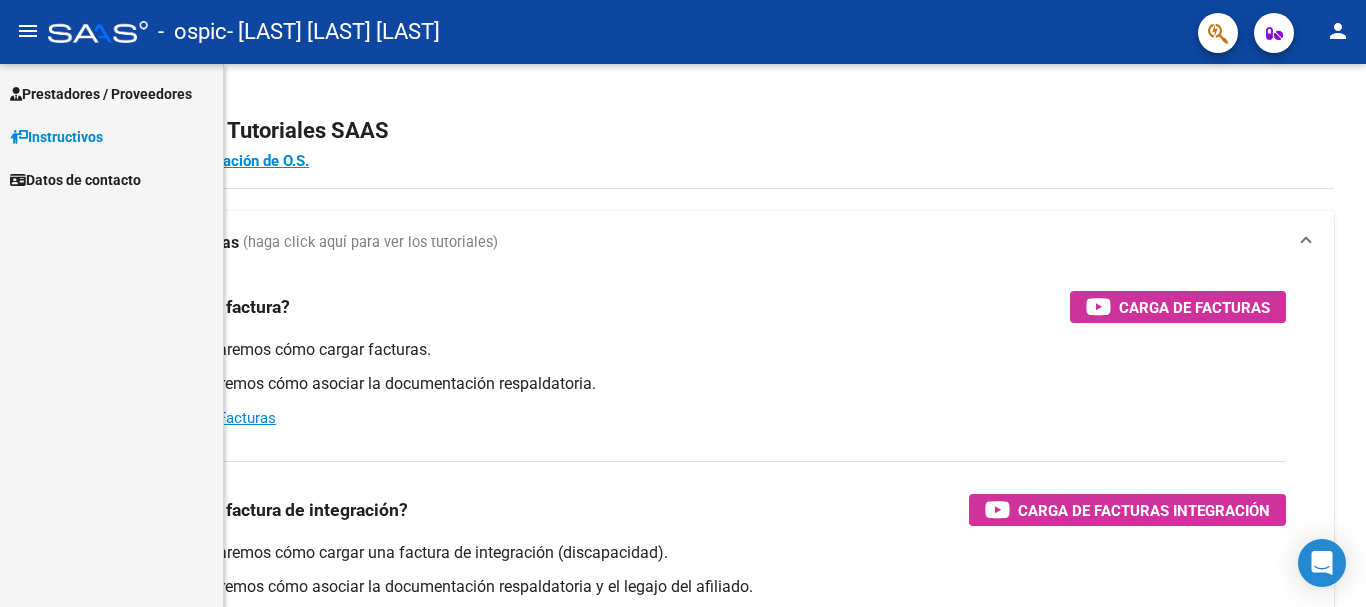 click on "menu" 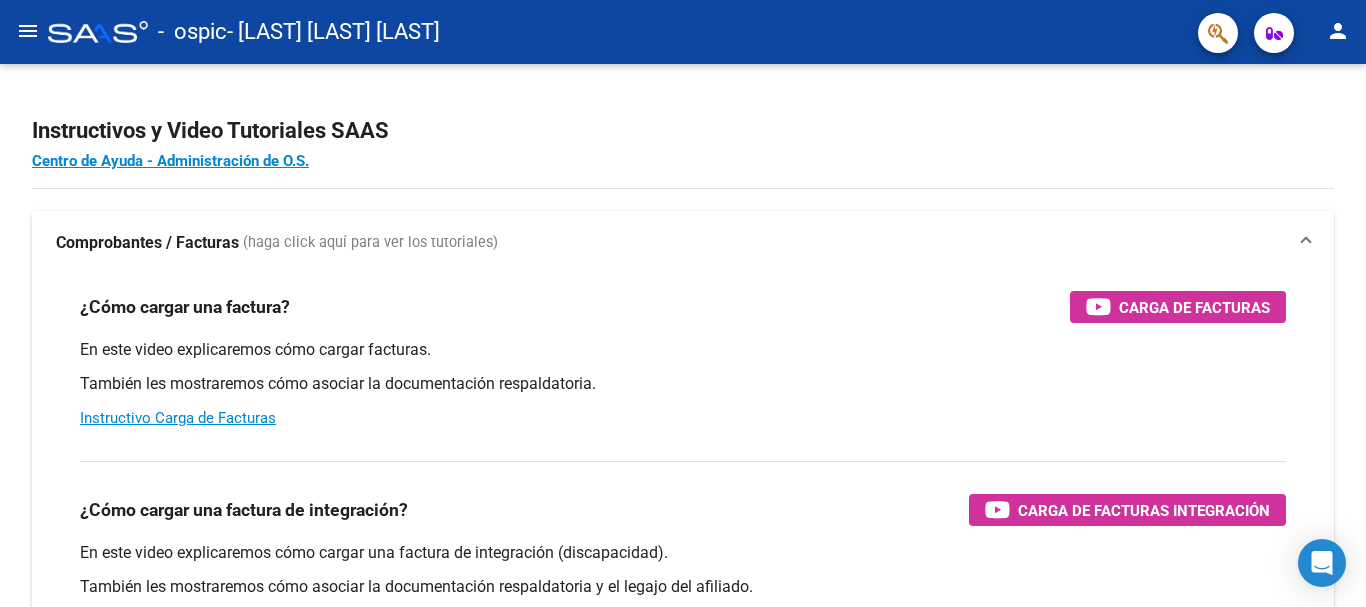 click on "menu" 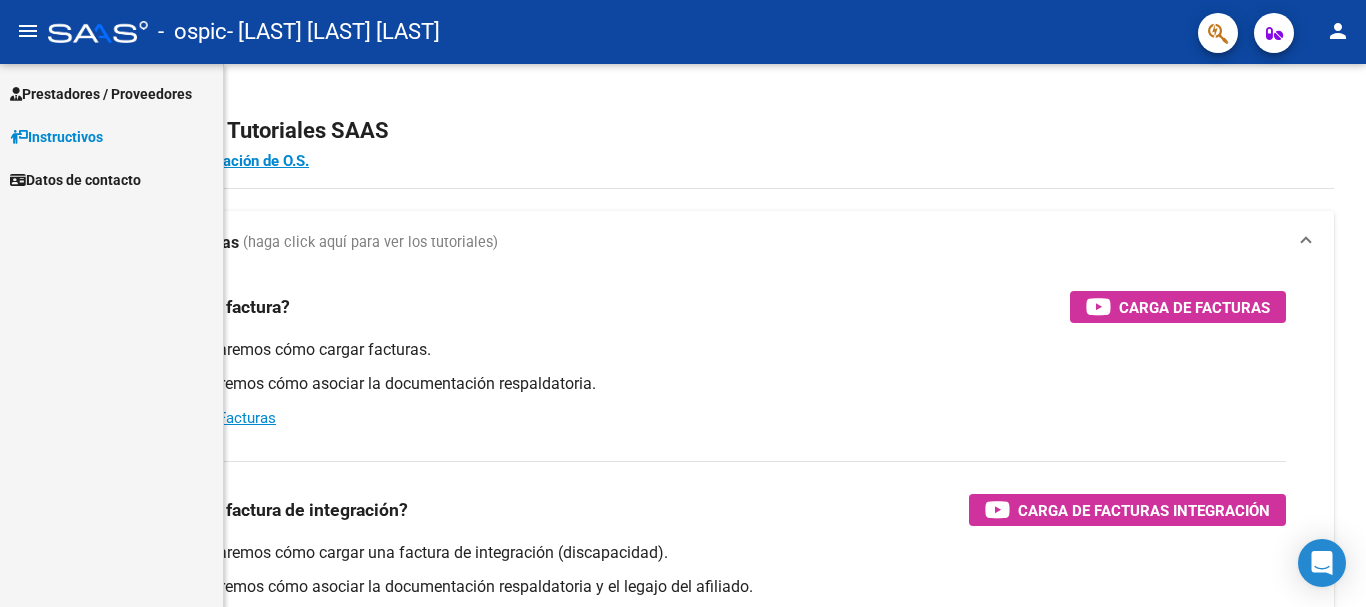 click on "menu" 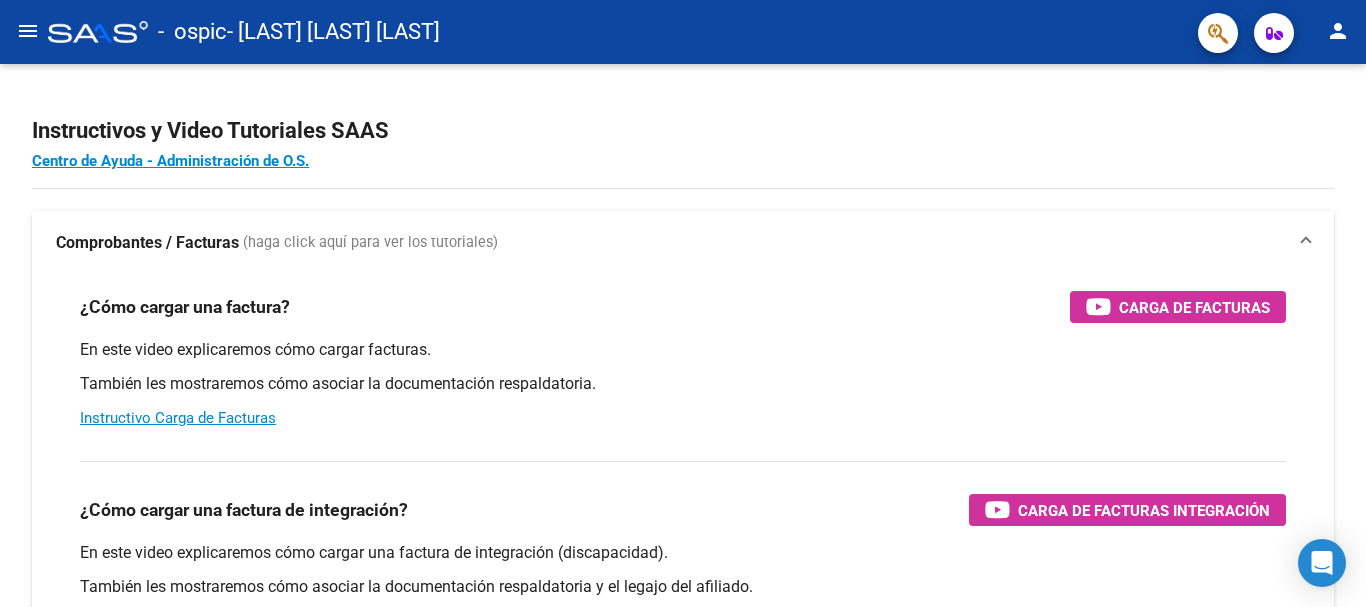 click on "menu" 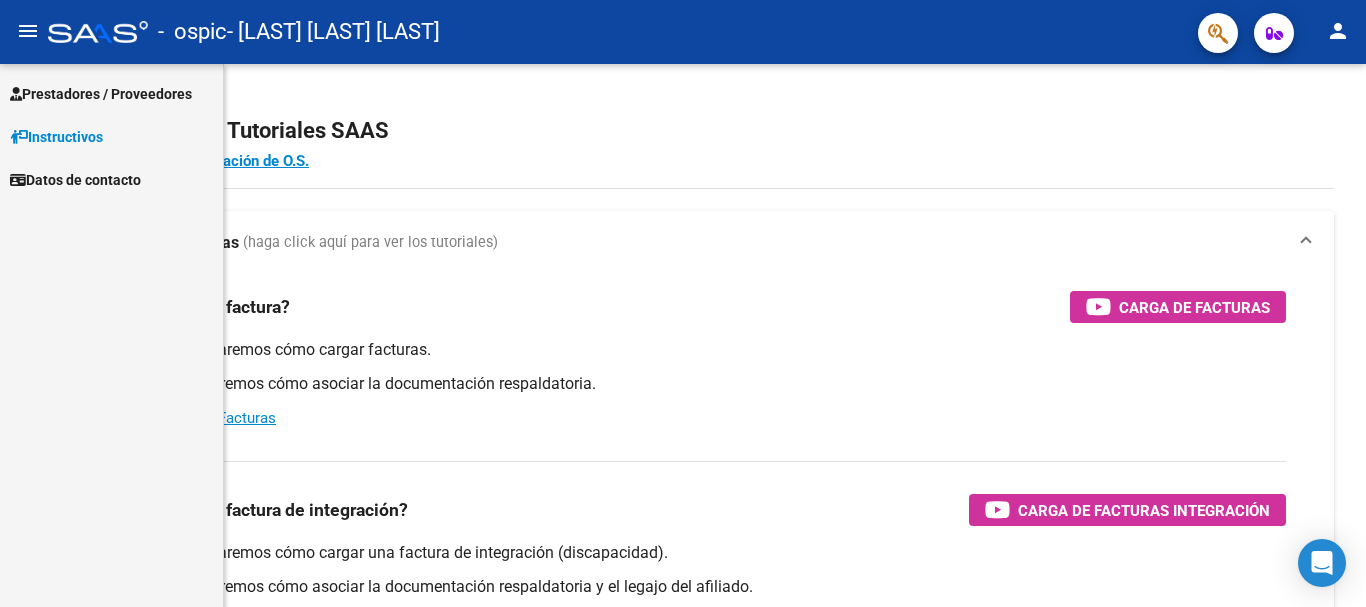 click on "menu" 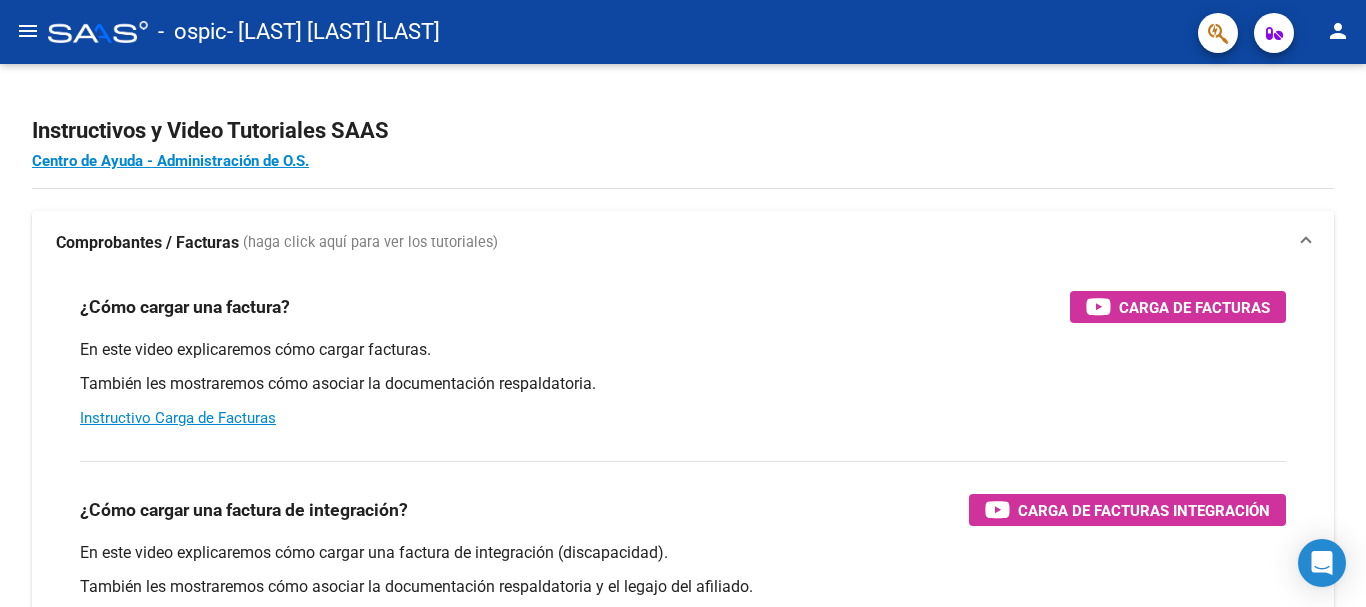 click on "menu" 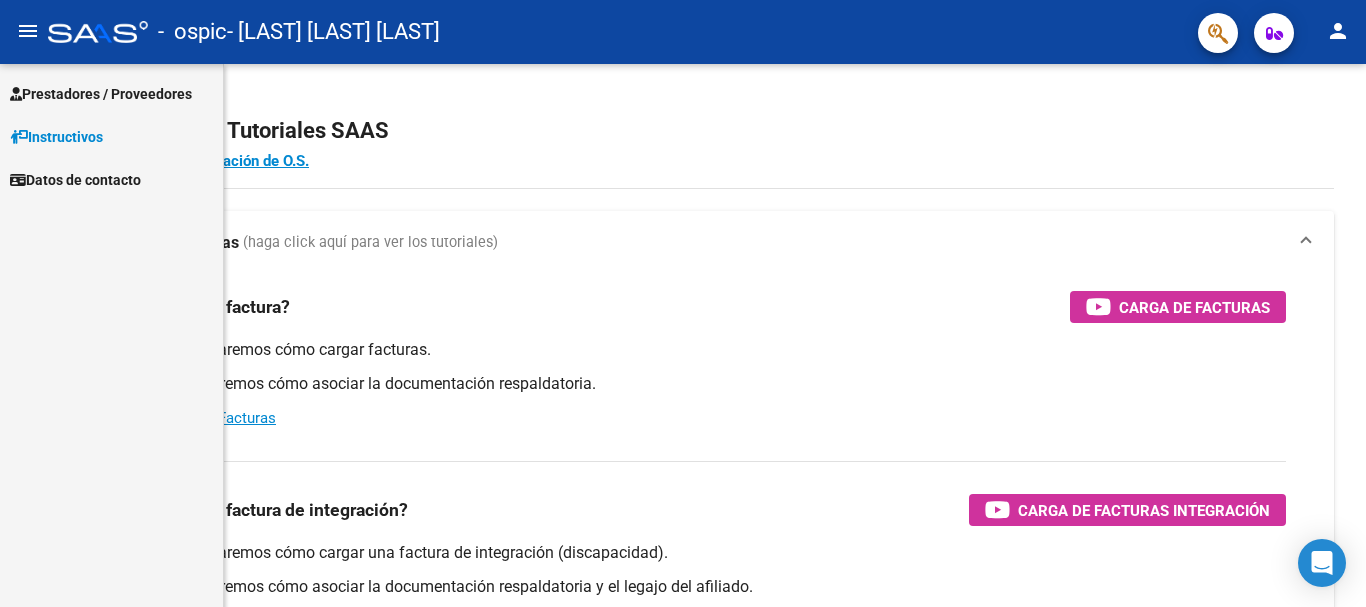 click on "menu" 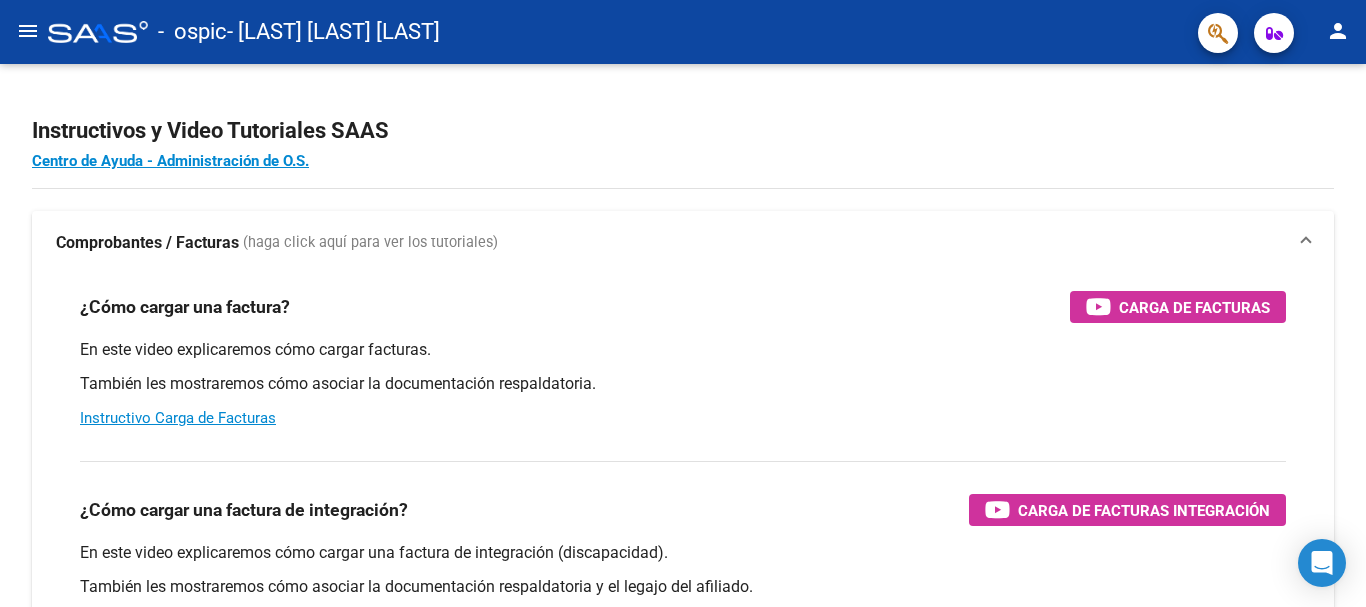 click on "menu" 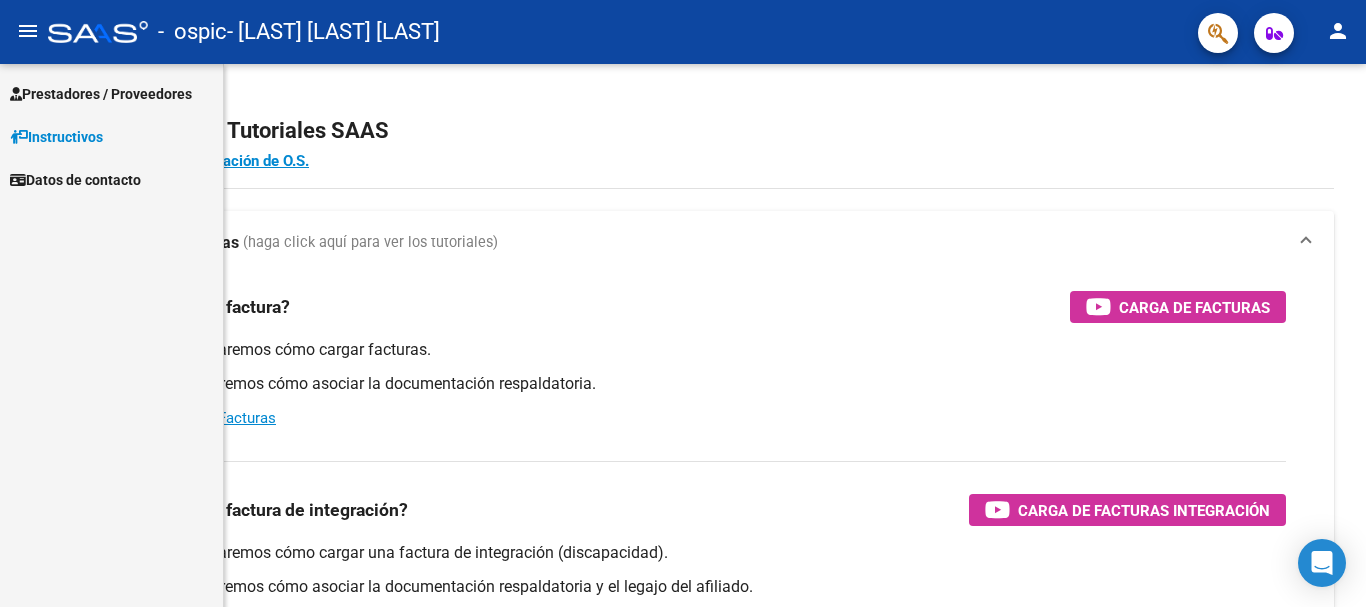 click on "menu" 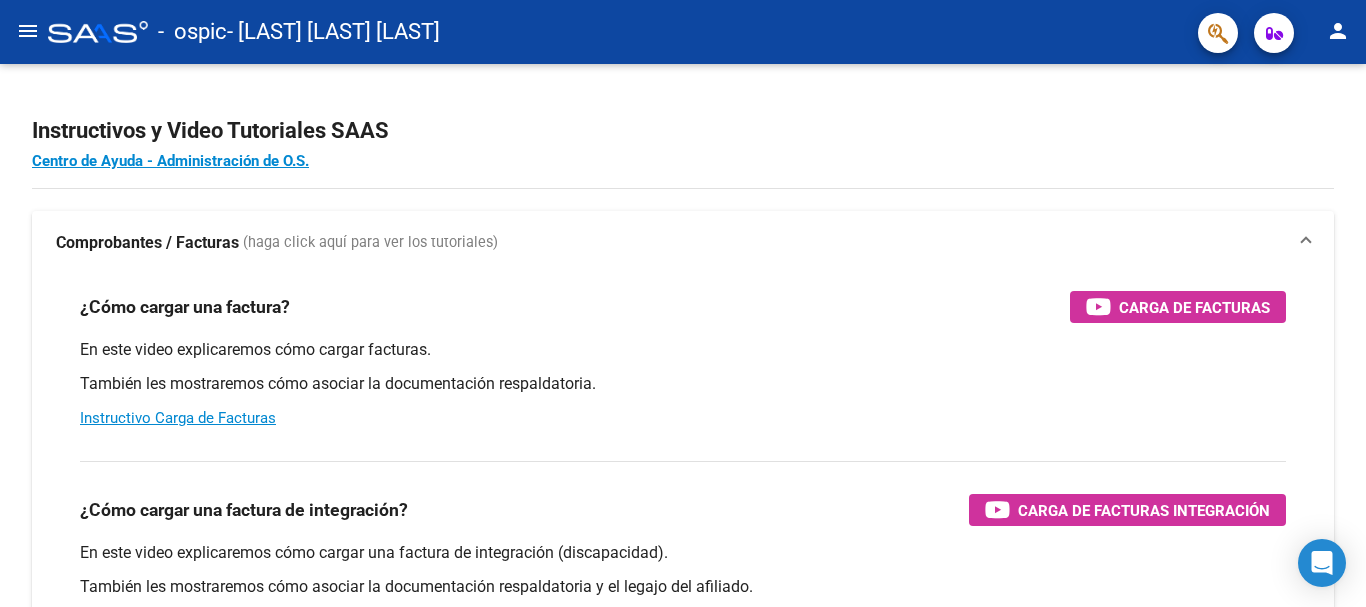 click on "menu" 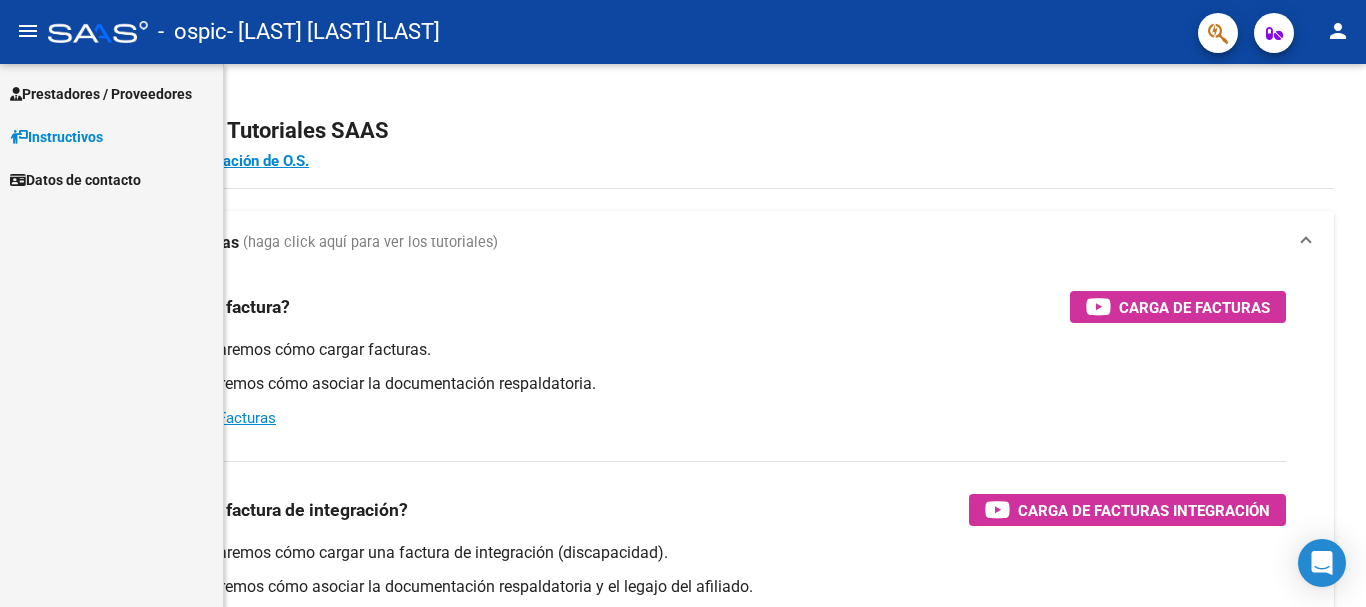 click on "menu" 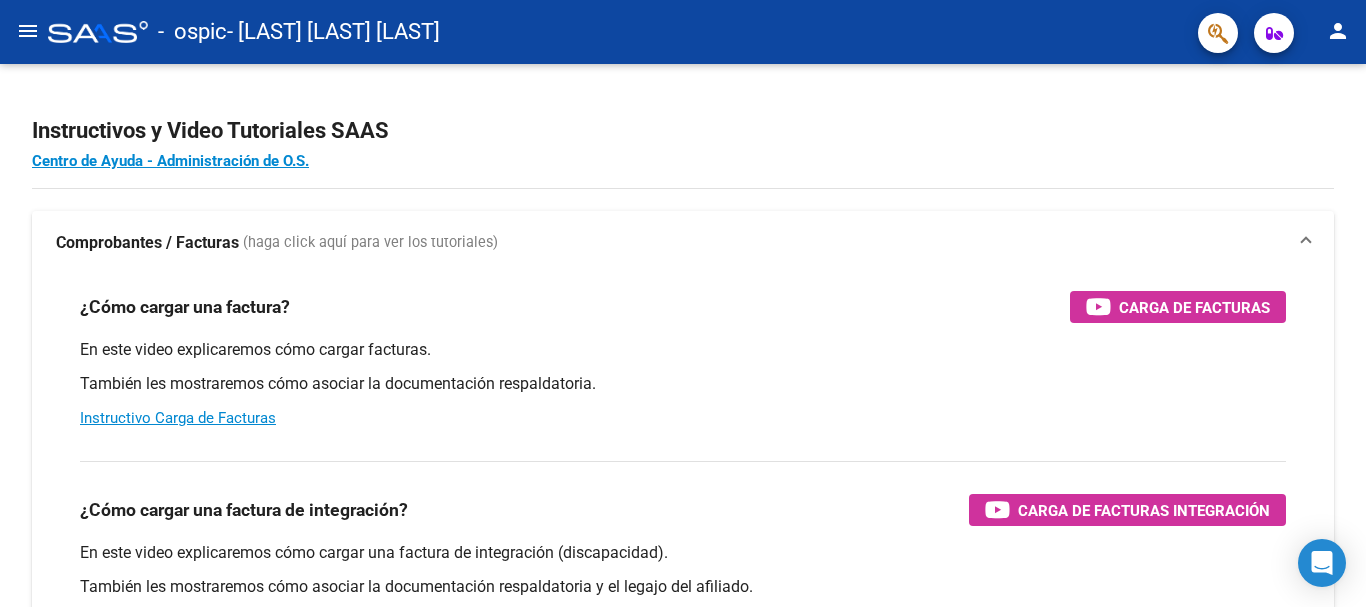 click on "menu" 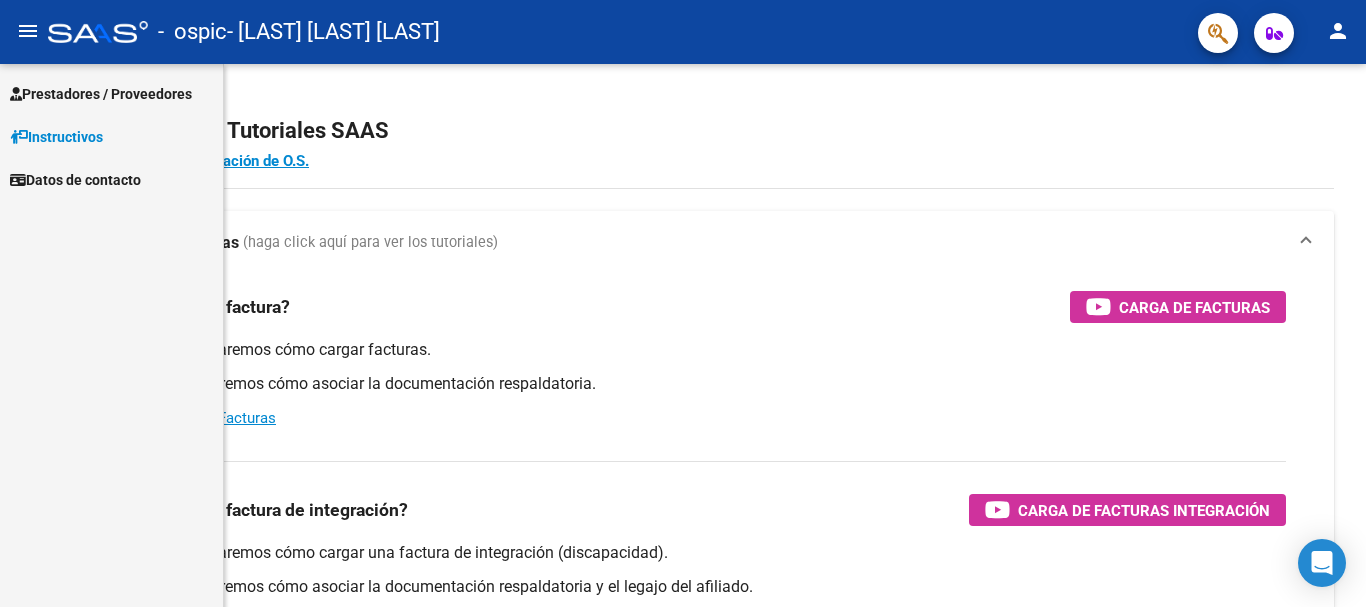 click on "menu" 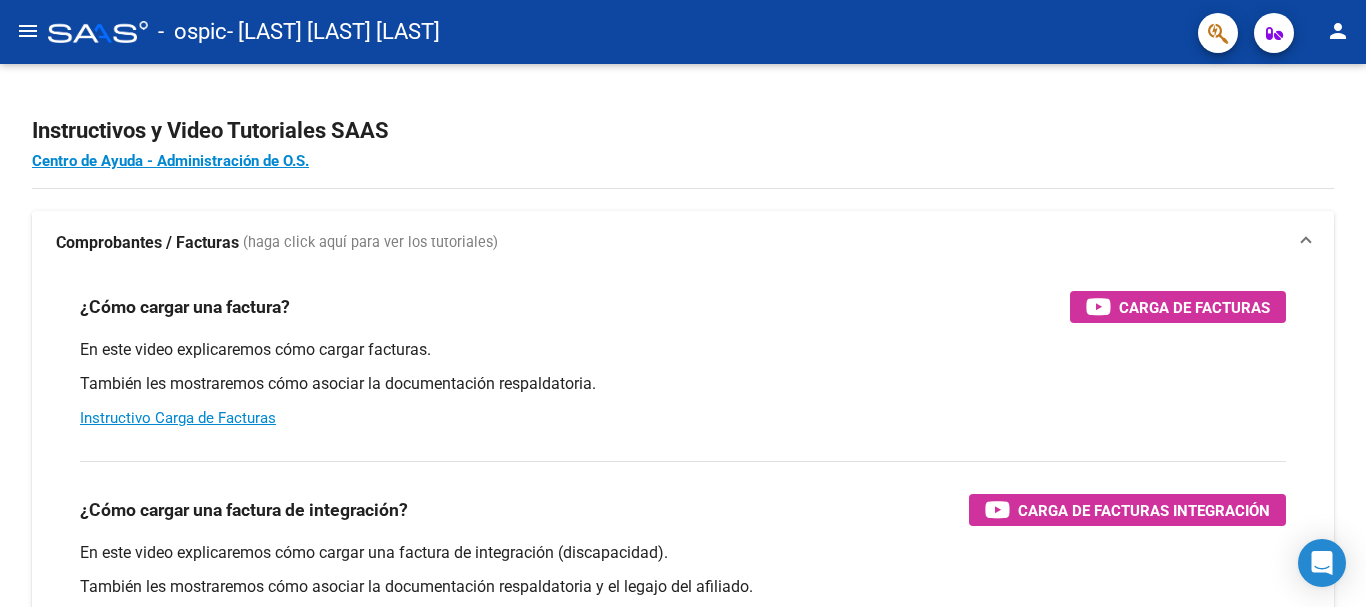 click on "menu" 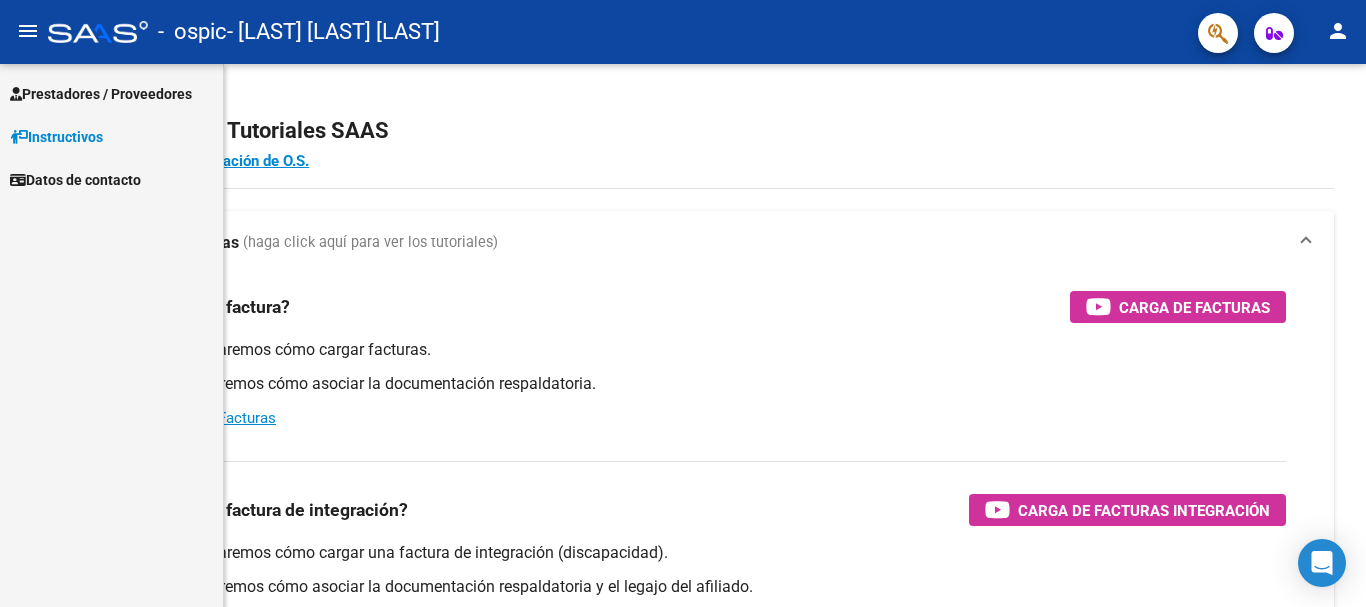 click on "menu" 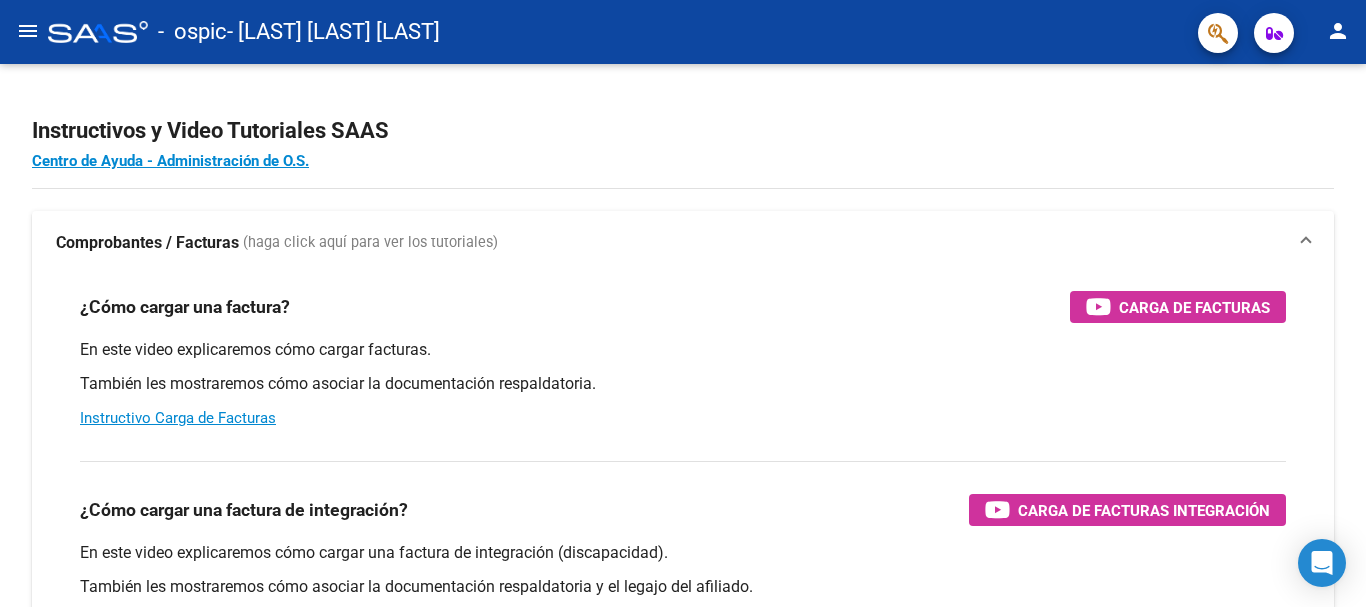 click on "menu" 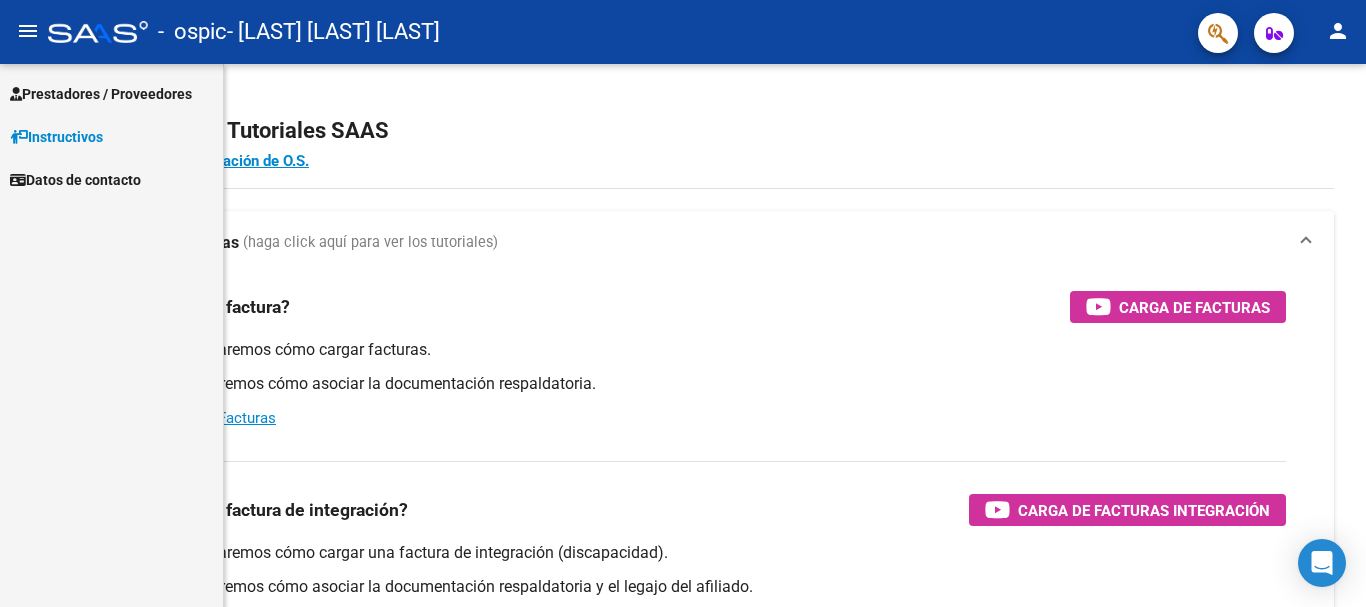 click on "menu" 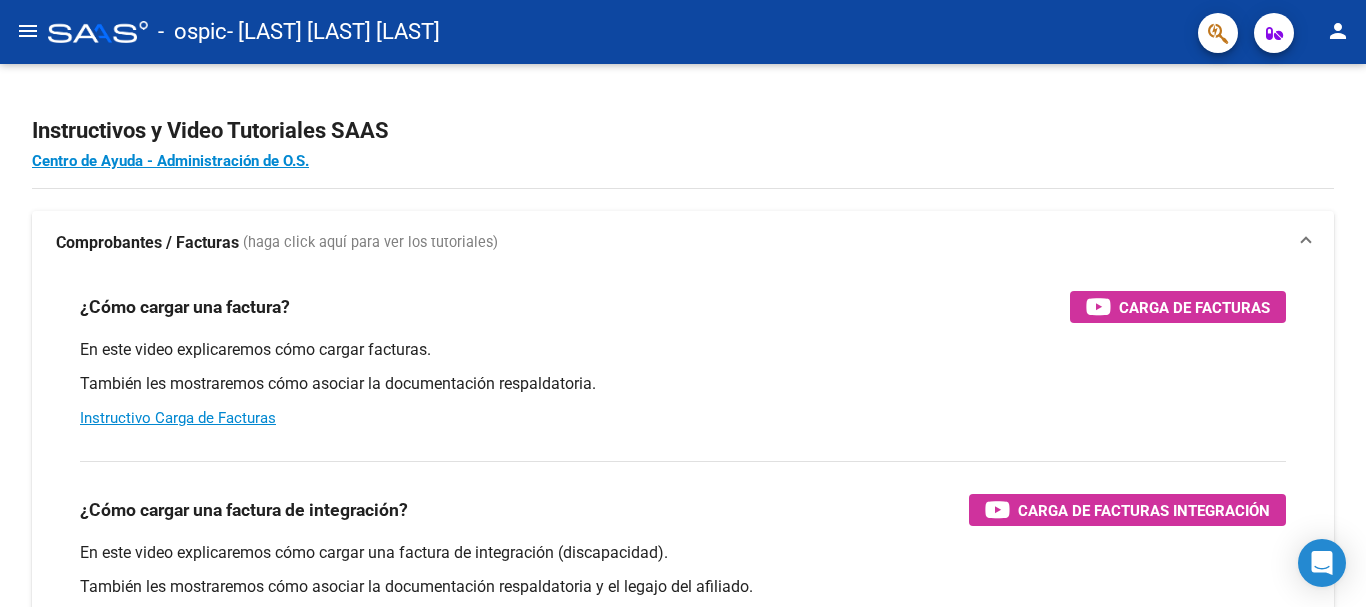 click on "menu" 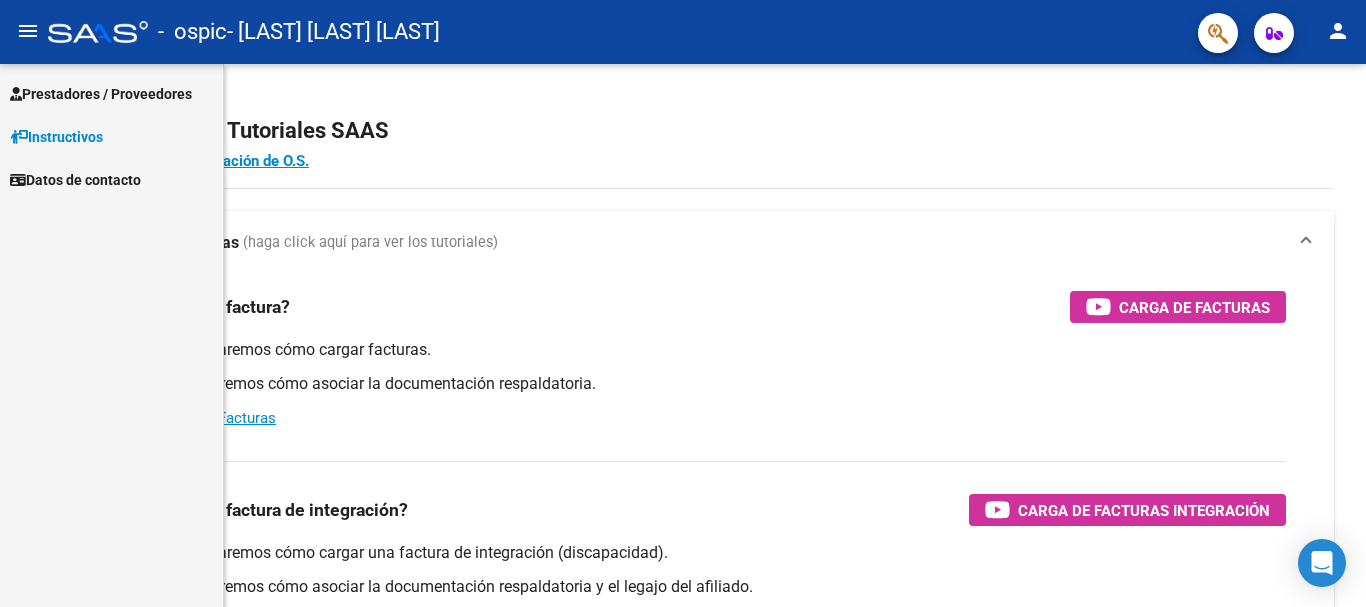 click on "menu" 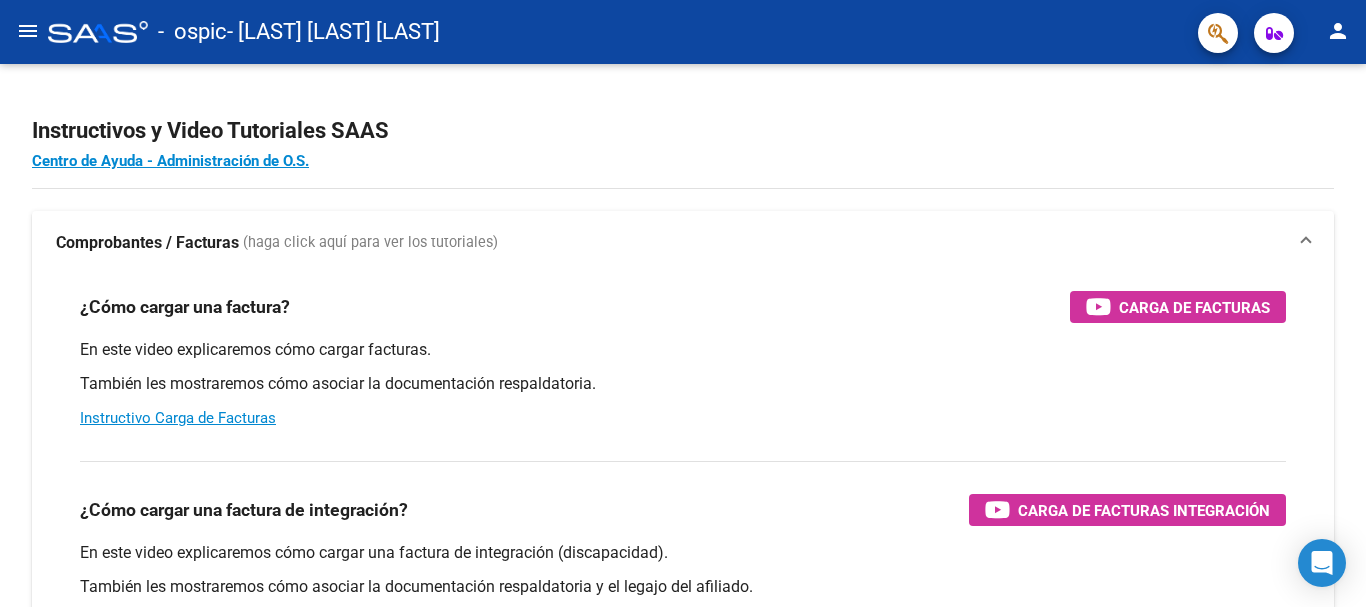 click on "menu" 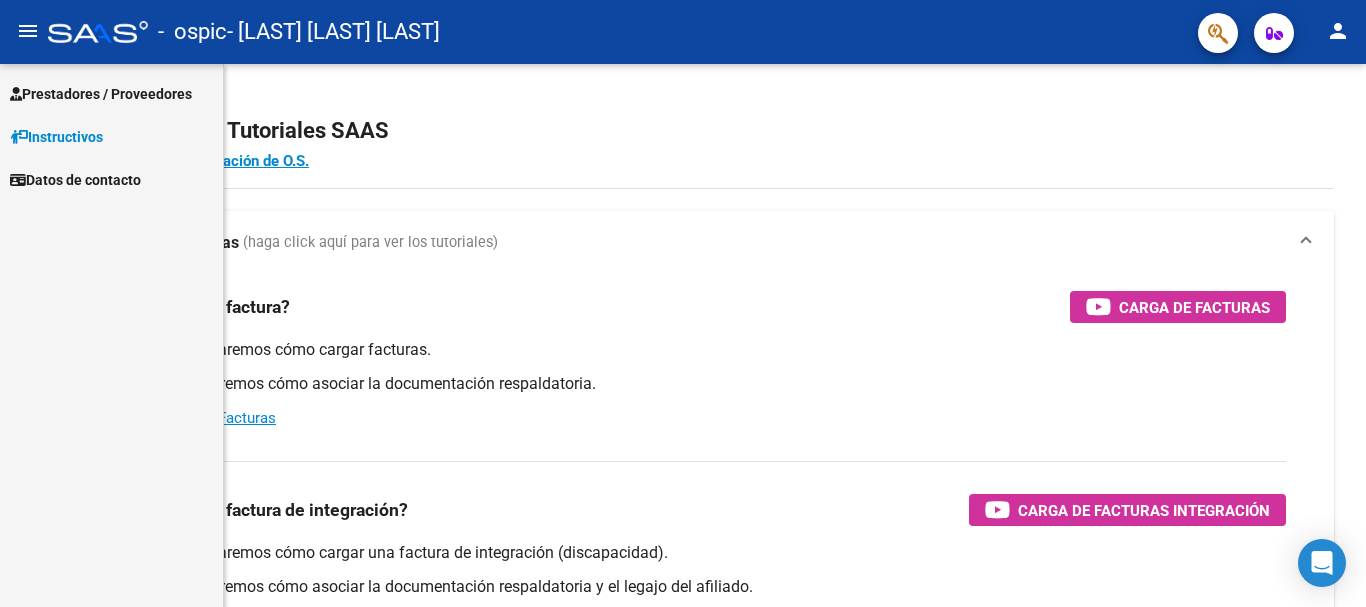click on "menu" 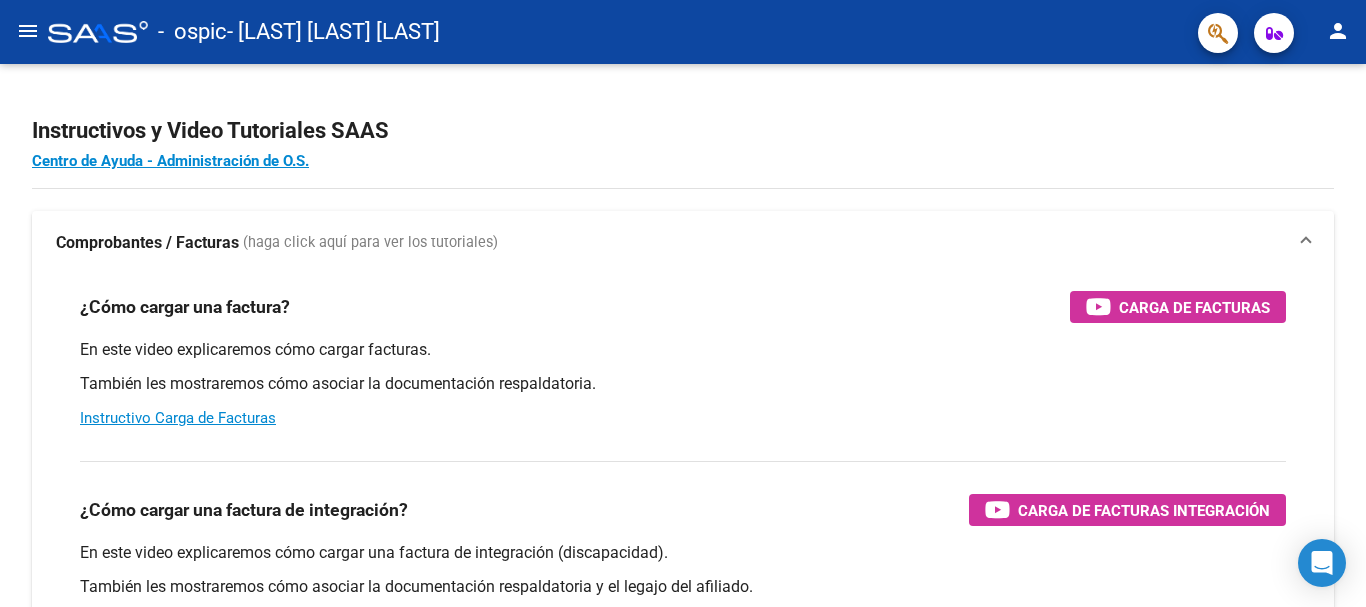click on "menu" 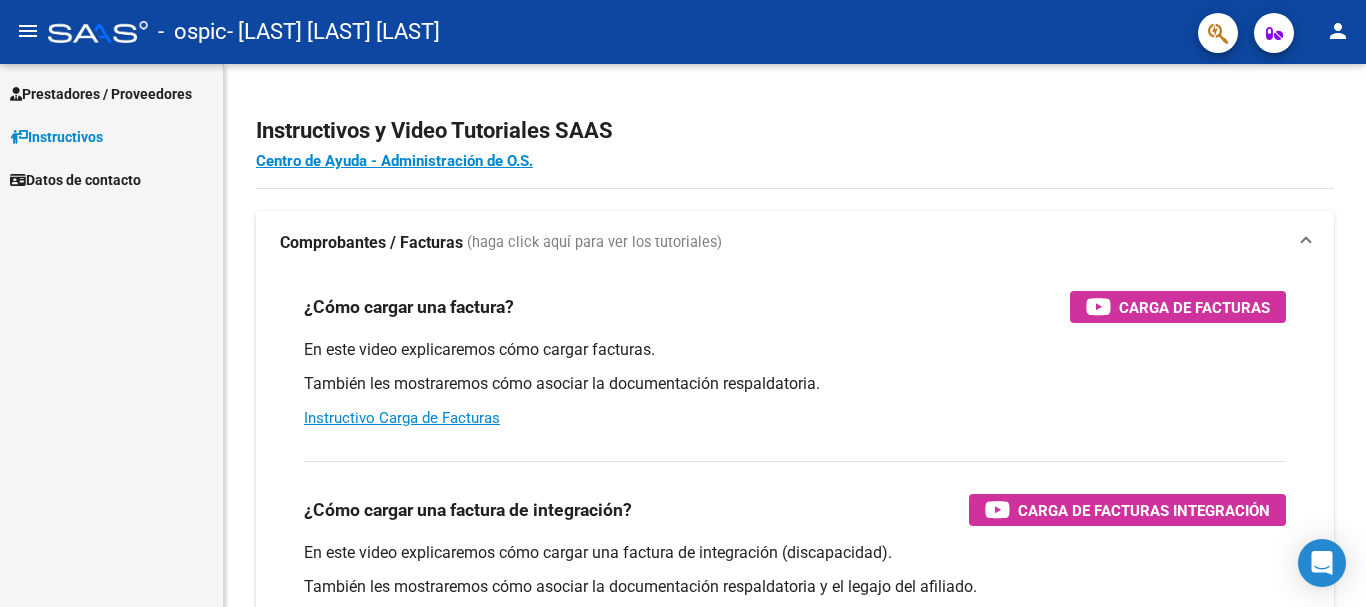 click on "menu" 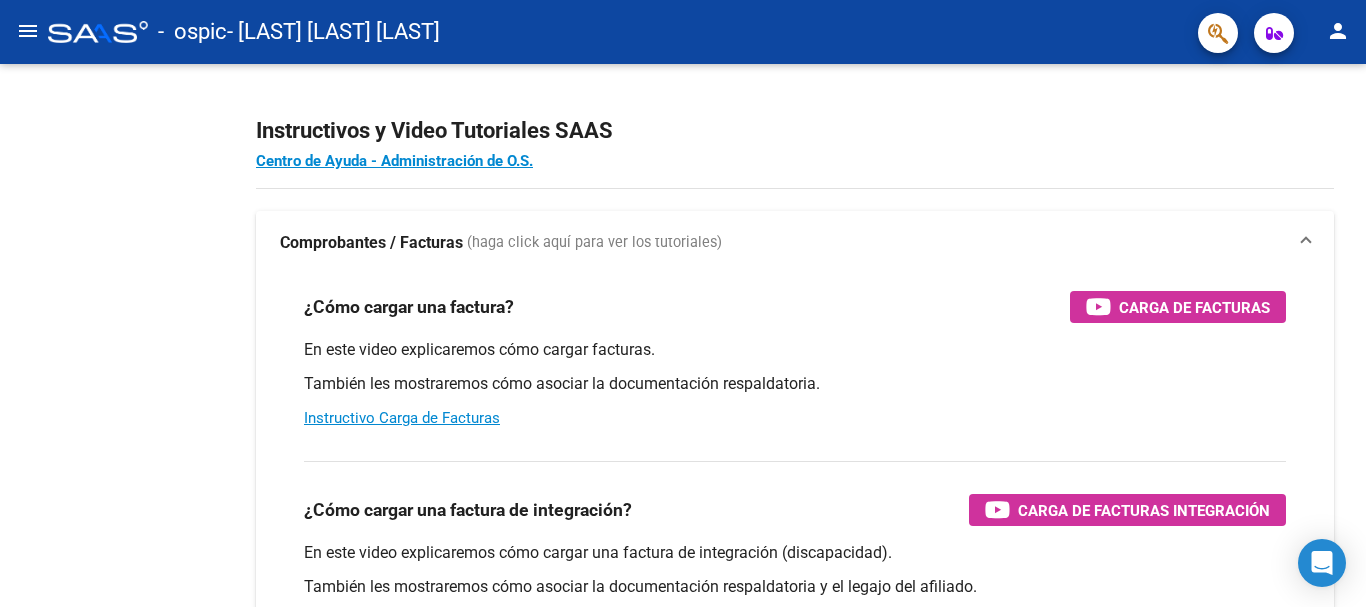 click on "menu" 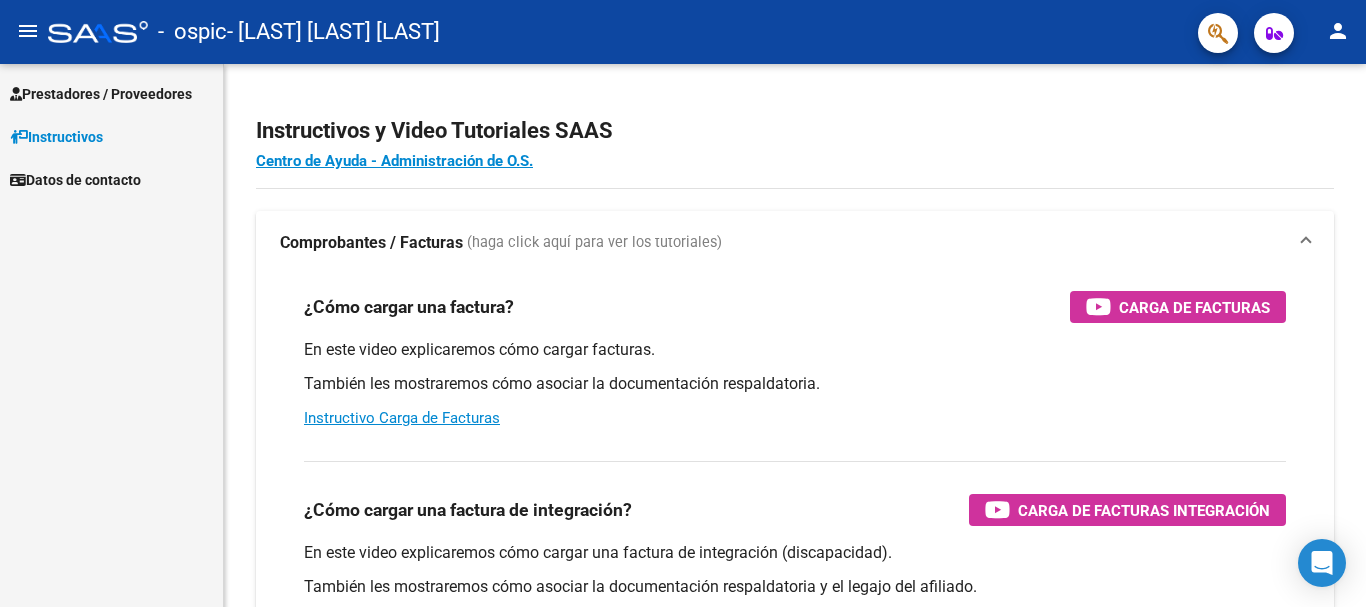 click on "menu" 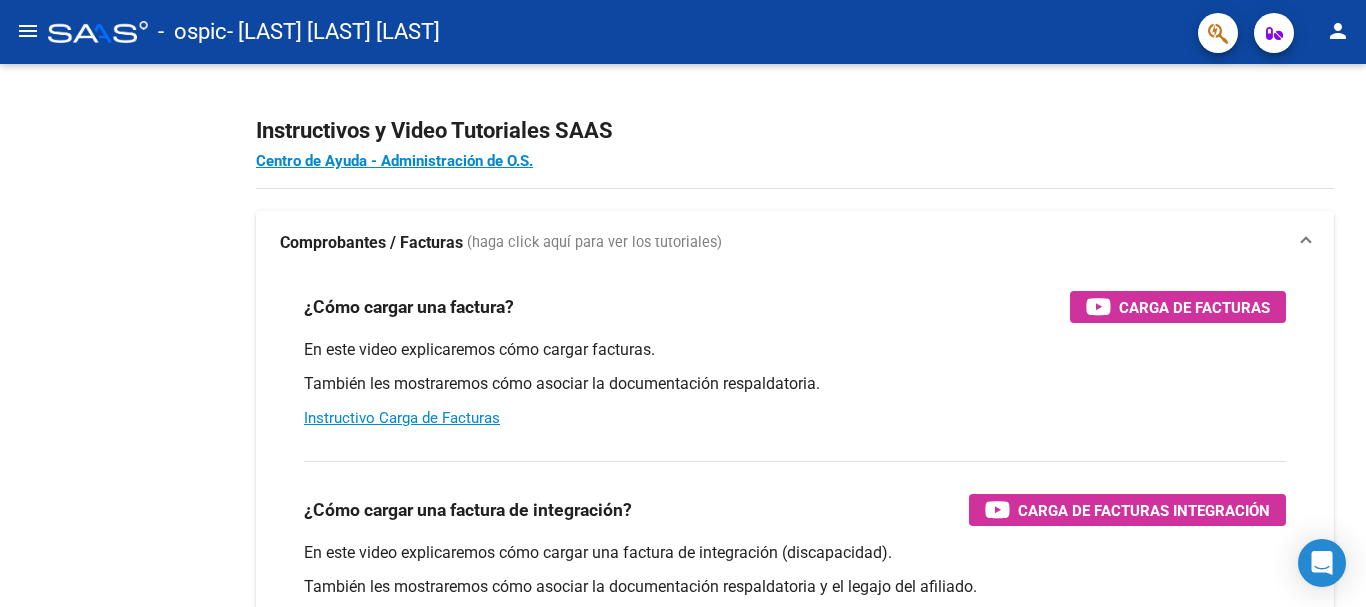 click on "menu" 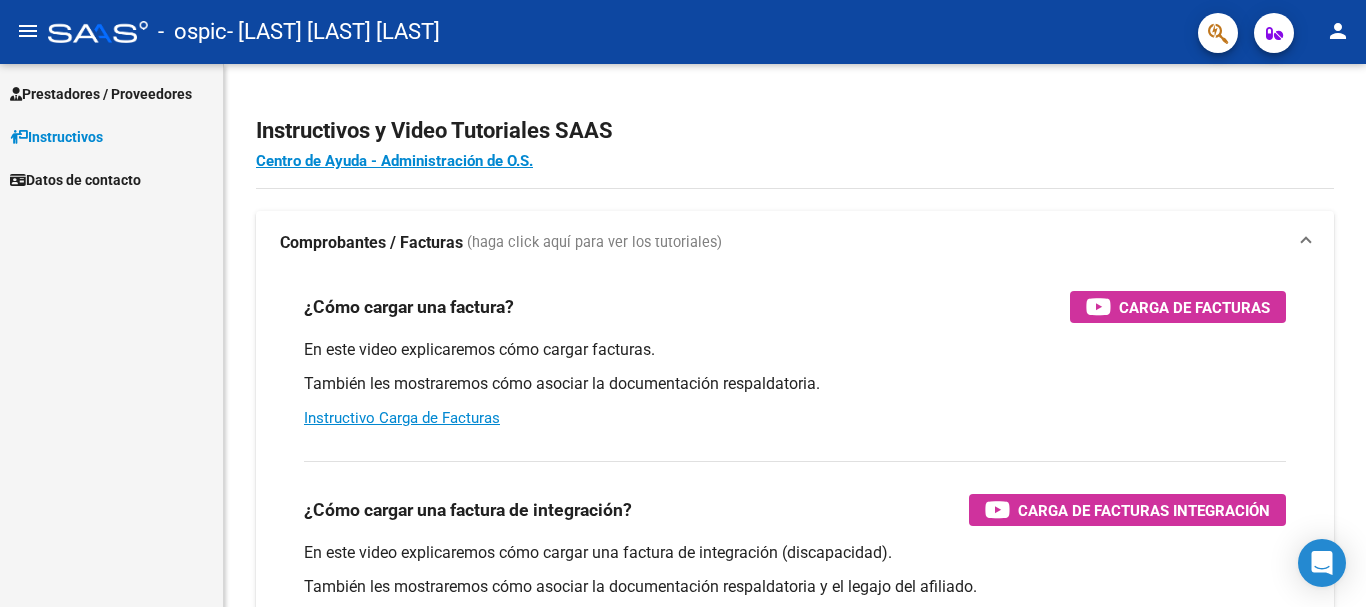 click on "menu" 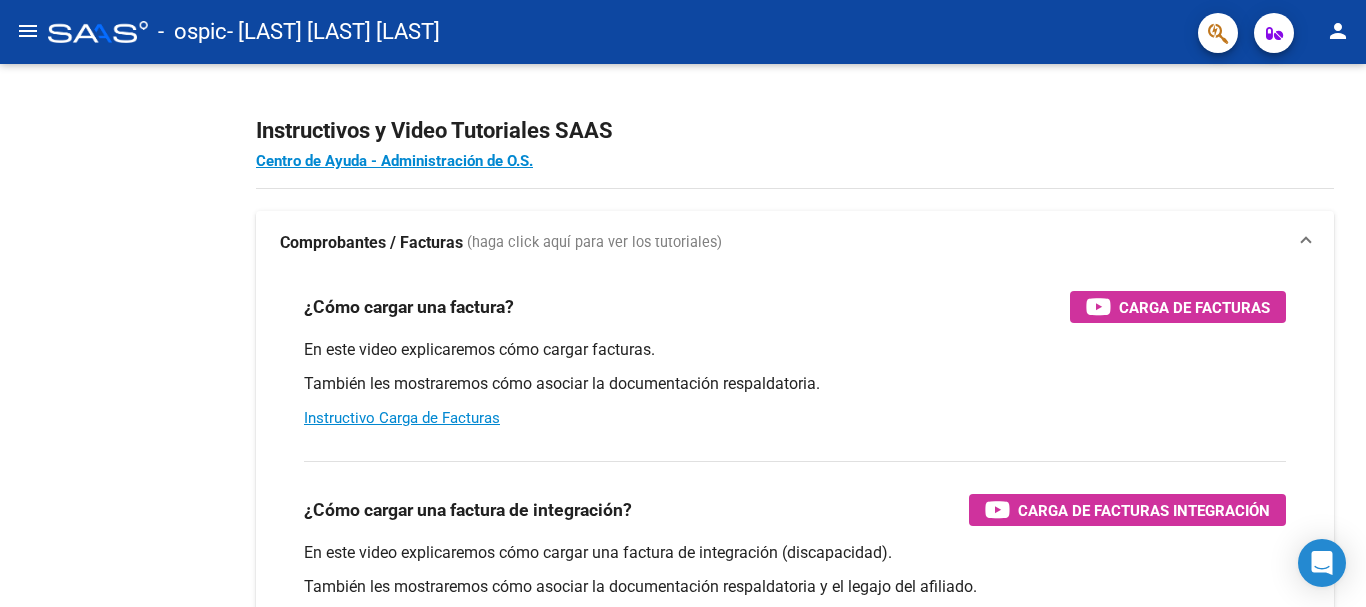 click on "menu" 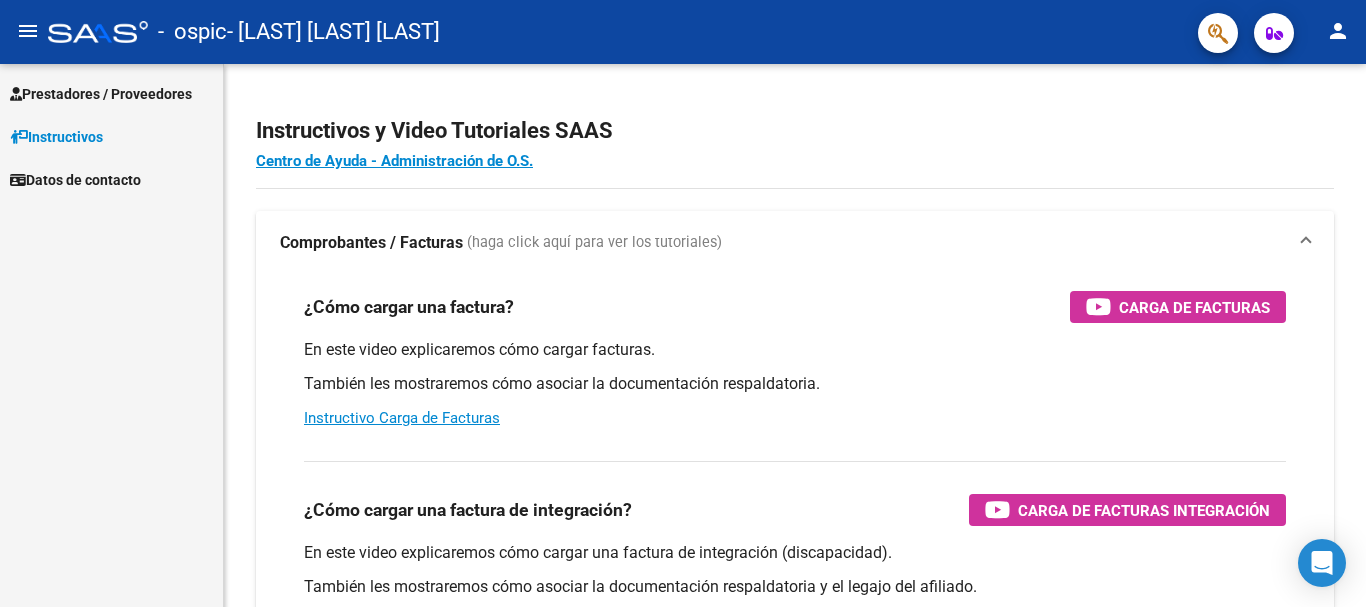 click on "menu" 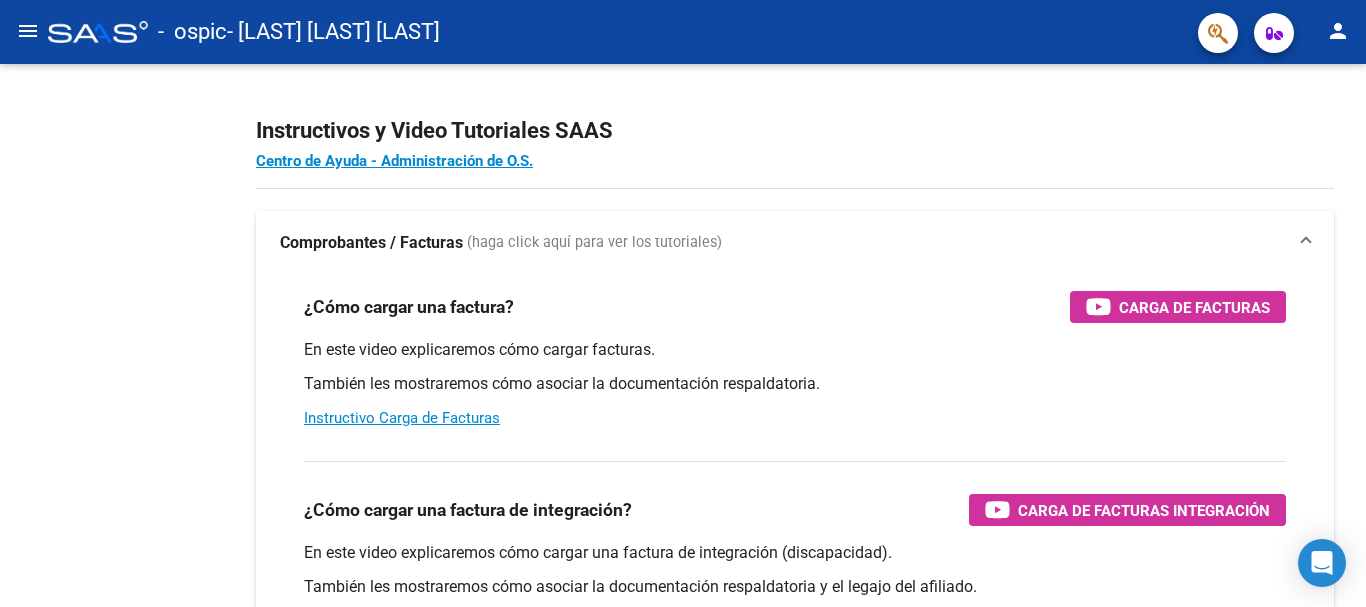 click on "menu" 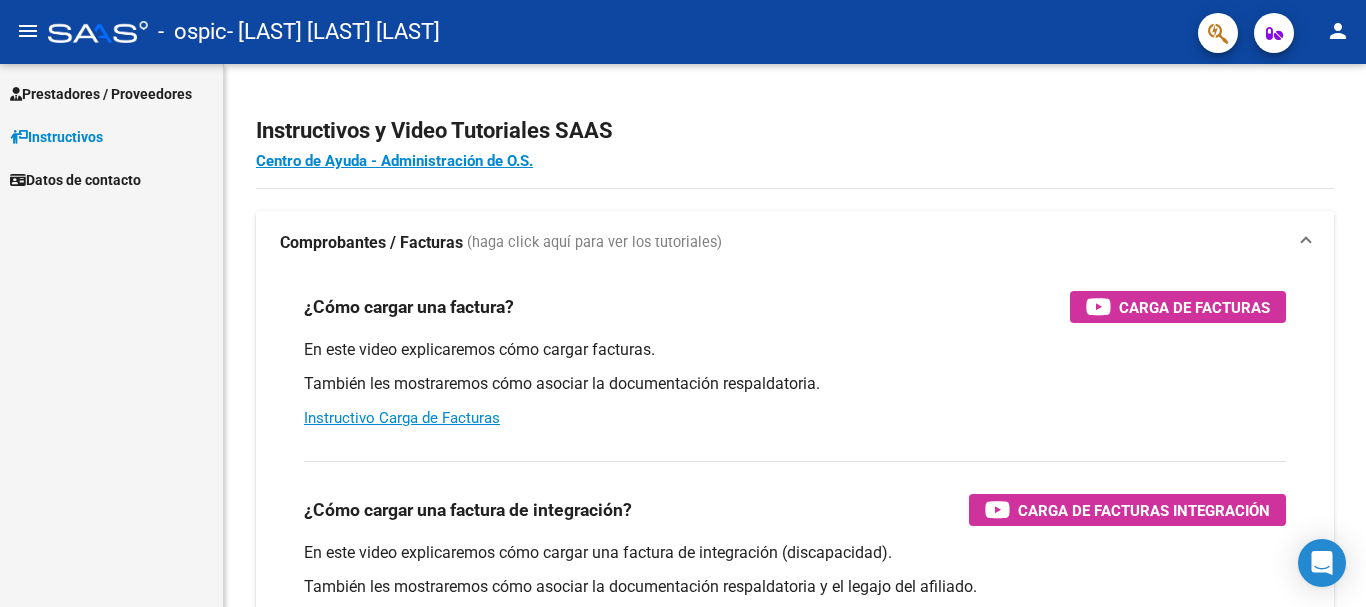 click on "menu" 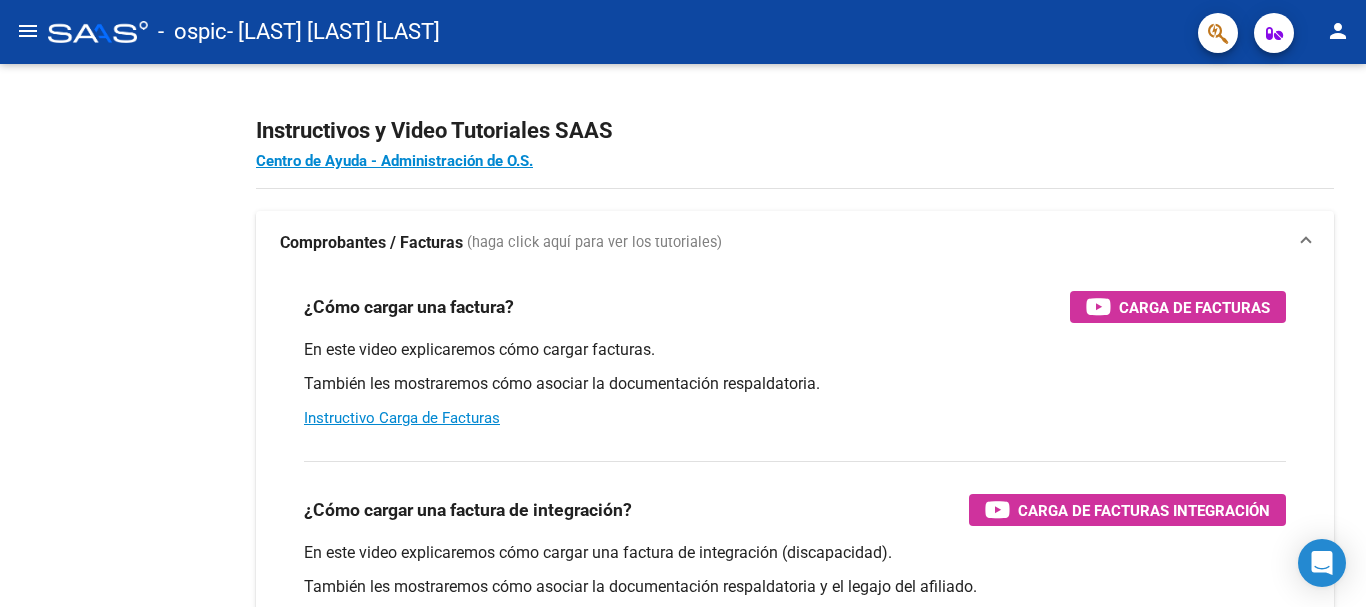 click on "menu" 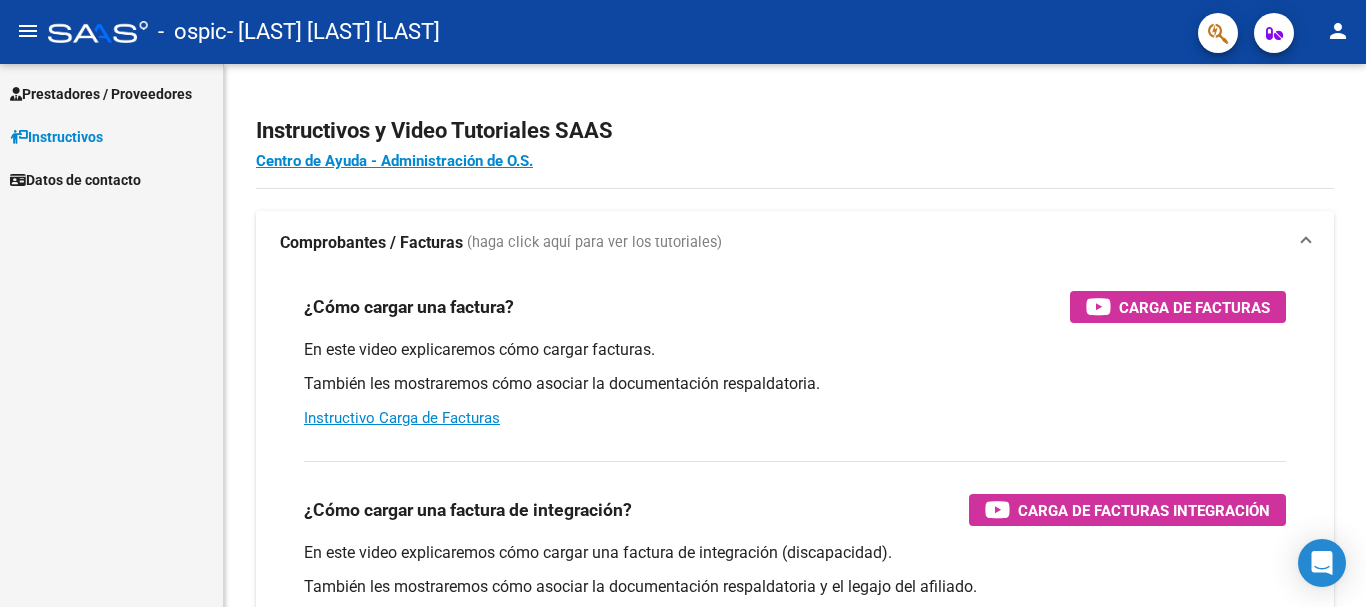 click on "menu" 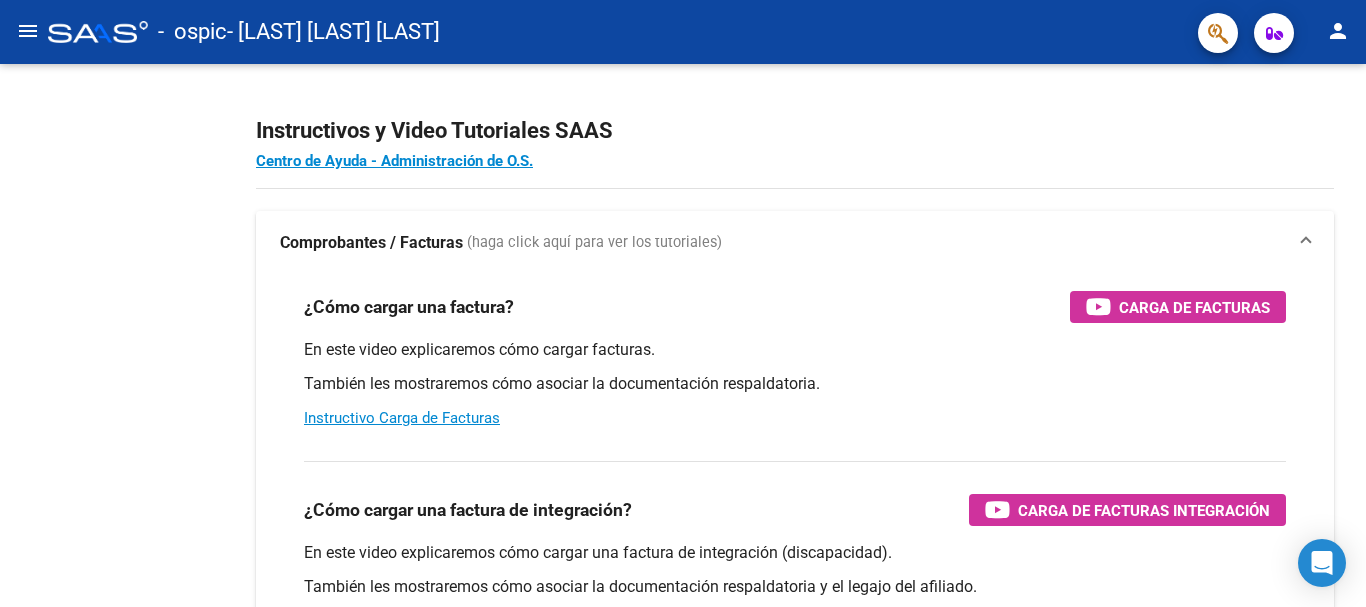 click on "menu" 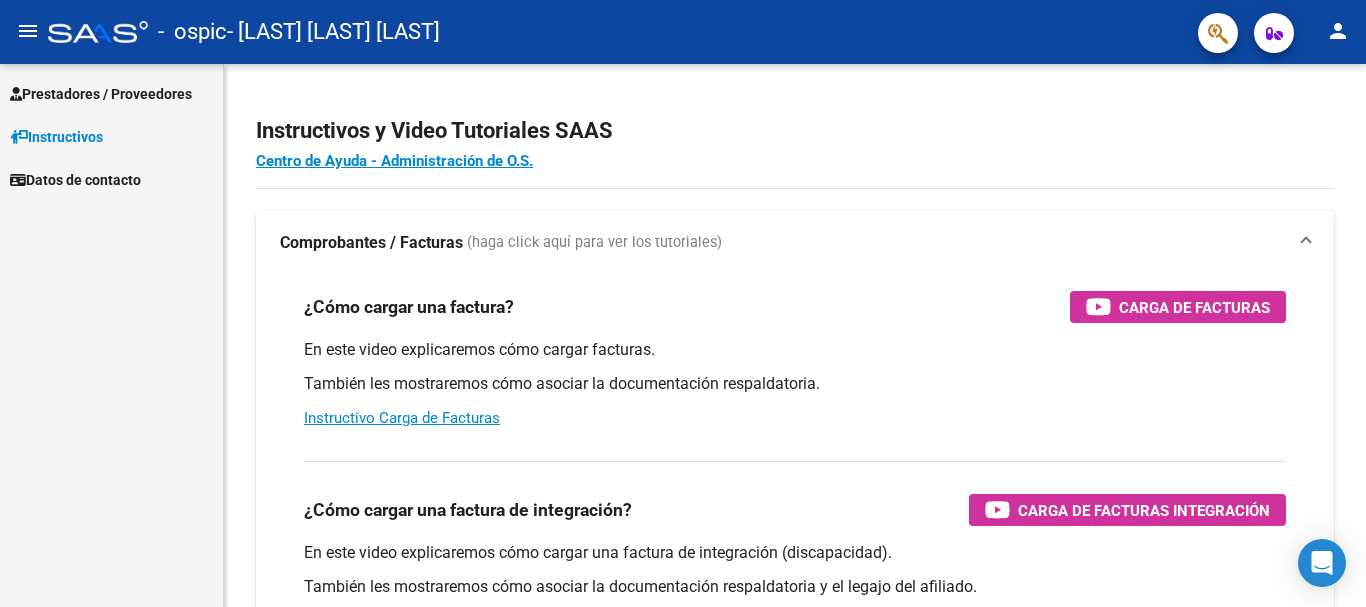 click on "menu" 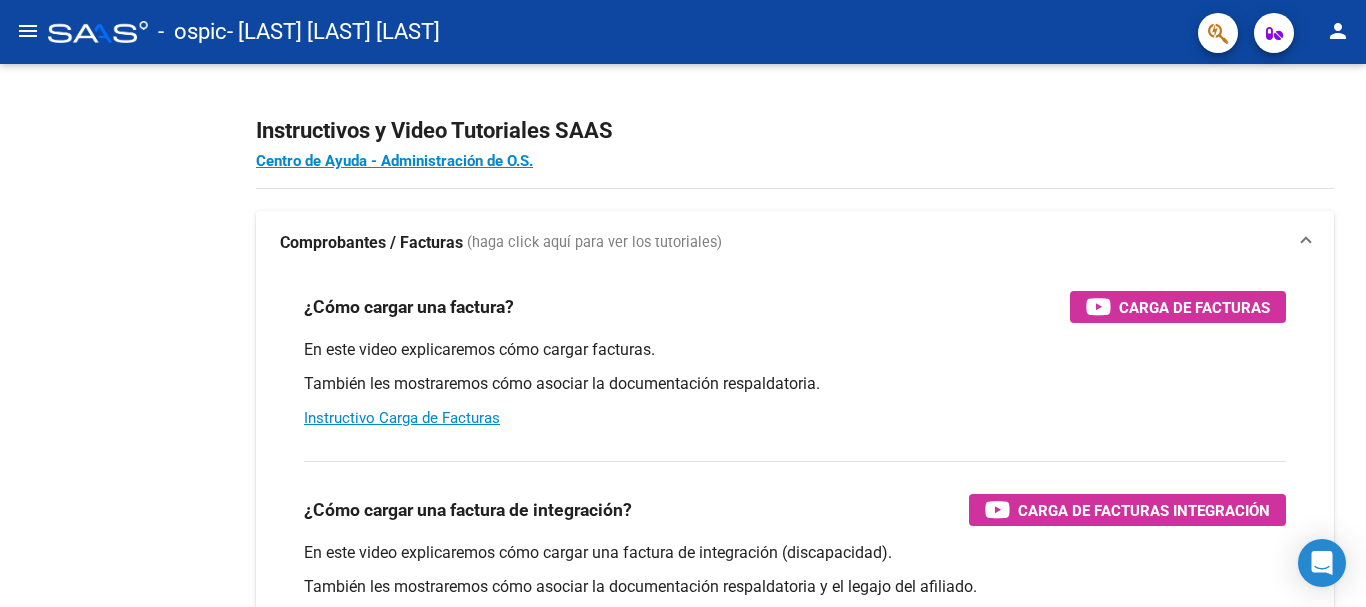 click on "menu" 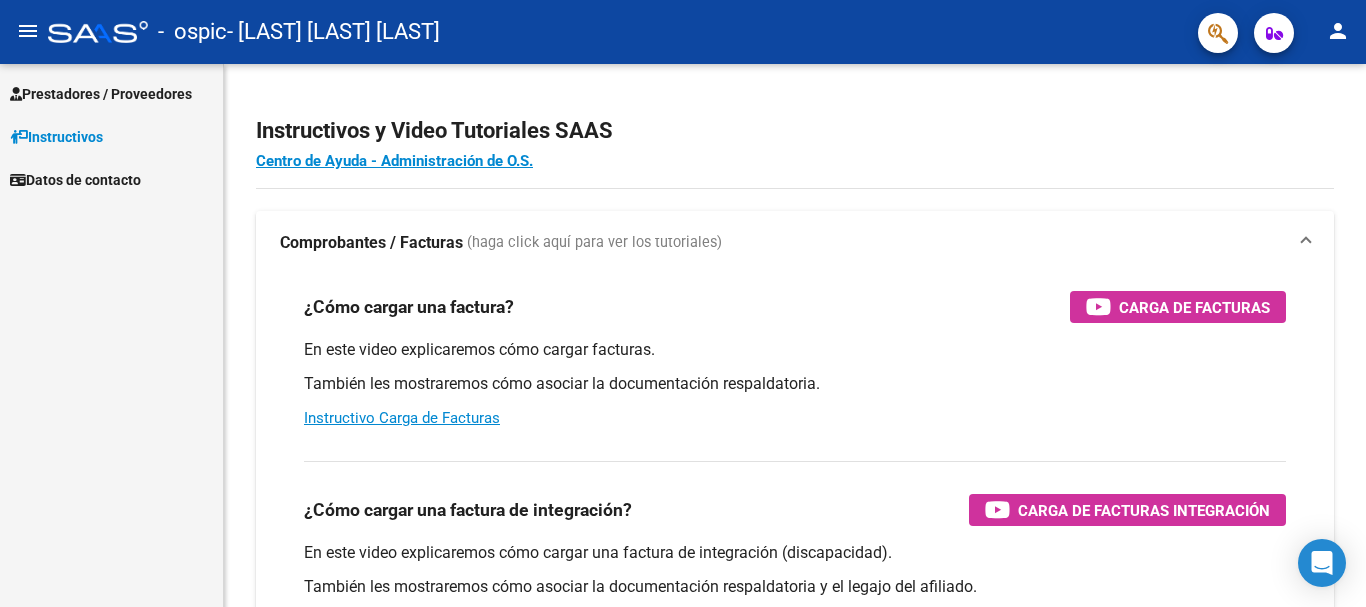 click on "menu" 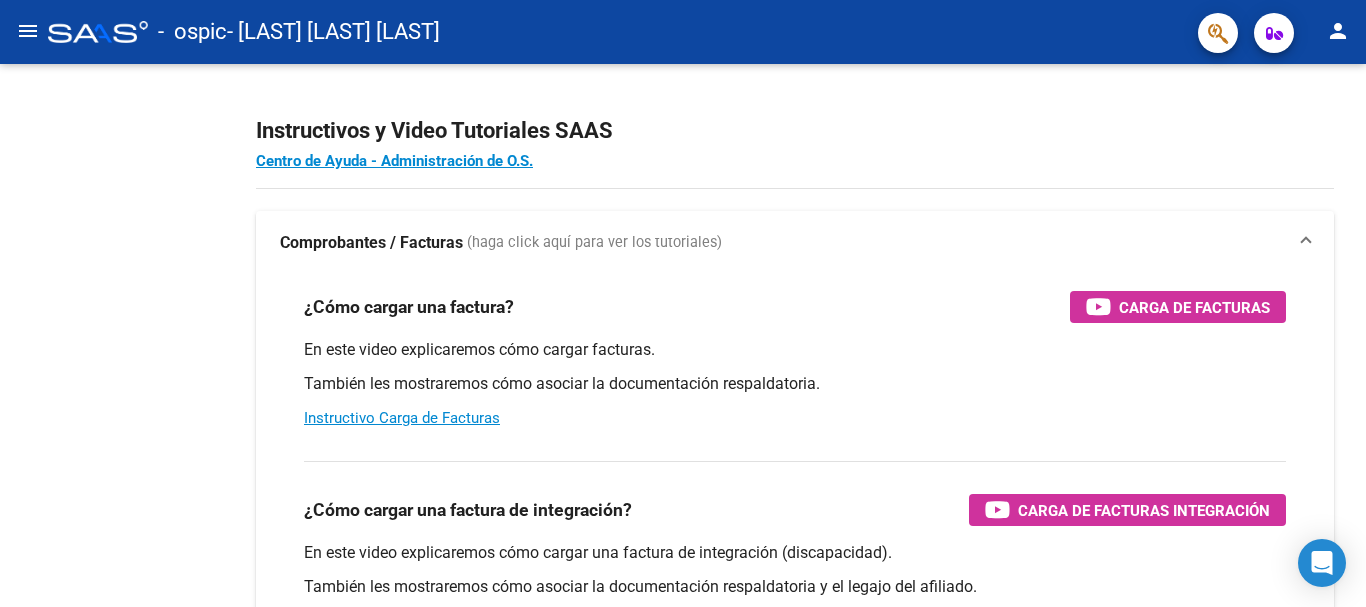 click on "menu" 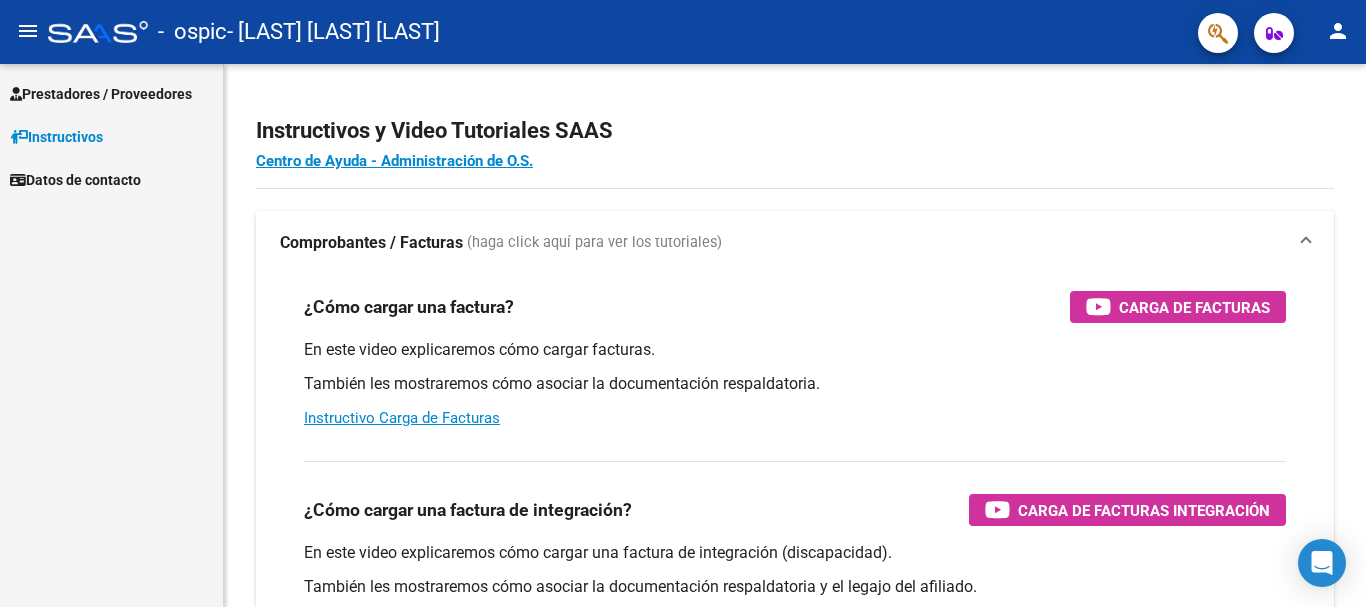 click on "menu" 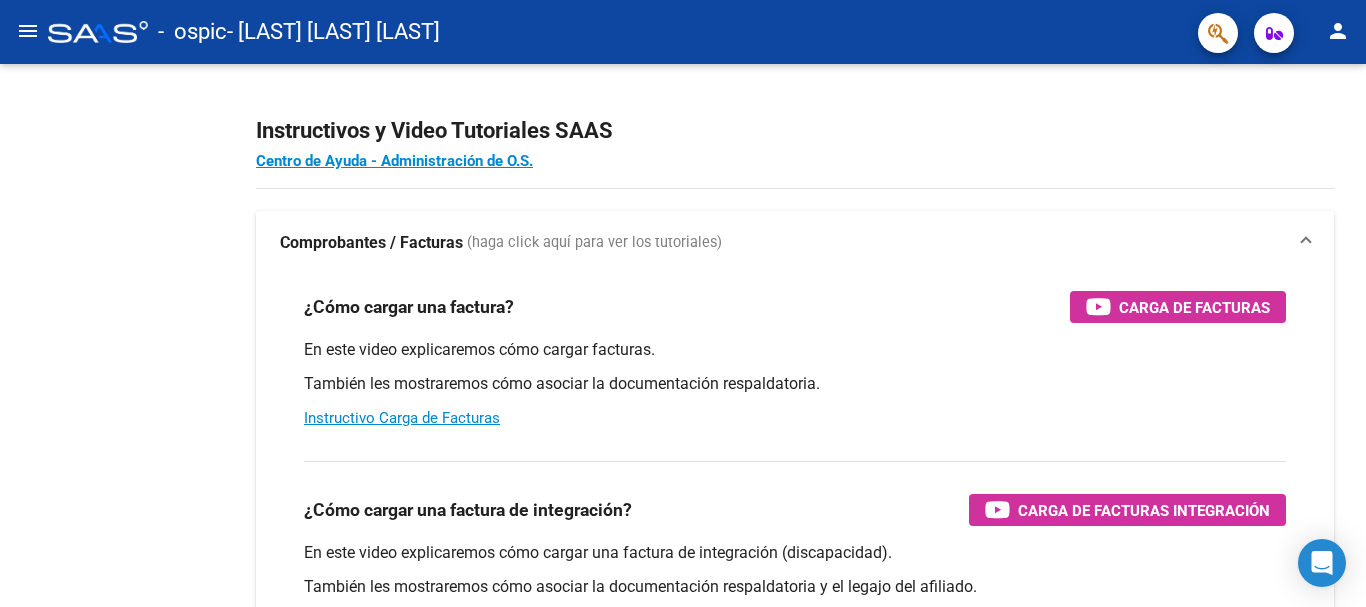 click on "menu" 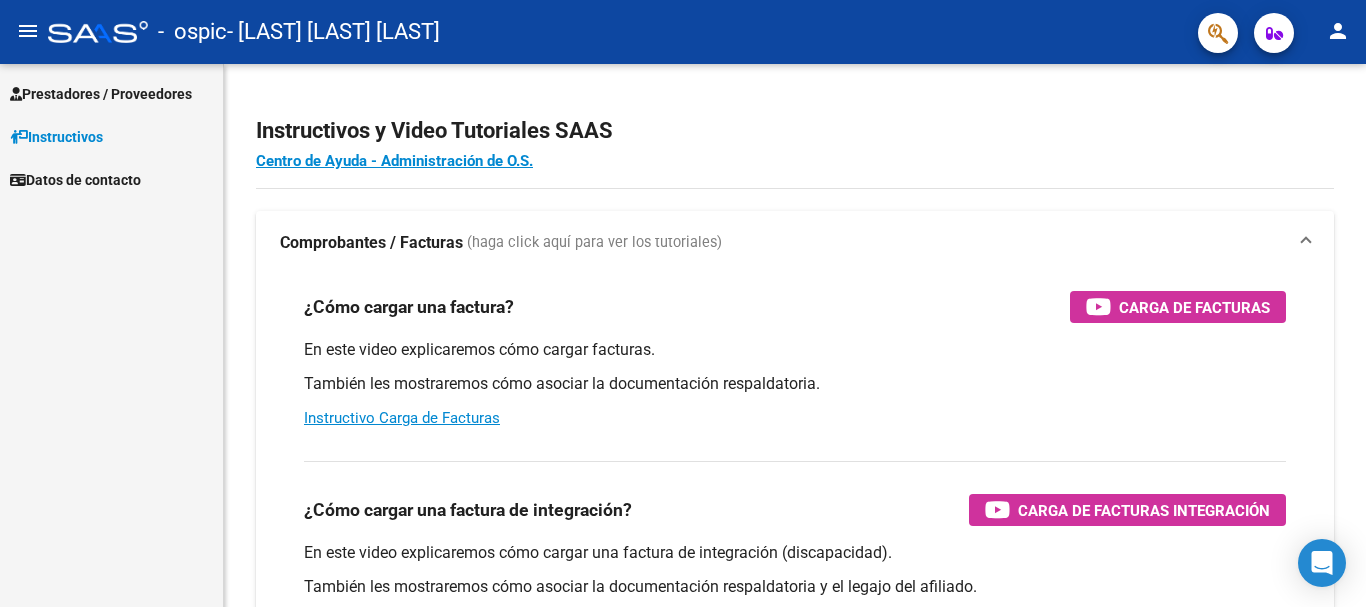 click on "menu" 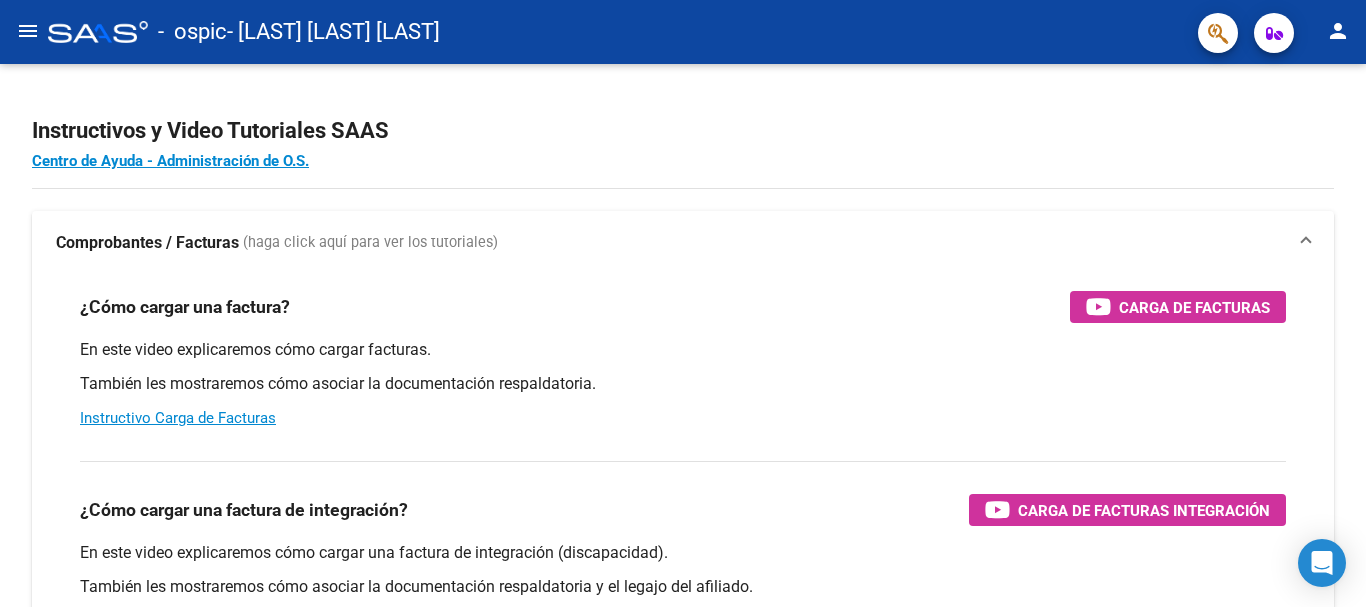 click on "menu" 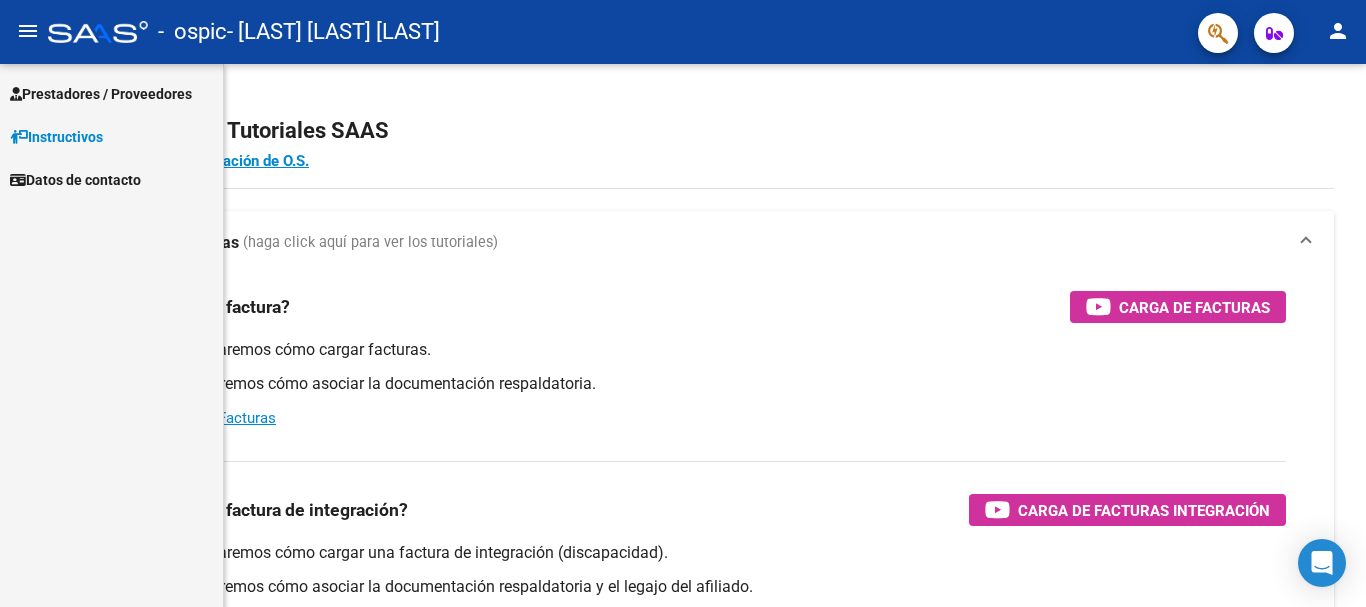 click on "menu" 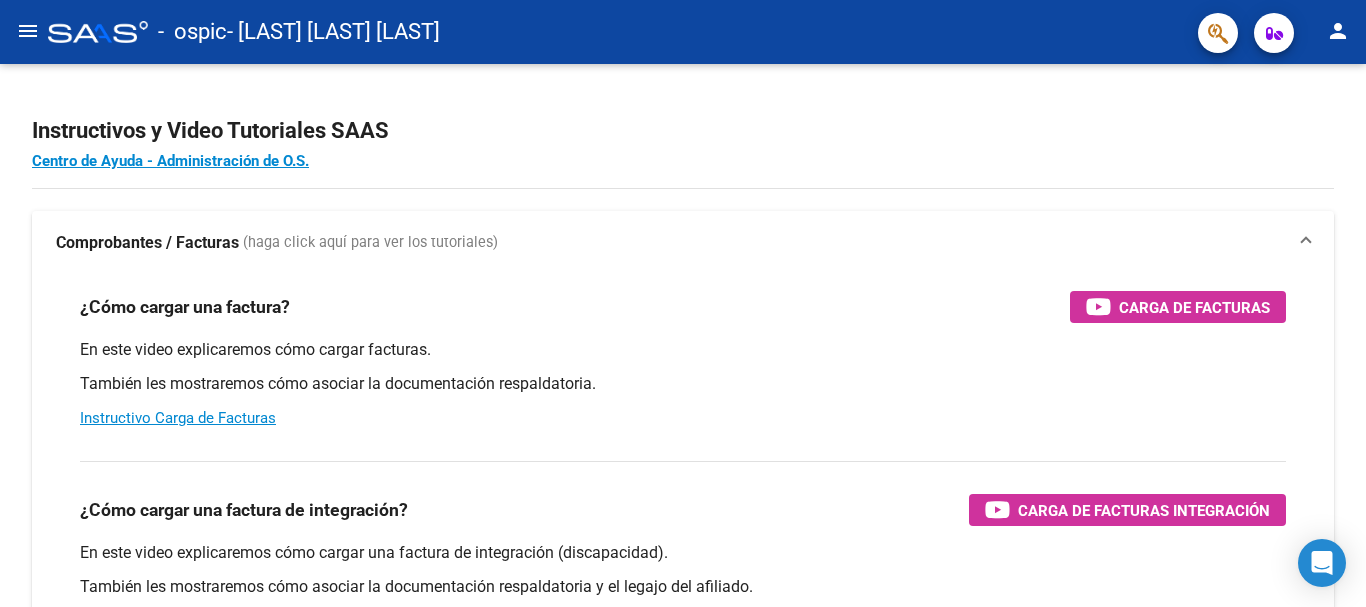 click on "menu" 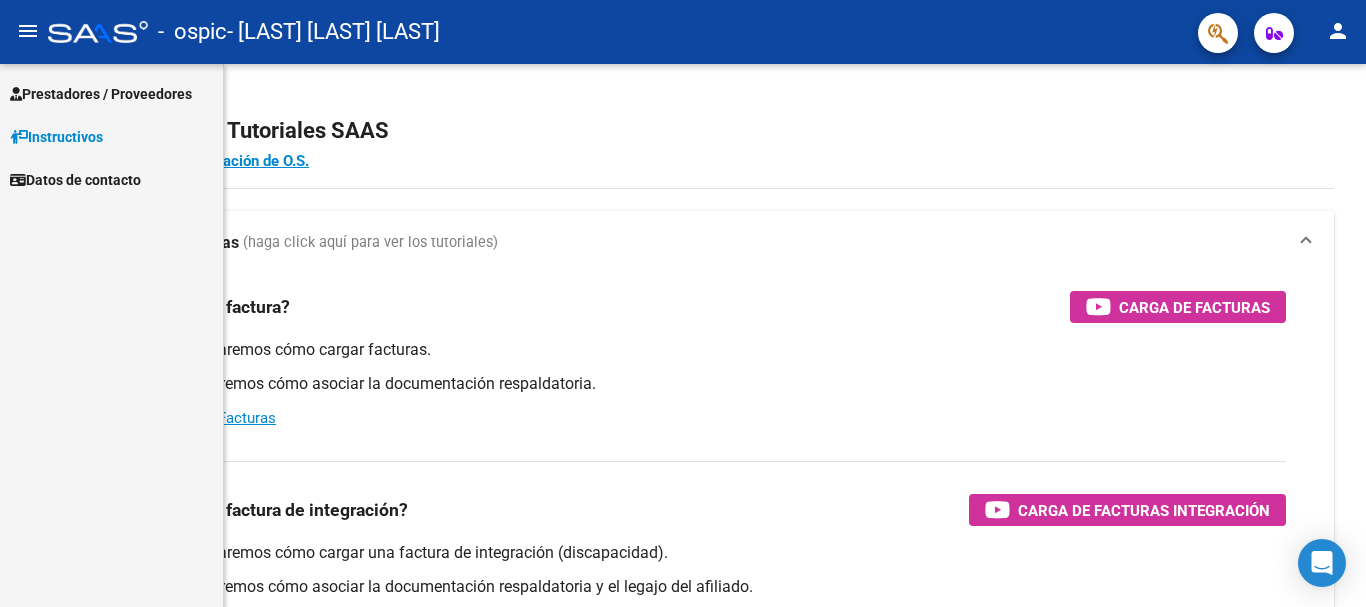 click on "menu" 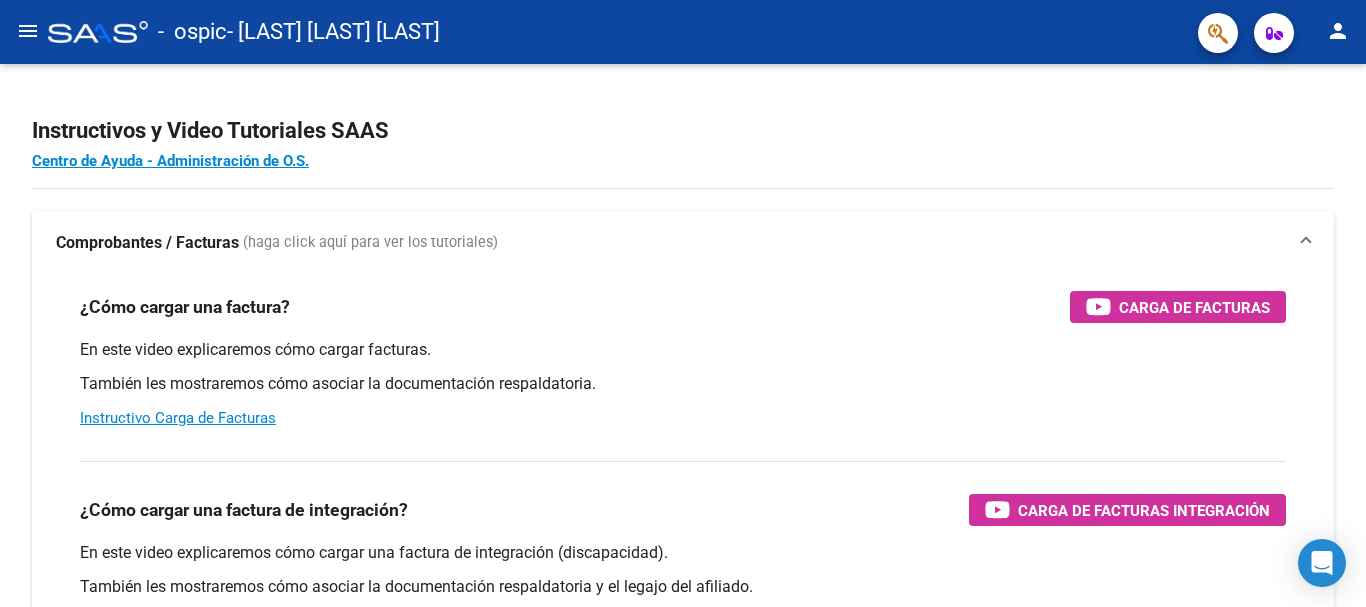 click on "menu" 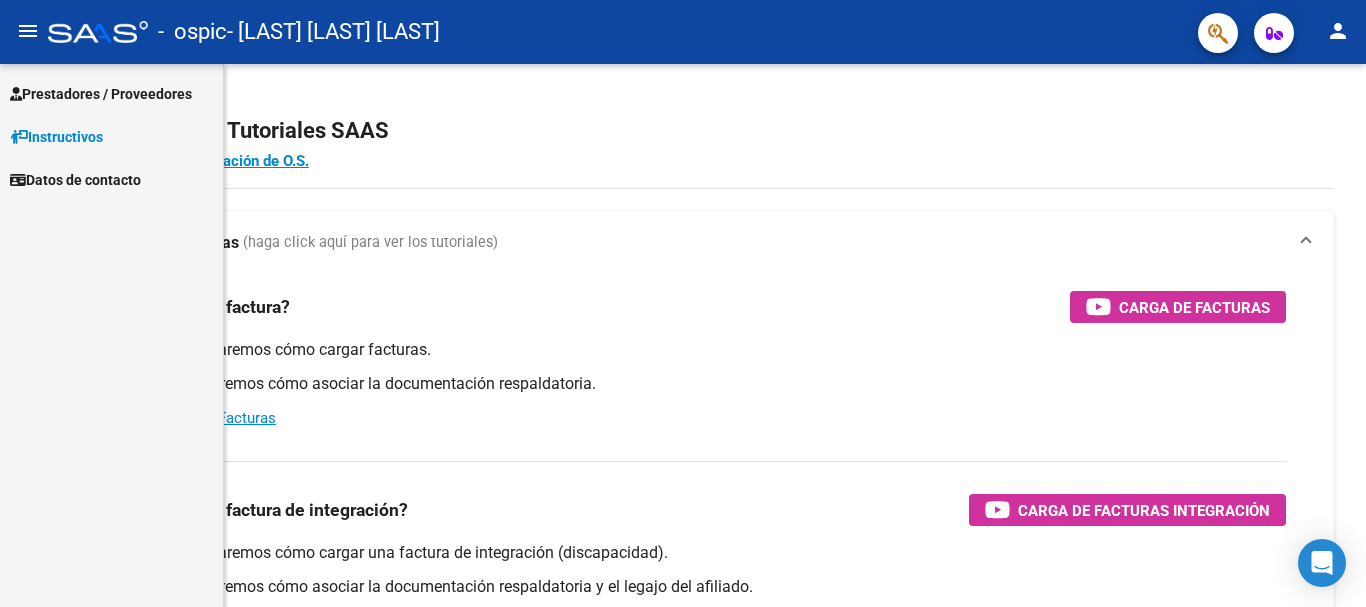 click on "menu" 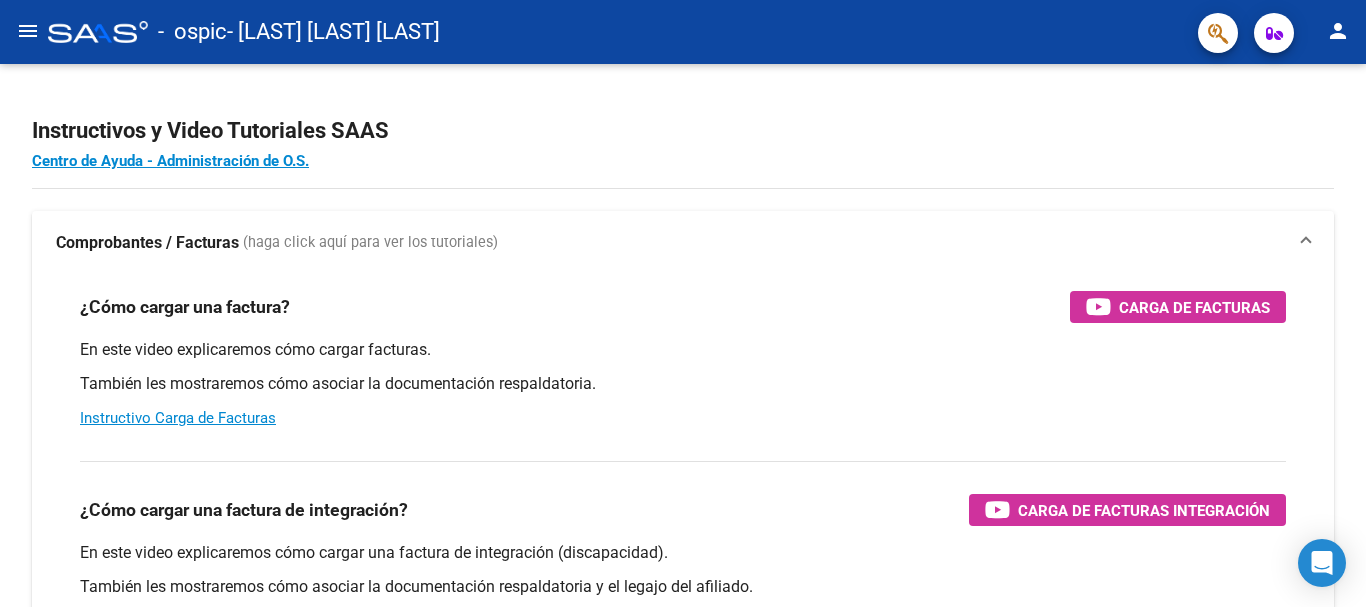 click on "menu" 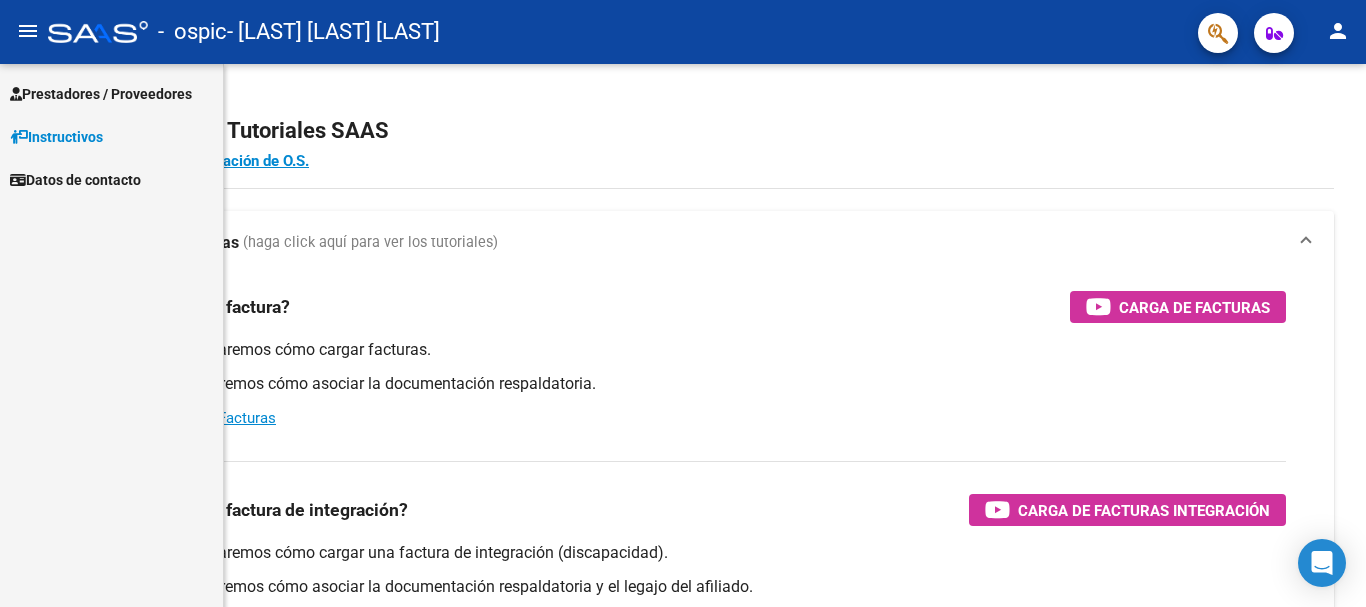 click on "menu" 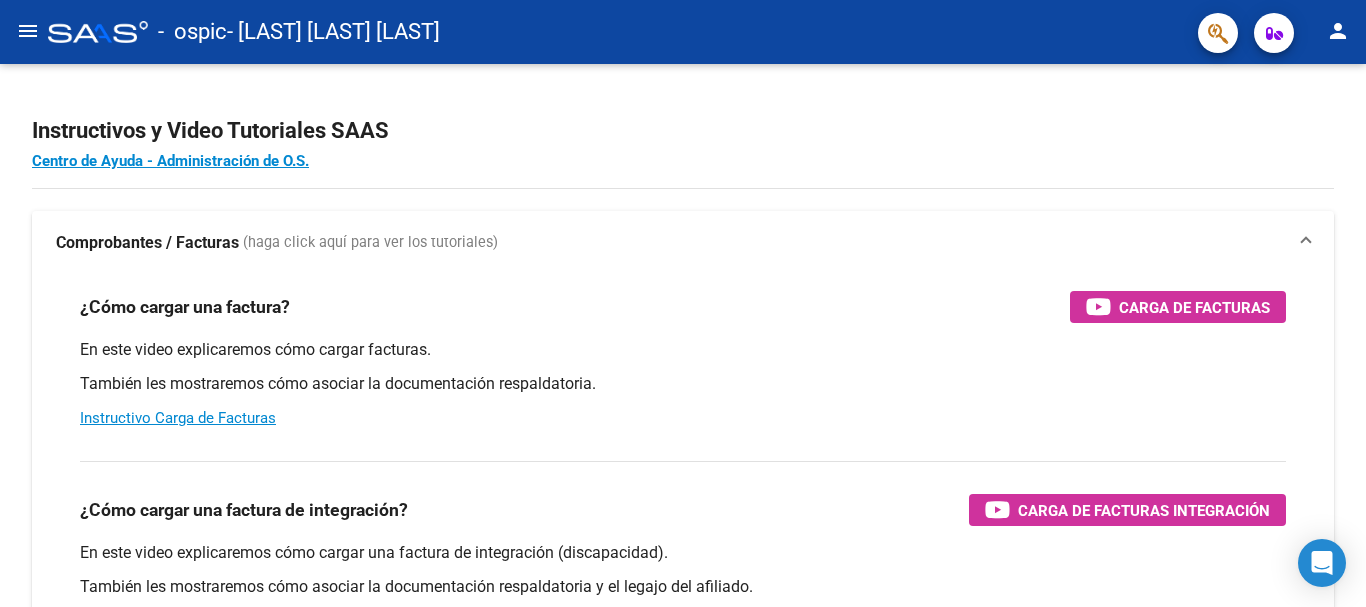 click on "menu" 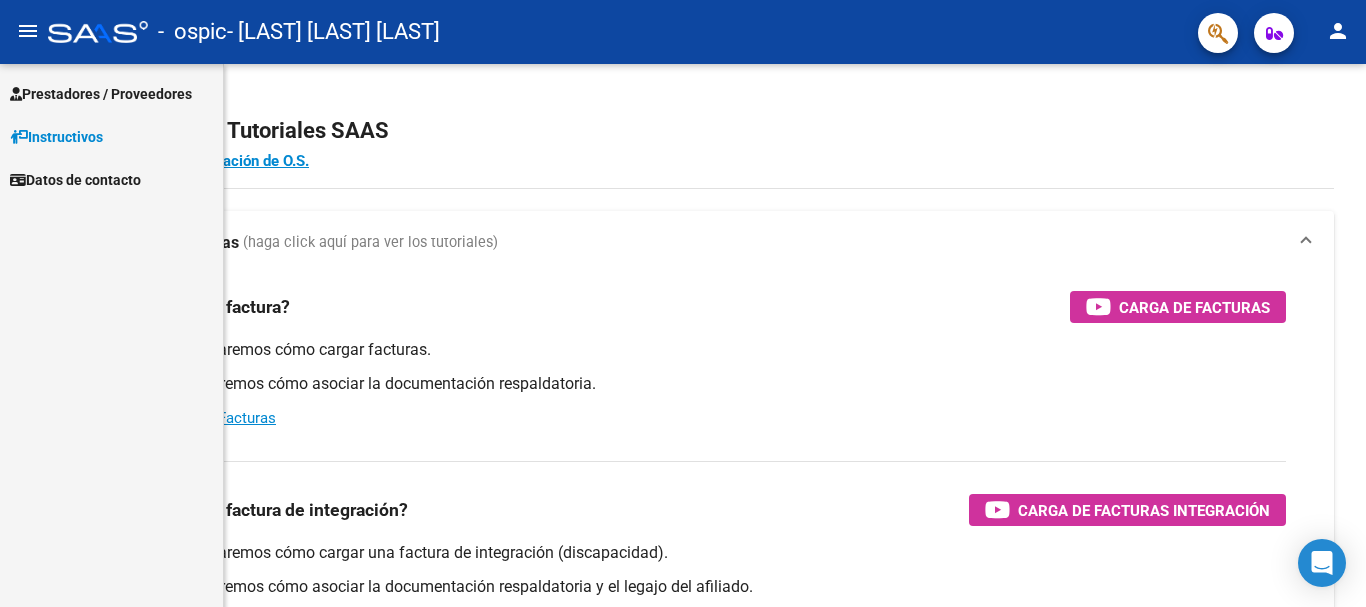 click on "menu" 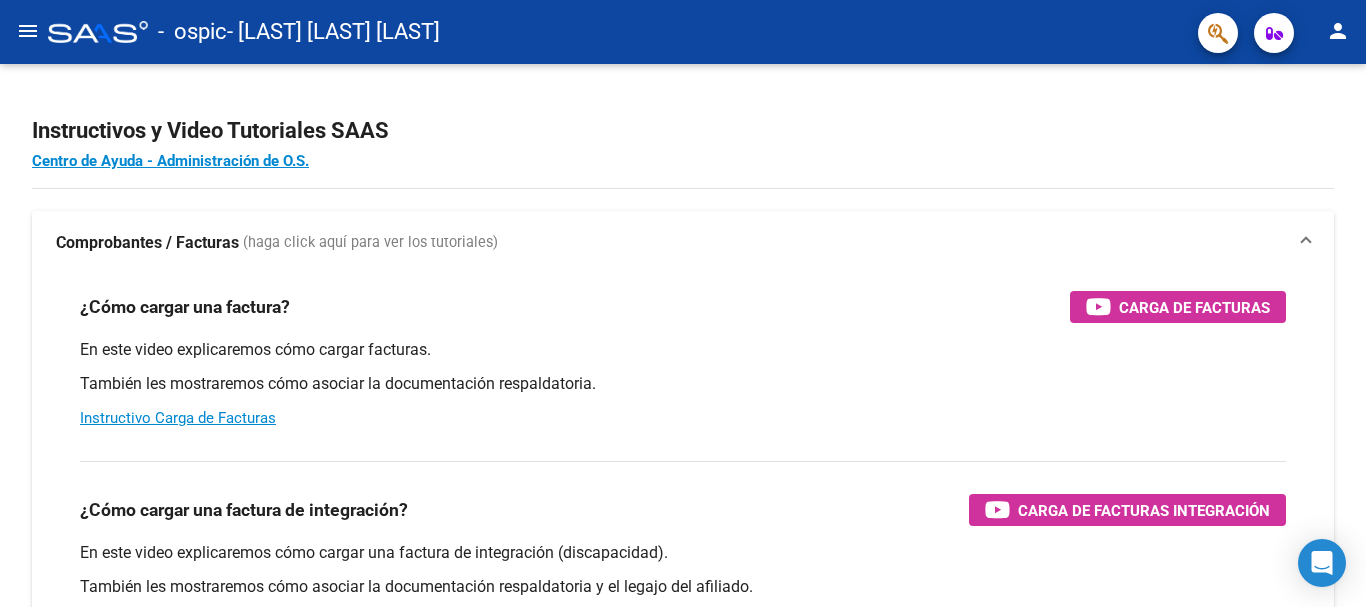 click on "menu" 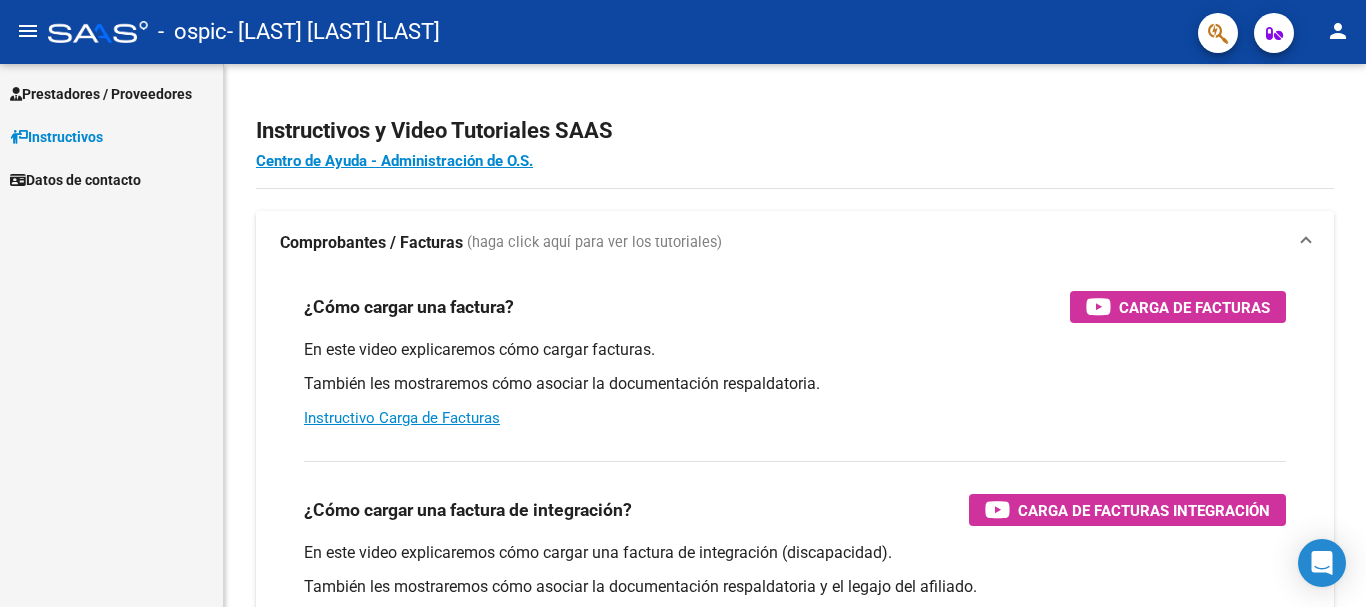 click on "menu" 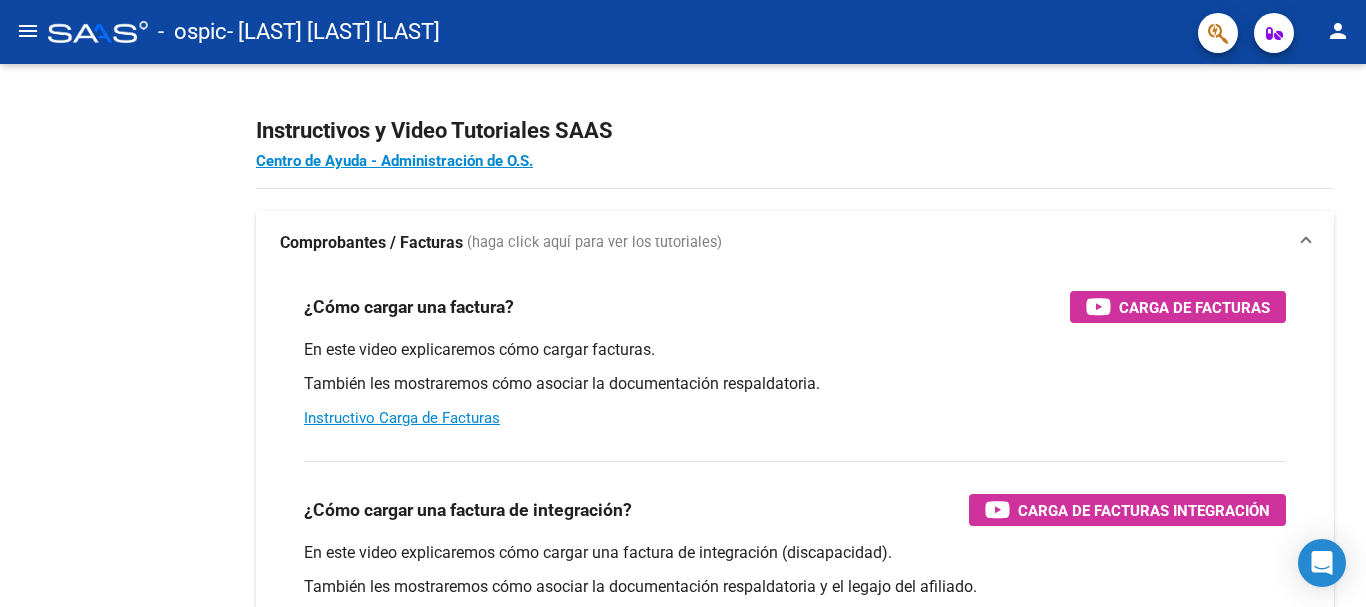 click on "menu" 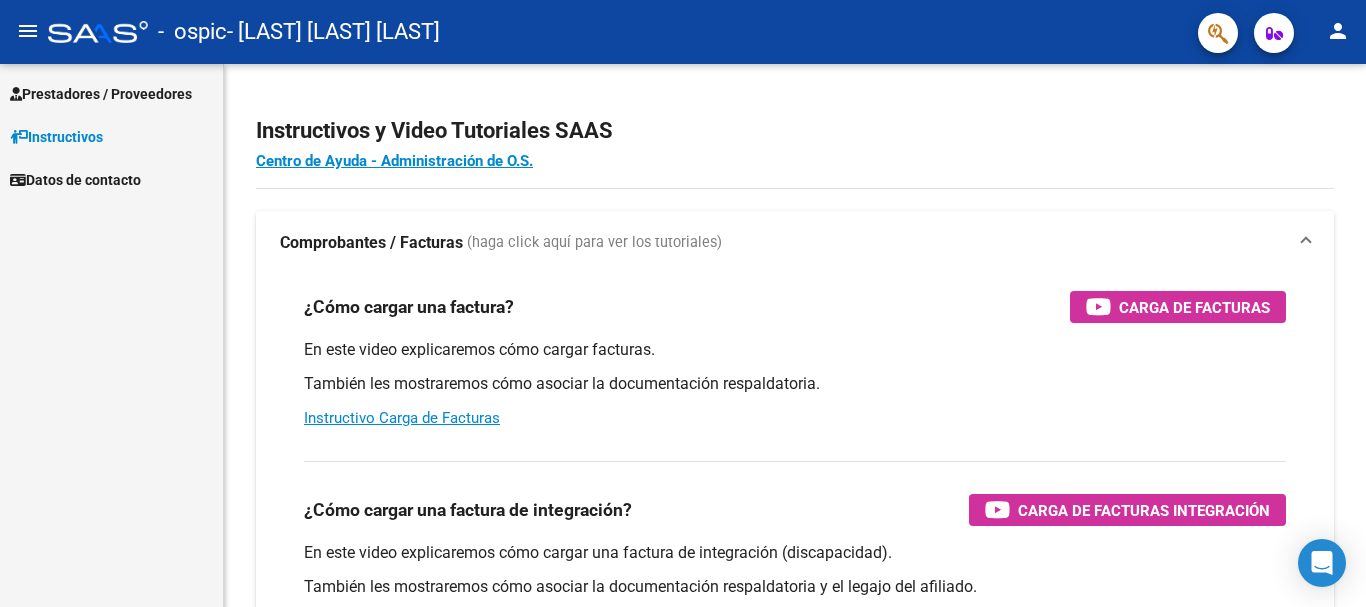 click on "menu" 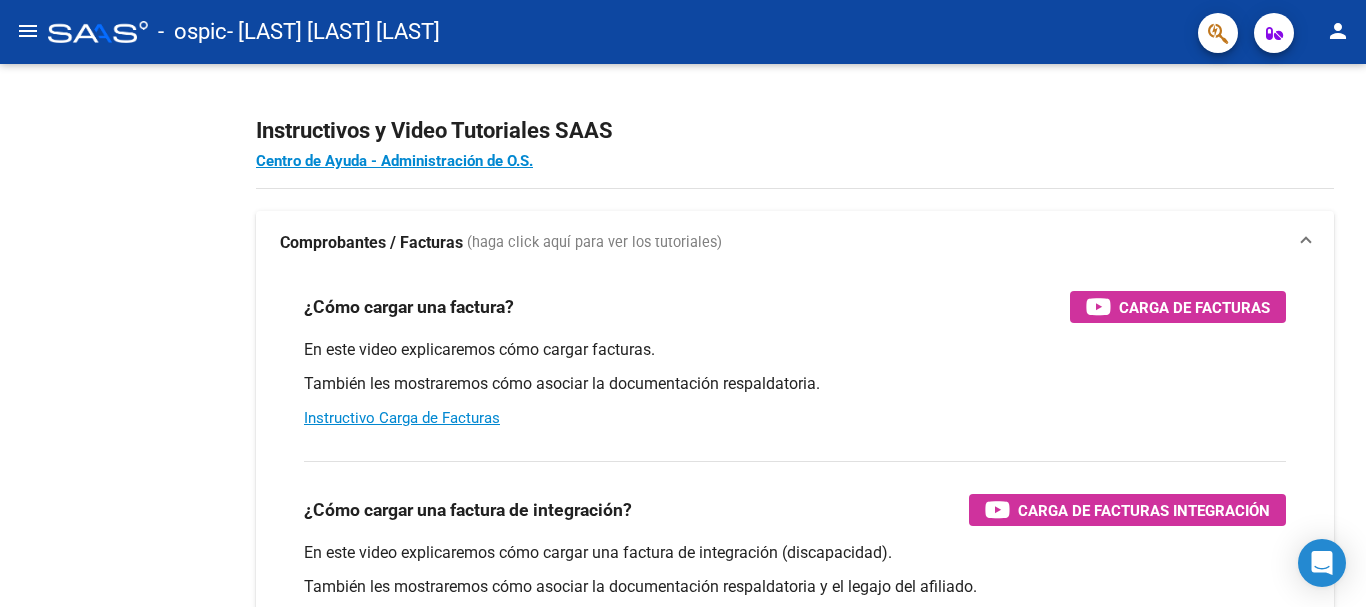click on "menu" 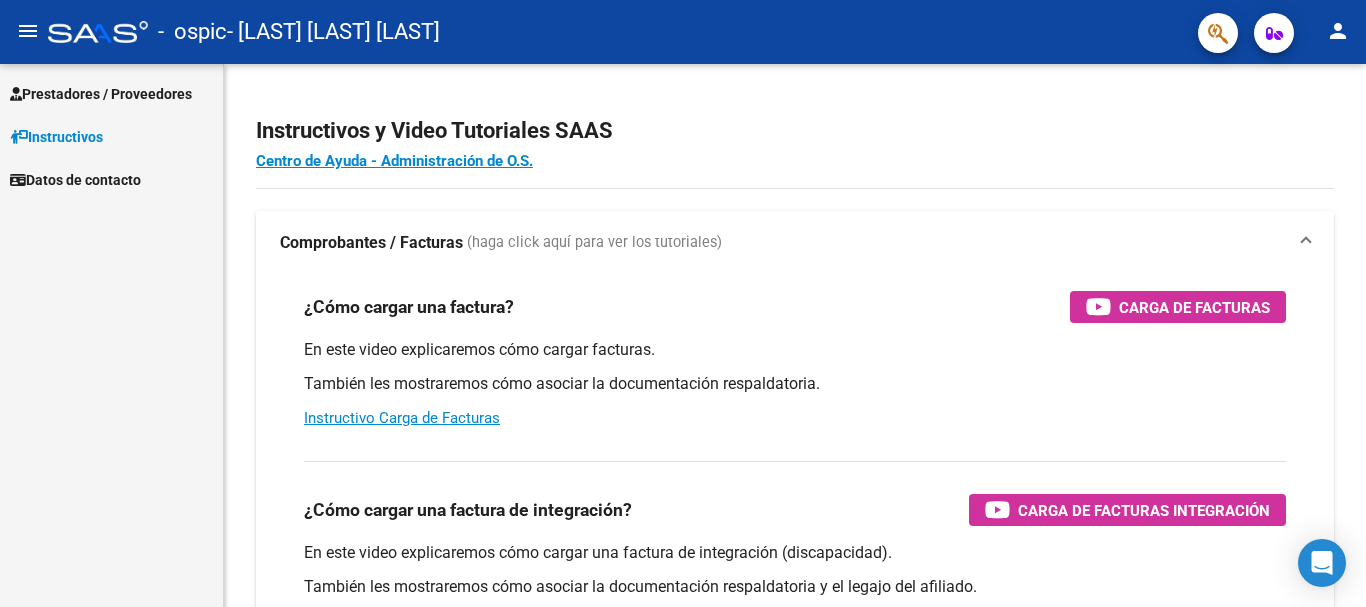 click on "menu" 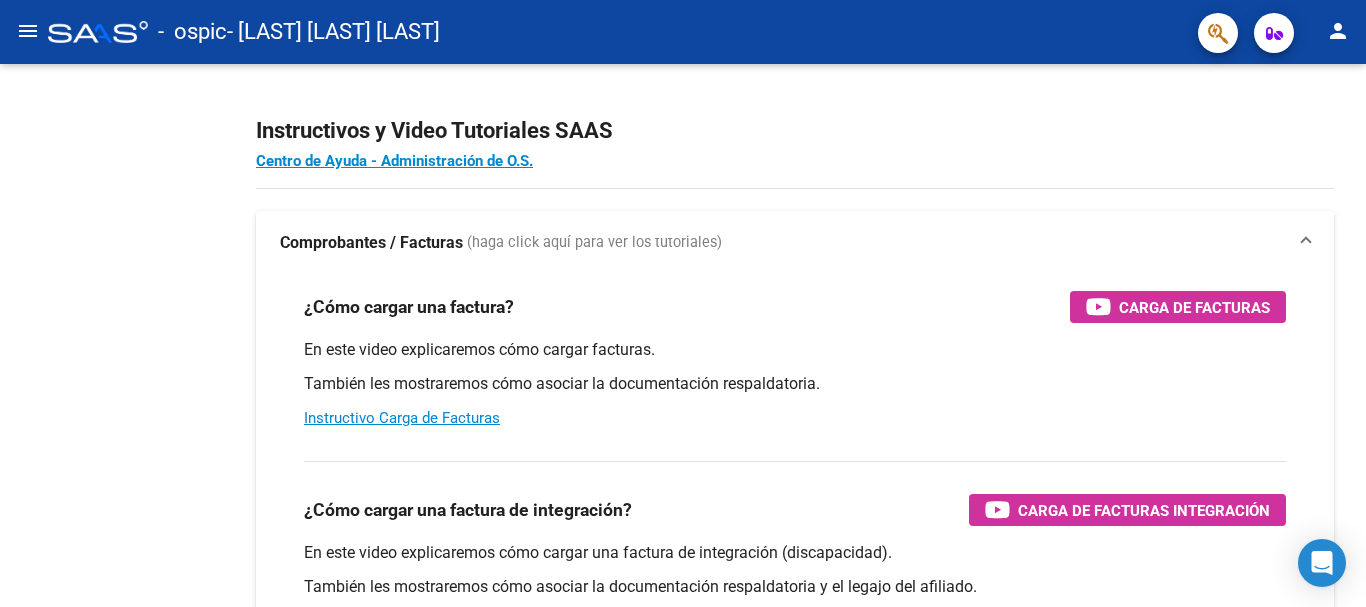 click on "menu" 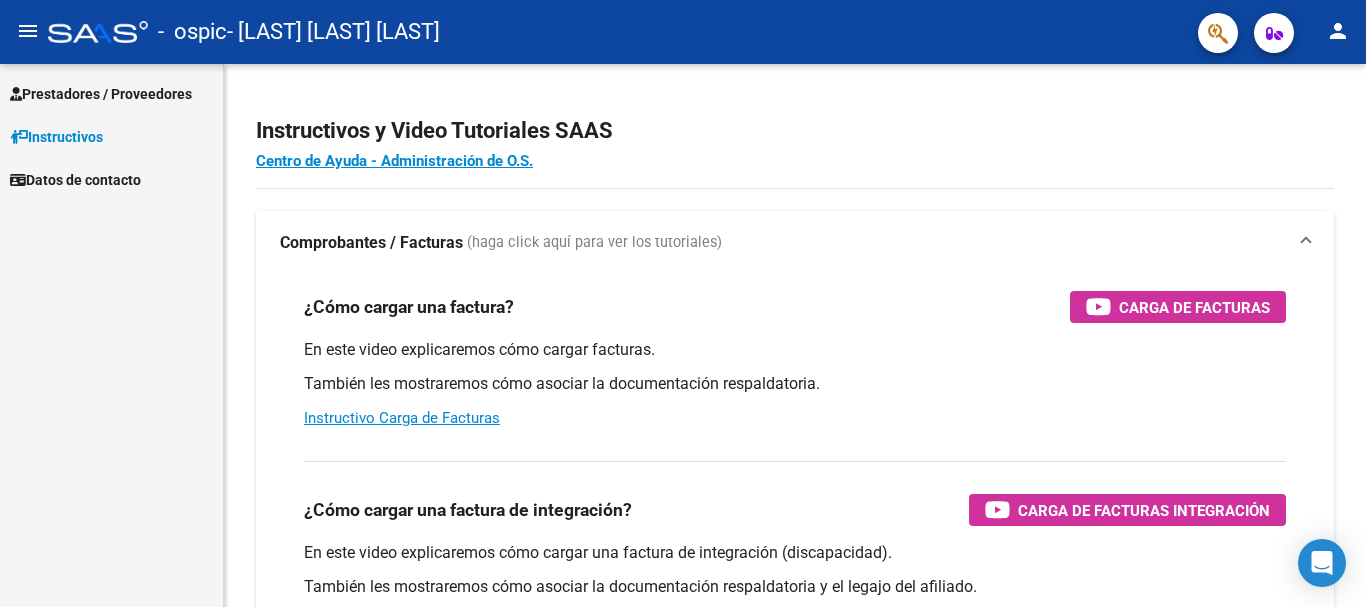 click on "menu" 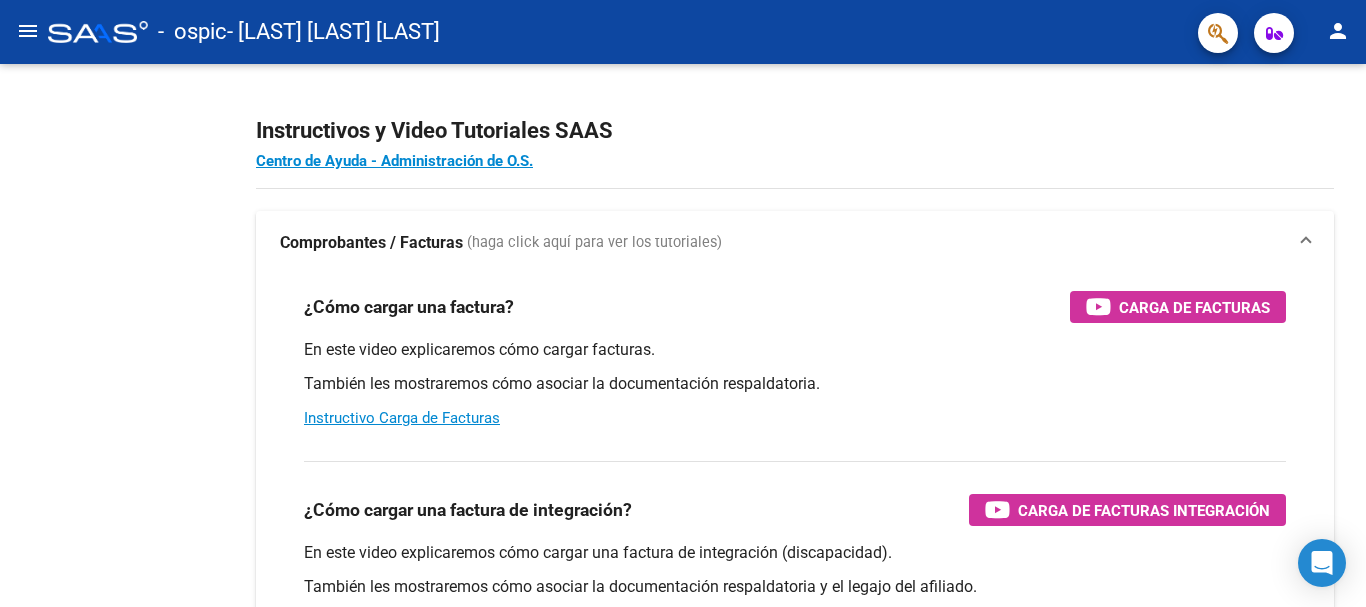 click on "menu" 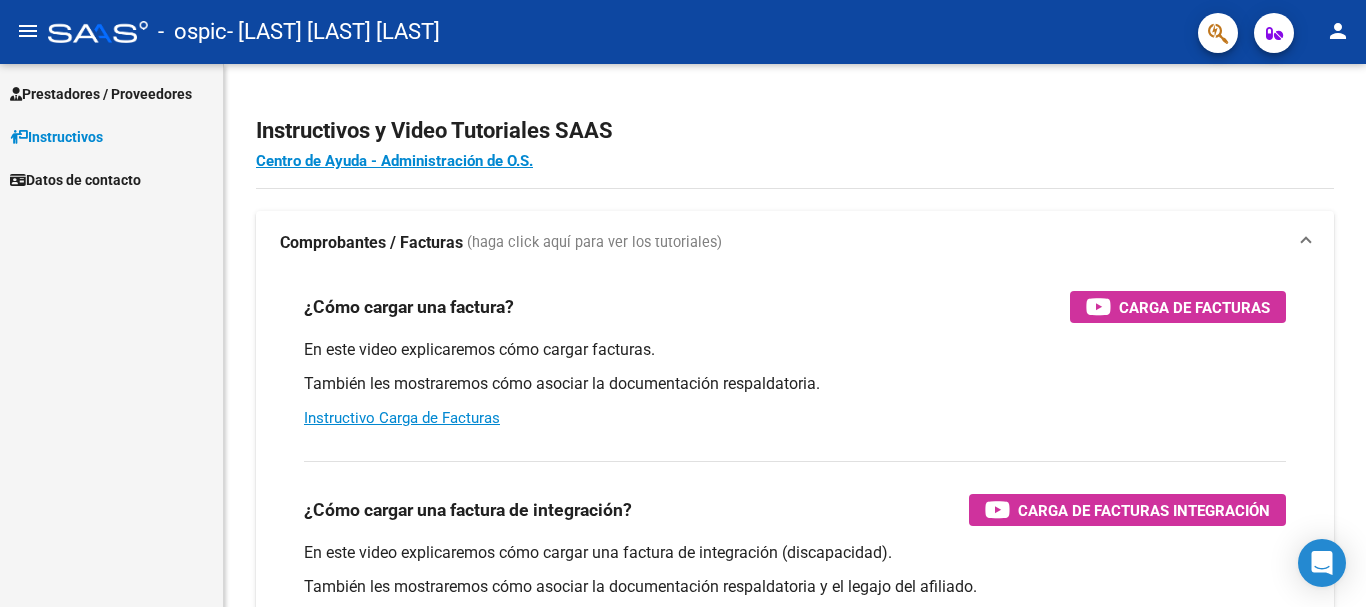 click on "menu" 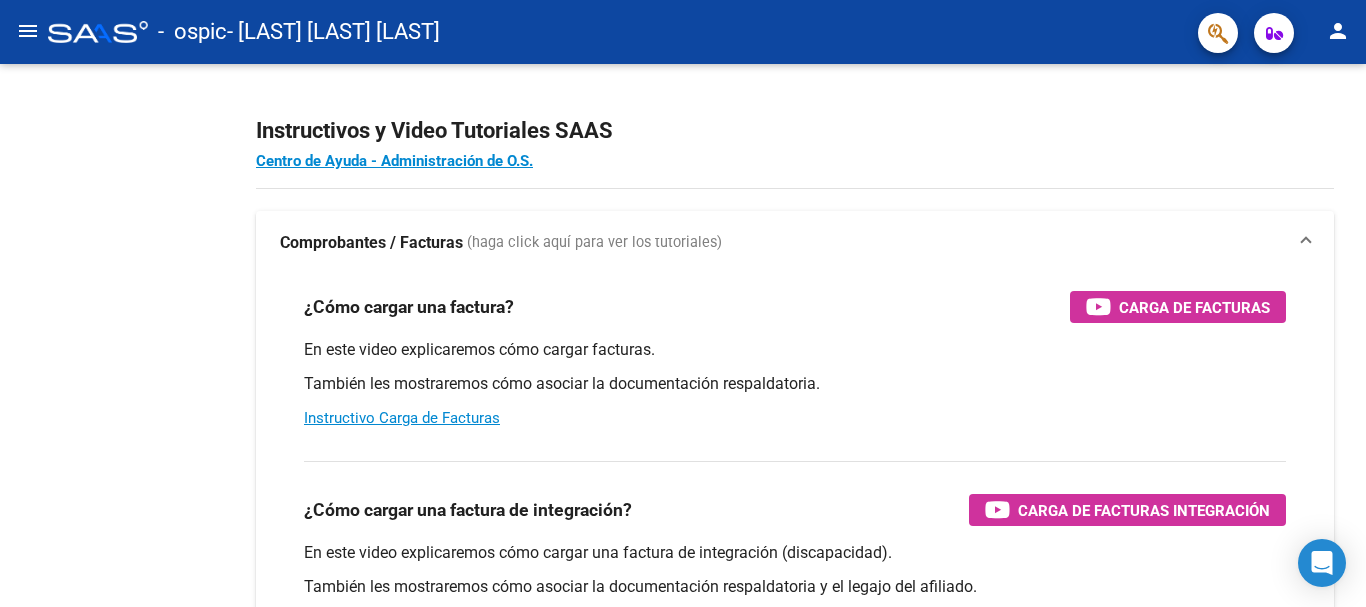 click on "menu" 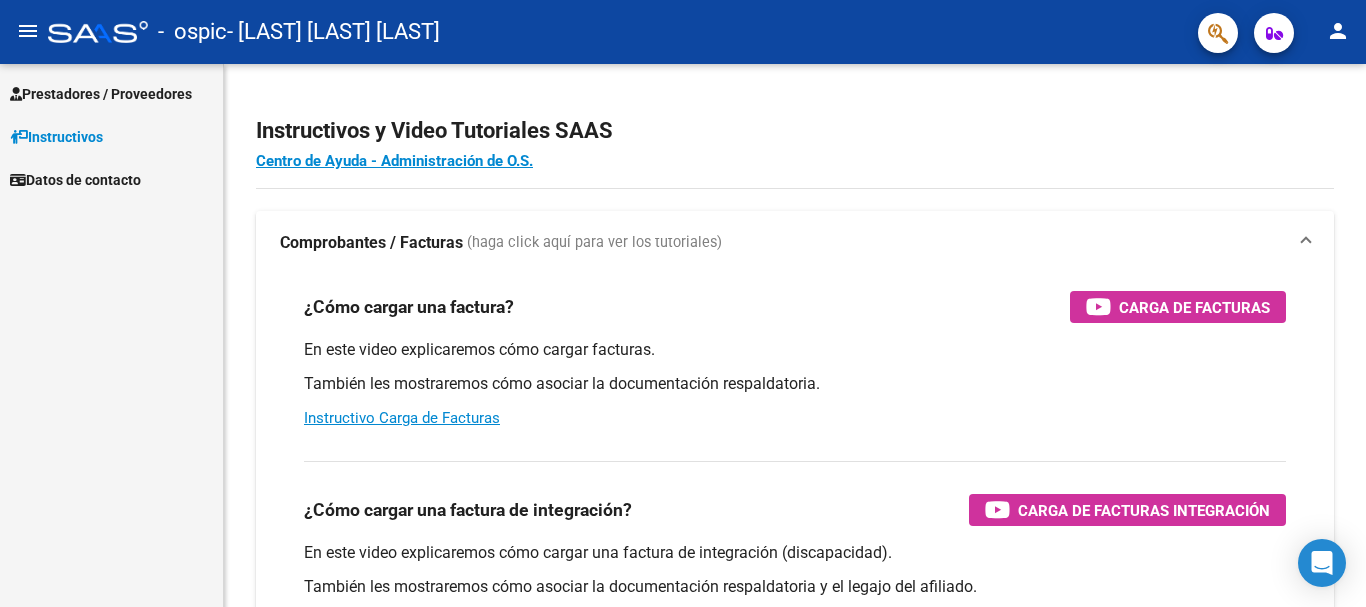click on "menu" 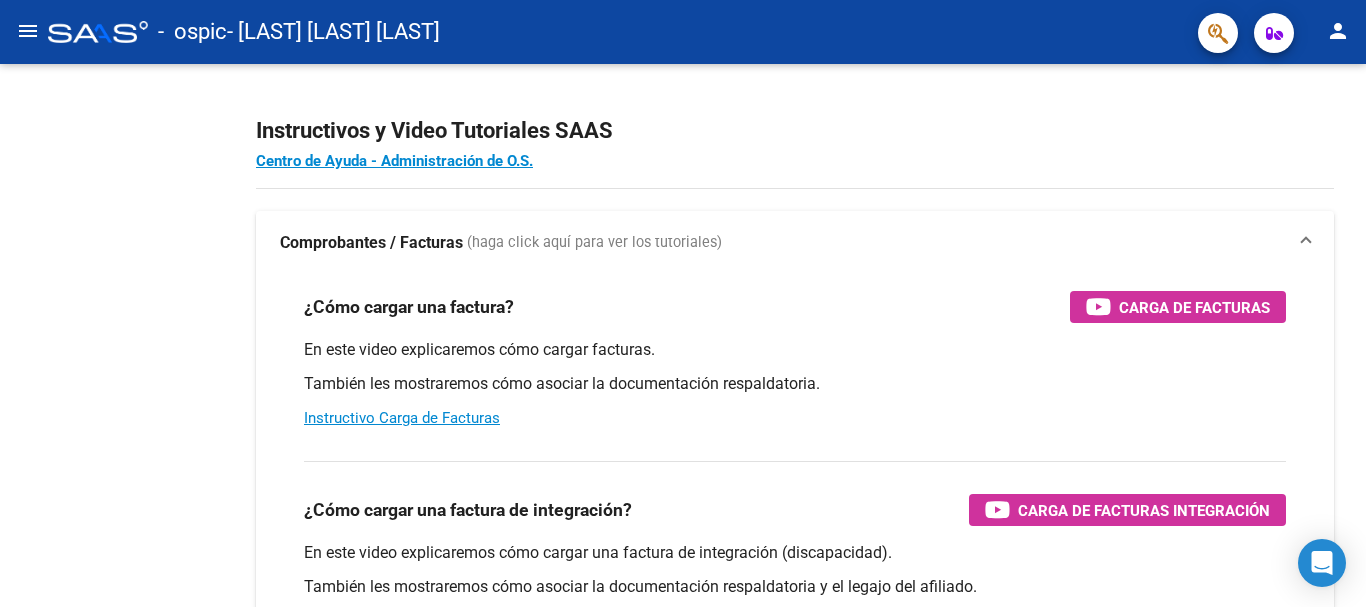 click on "menu" 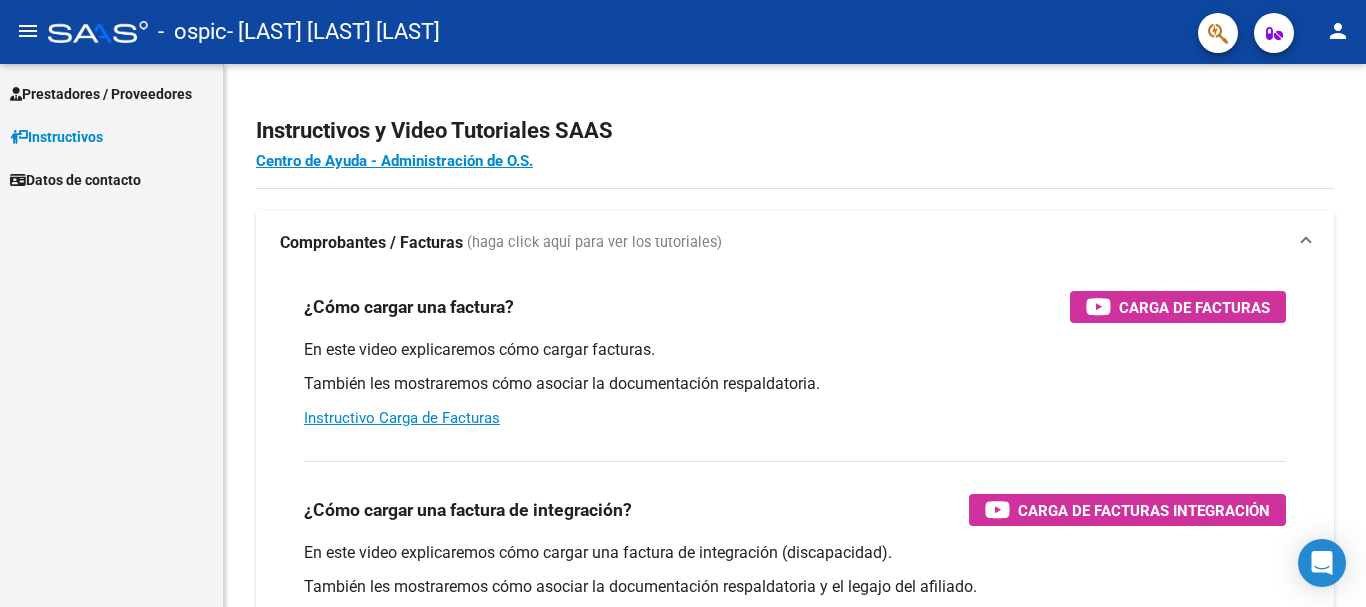 click on "menu" 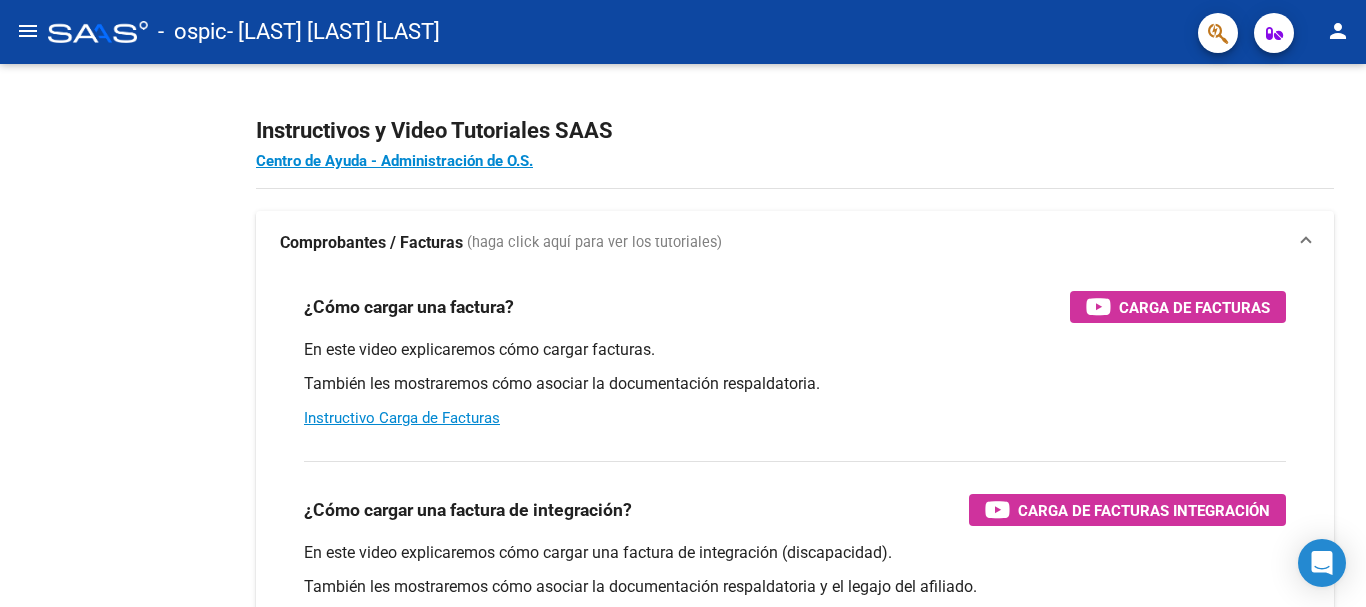 click on "menu" 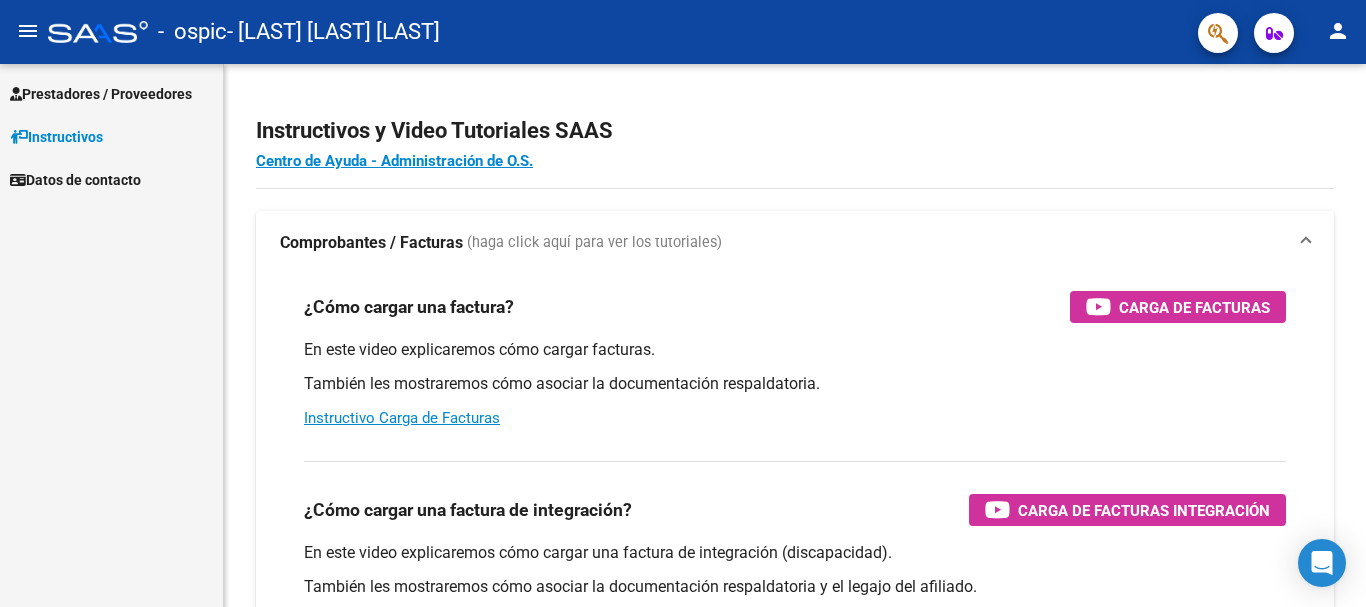 click on "menu" 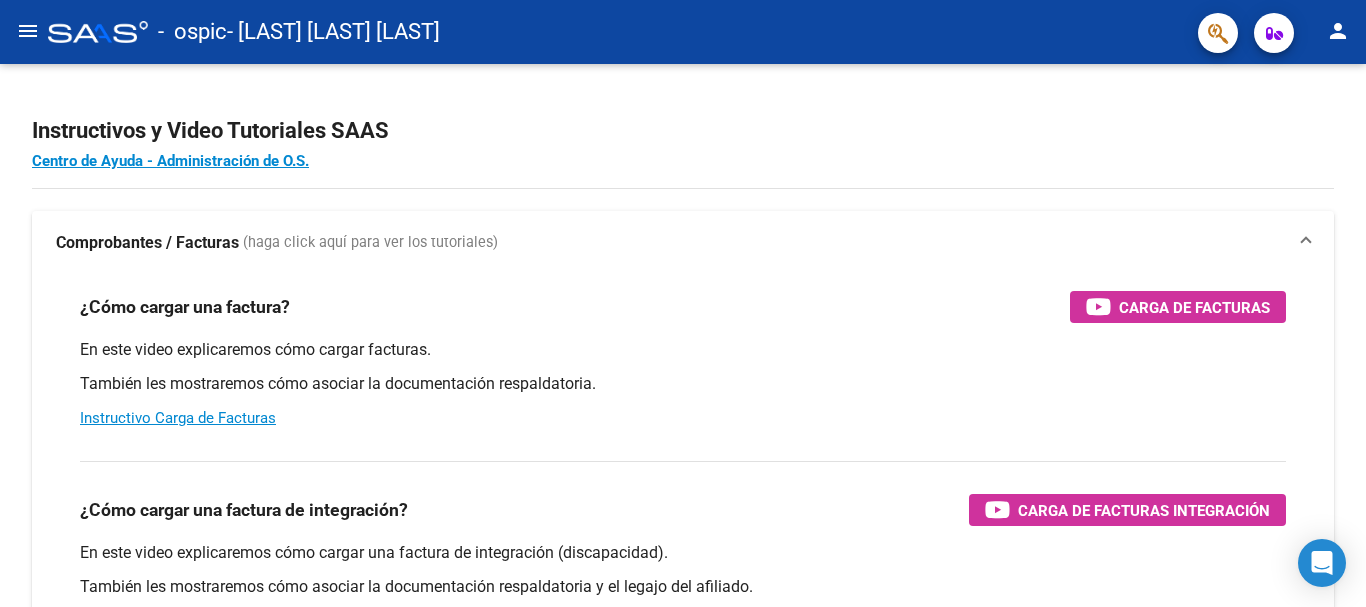 click on "menu" 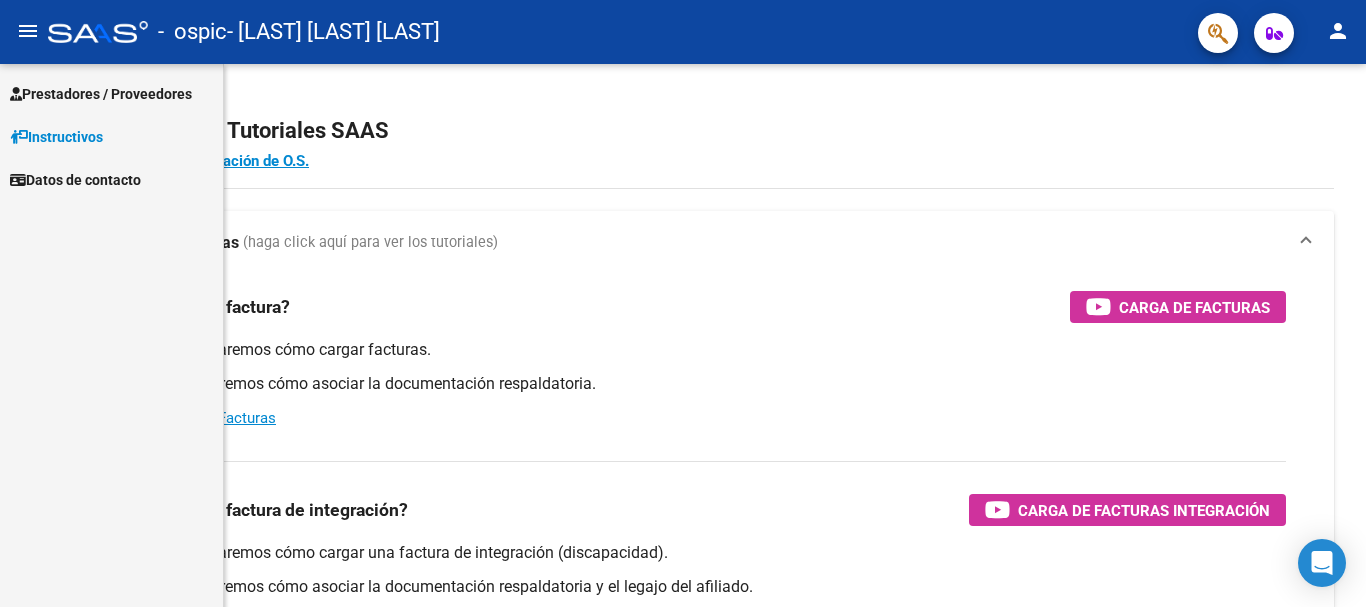 click on "menu" 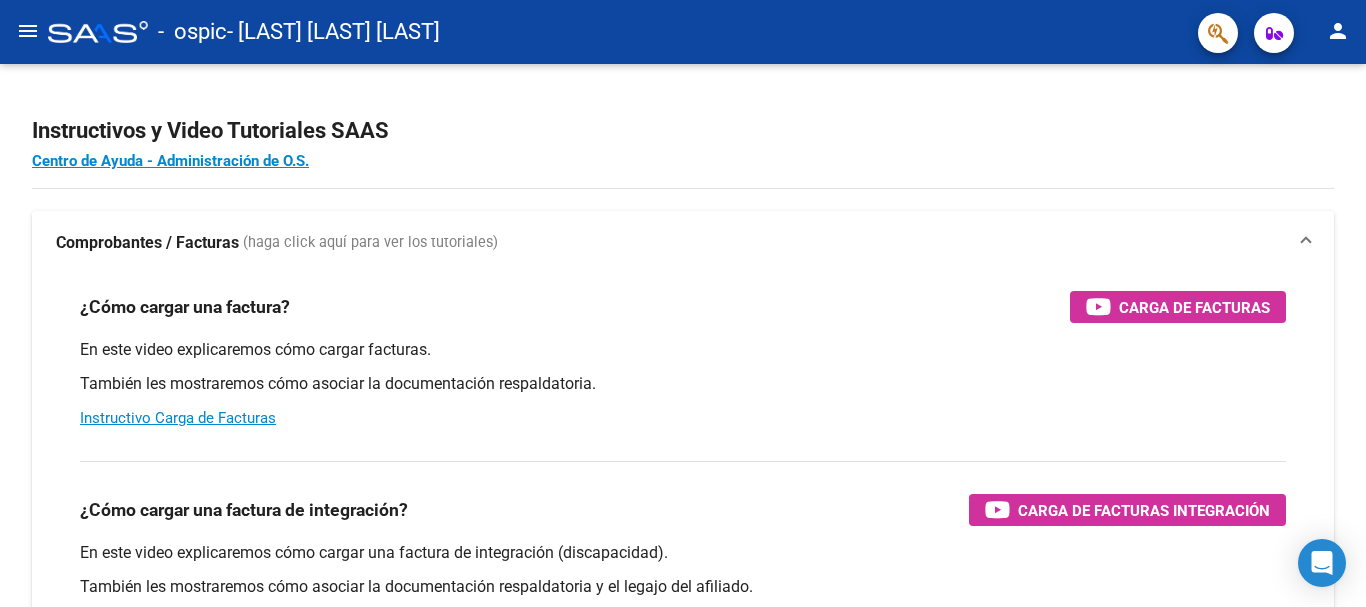 click on "menu" 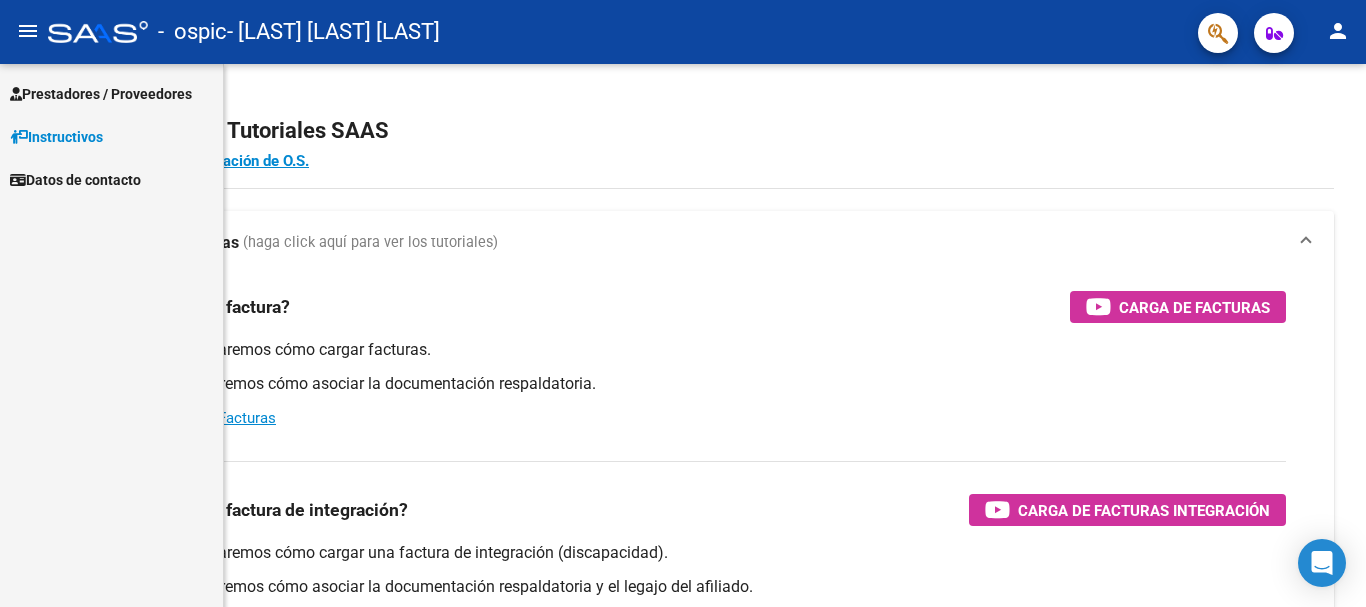 click on "menu" 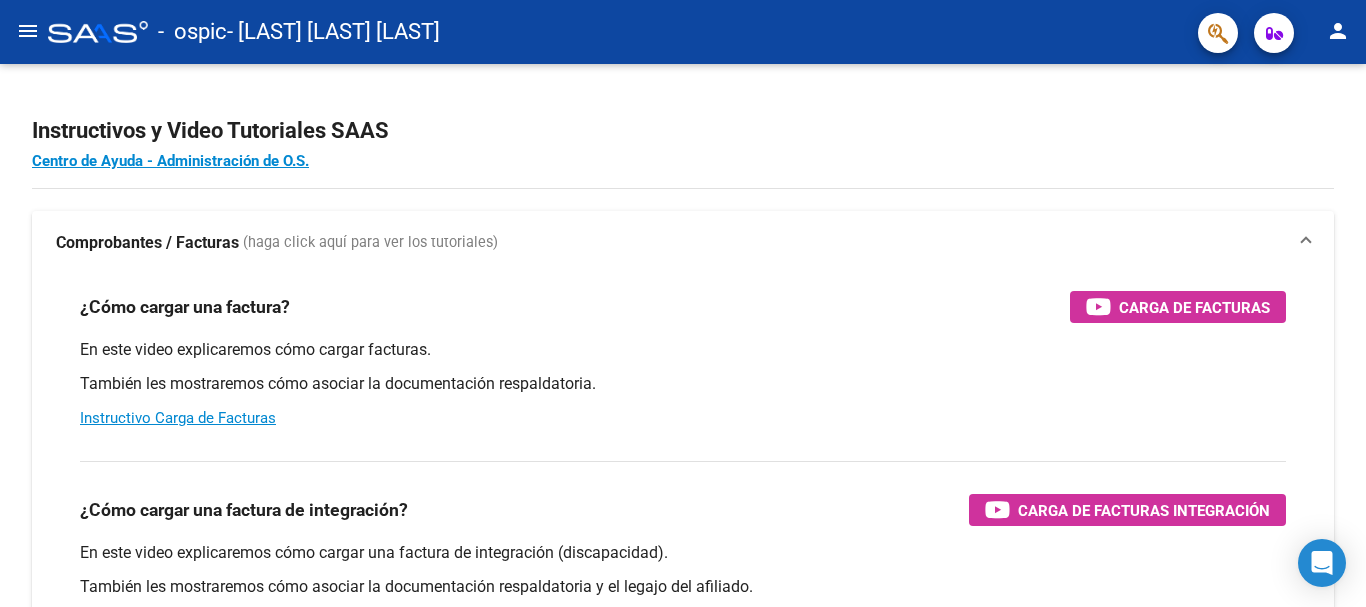 click on "menu" 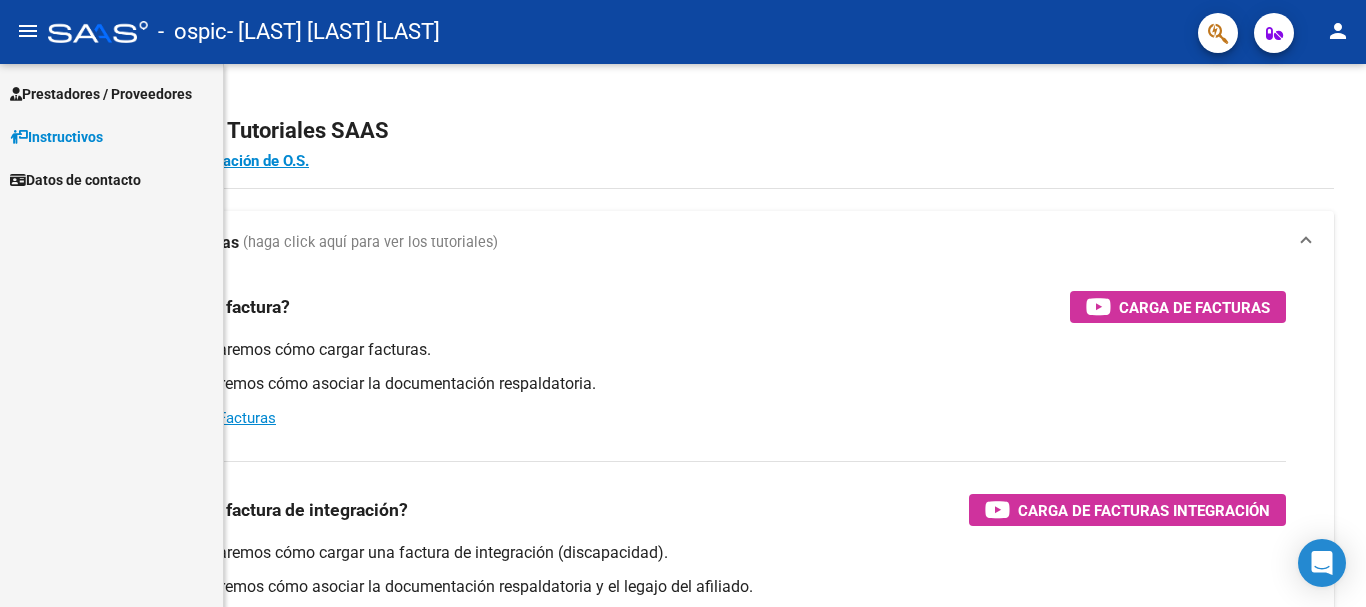click on "menu" 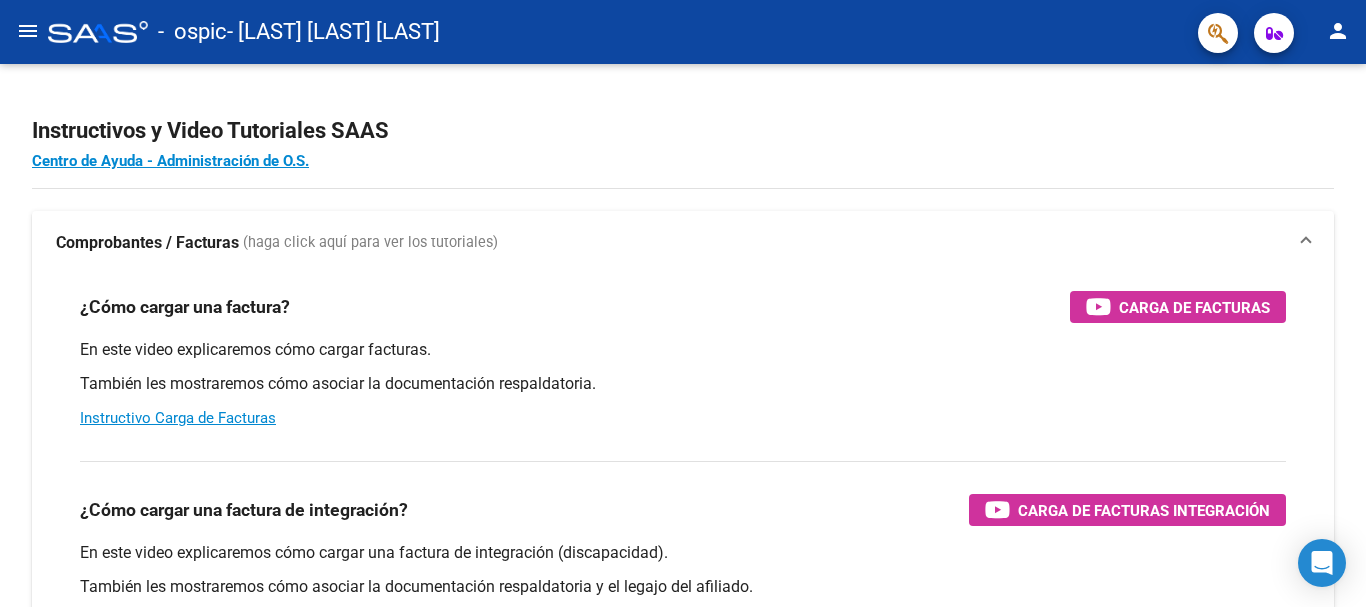 click on "menu" 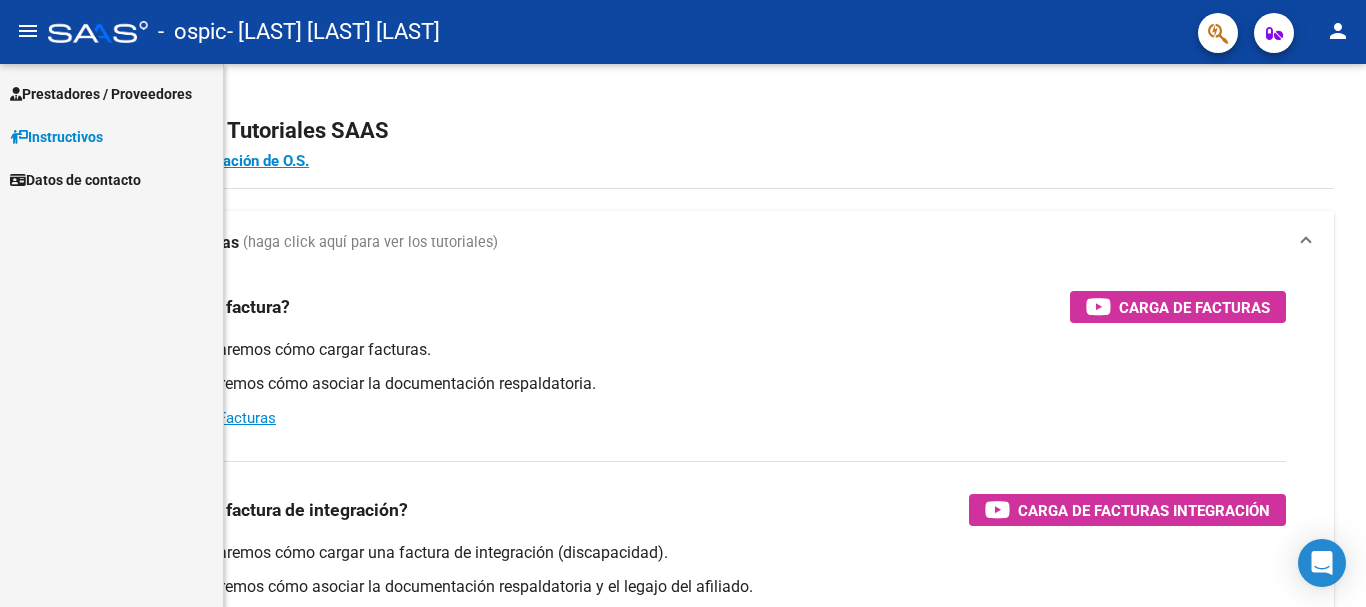 click on "menu" 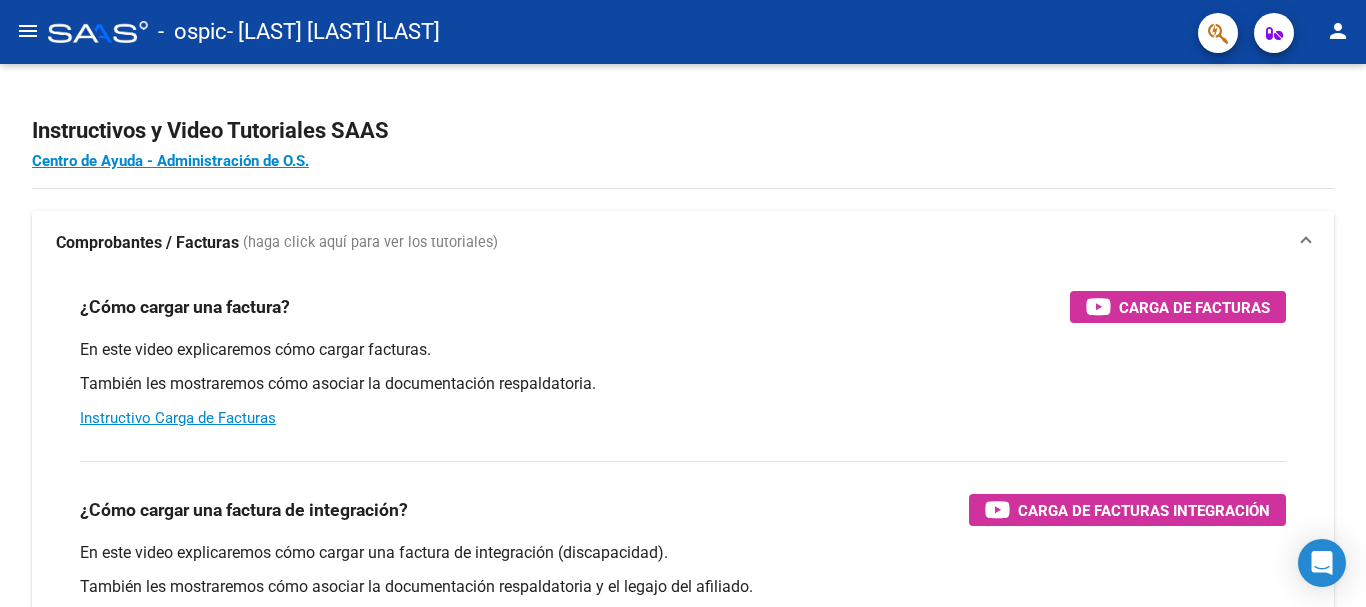 click on "menu" 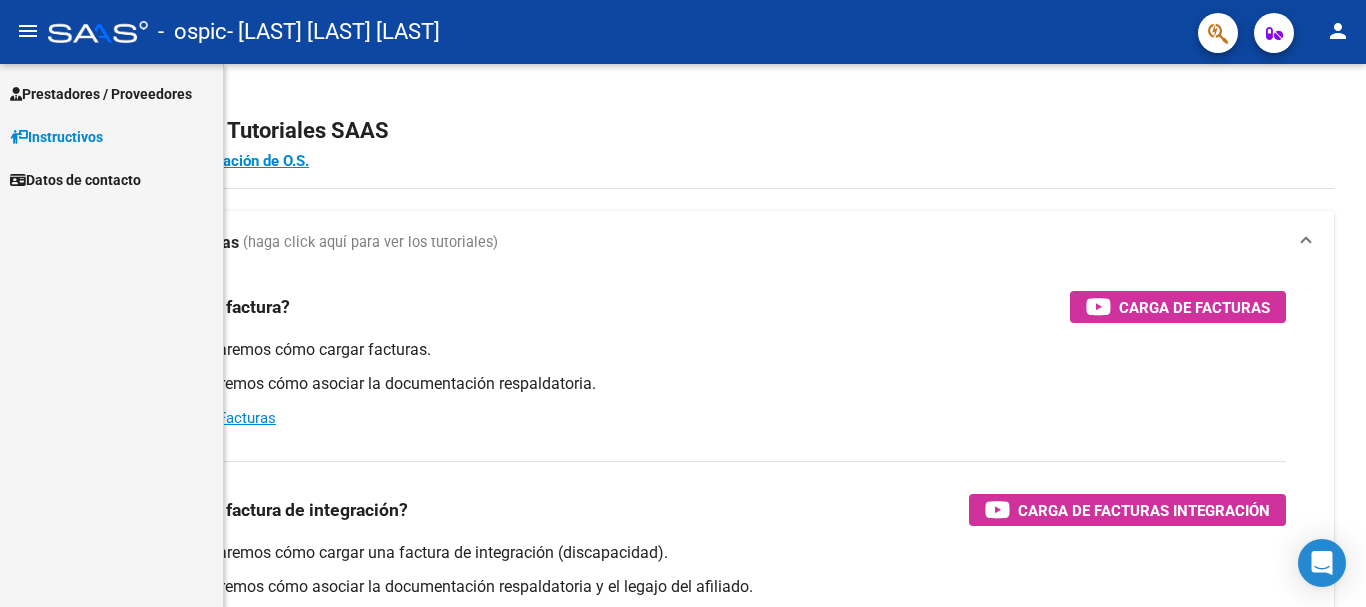 click on "menu" 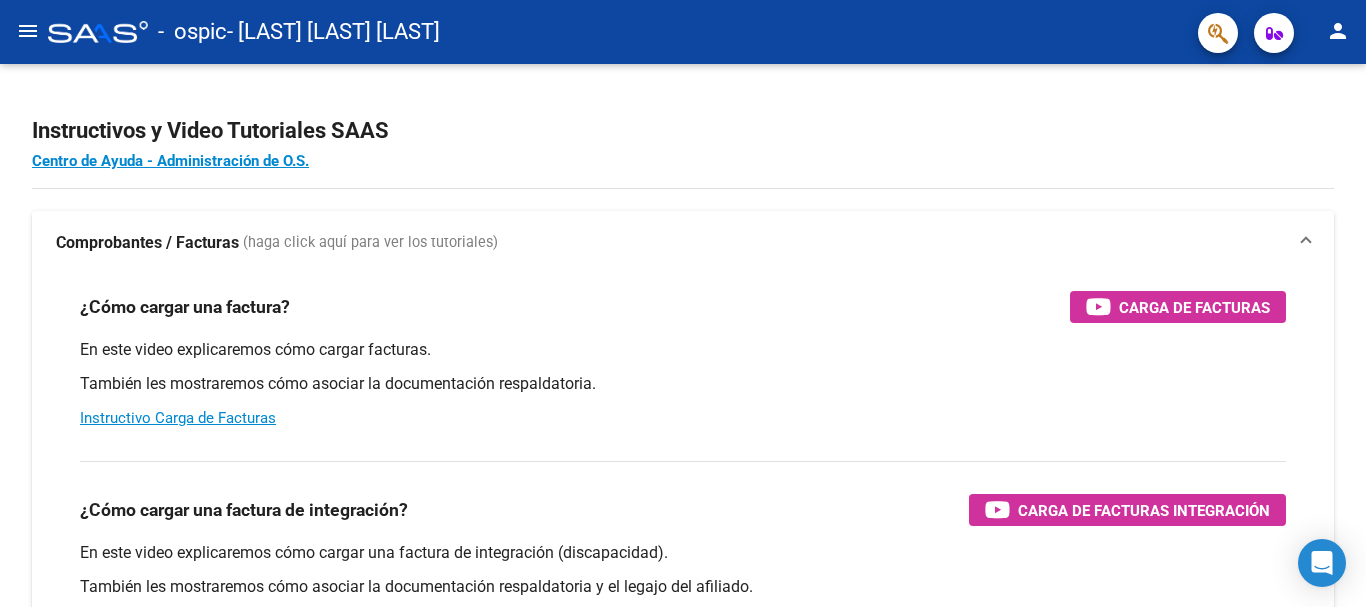 click on "menu" 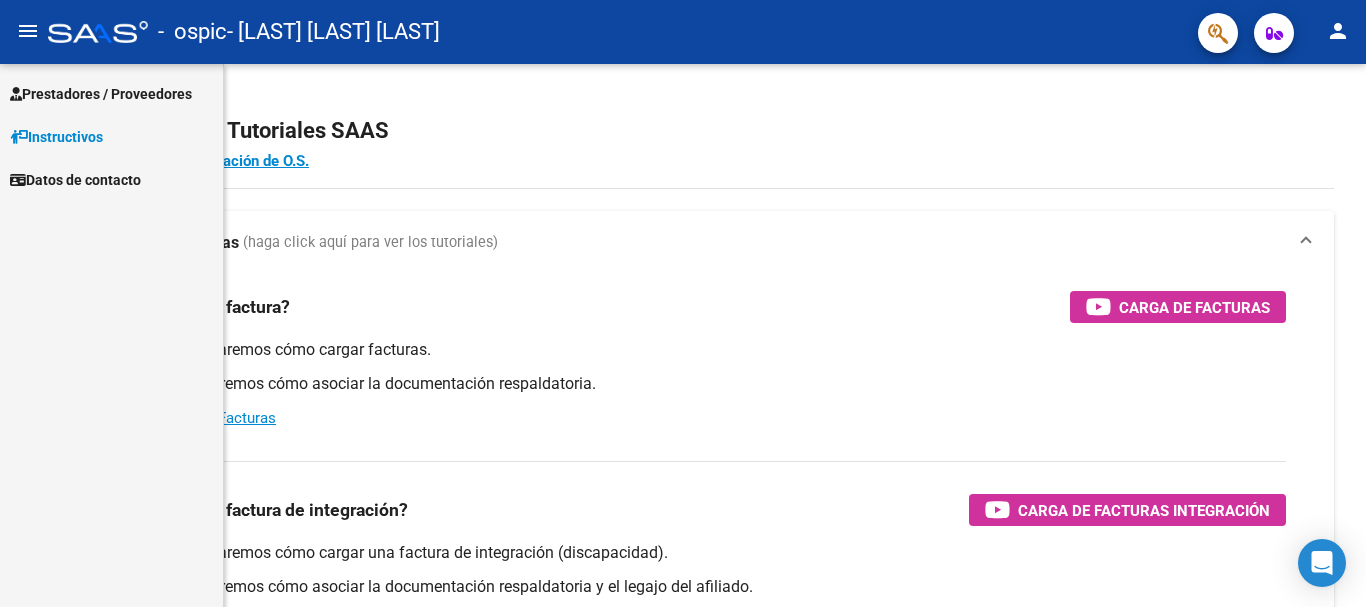click on "menu" 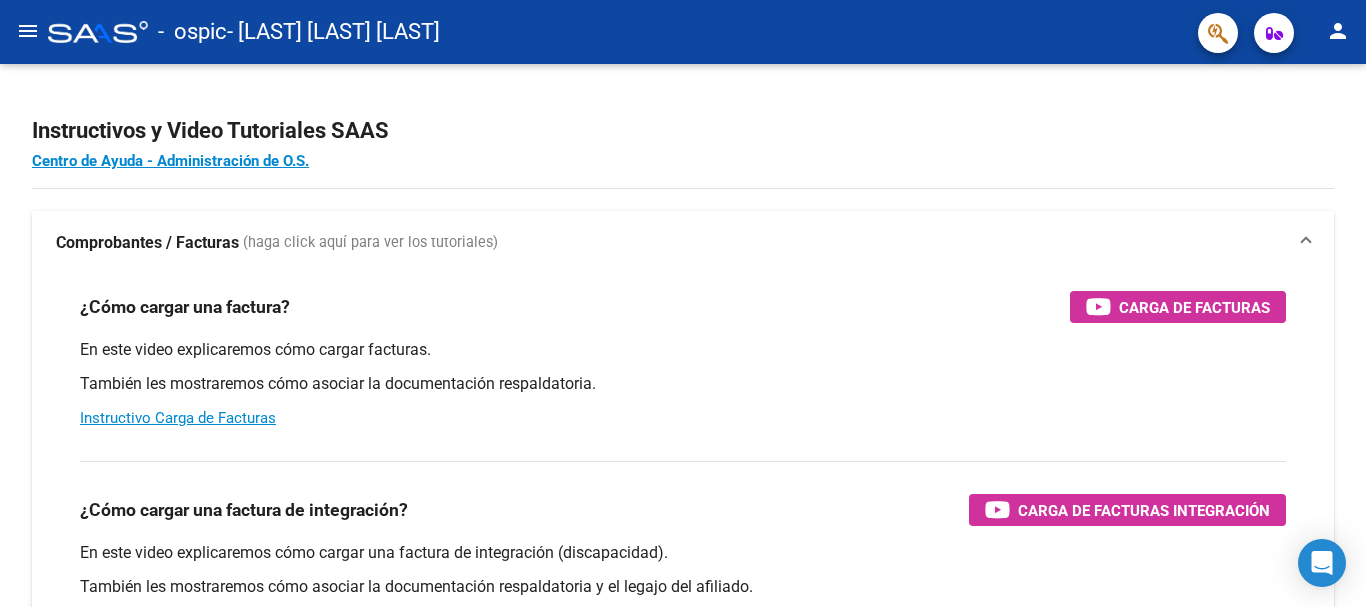 click on "menu" 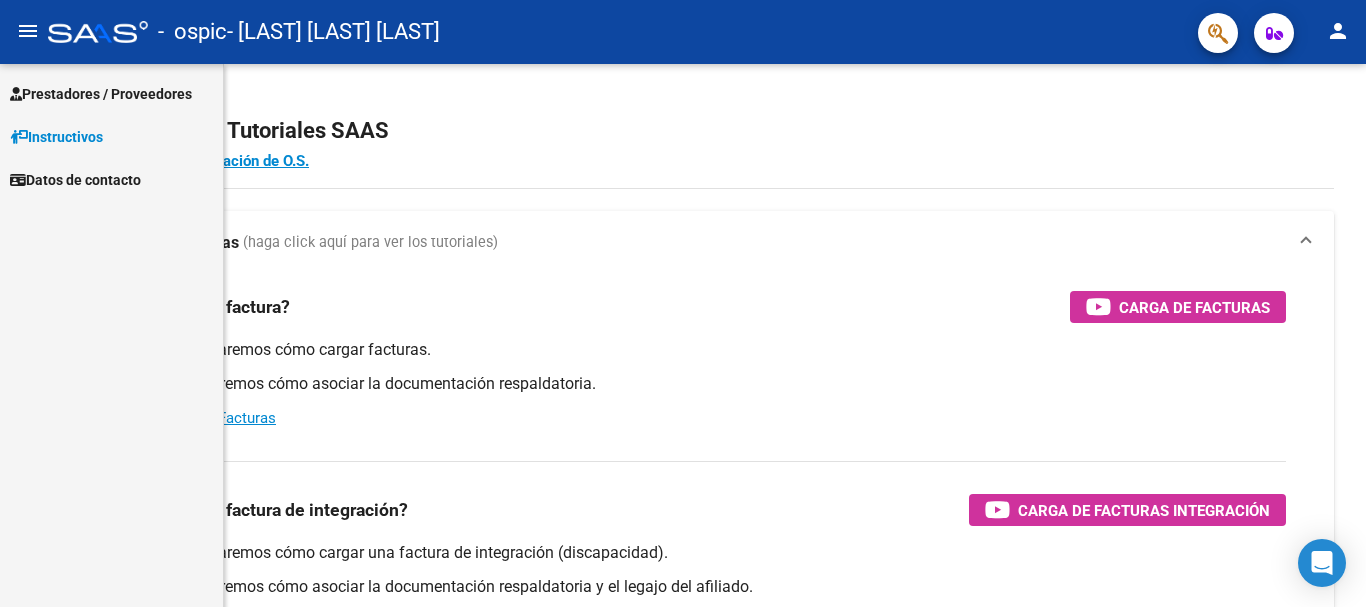 click on "menu" 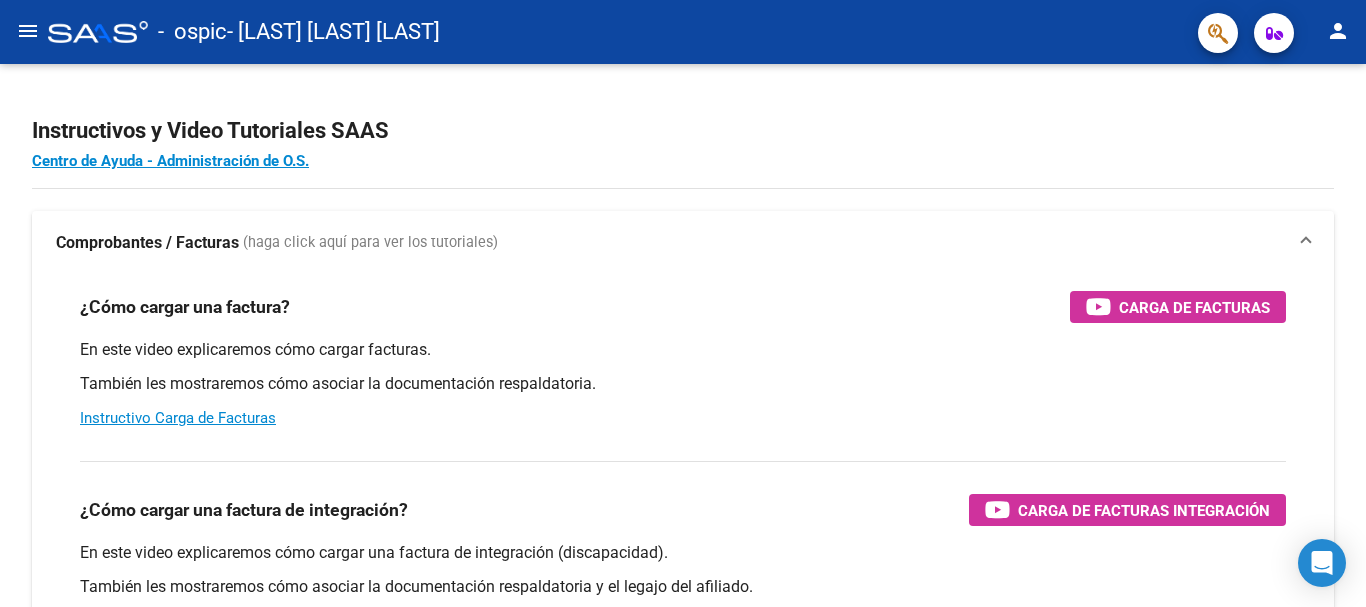 click on "menu" 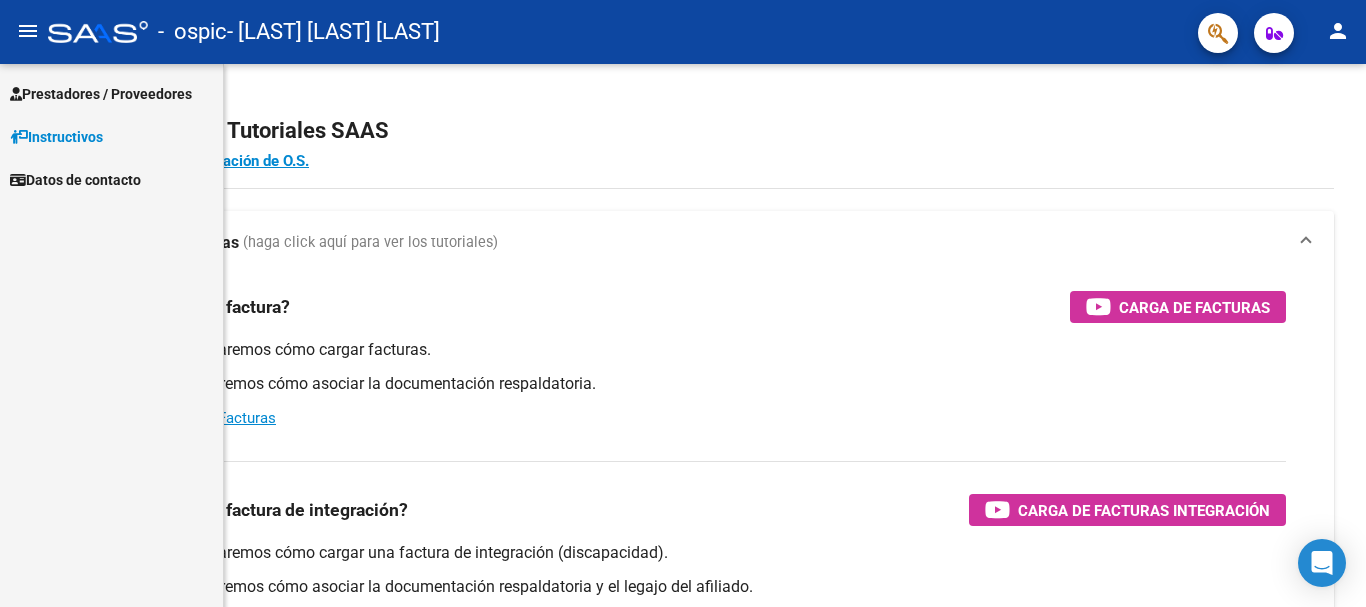 click on "menu" 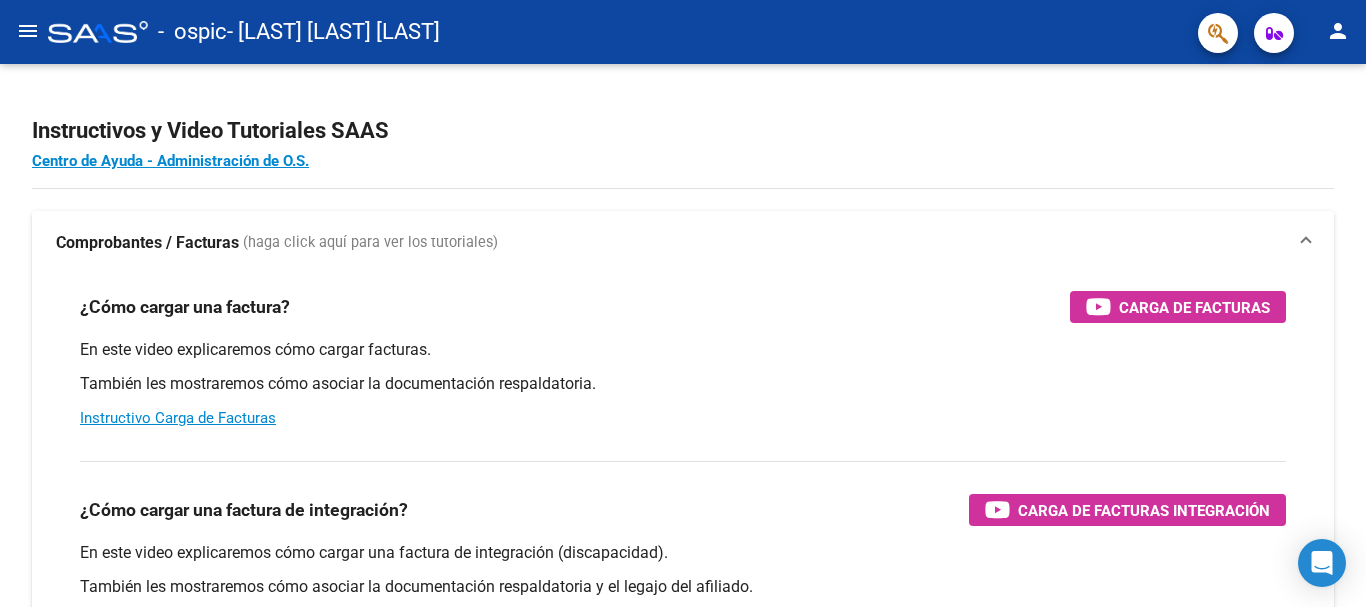 click on "menu" 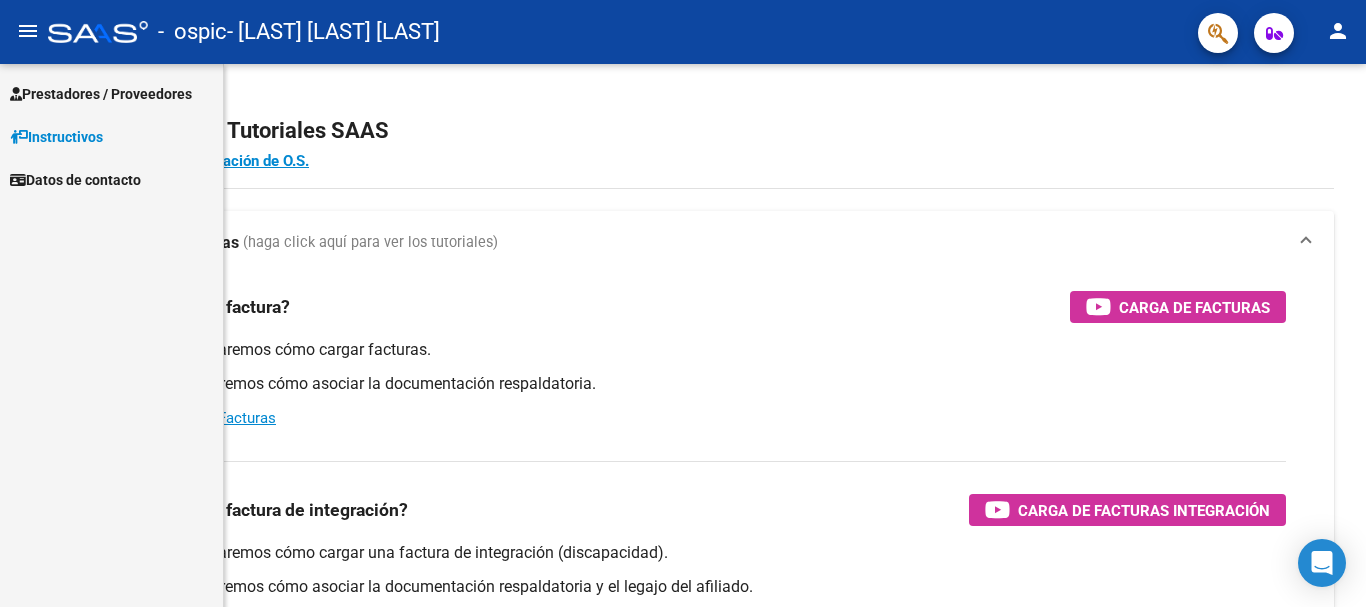 click on "menu" 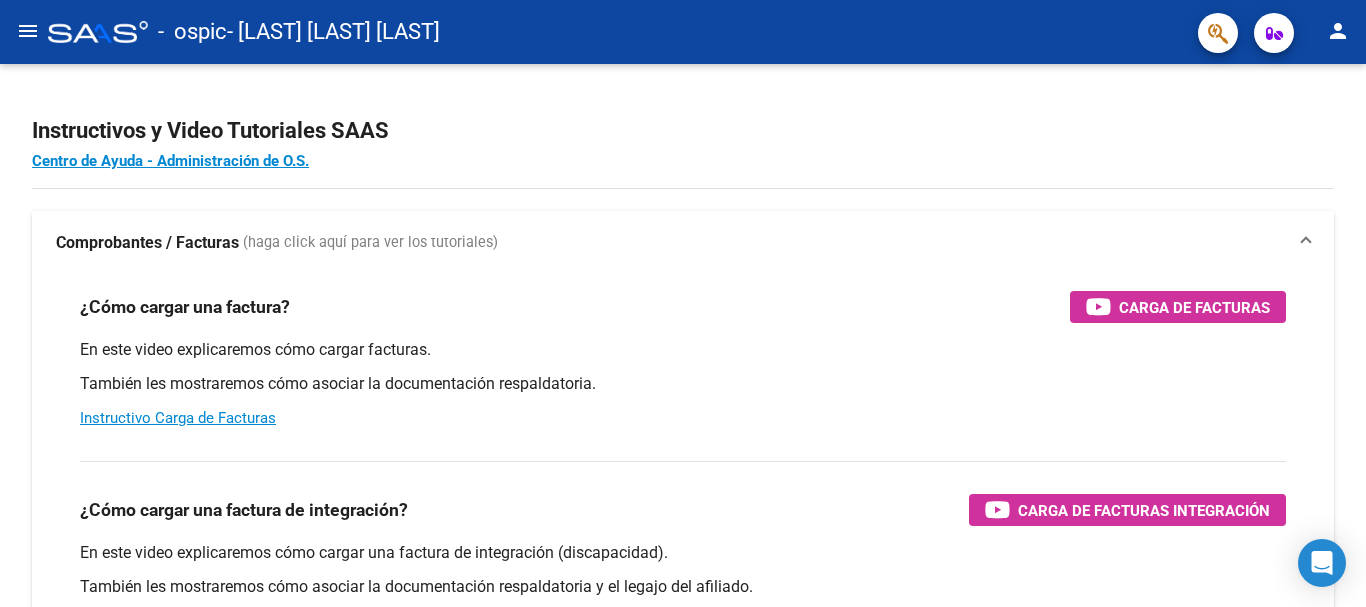 click on "menu" 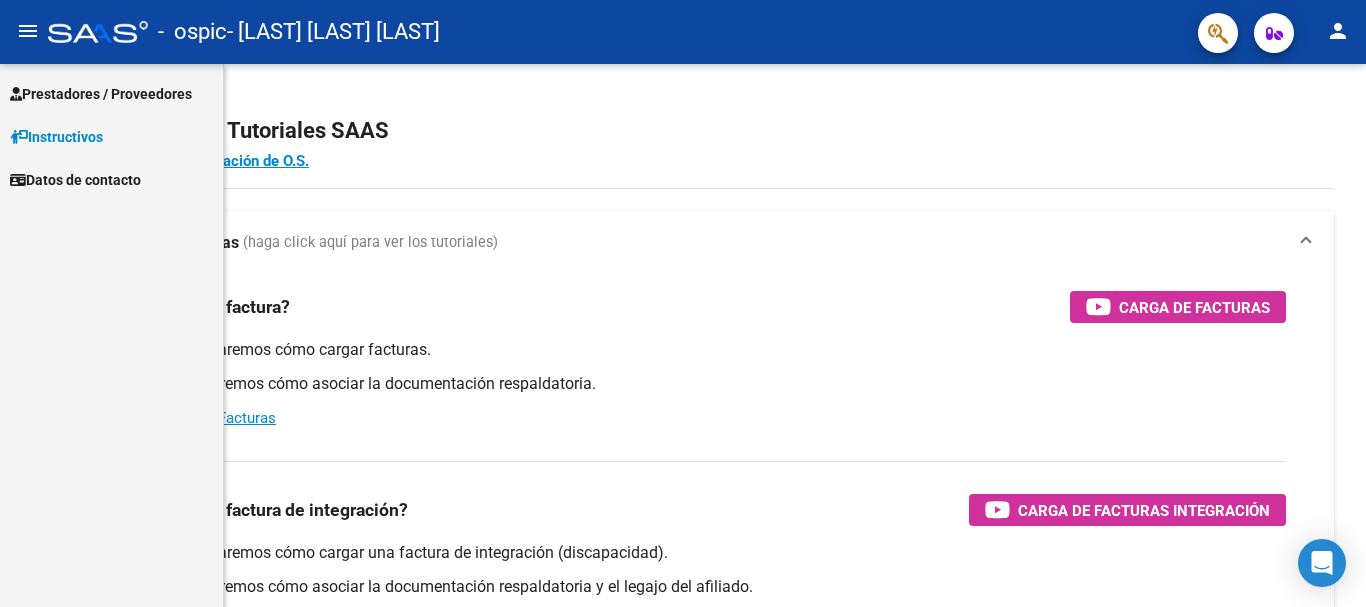 click on "menu" 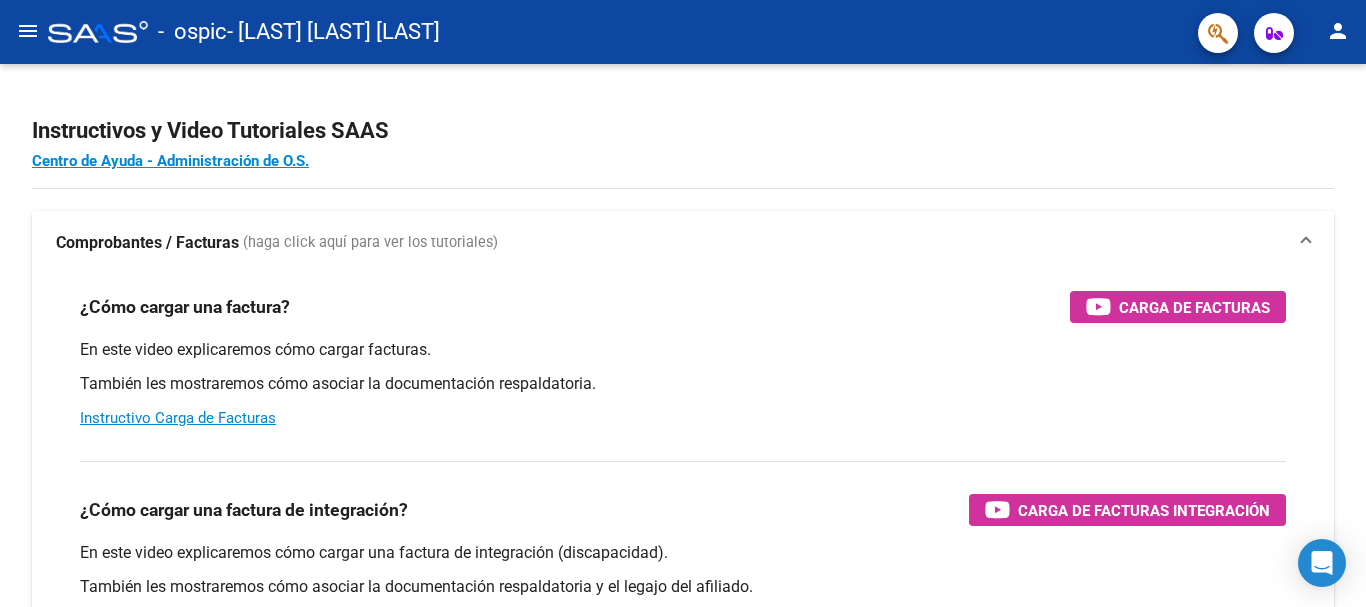 click on "menu" 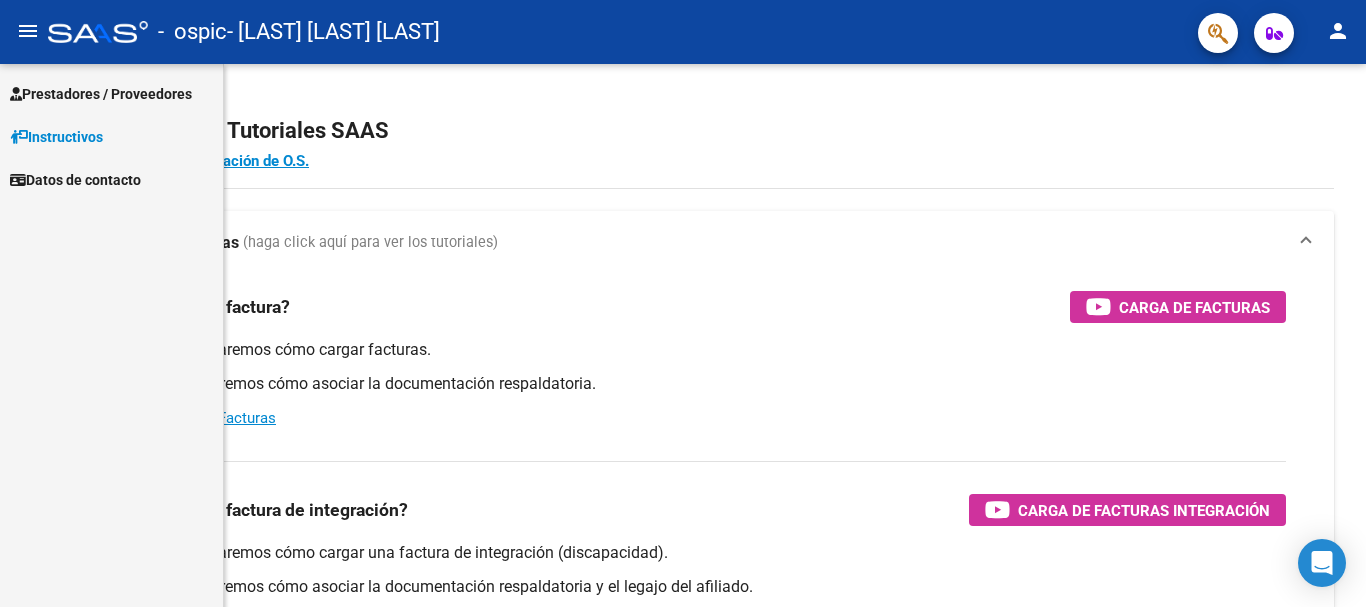 click on "menu" 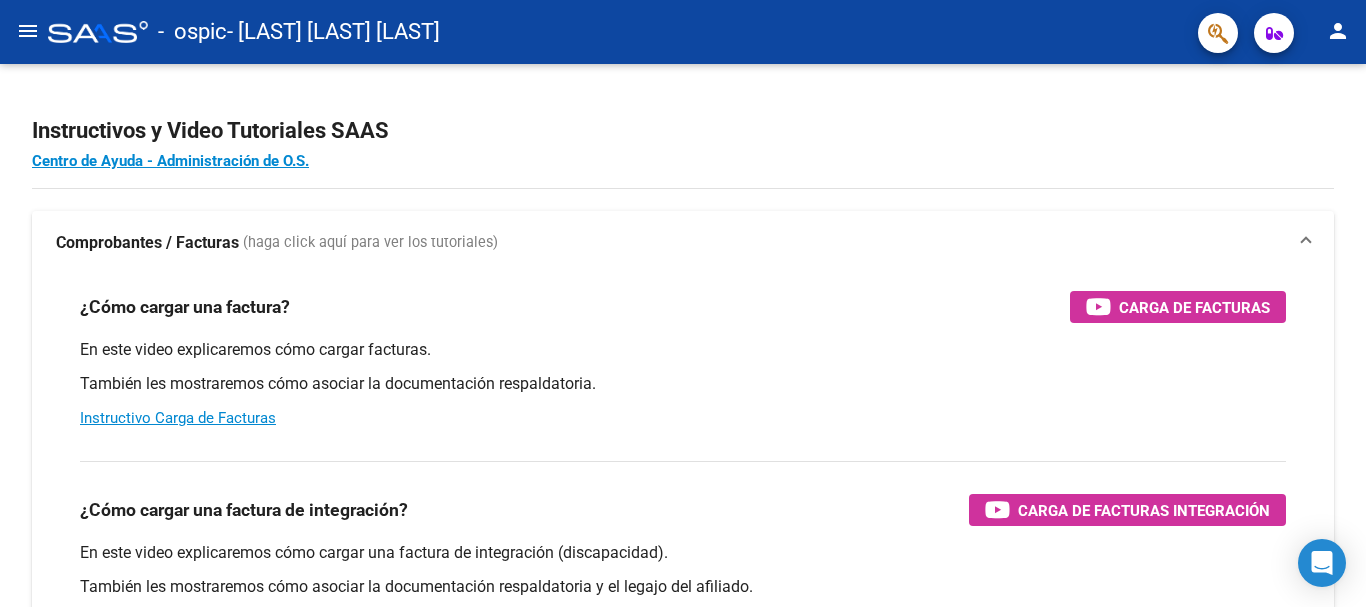 click on "menu" 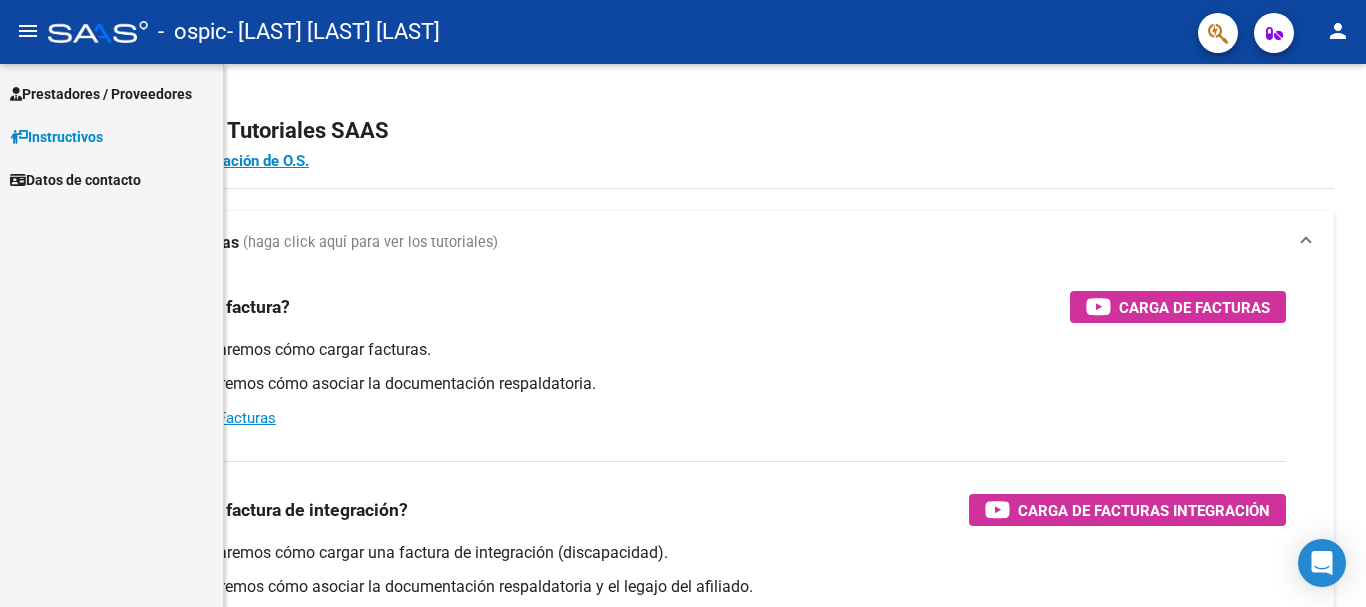 click on "menu" 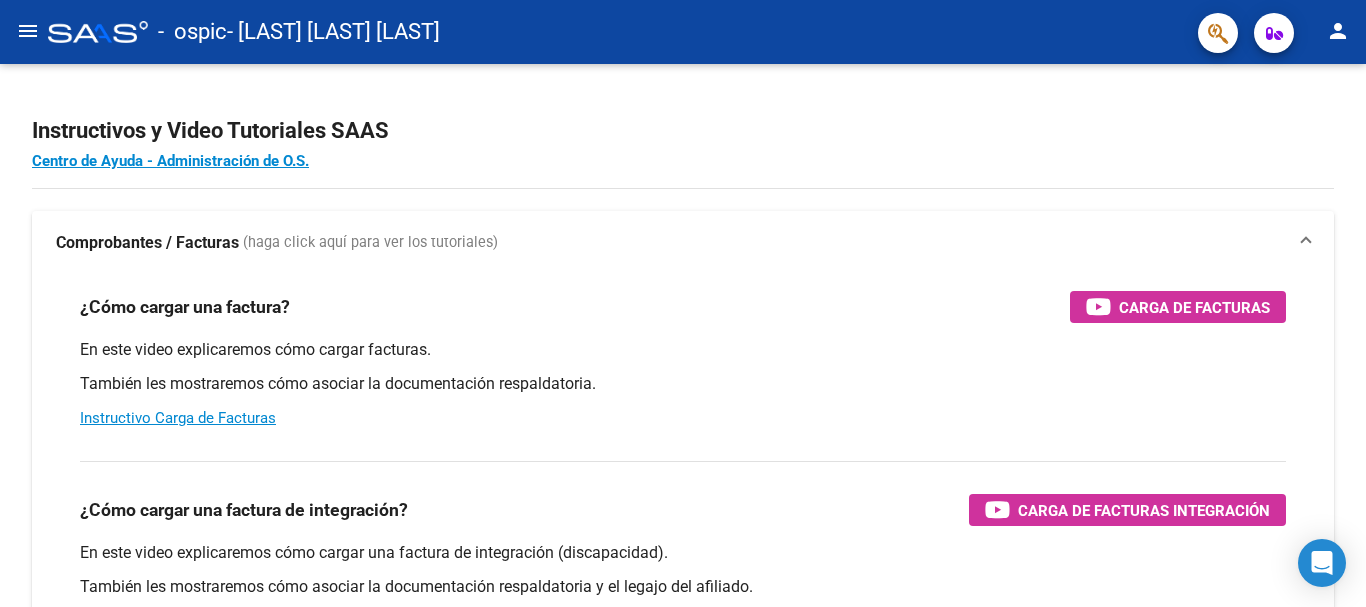 click on "menu" 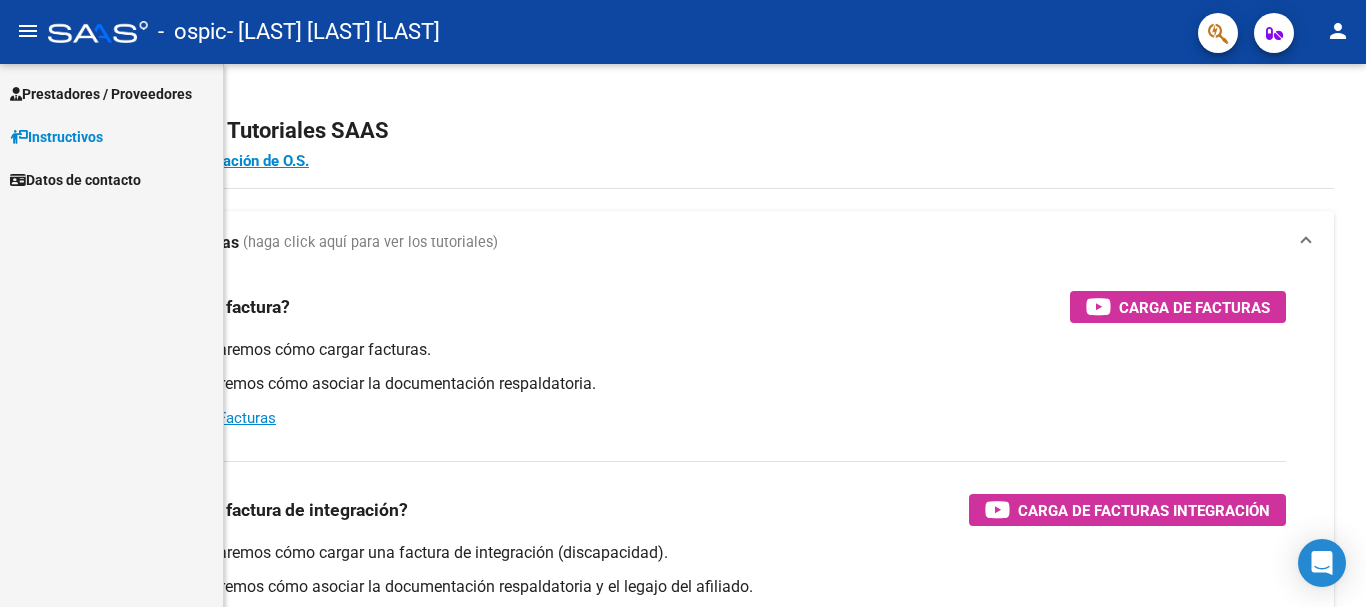click on "menu" 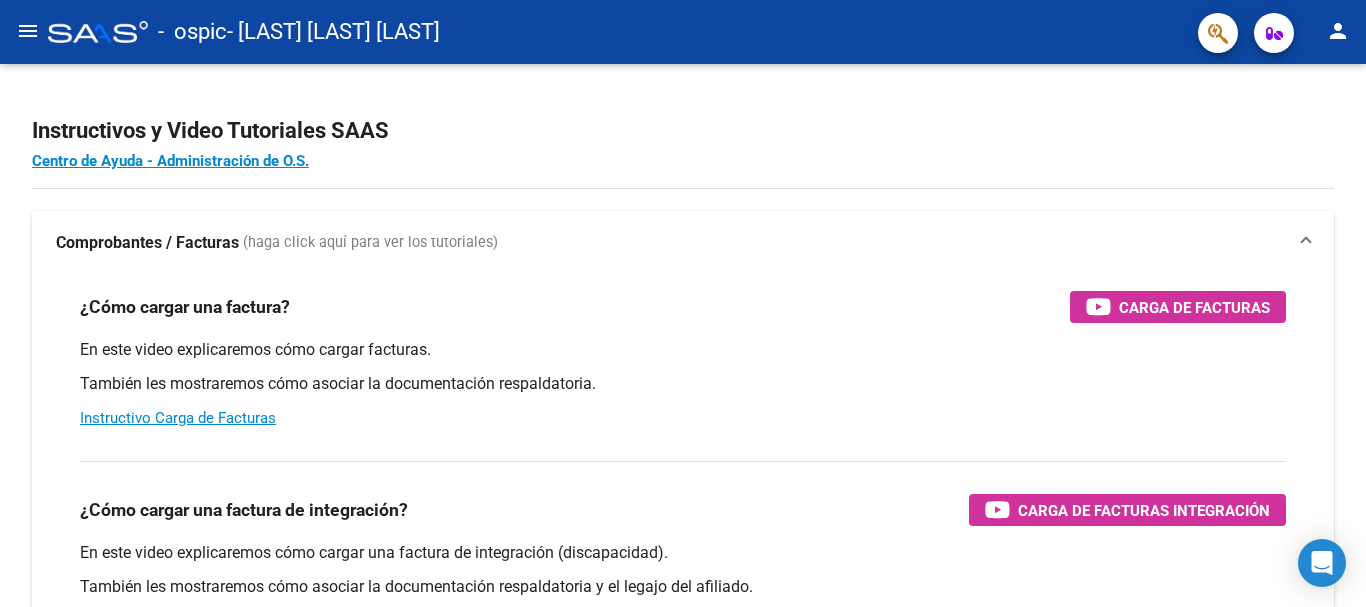 click on "menu" 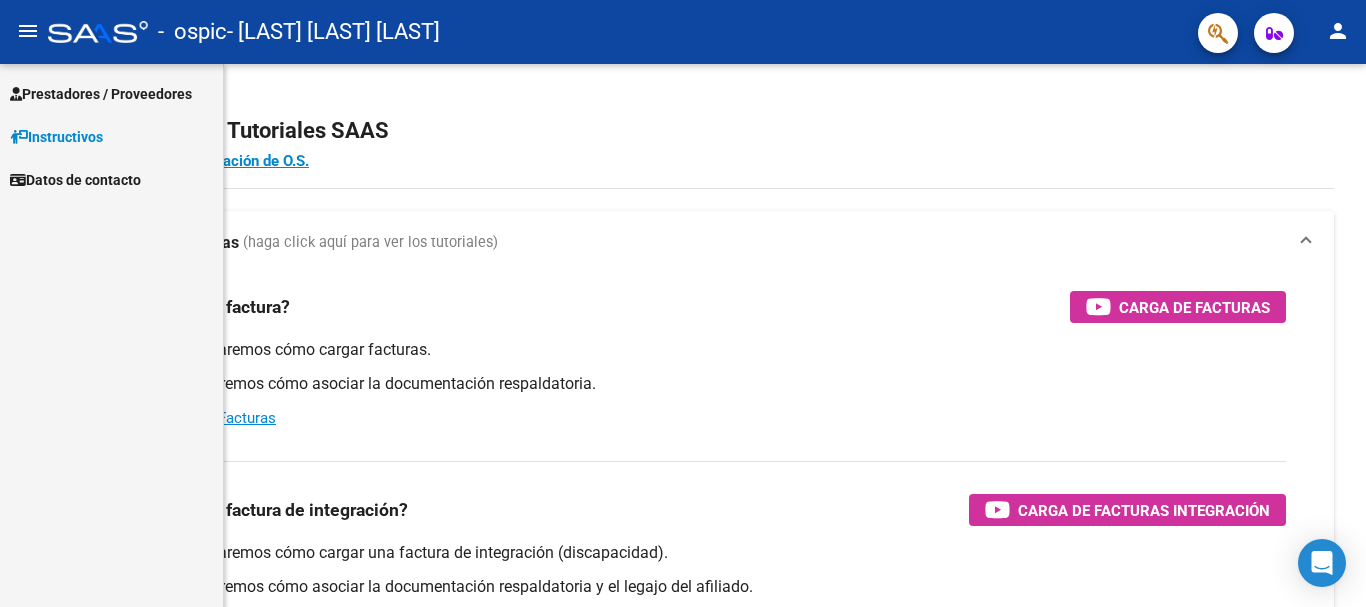 click on "menu" 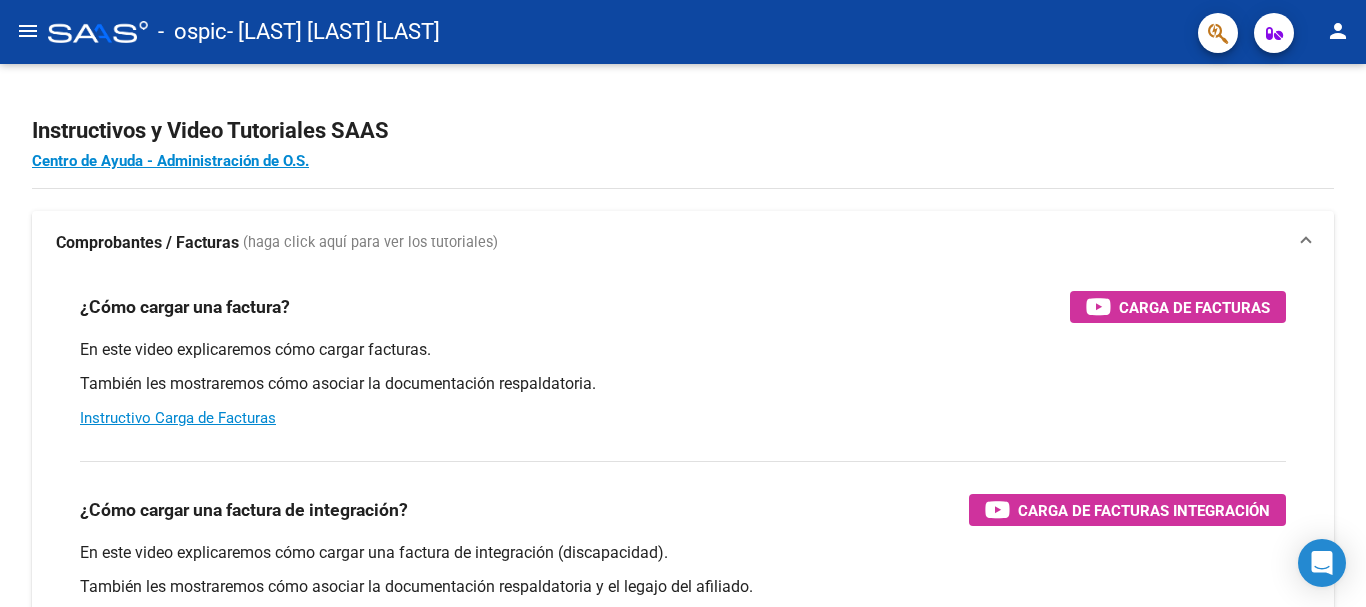 click on "menu" 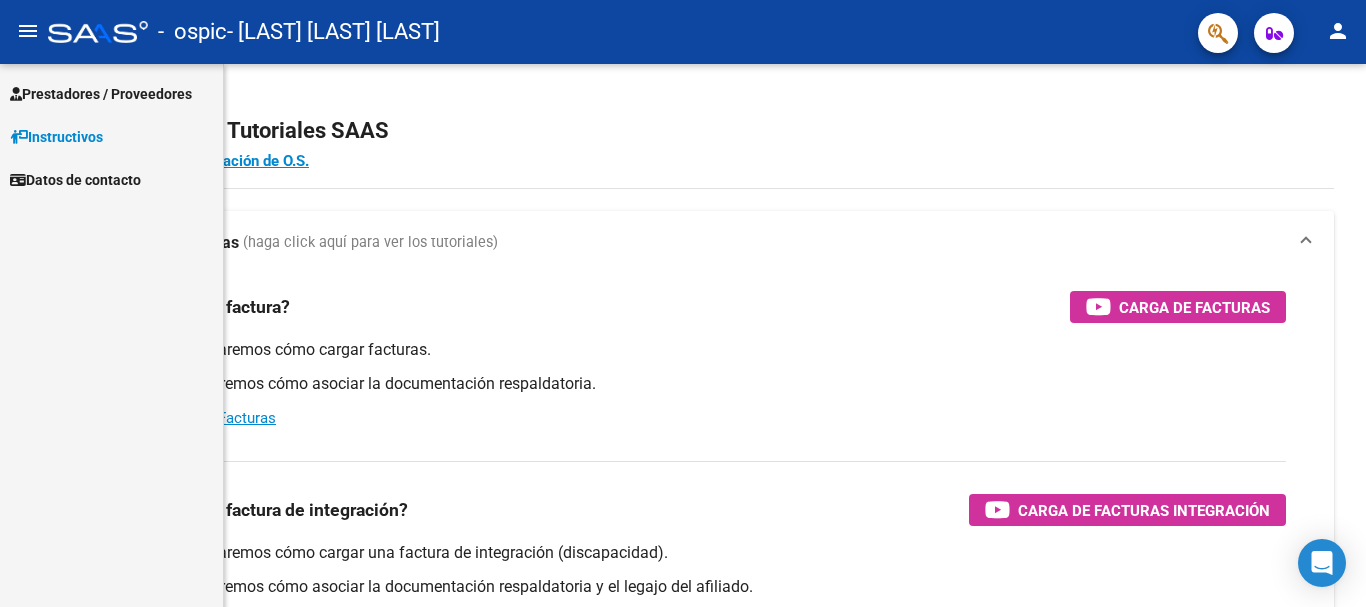 click on "menu" 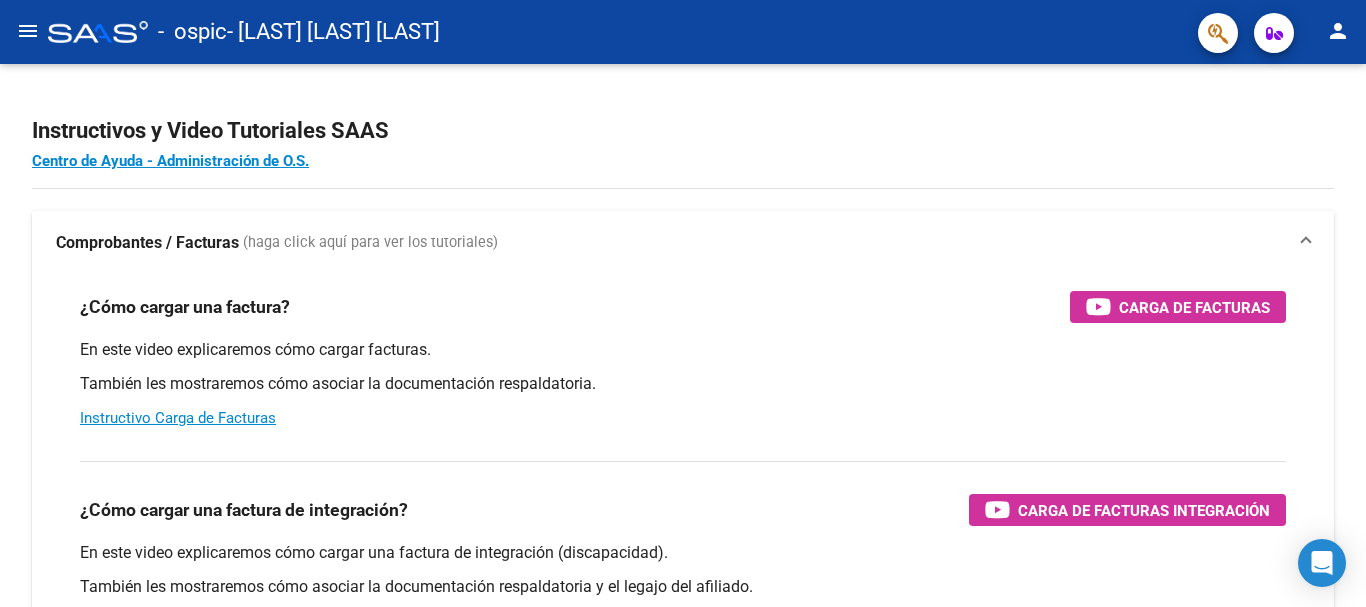 click on "menu" 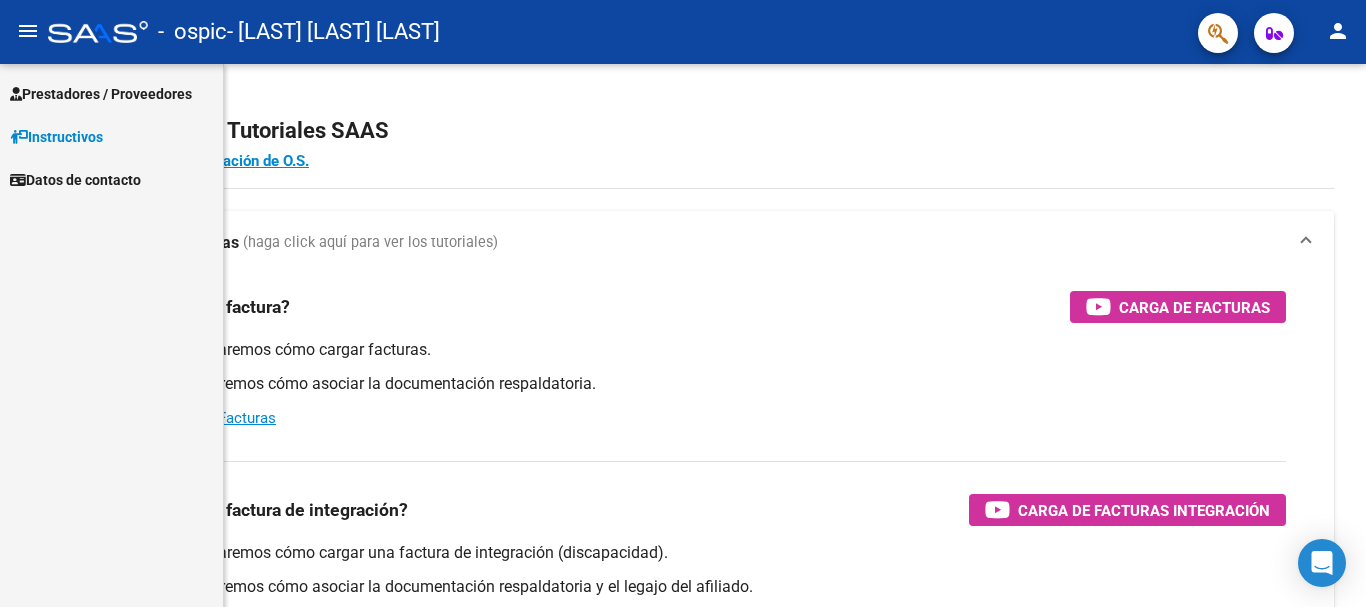 click on "menu" 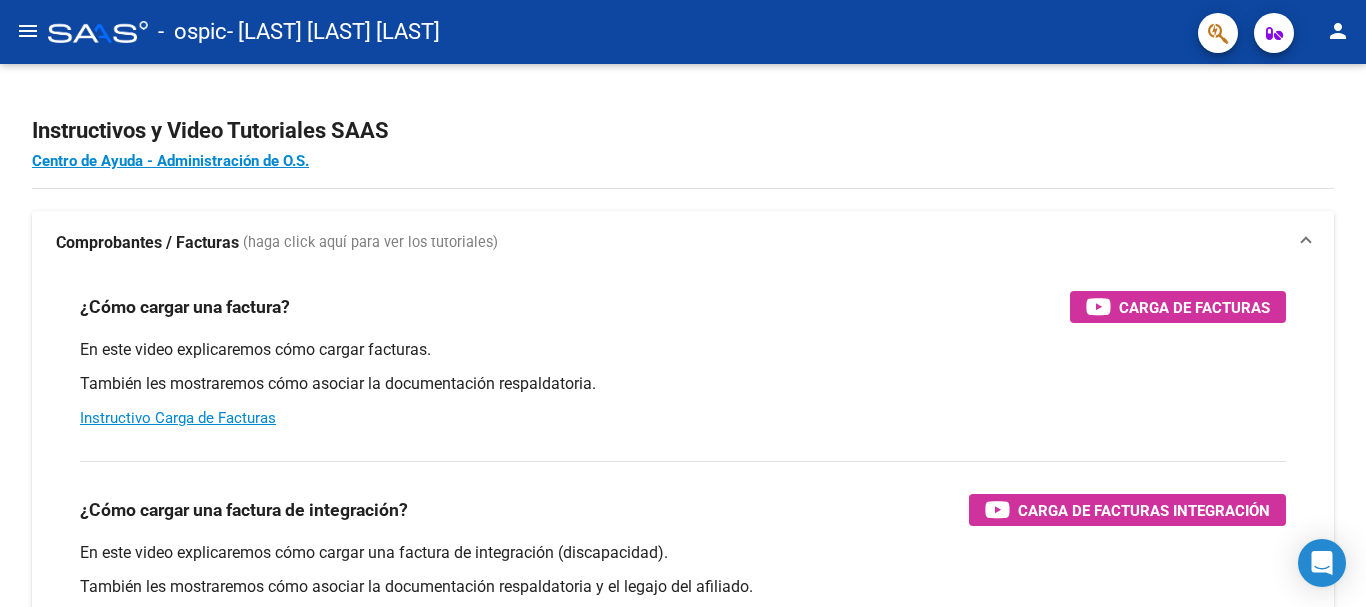 click on "menu" 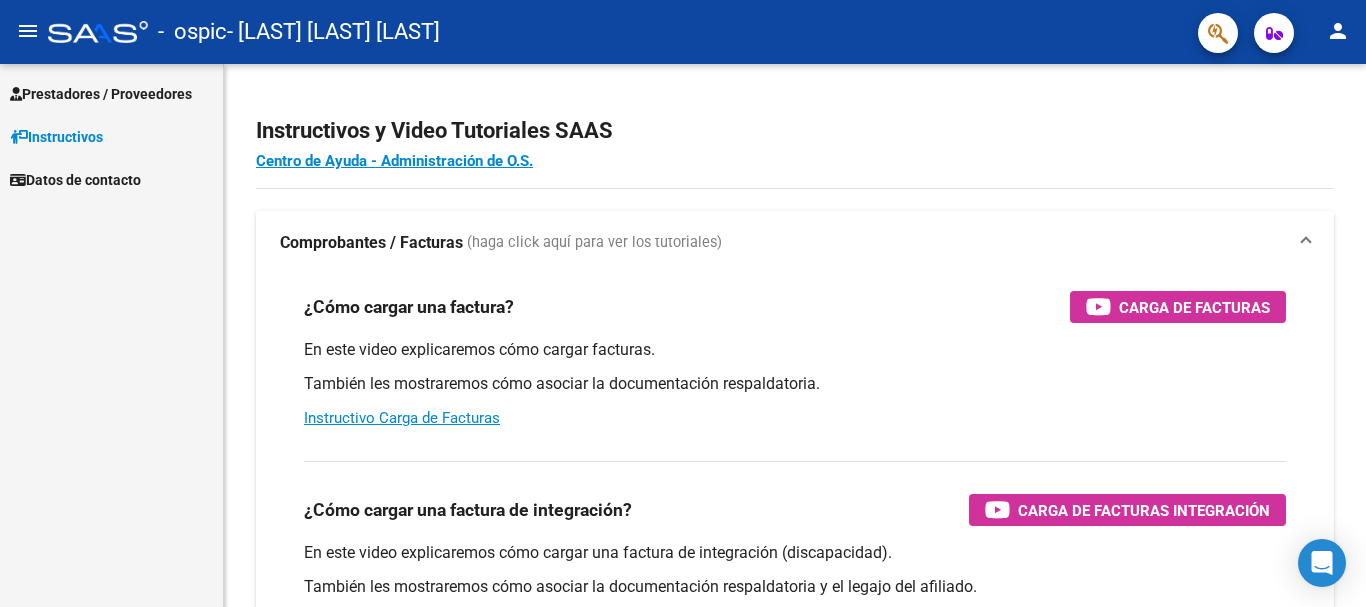 click on "menu" 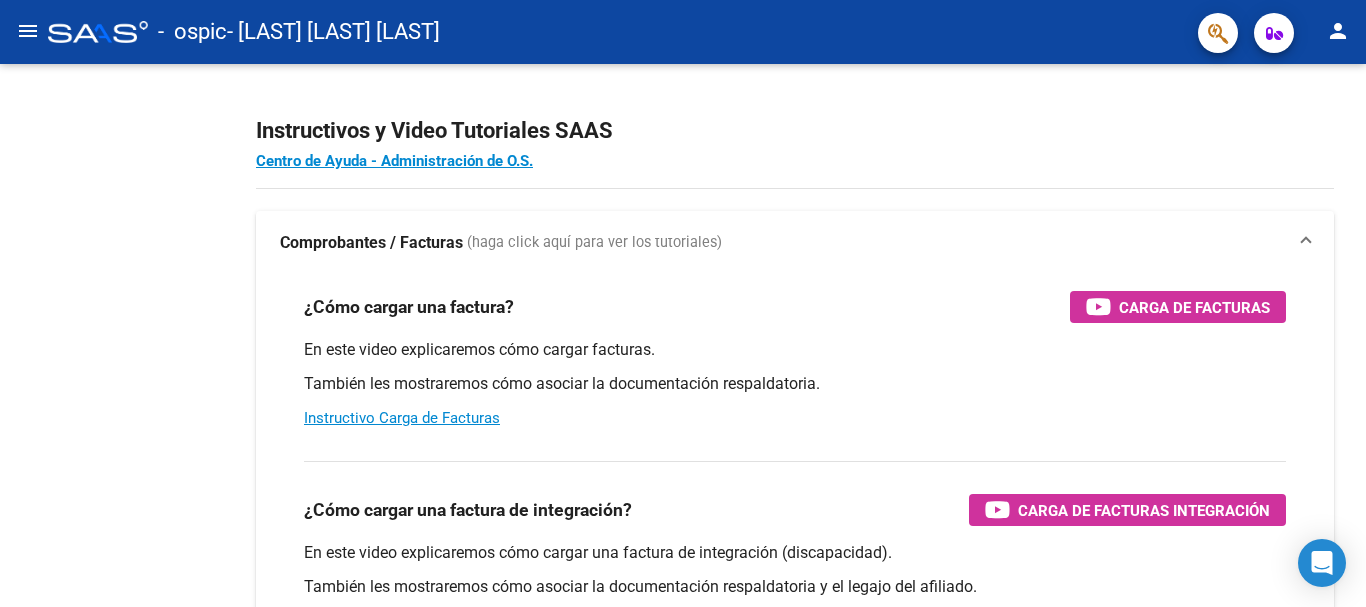 click on "menu" 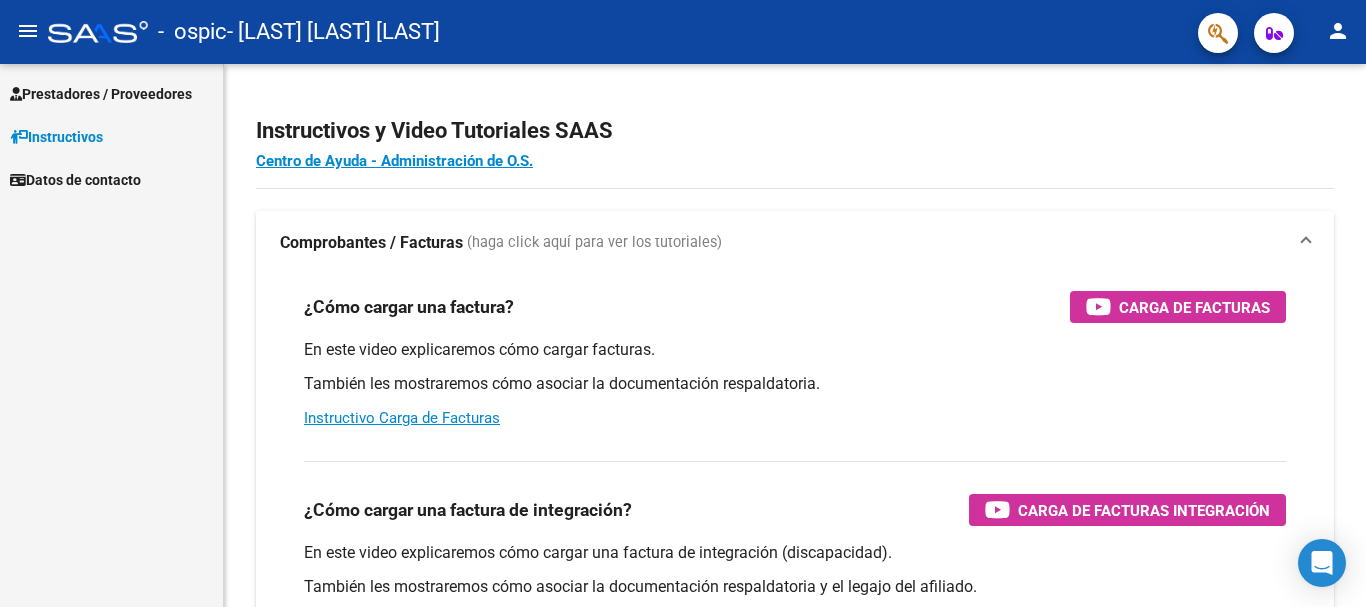 click on "menu" 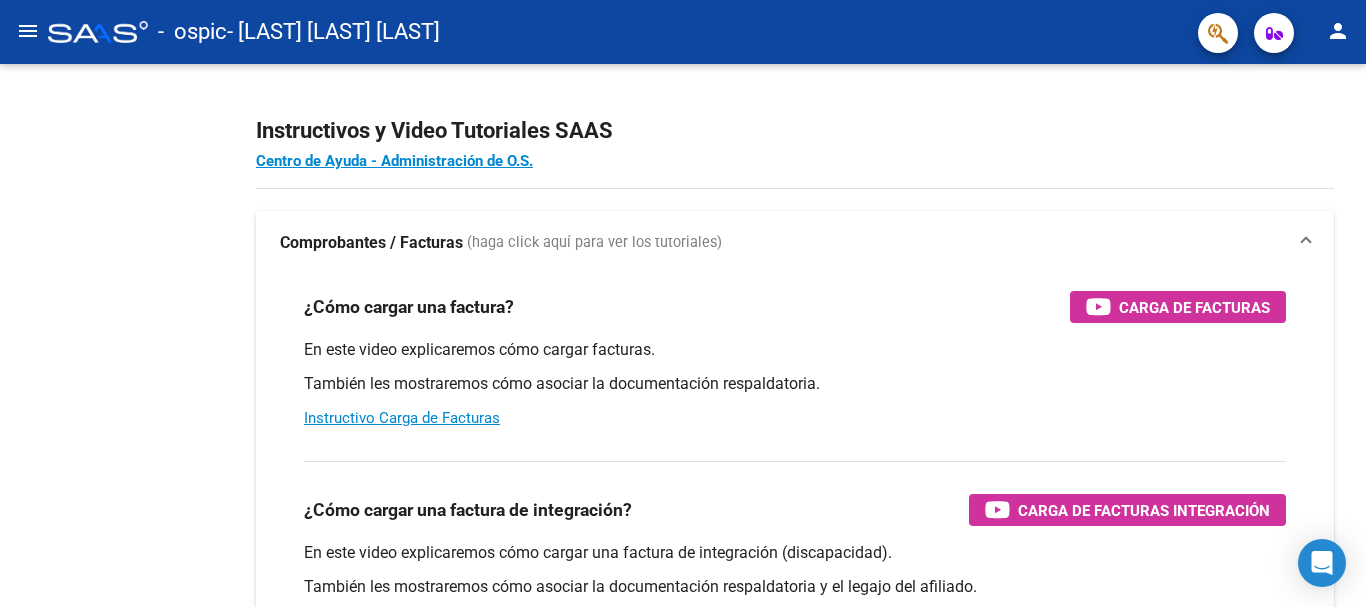 click on "menu" 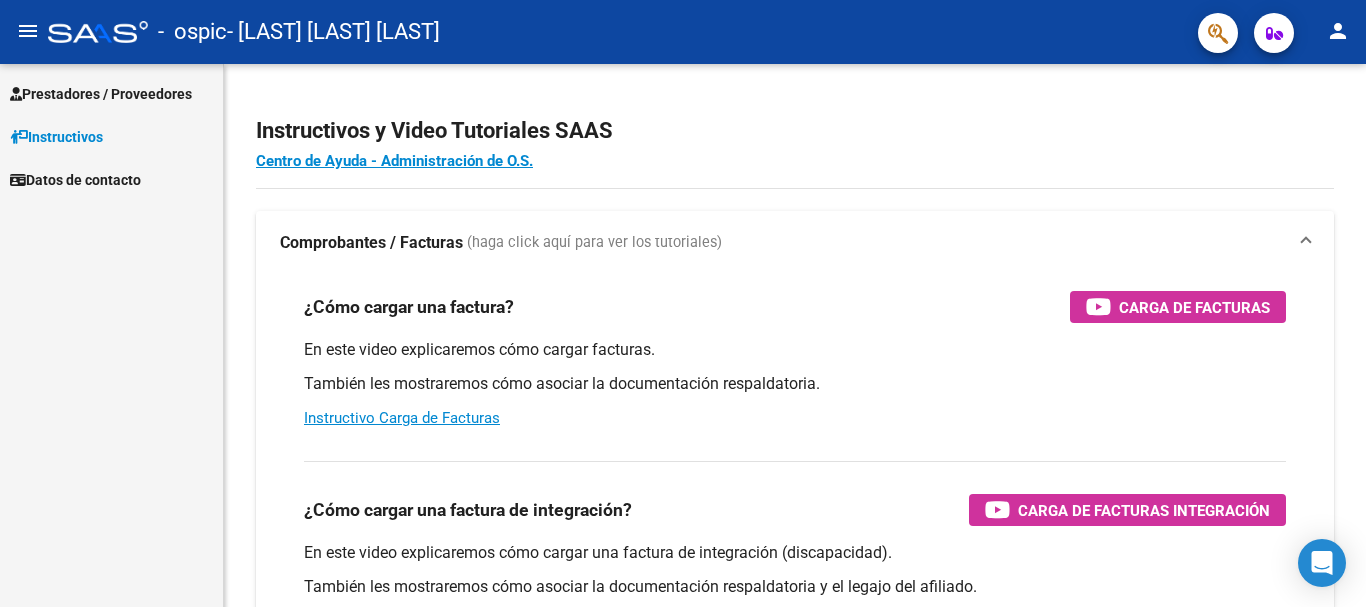 click on "menu" 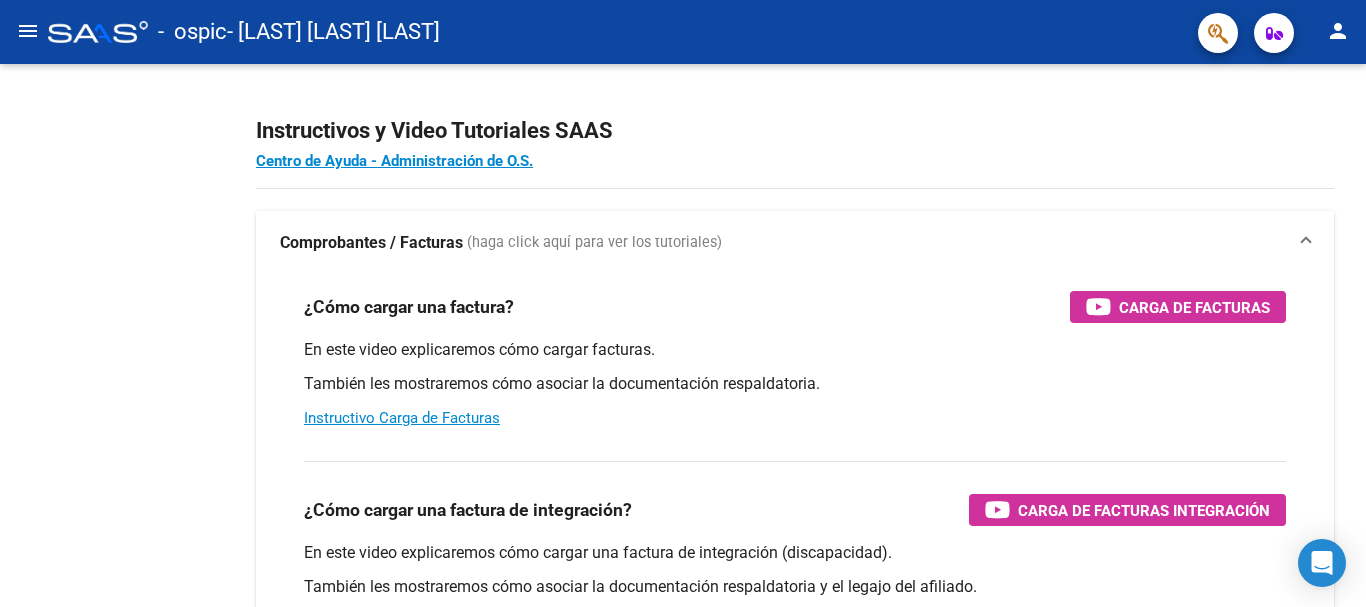 click on "menu" 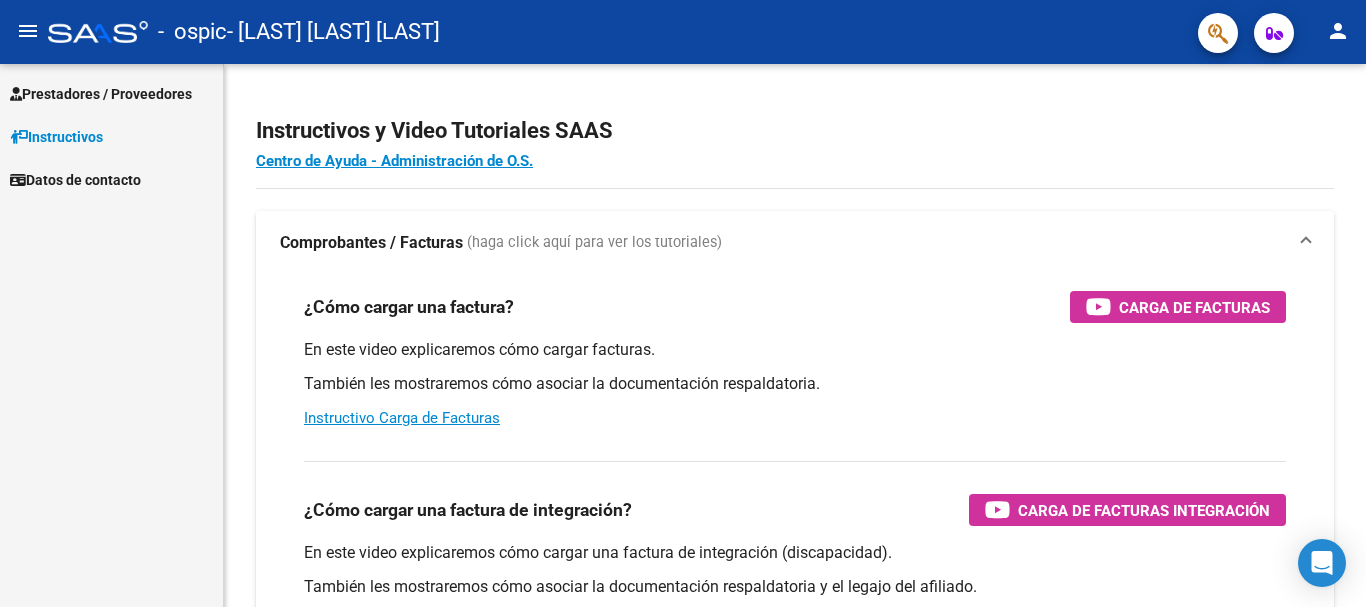 click on "menu" 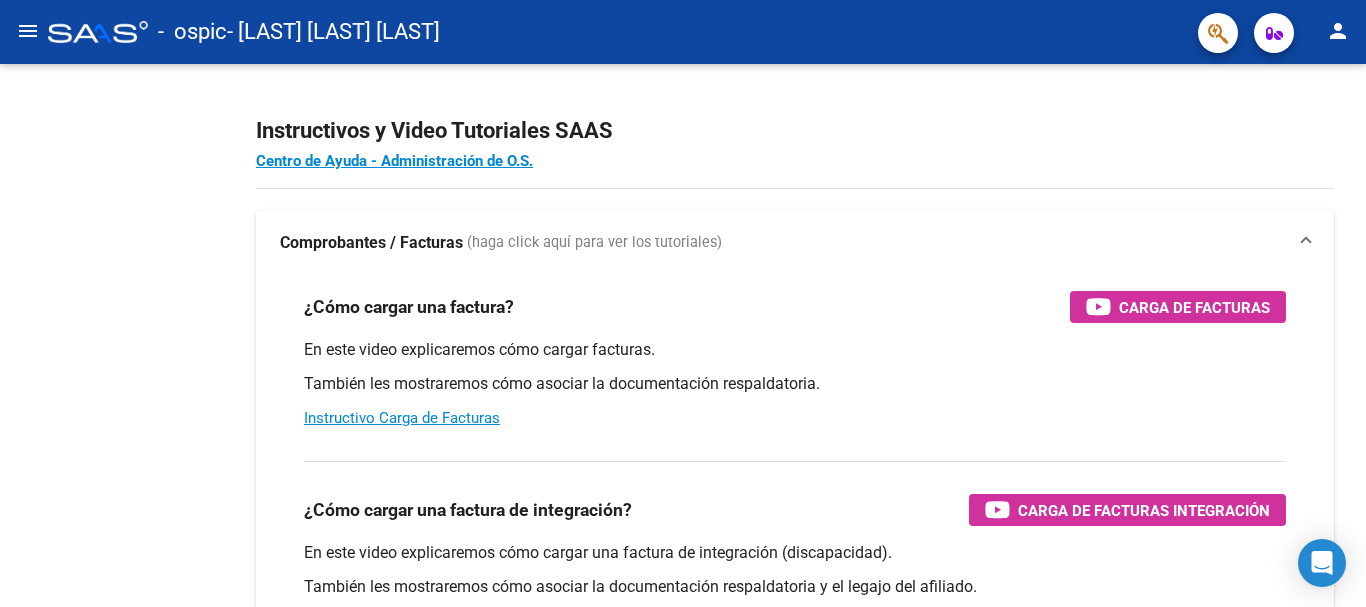 click on "menu" 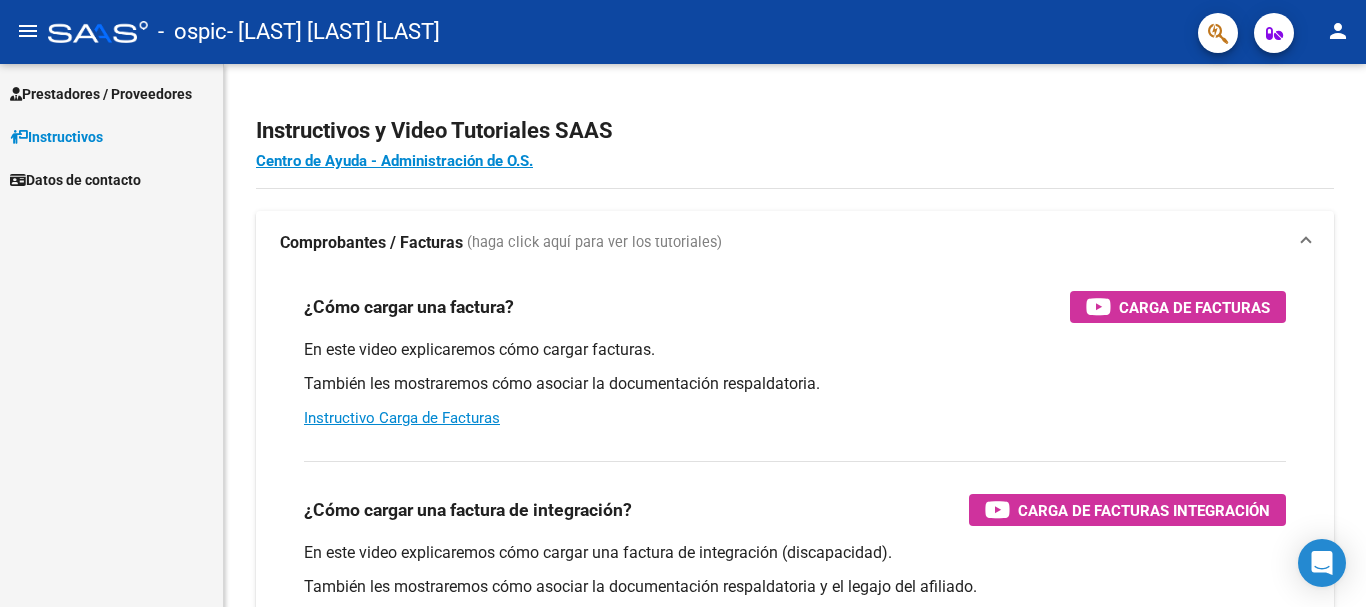 click on "menu" 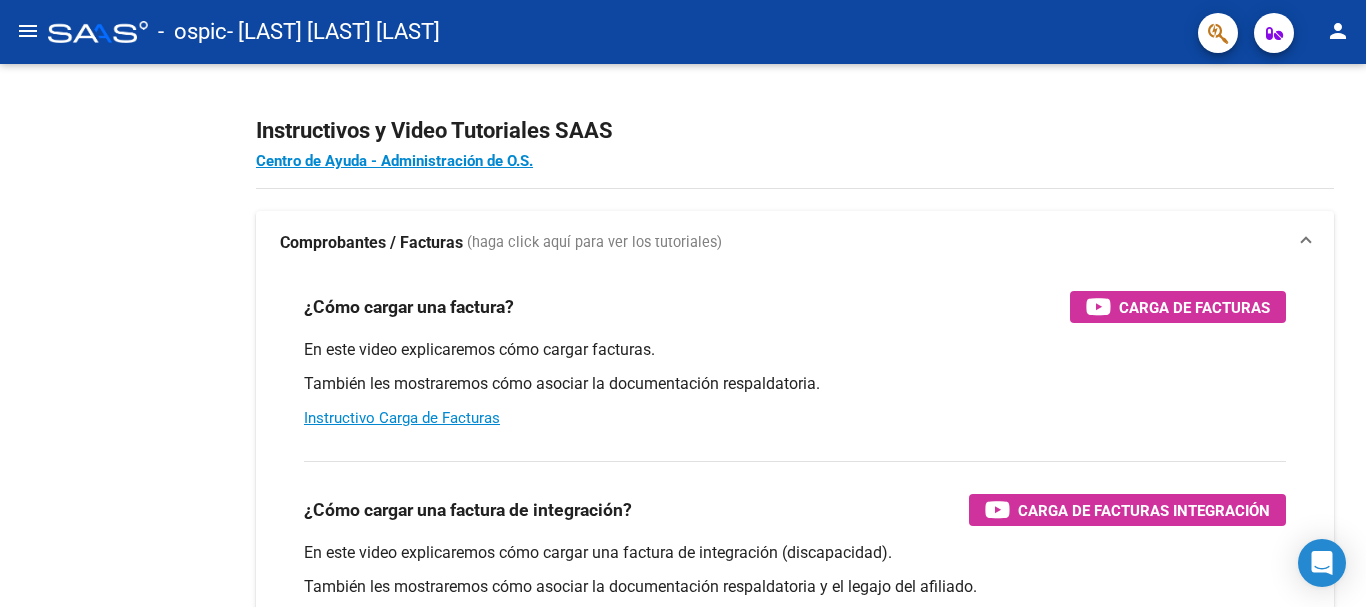 click on "menu" 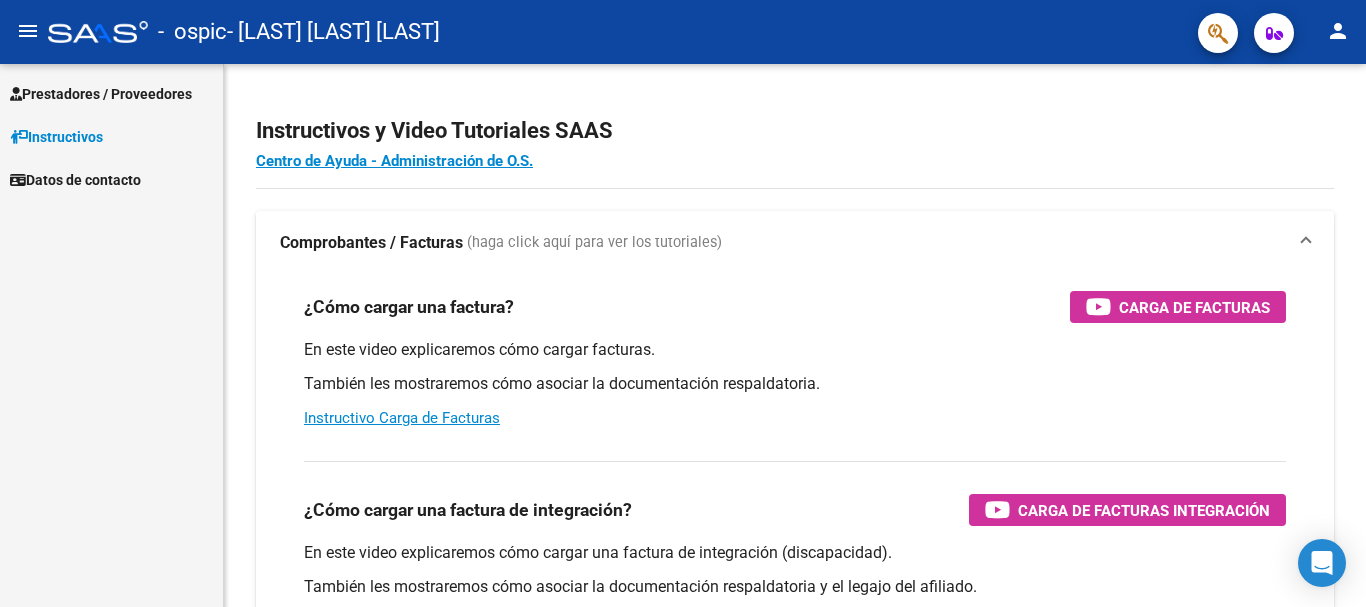 click on "menu" 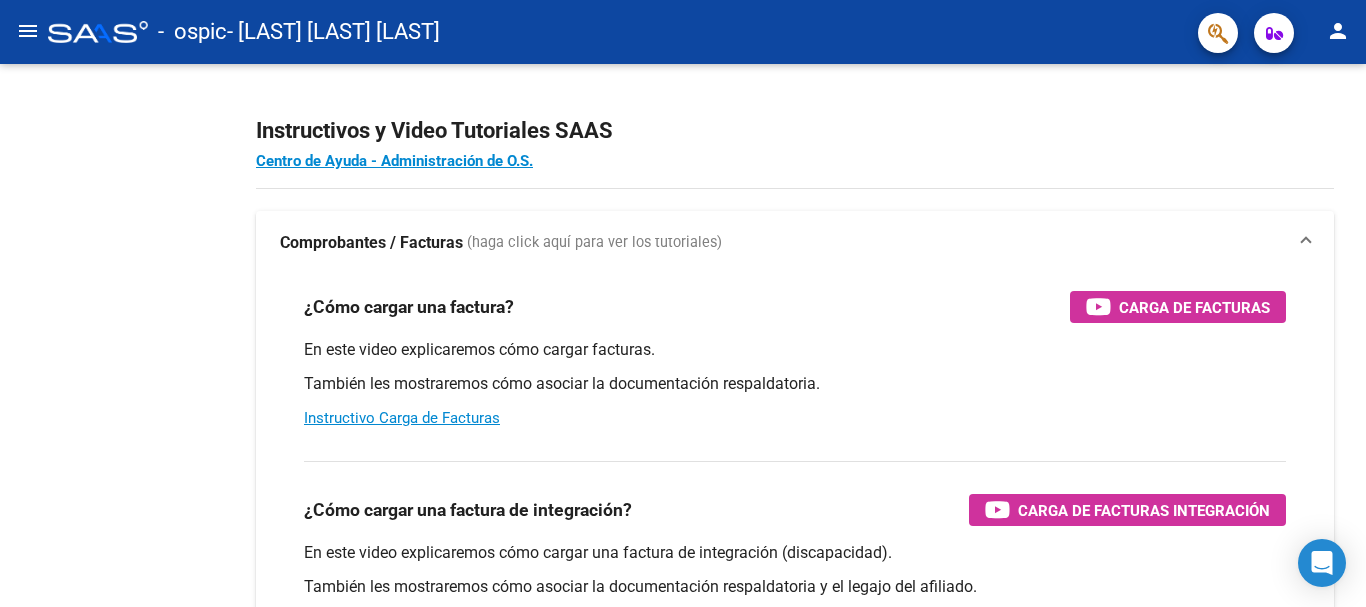 click on "menu" 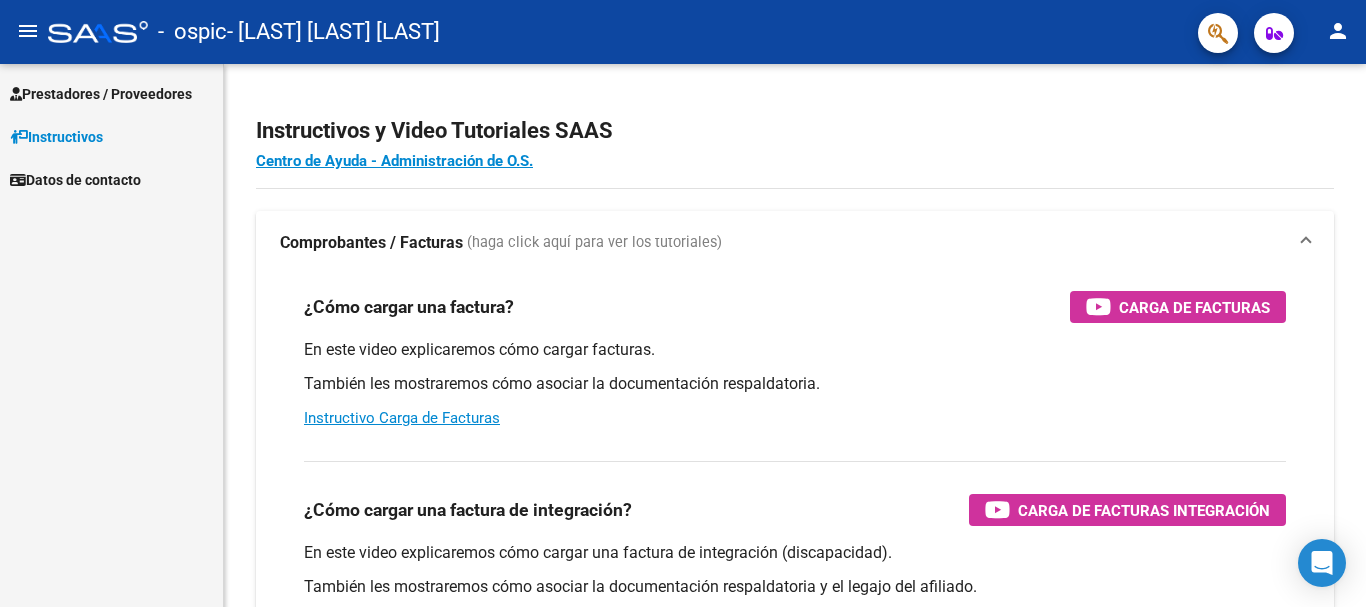 click on "menu" 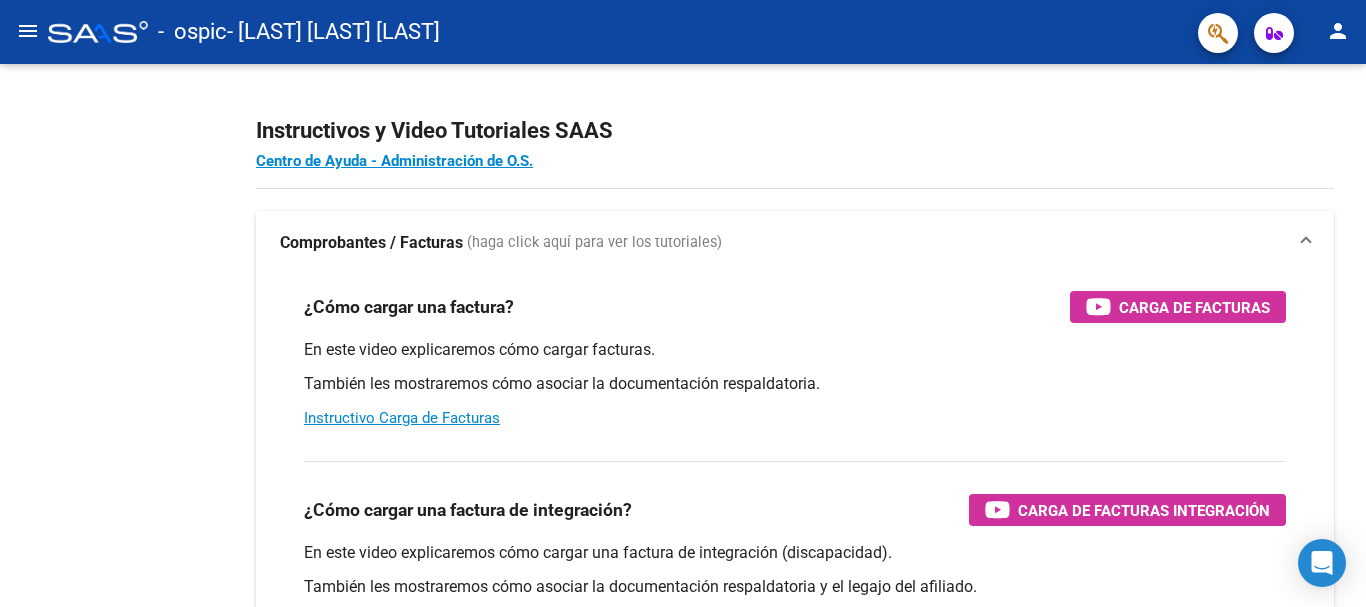 click on "menu" 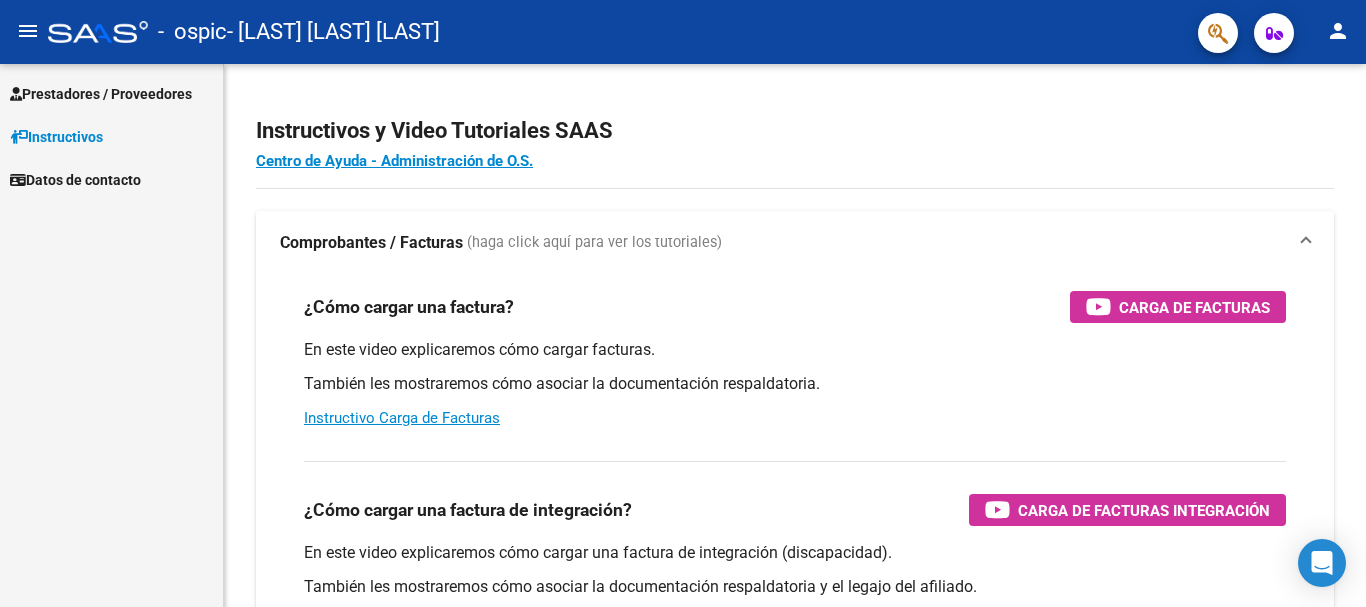click on "menu" 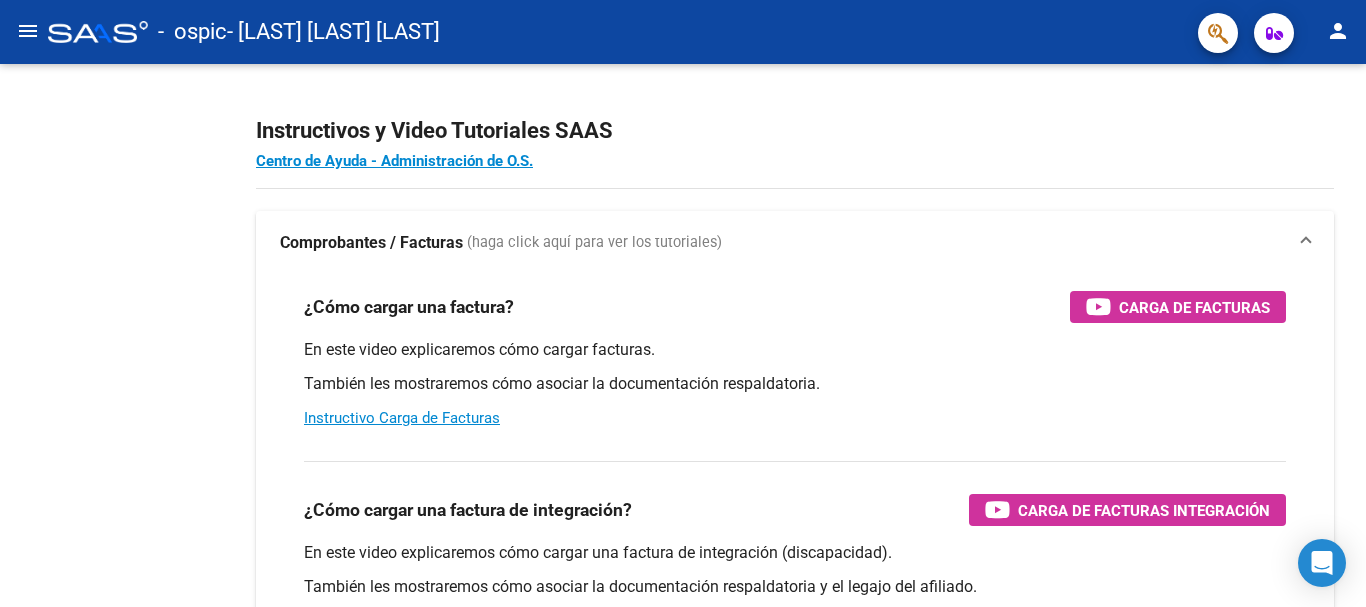 click on "menu" 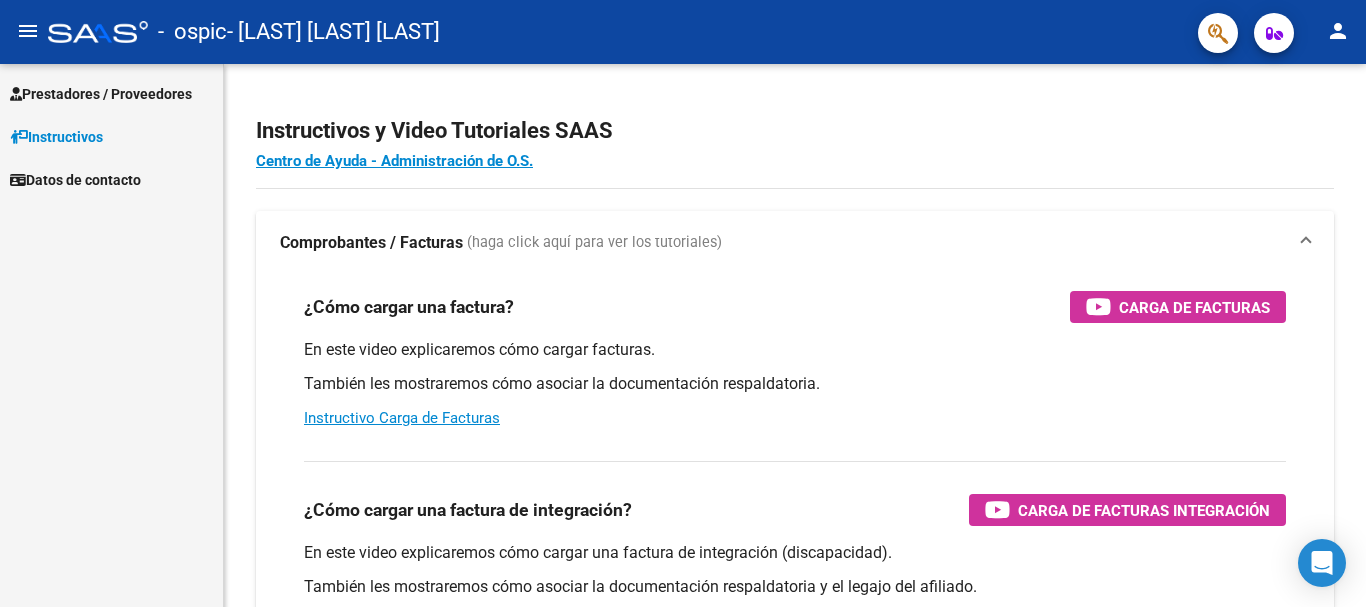 click on "menu" 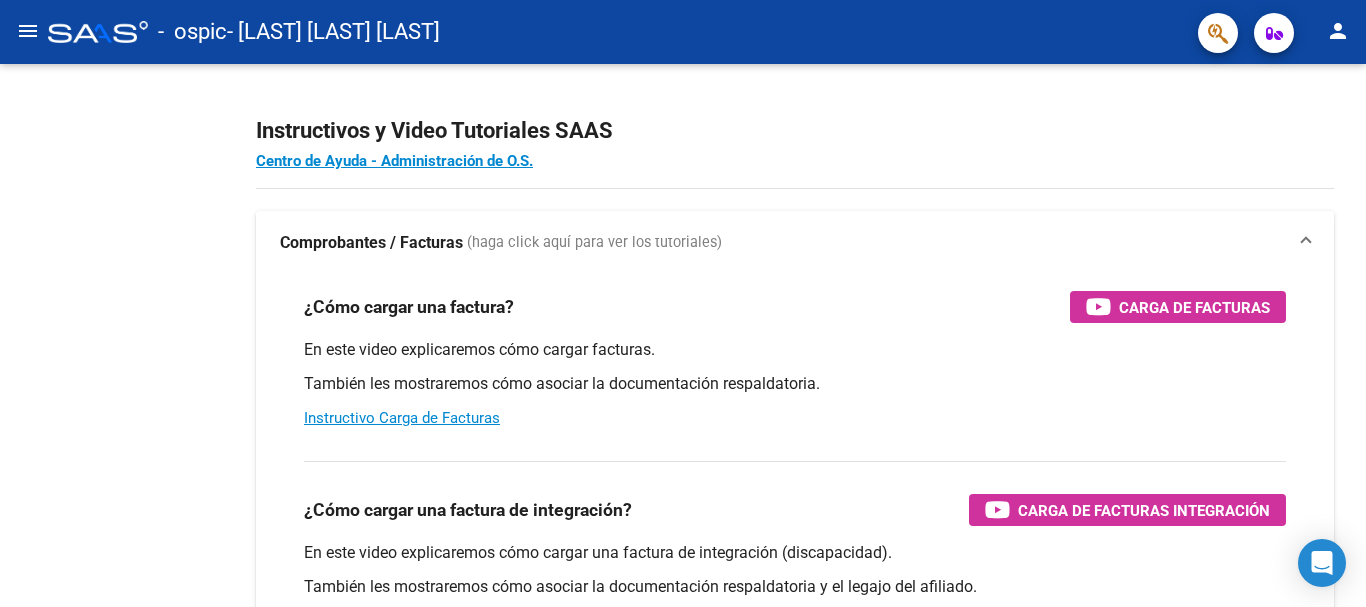click on "menu" 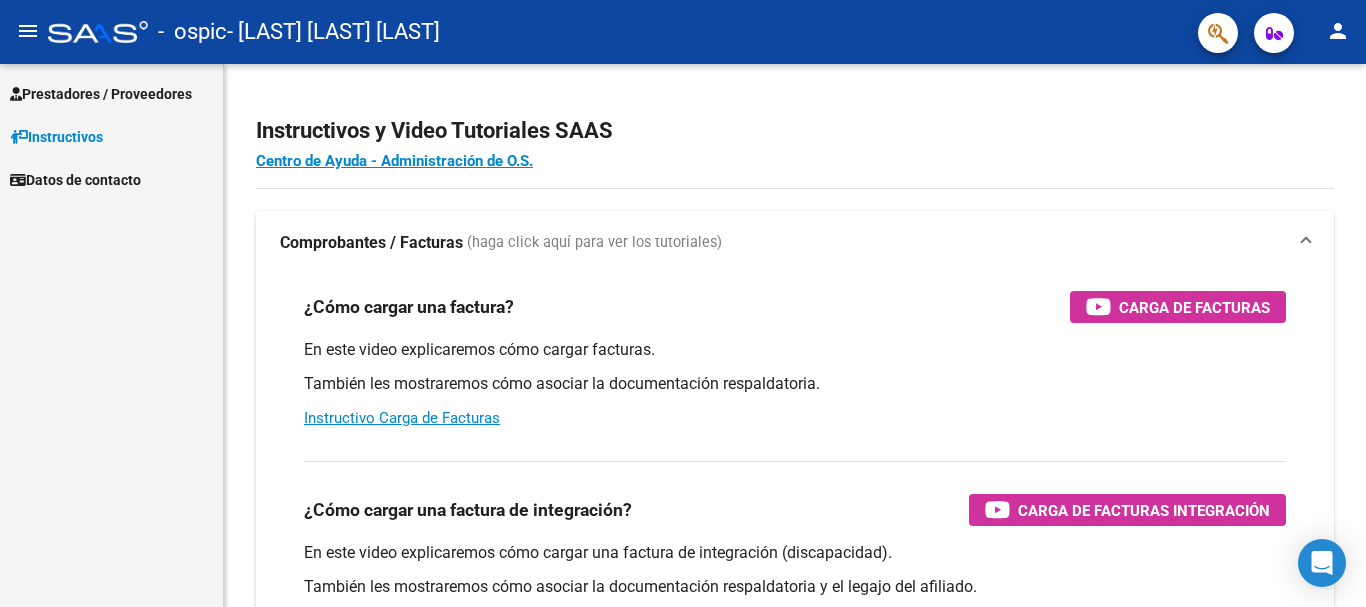click on "menu" 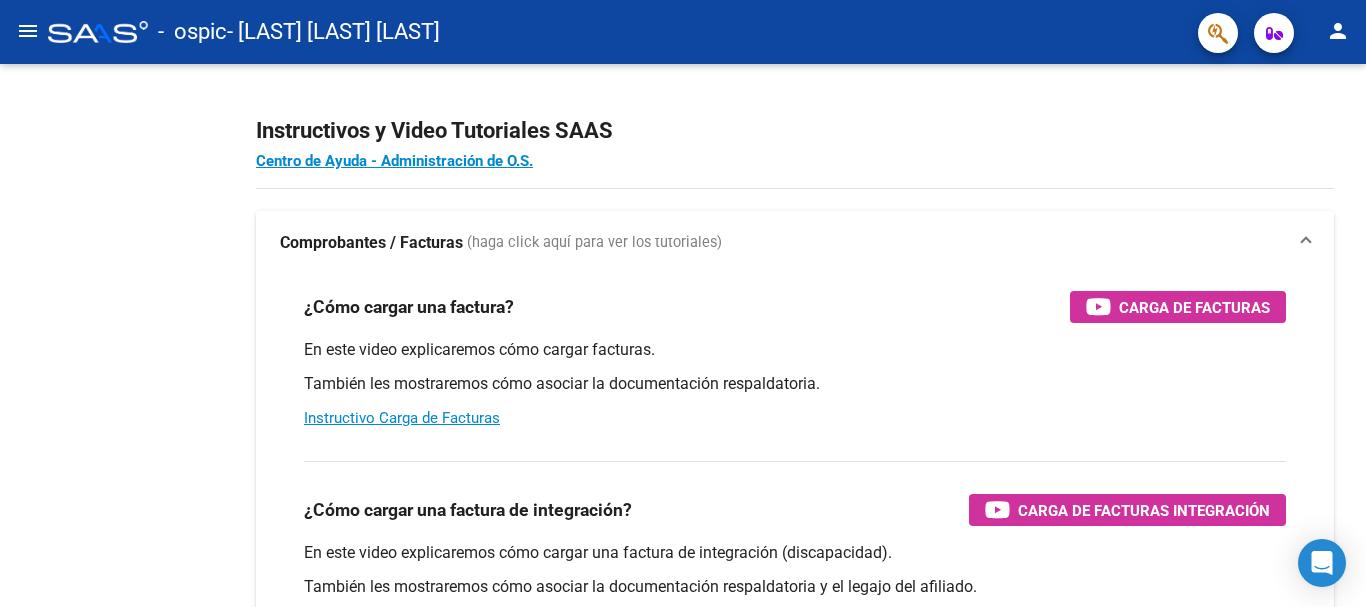 click on "menu" 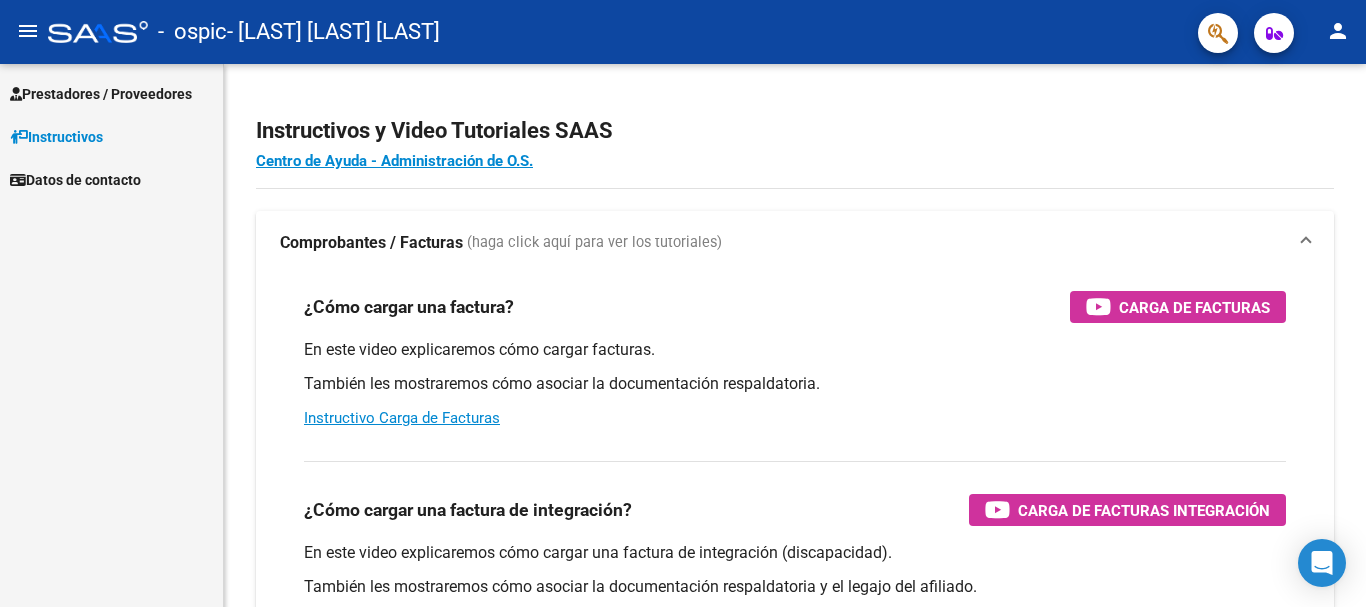 click on "menu" 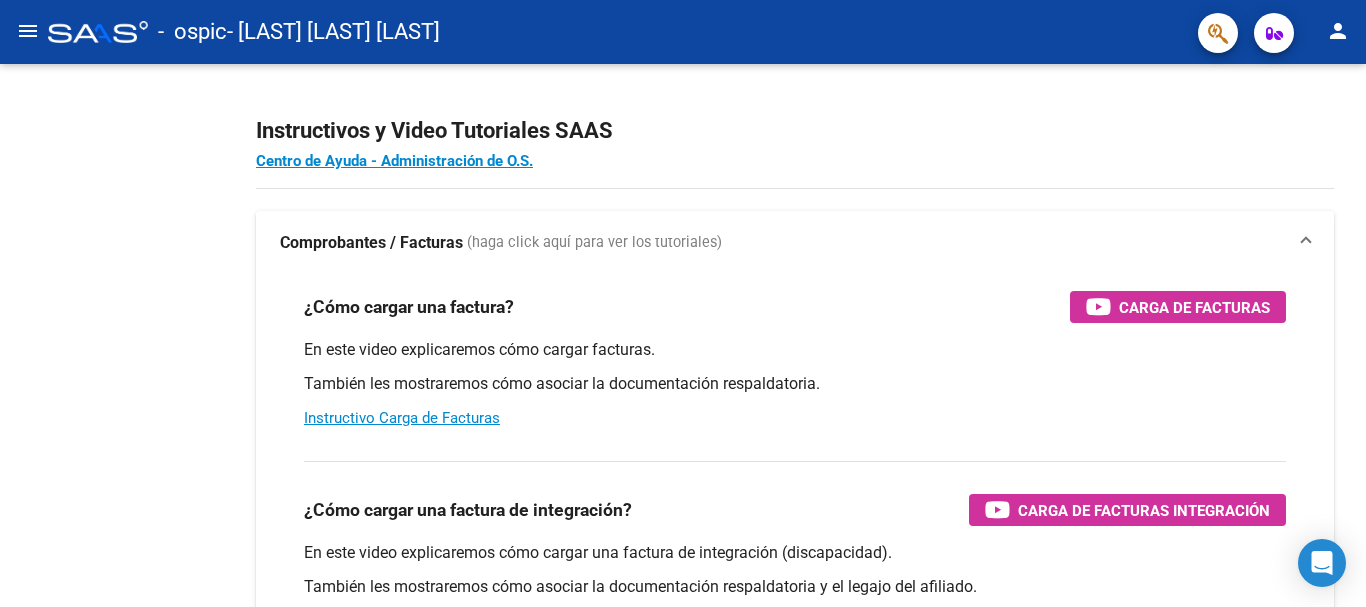 click on "menu" 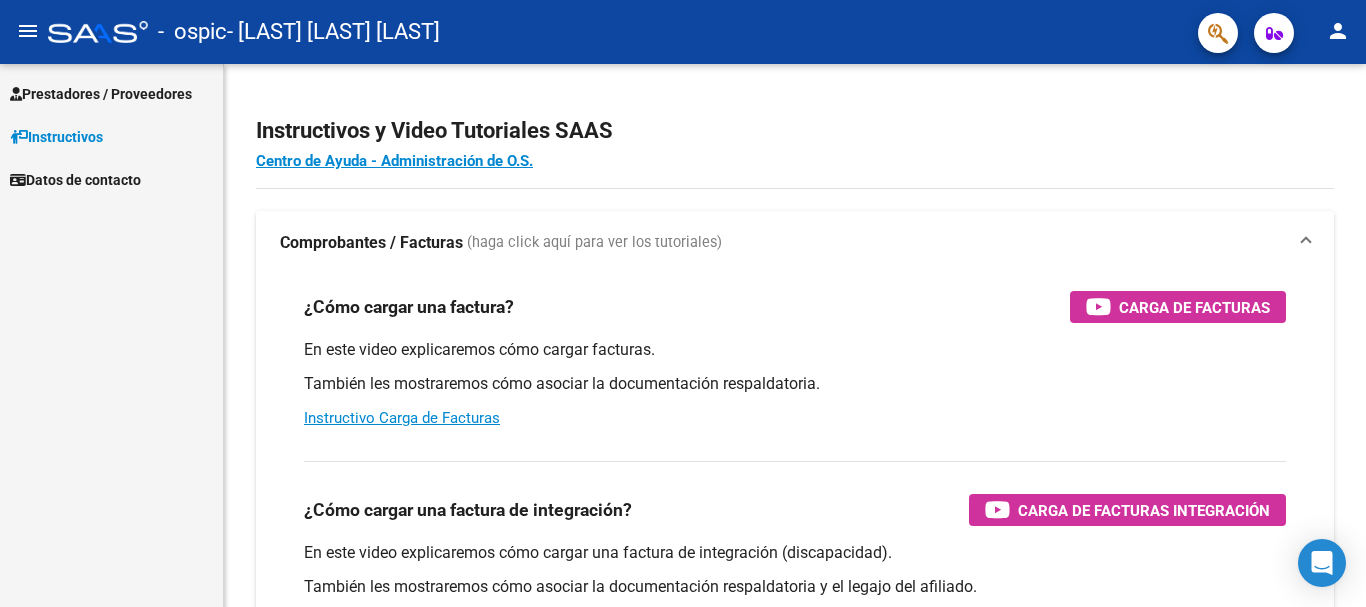 click on "menu" 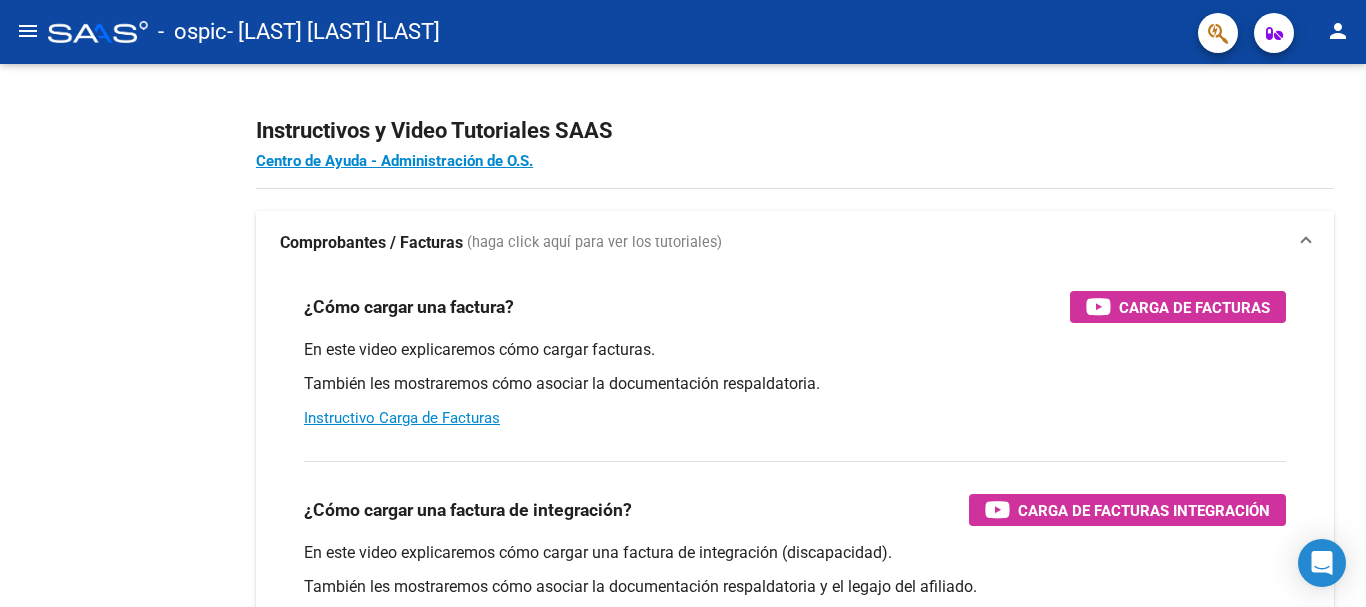 click on "menu" 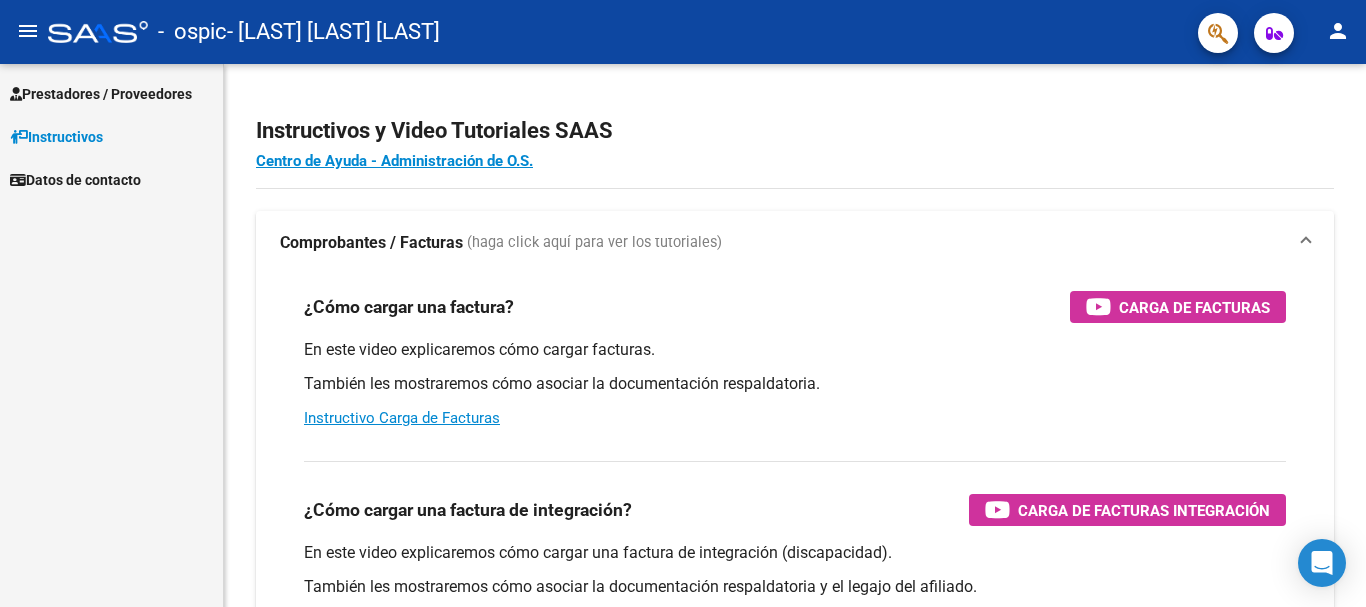 click on "menu" 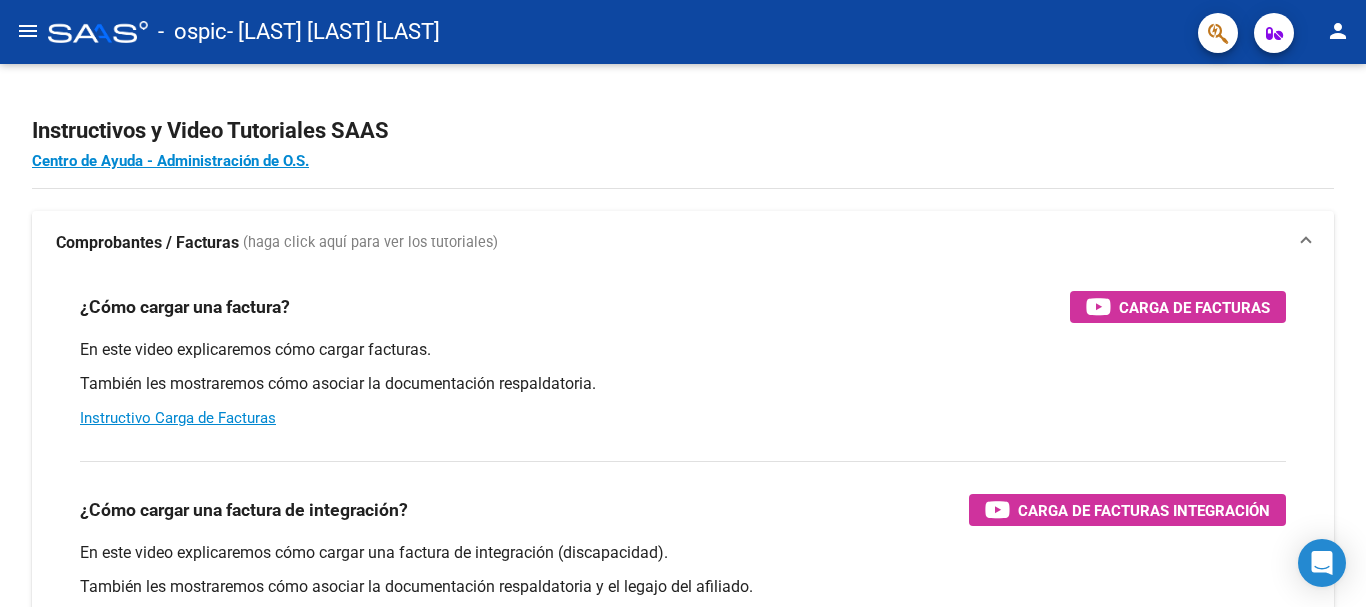 click on "menu" 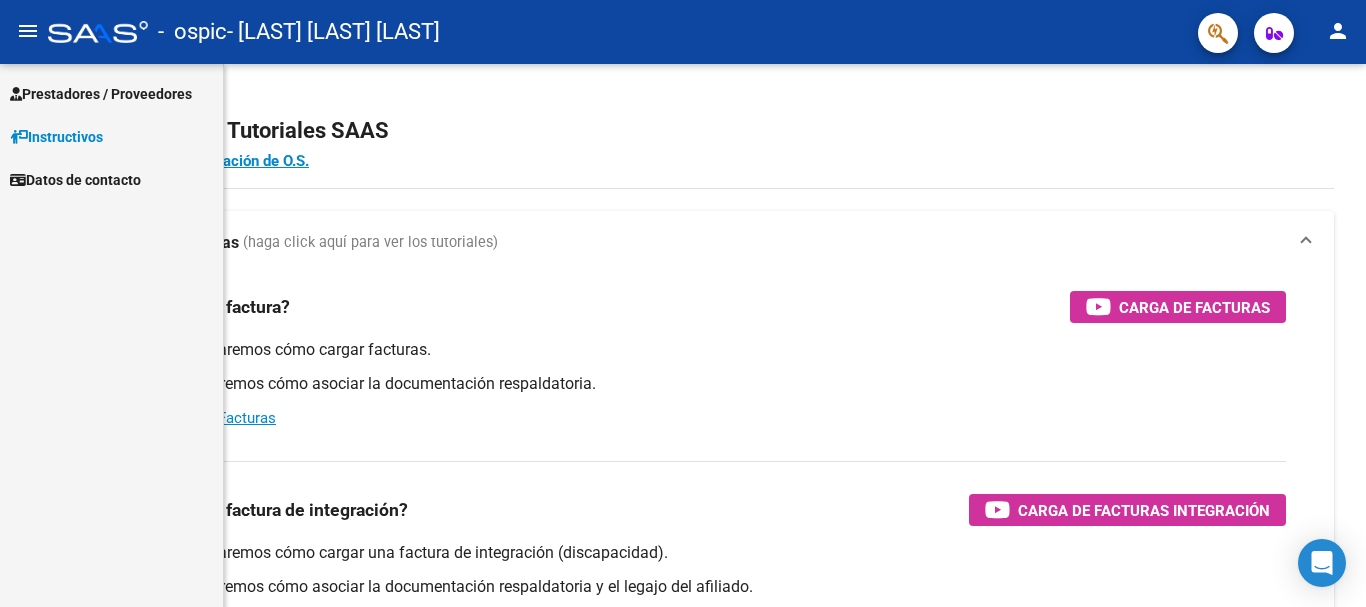 click on "menu" 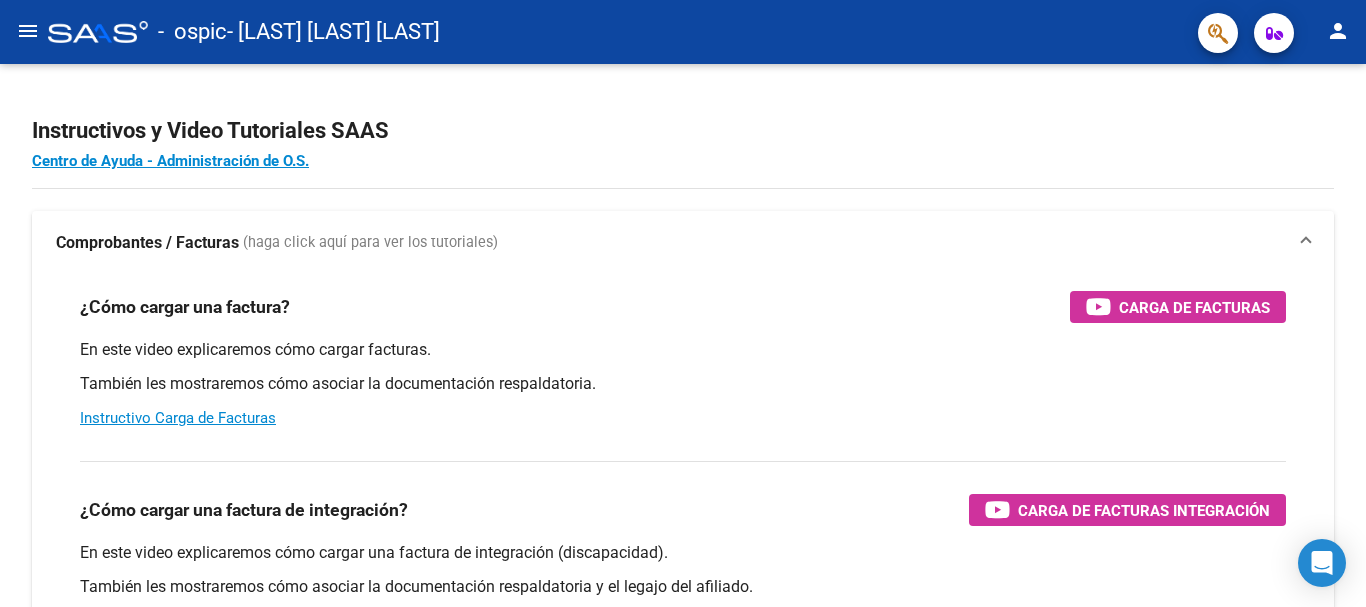 click on "menu" 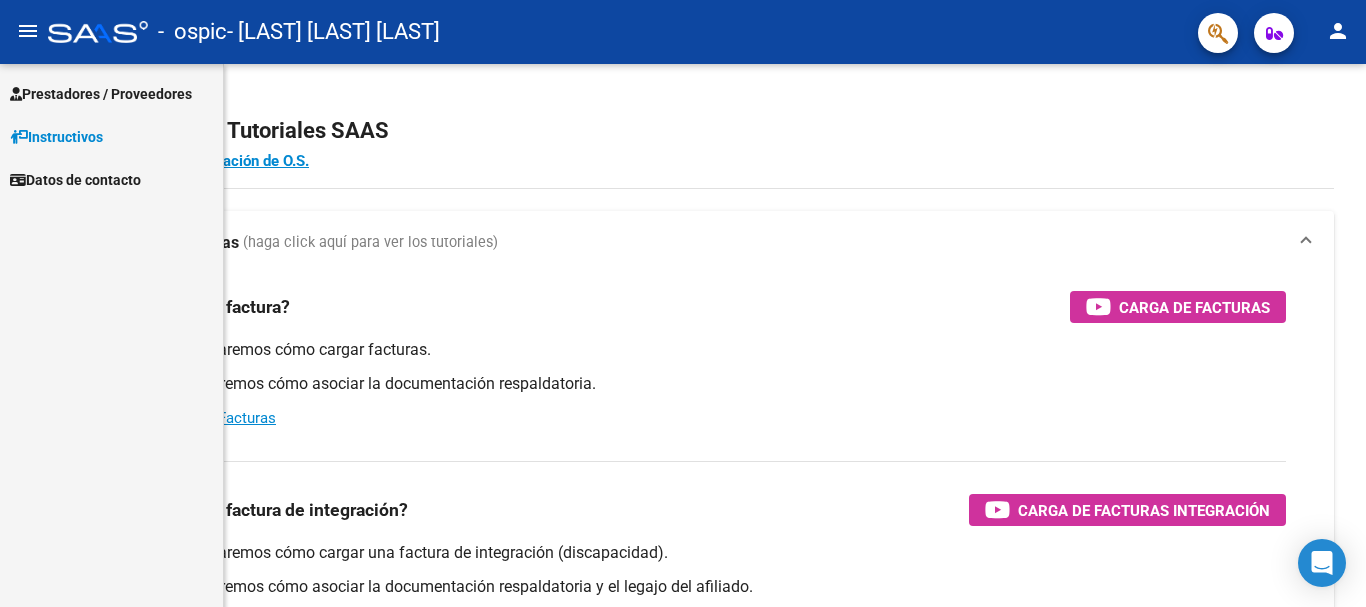 click on "menu" 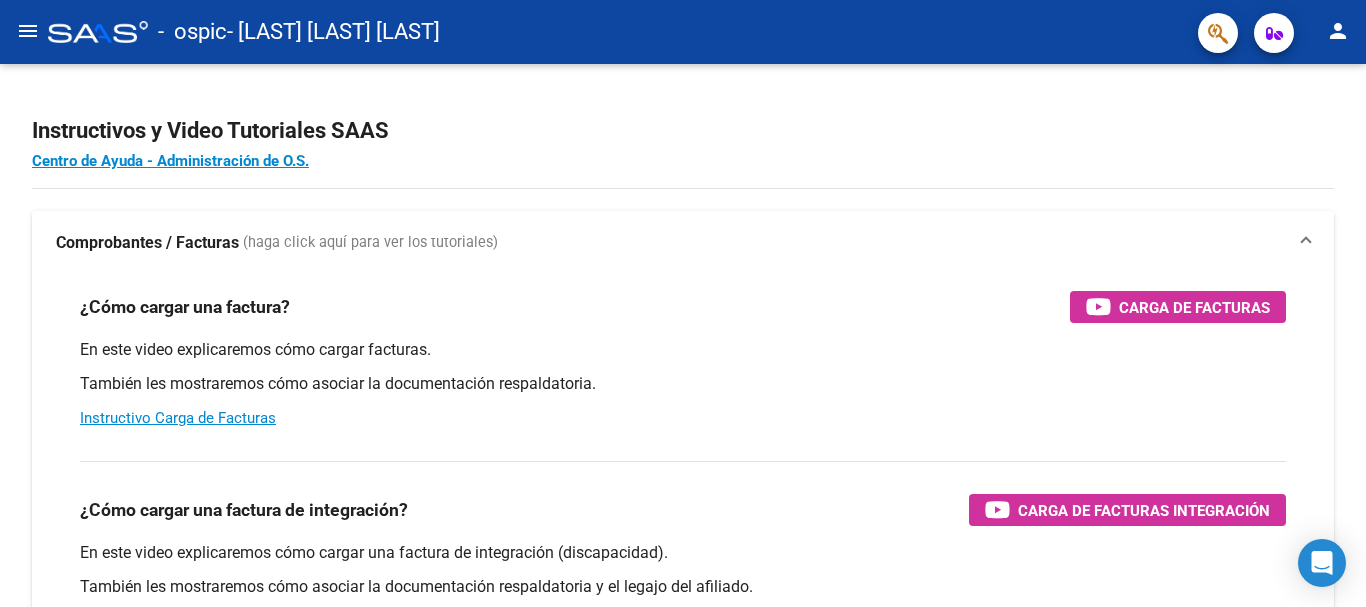 click on "menu" 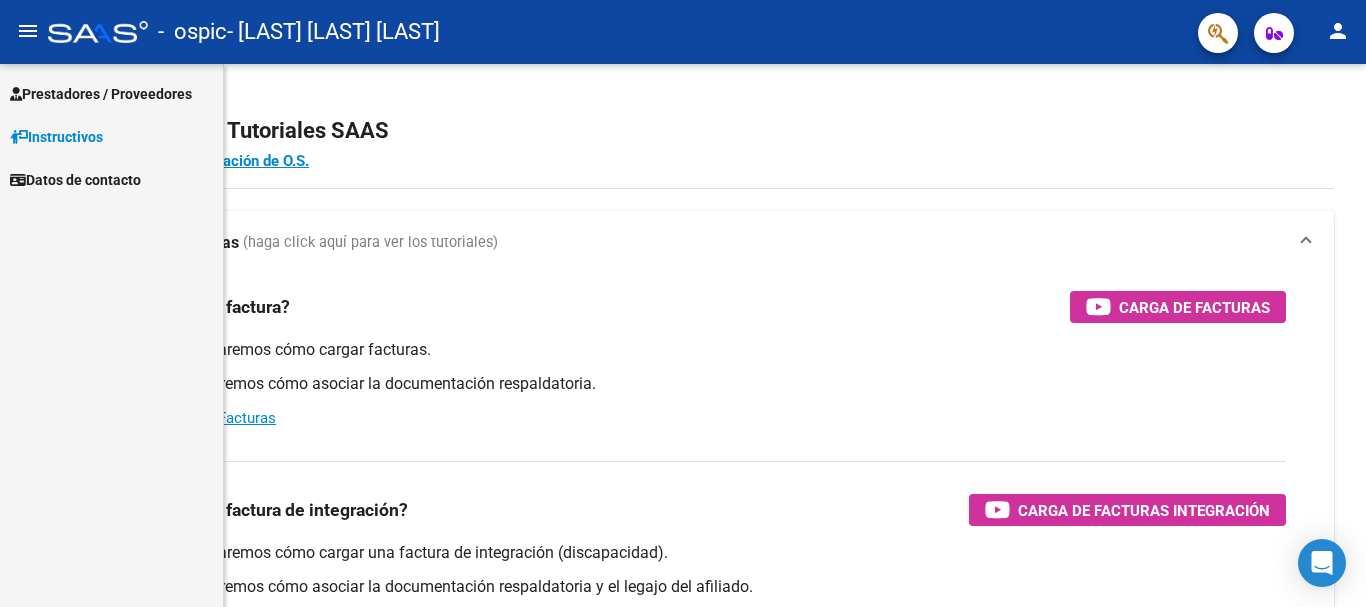 click on "menu" 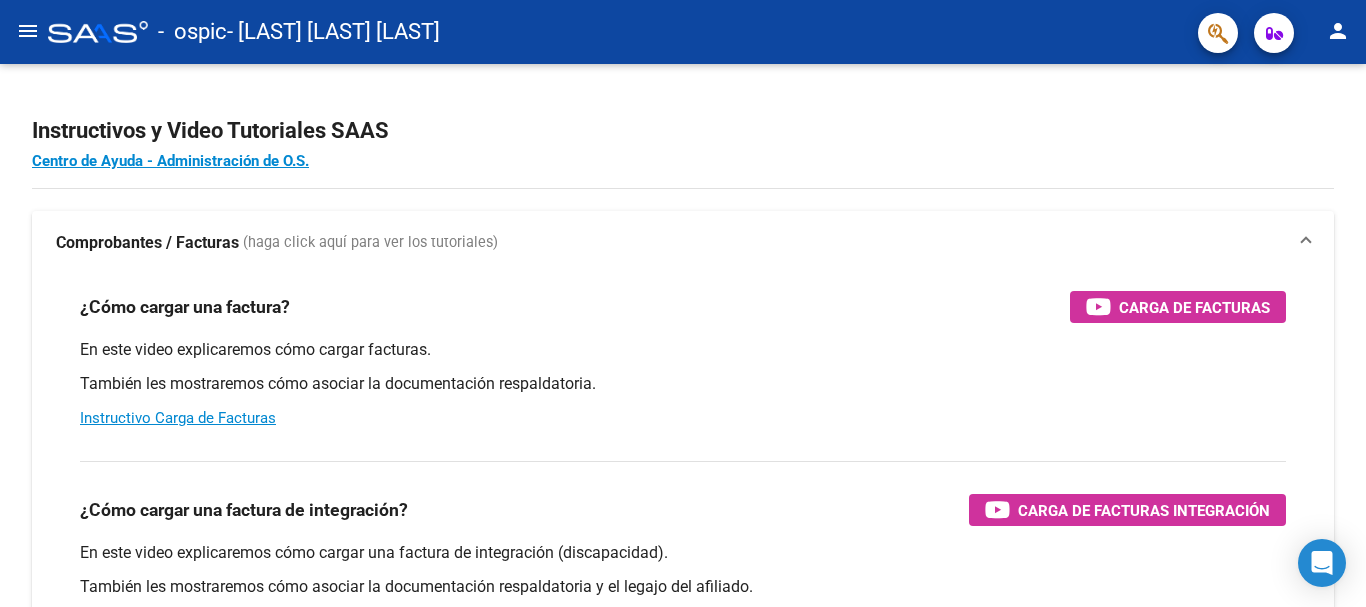 click on "menu" 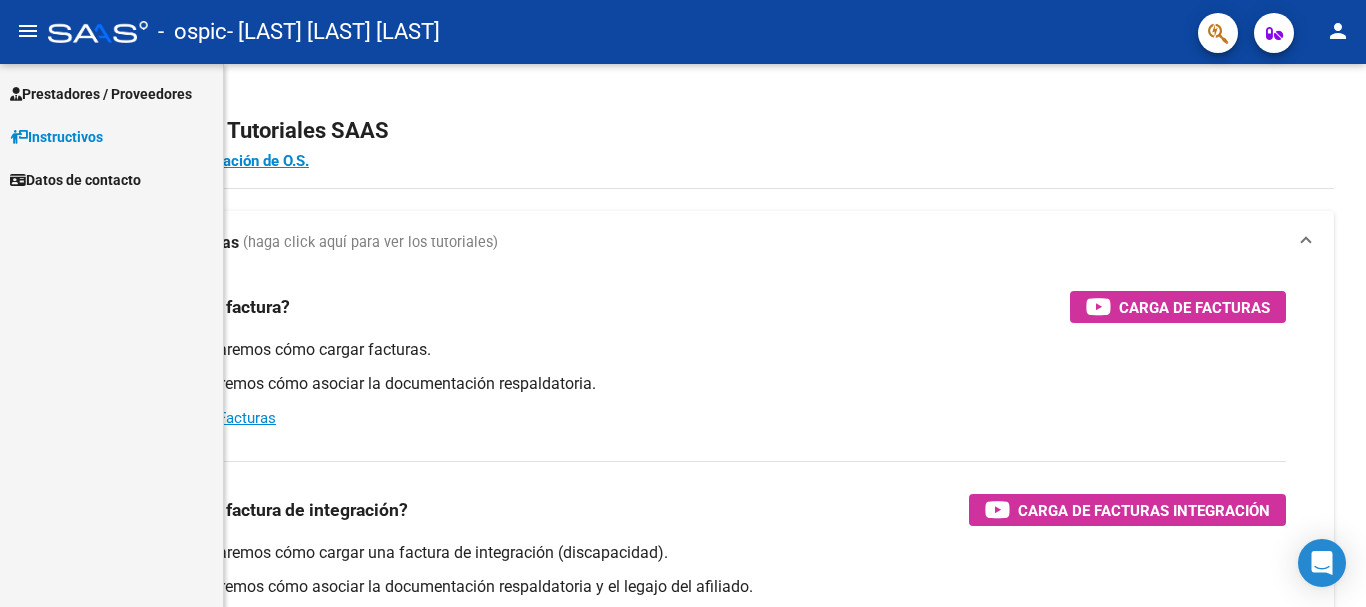 click on "menu" 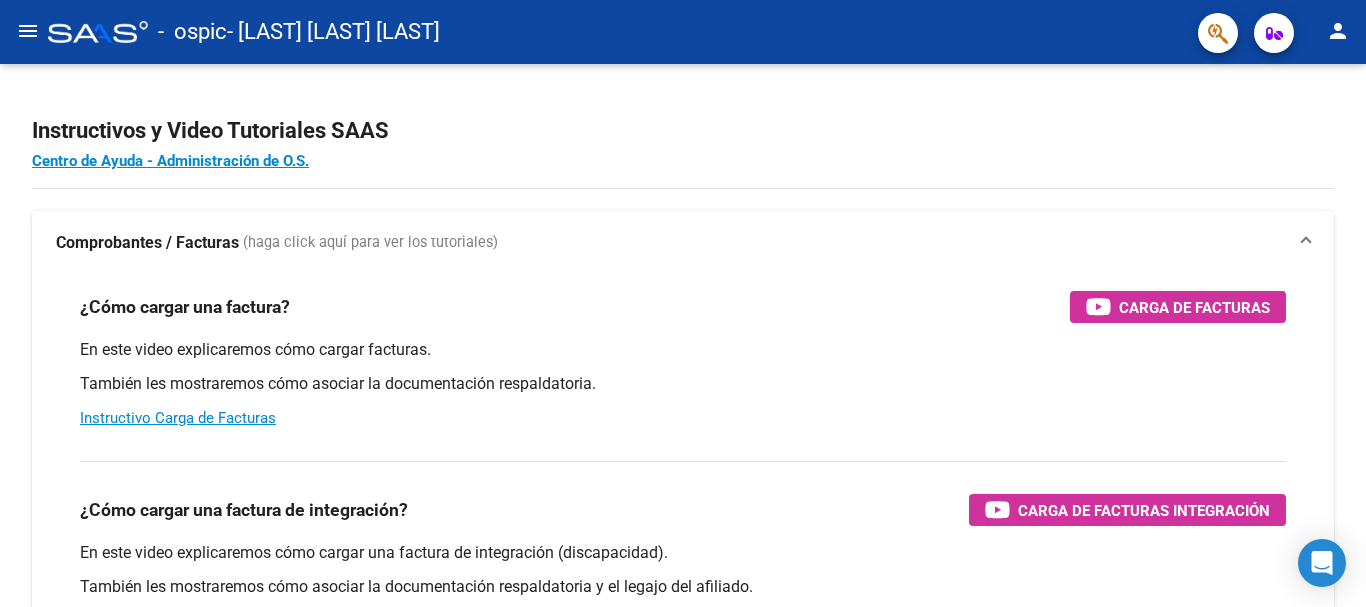 click on "menu" 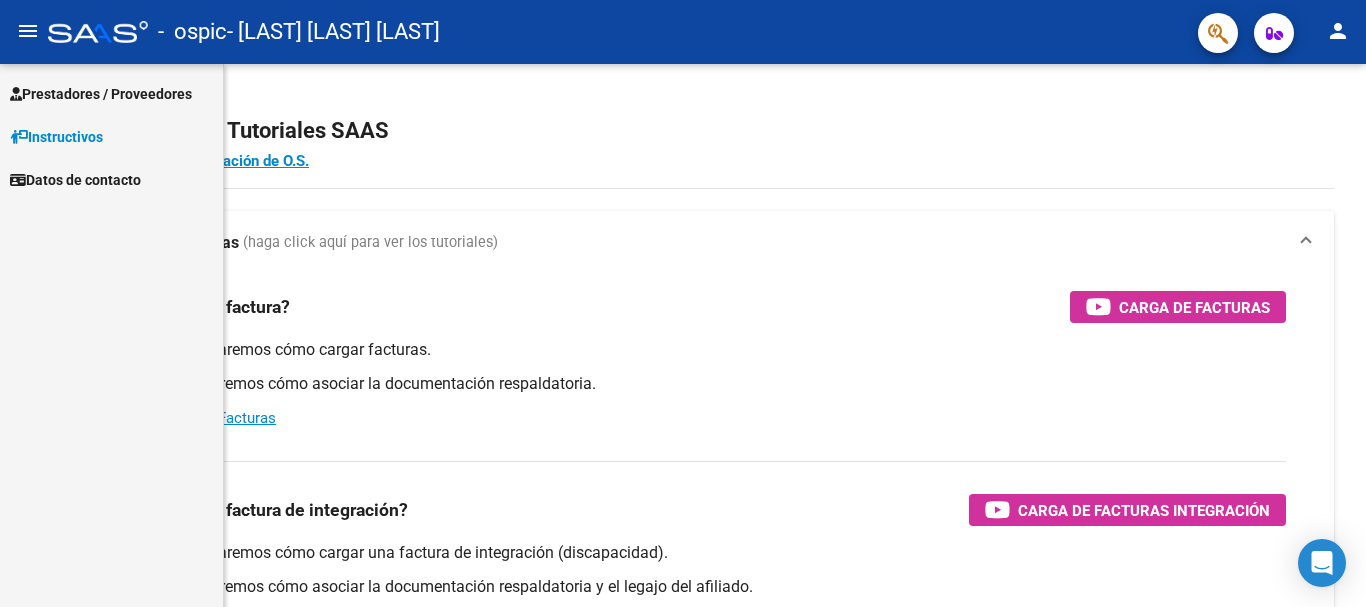 click on "menu" 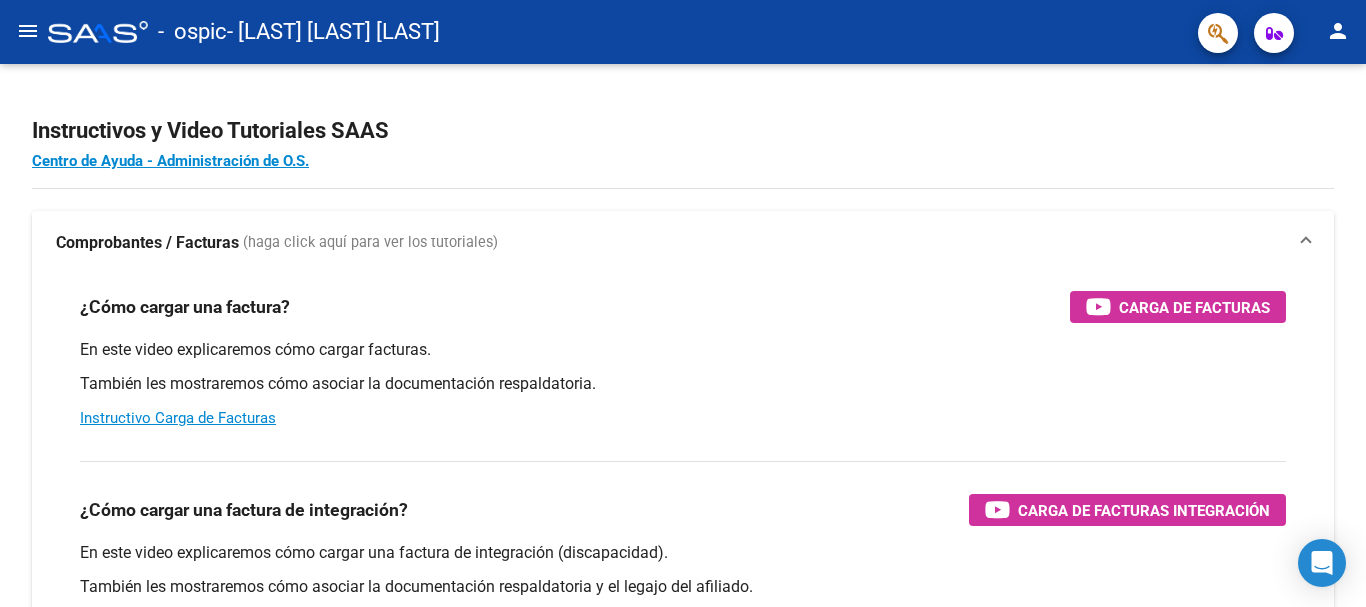 click on "menu" 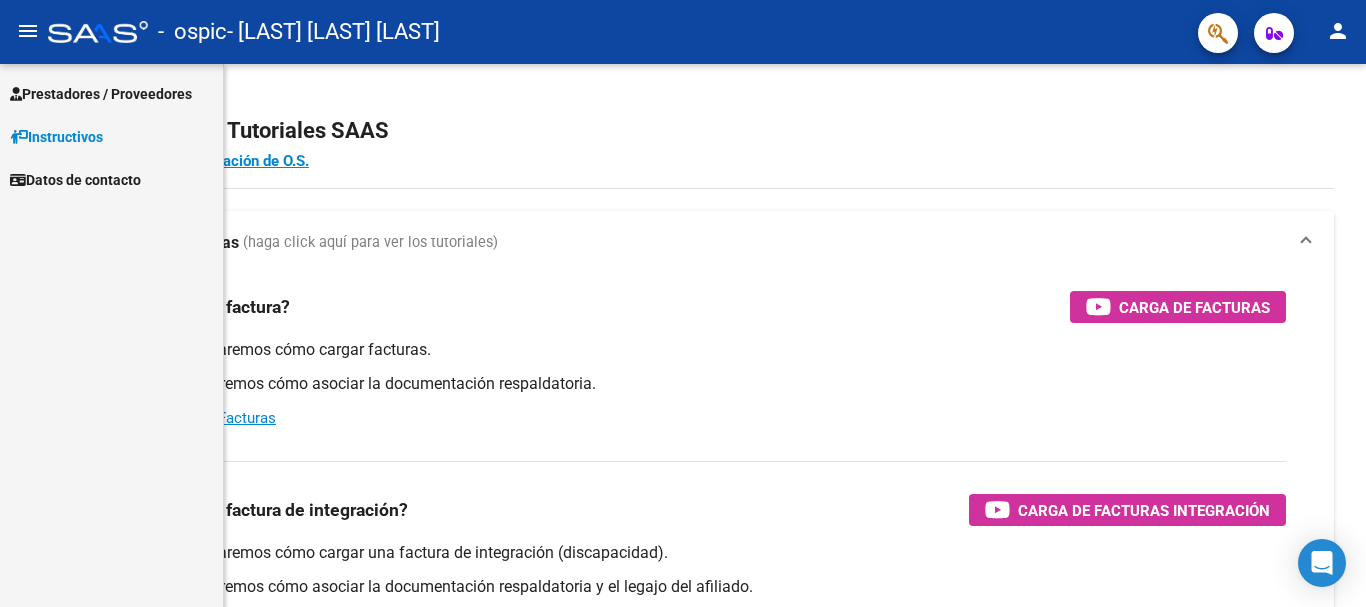 click on "menu" 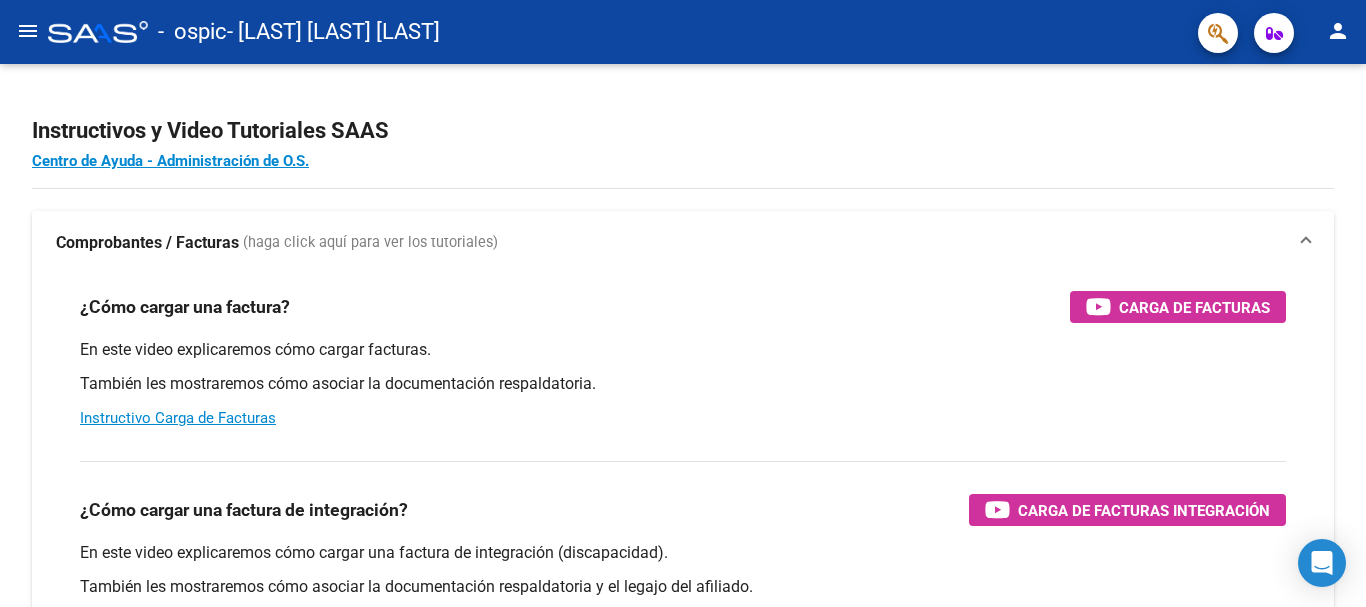 click on "menu" 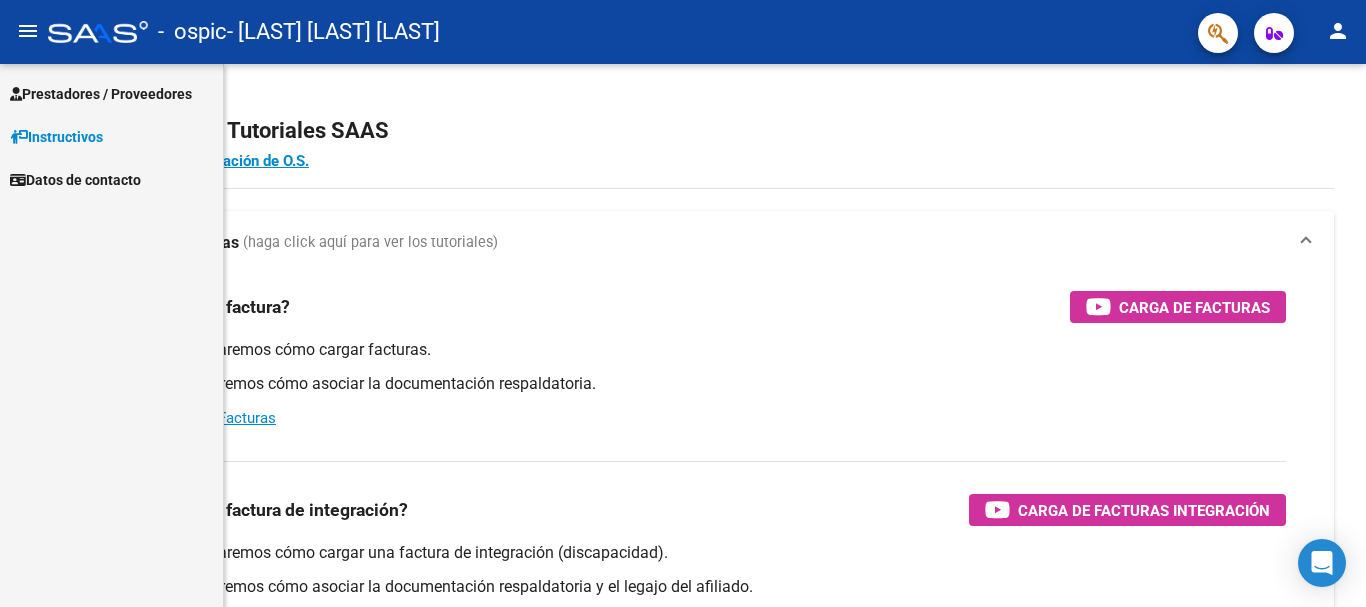 click on "menu" 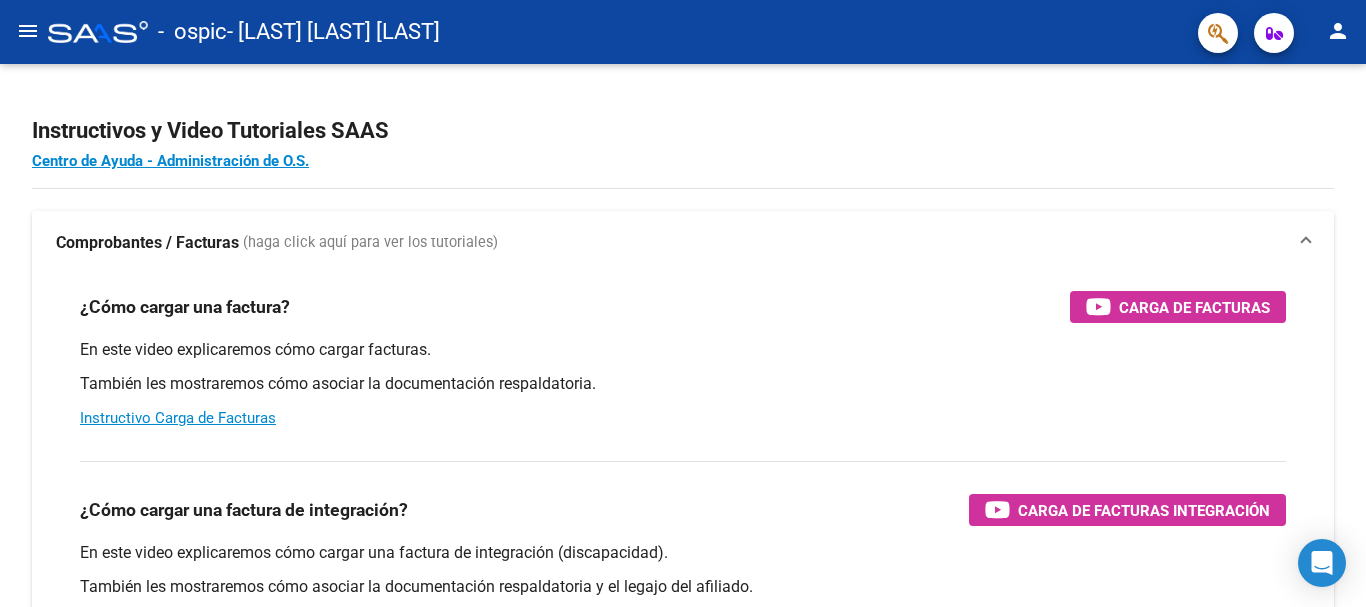 click on "menu" 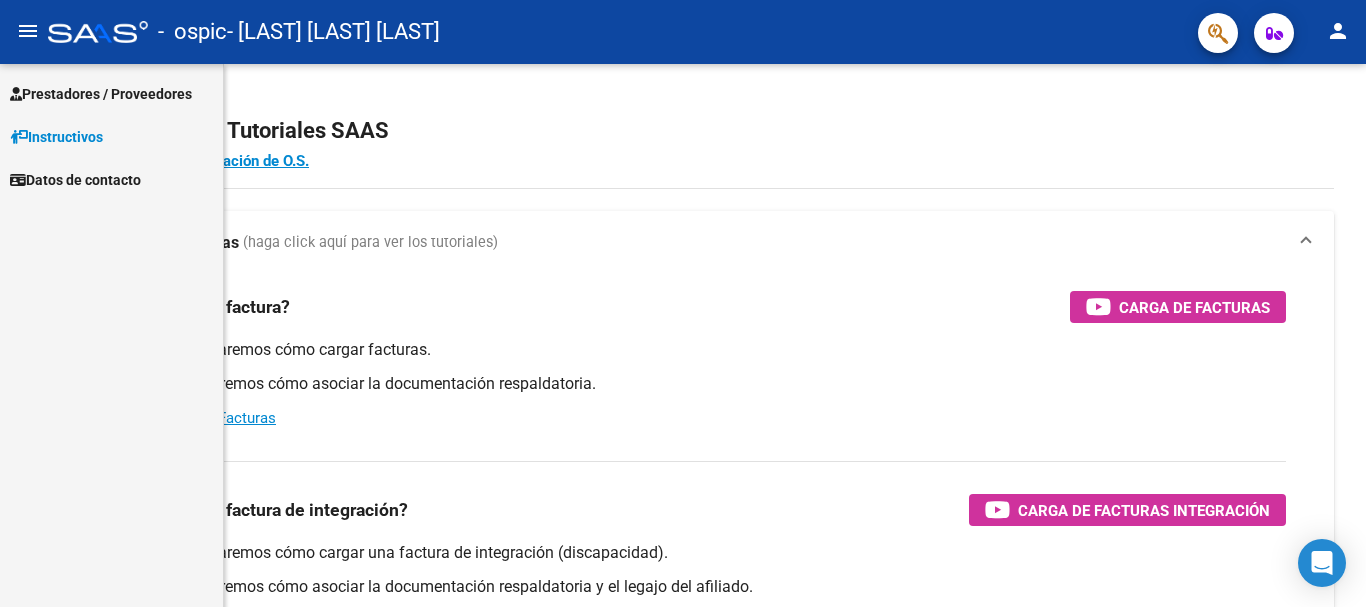 click on "menu" 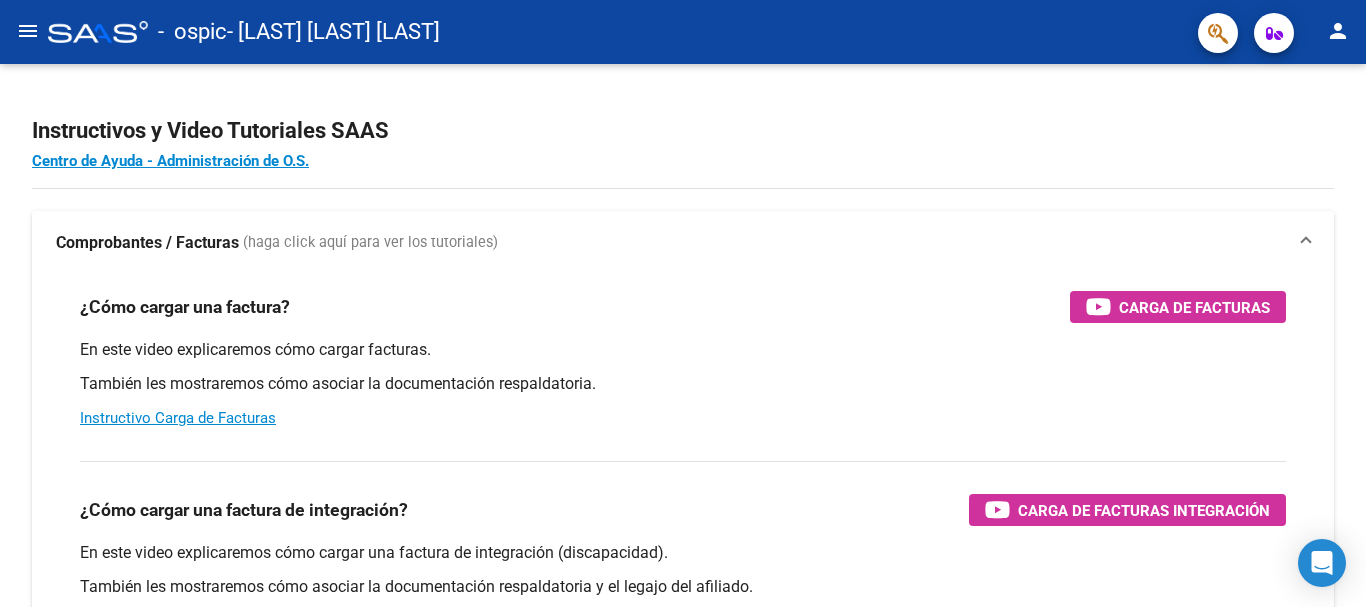 click on "menu" 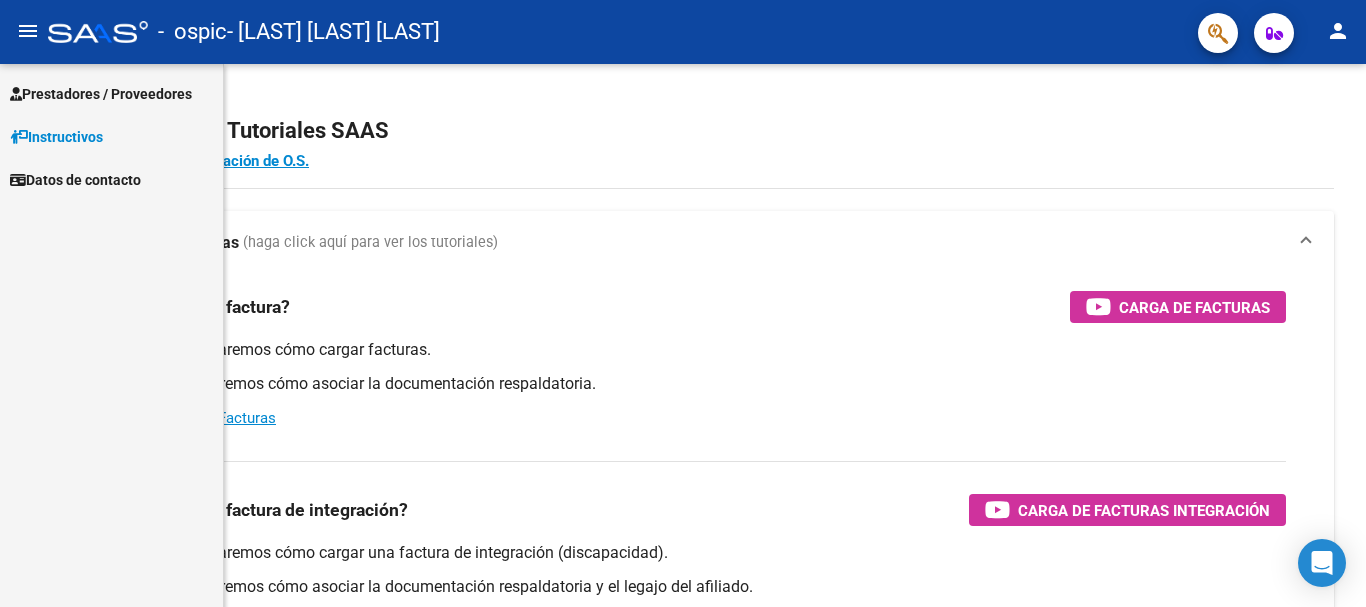click on "menu" 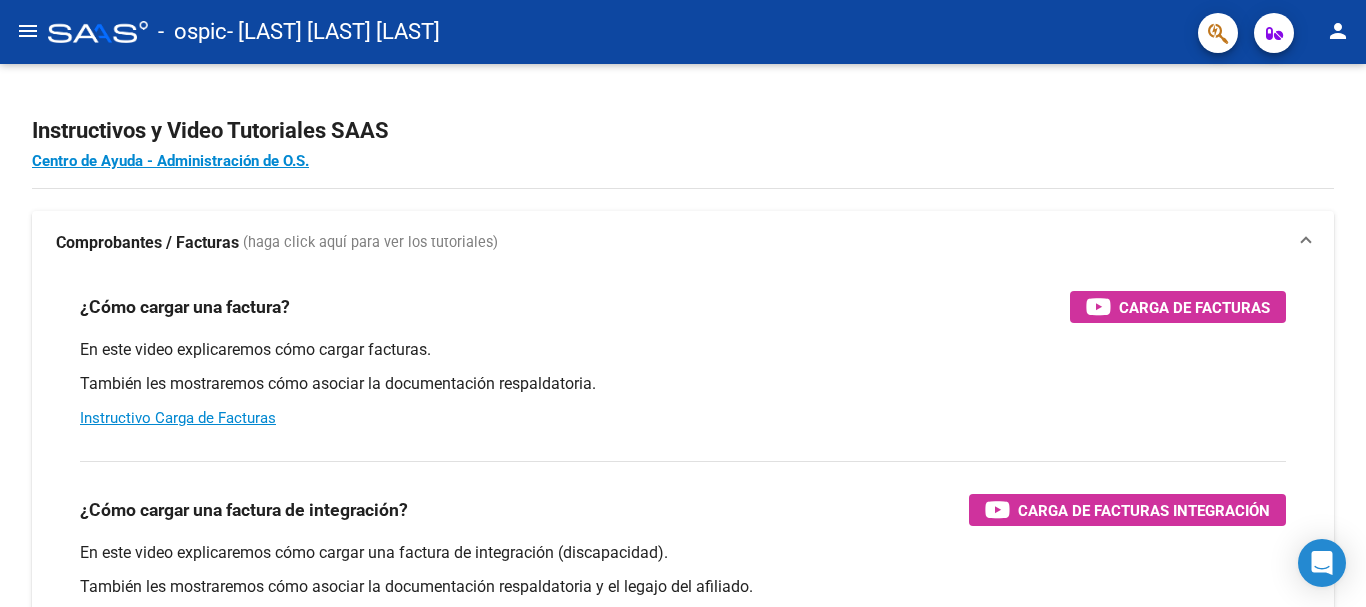 click on "menu" 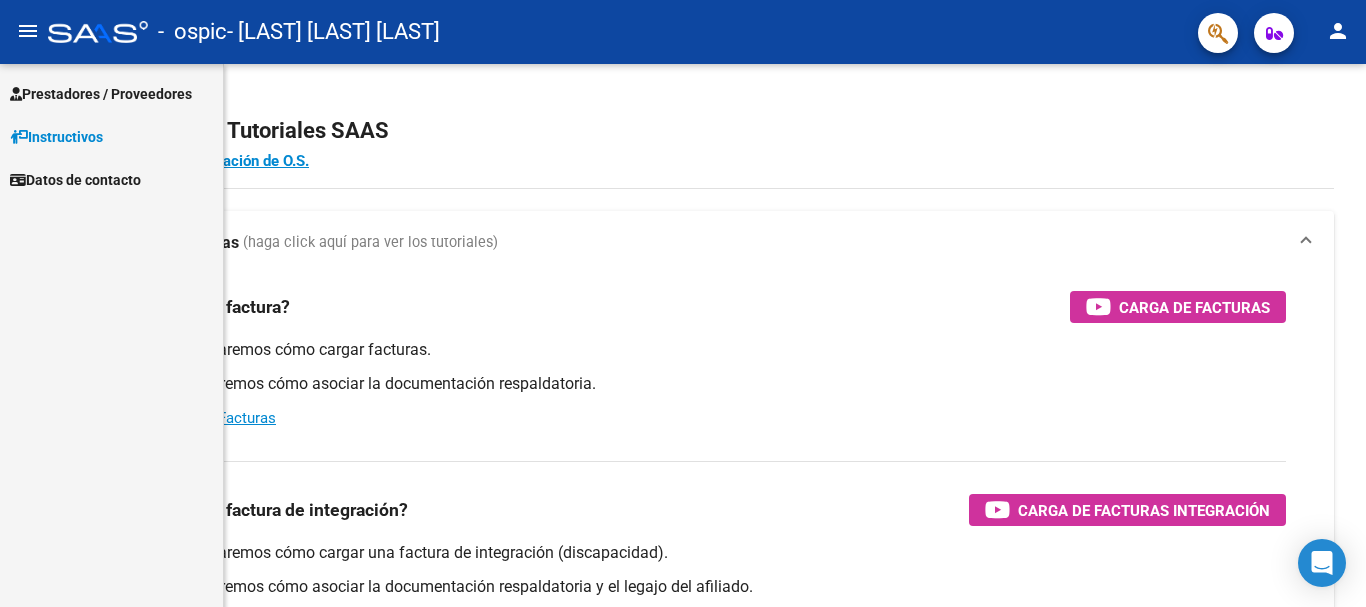 click on "menu" 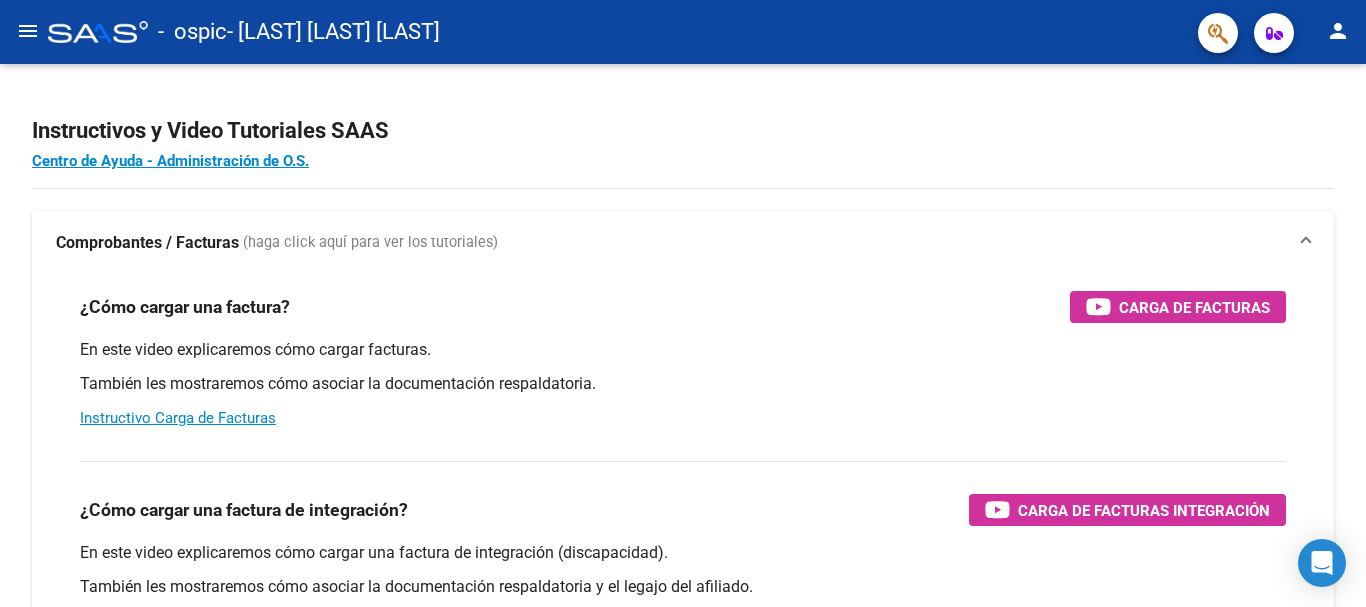 click on "menu" 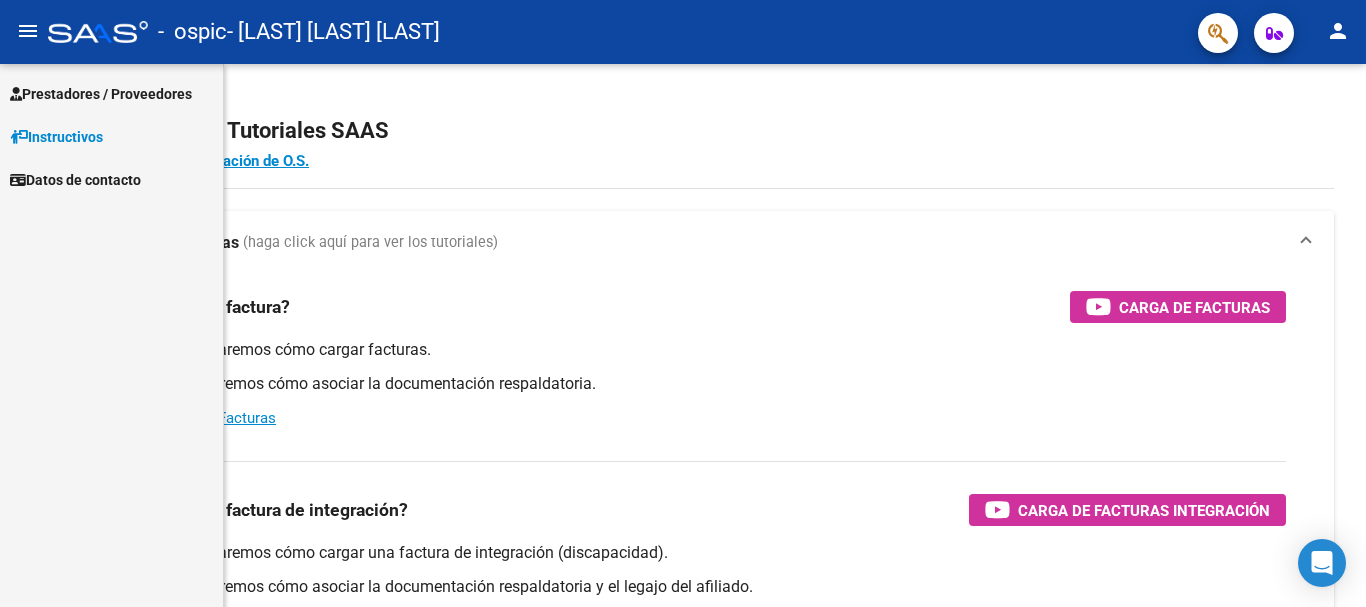 click on "menu" 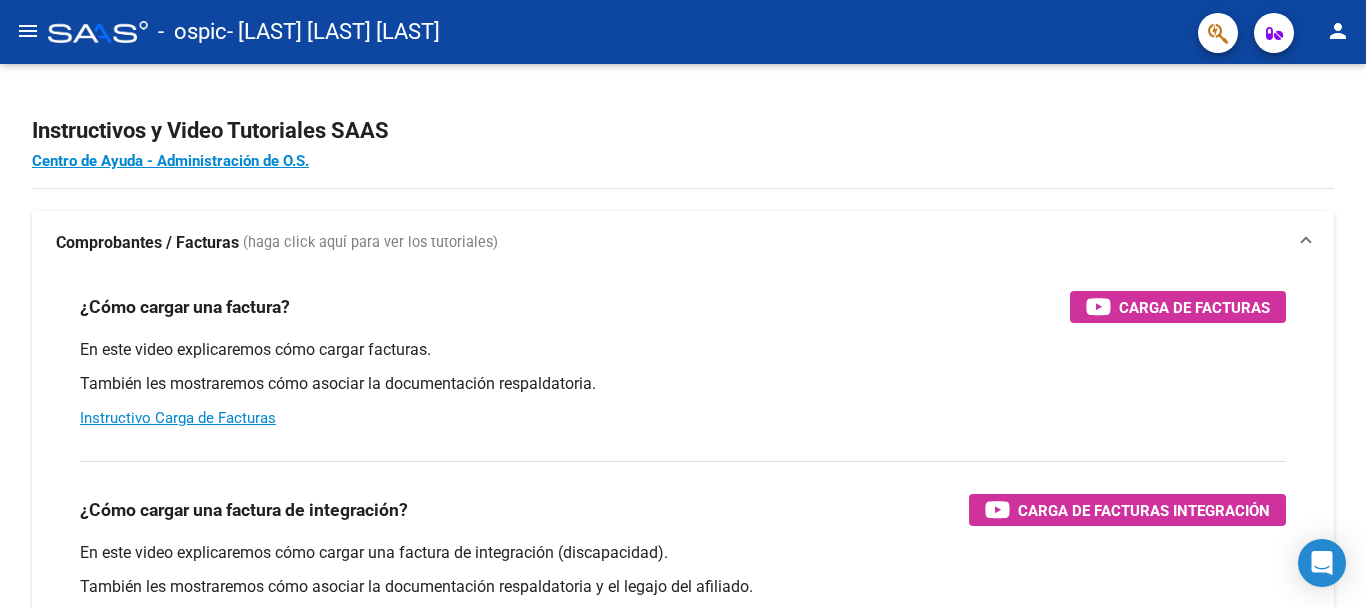 click on "menu" 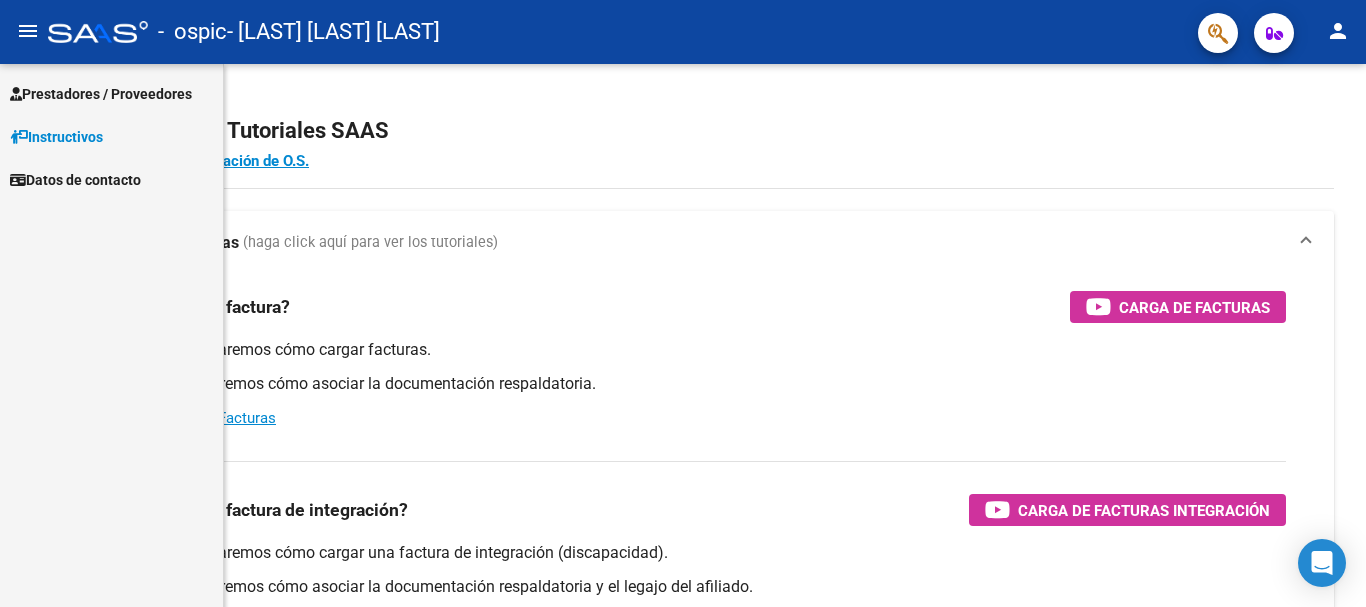 click on "menu" 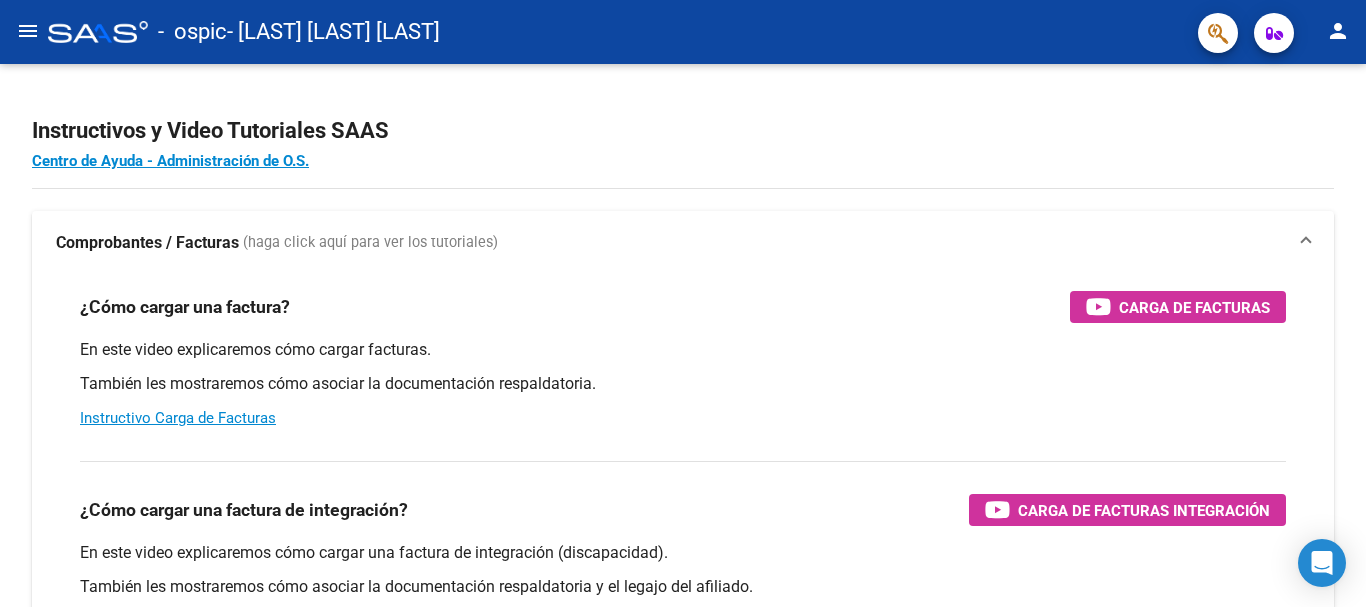 click on "menu" 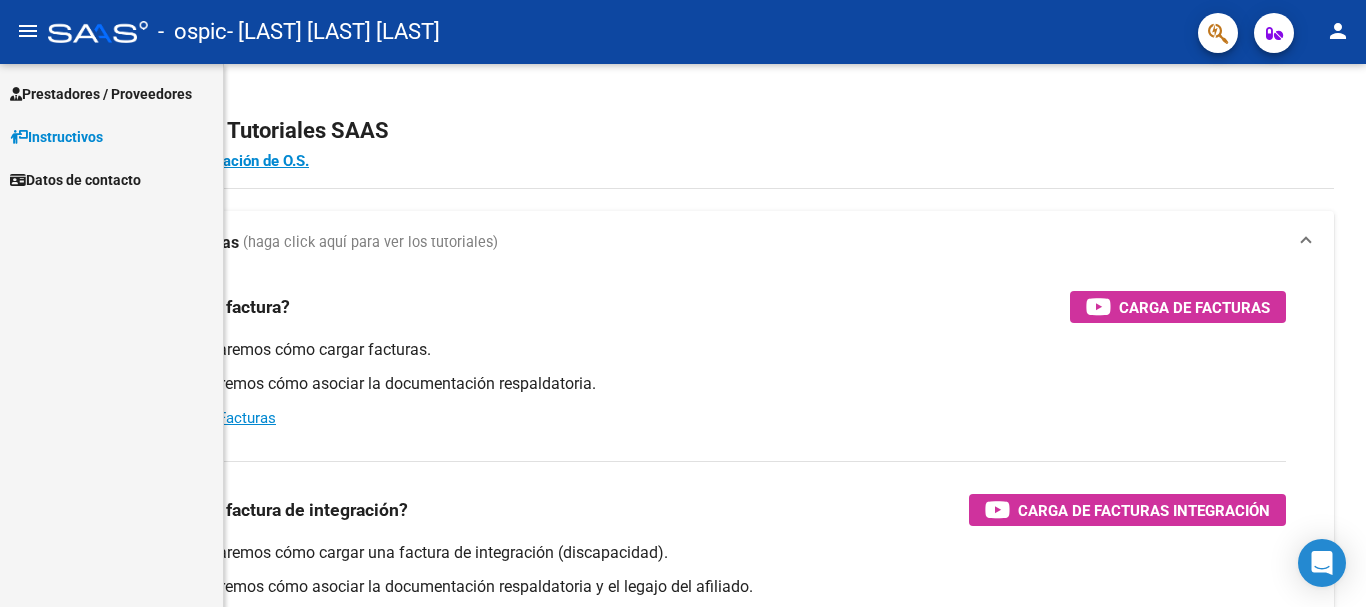 click on "menu" 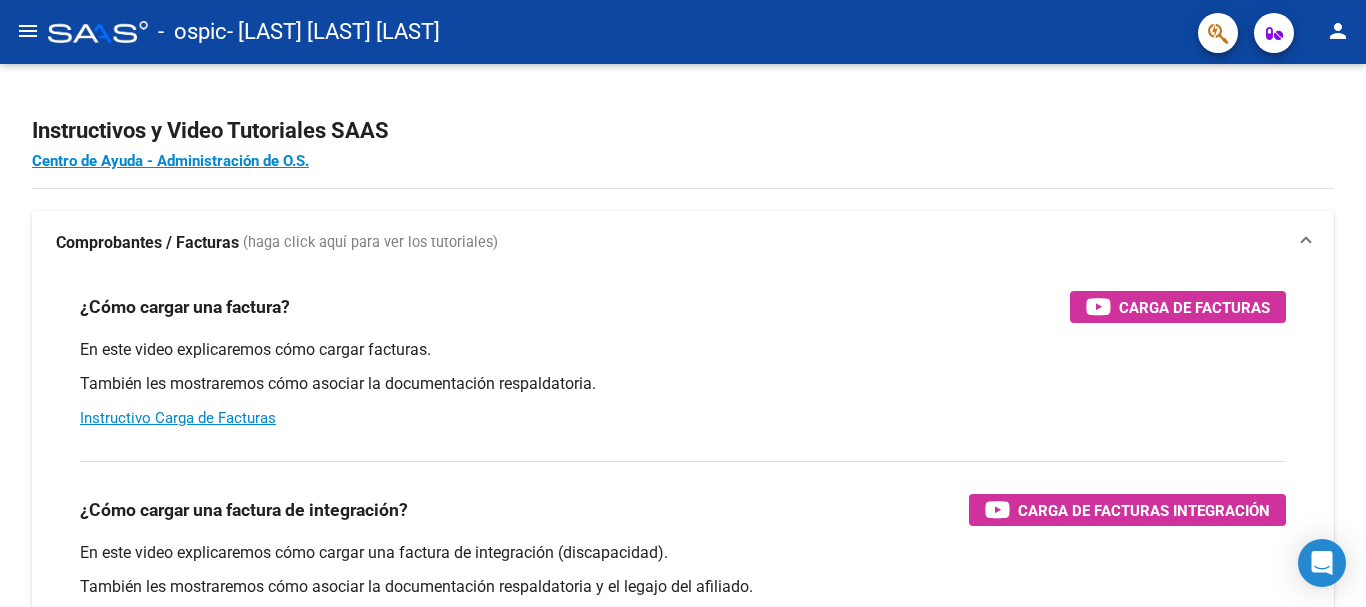 click on "menu" 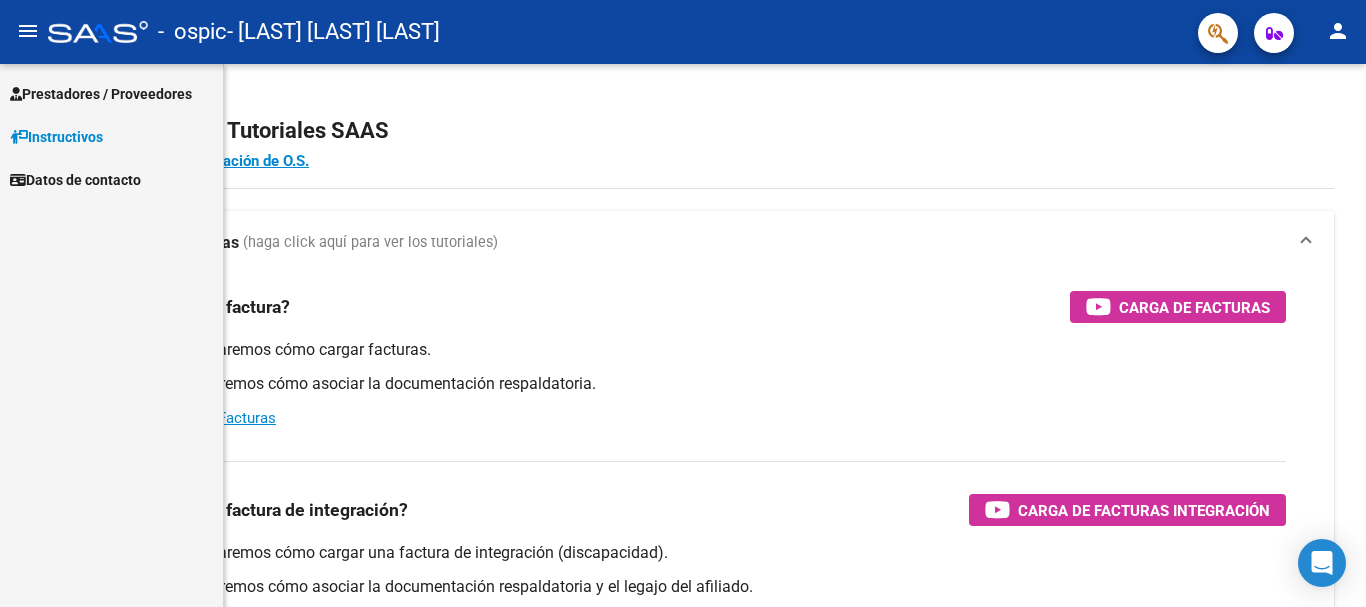click on "menu" 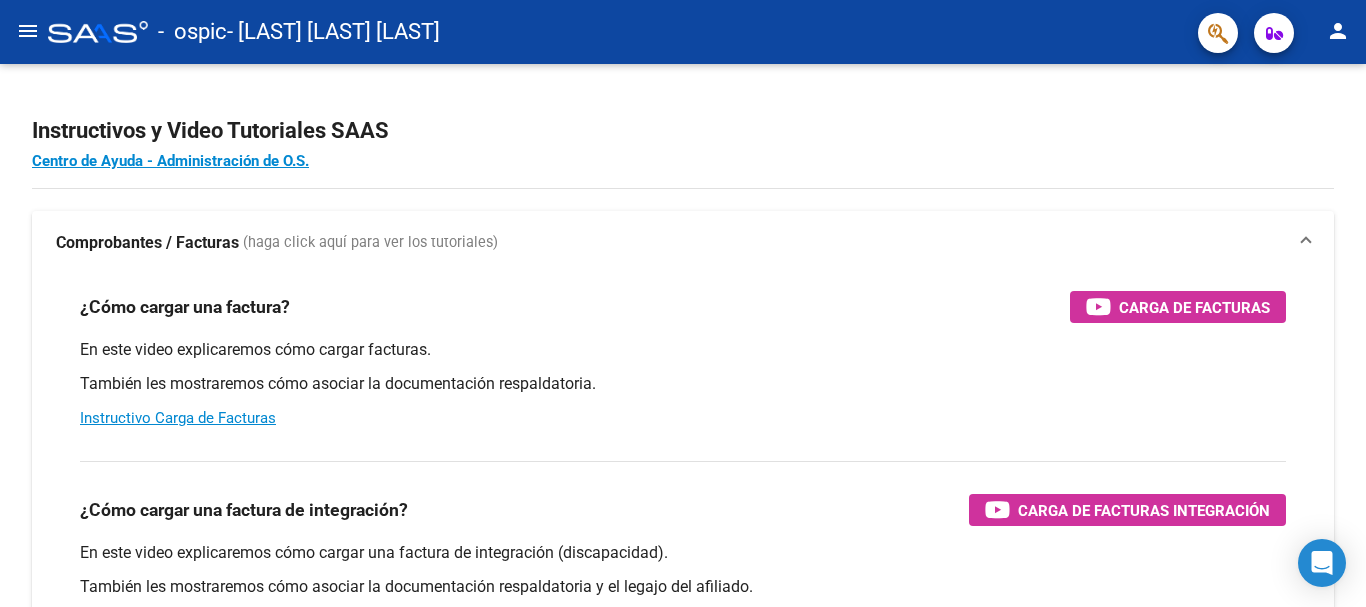 click on "menu" 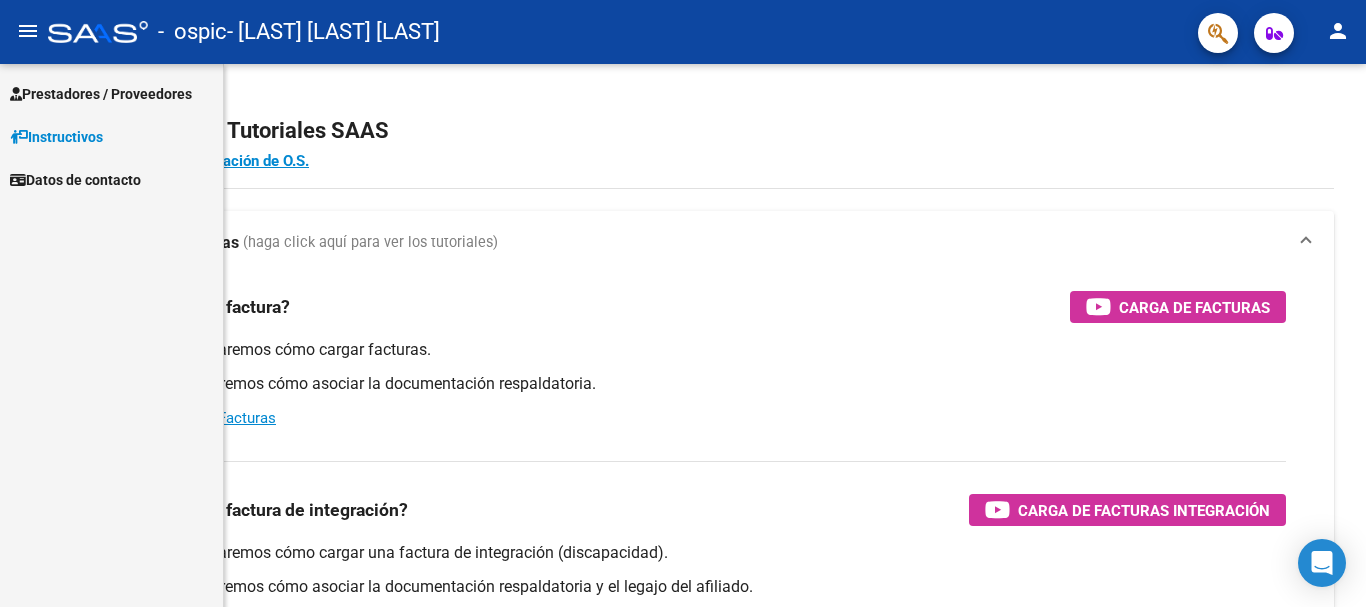 click on "menu" 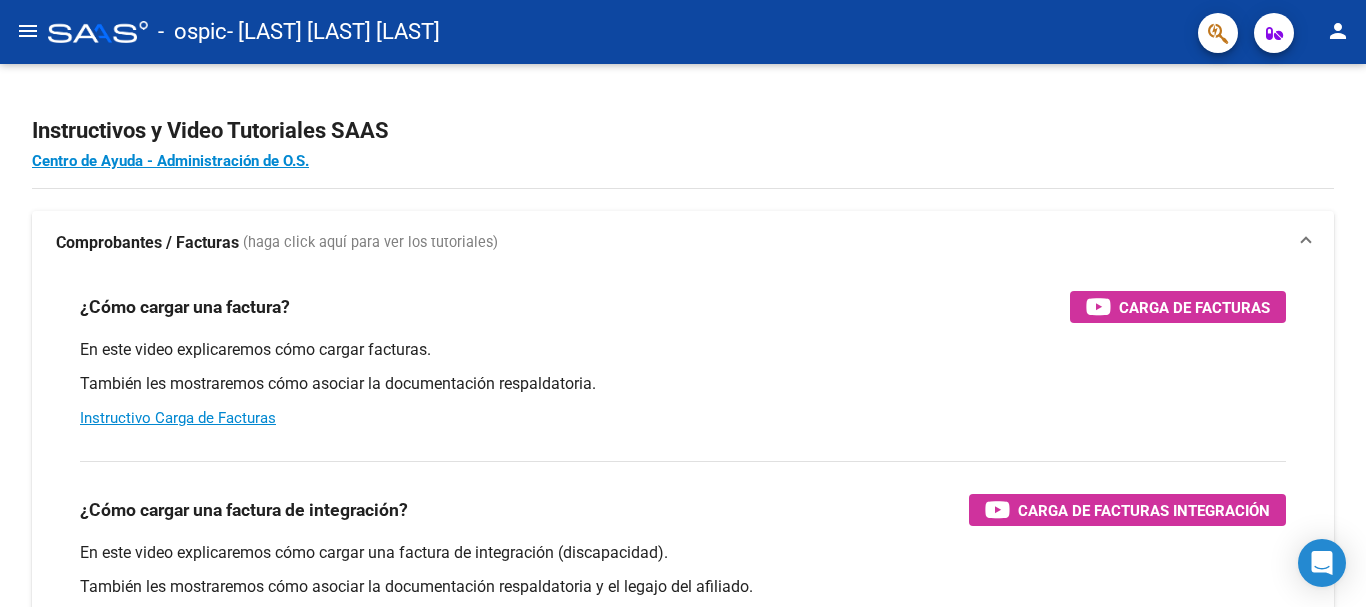 click on "menu" 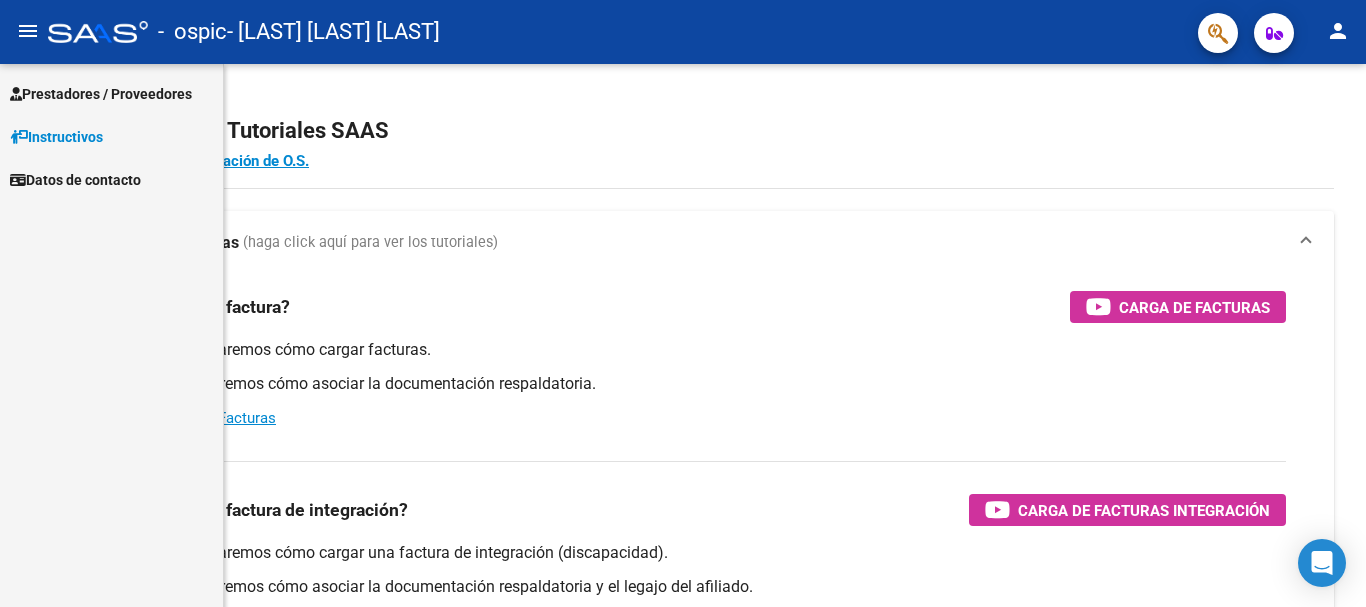 click on "menu" 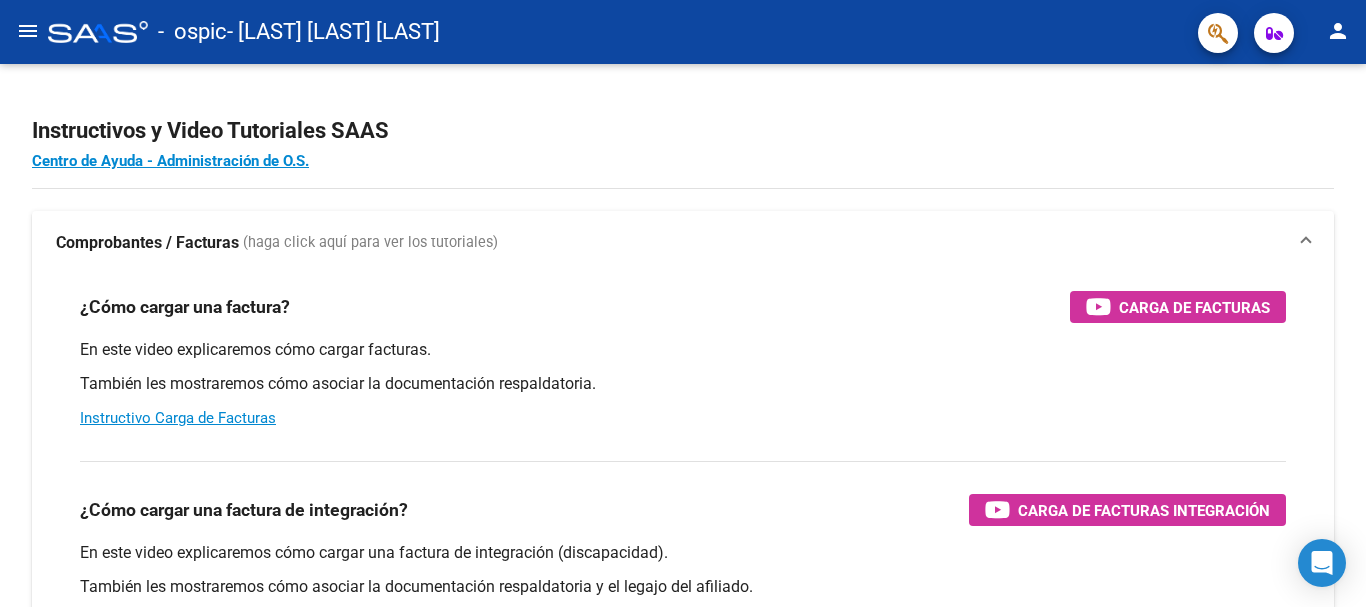 click on "menu" 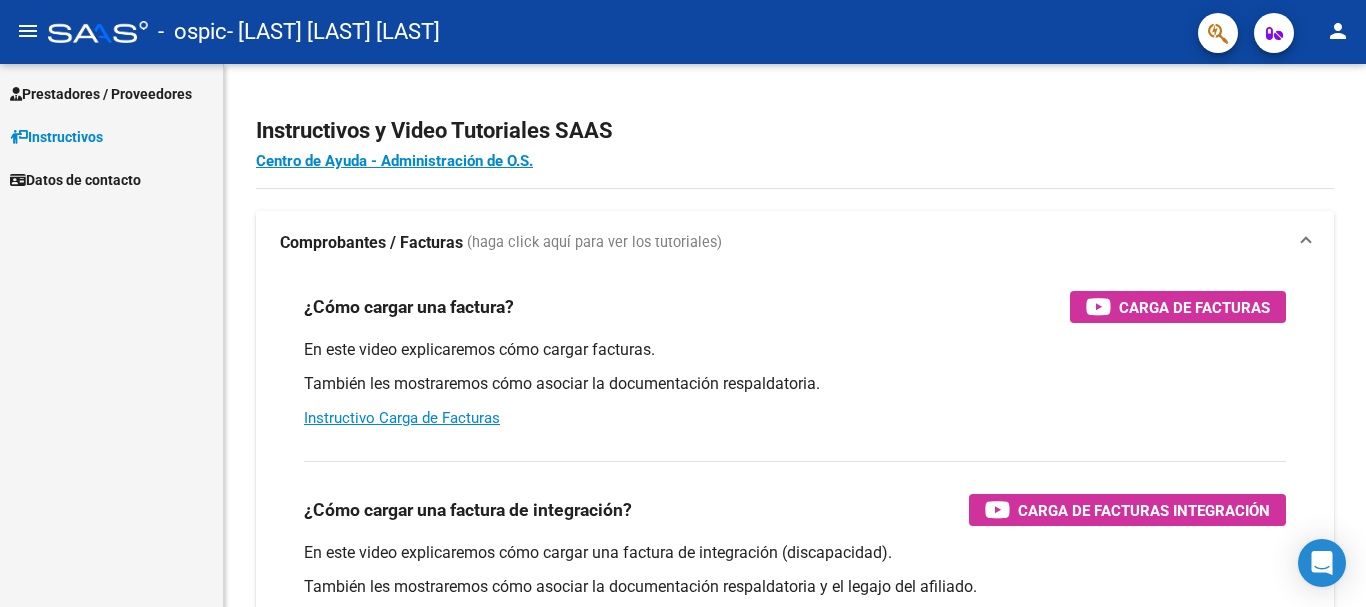 click on "menu" 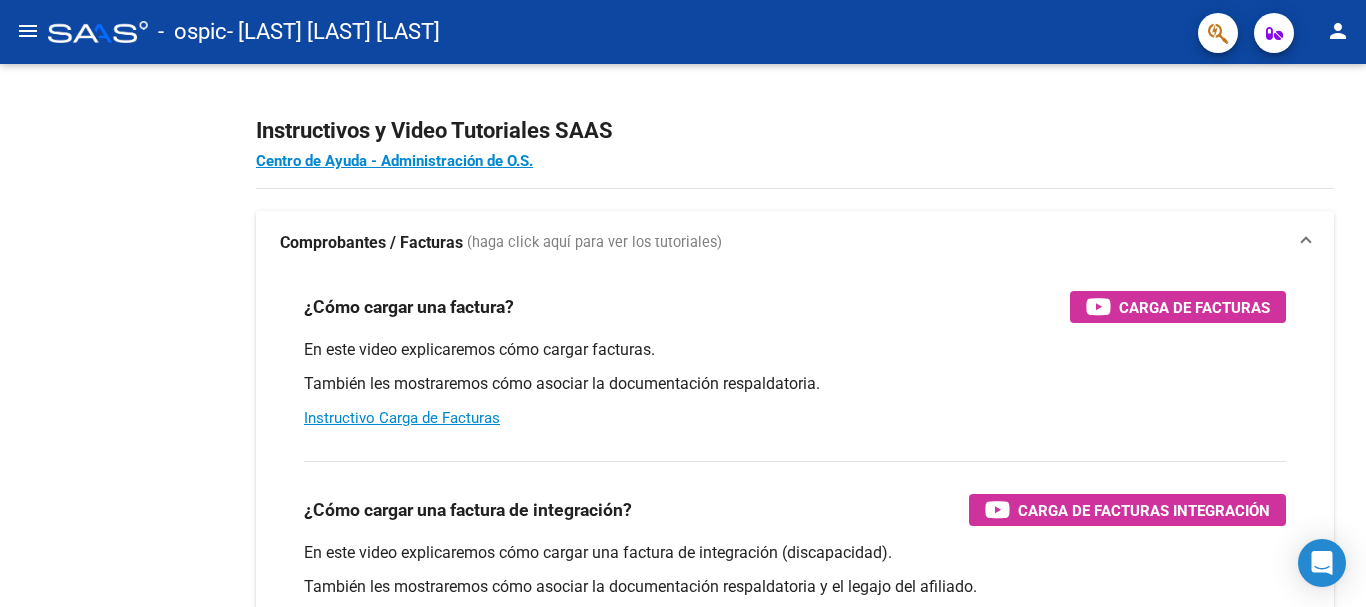 click on "menu" 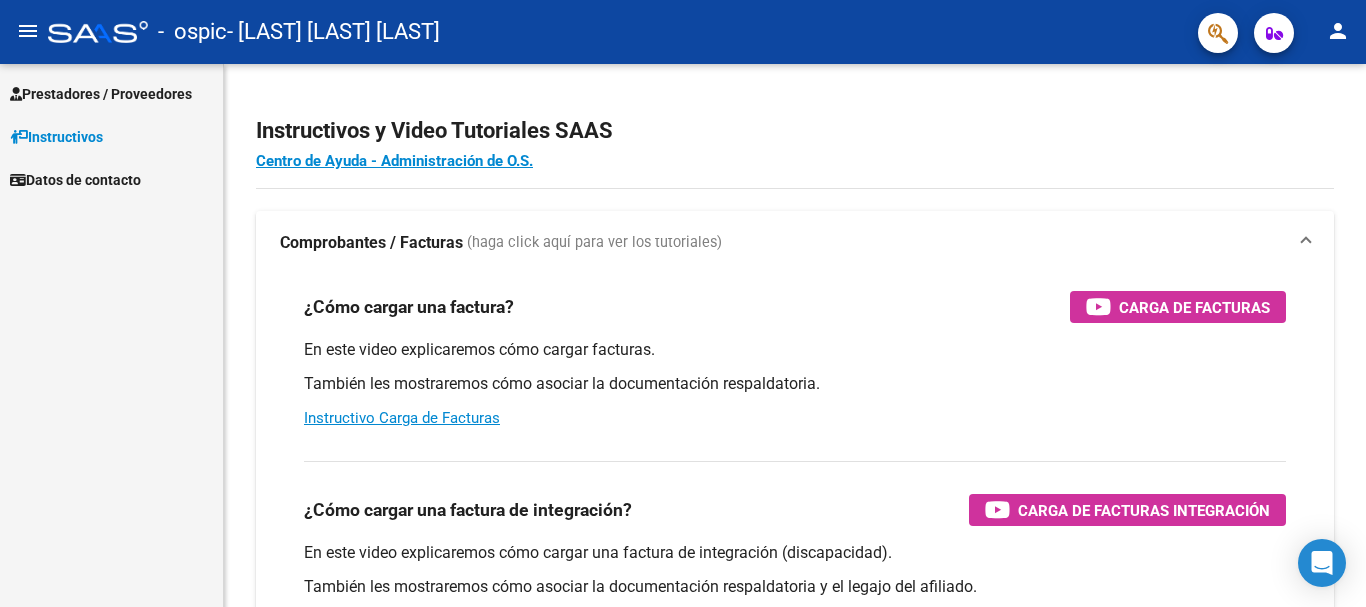 click on "menu" 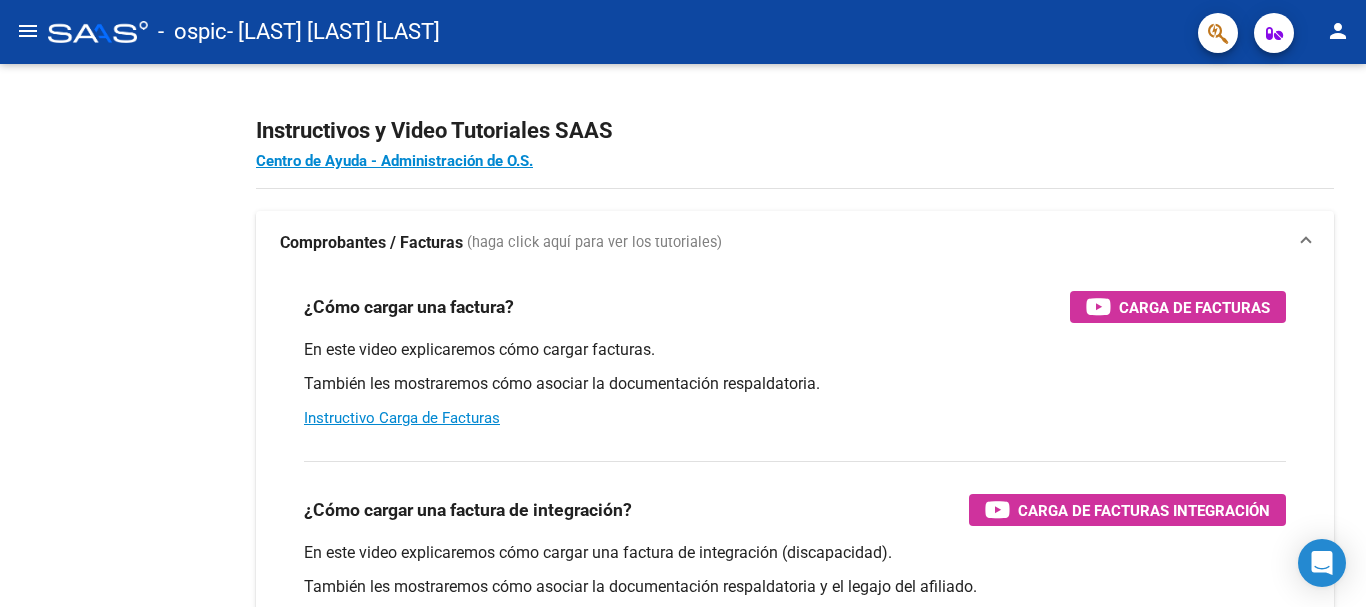 click on "menu" 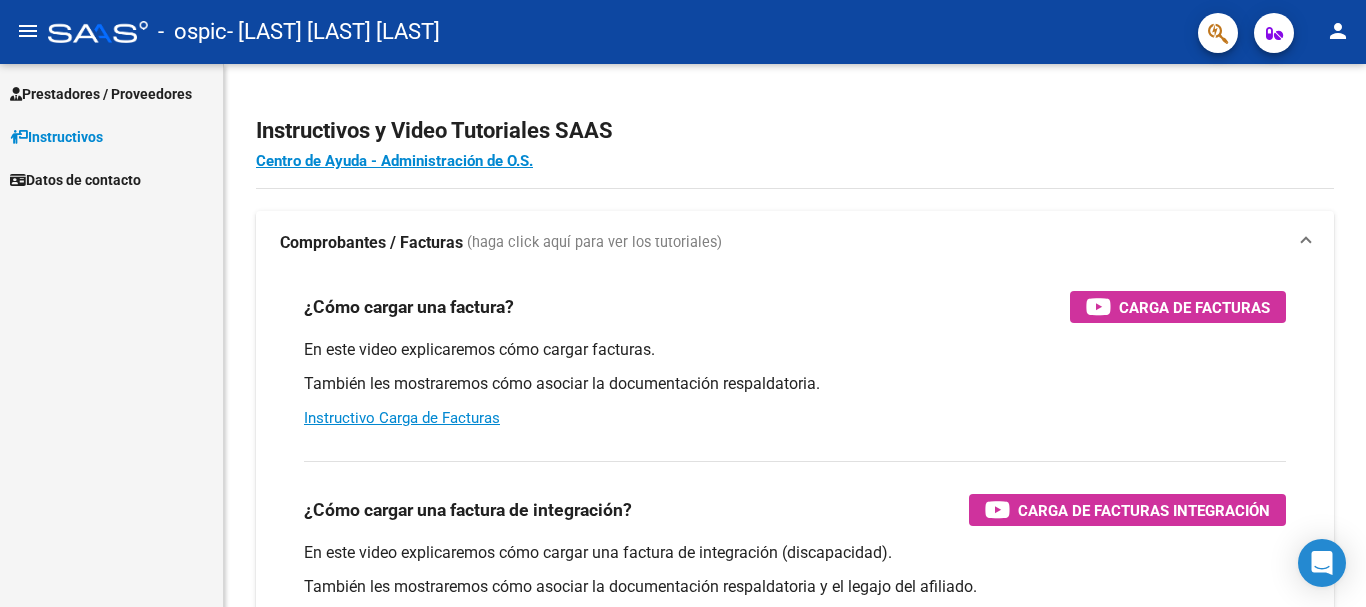 click on "menu" 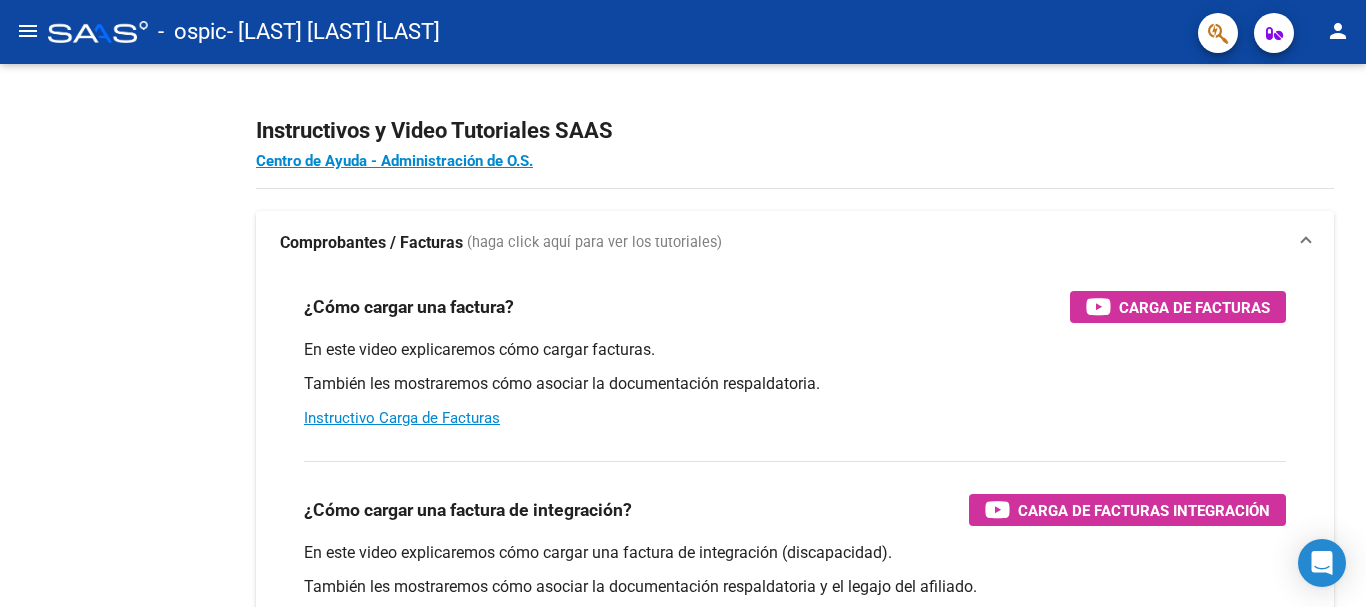 click on "menu" 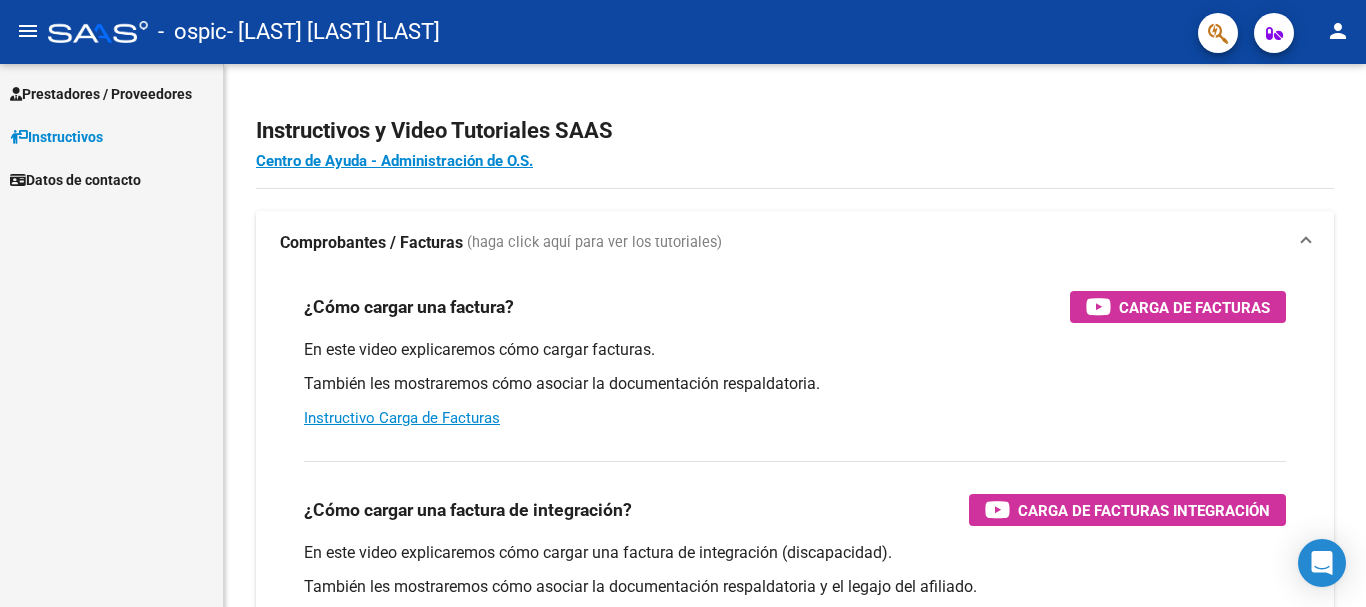click on "menu" 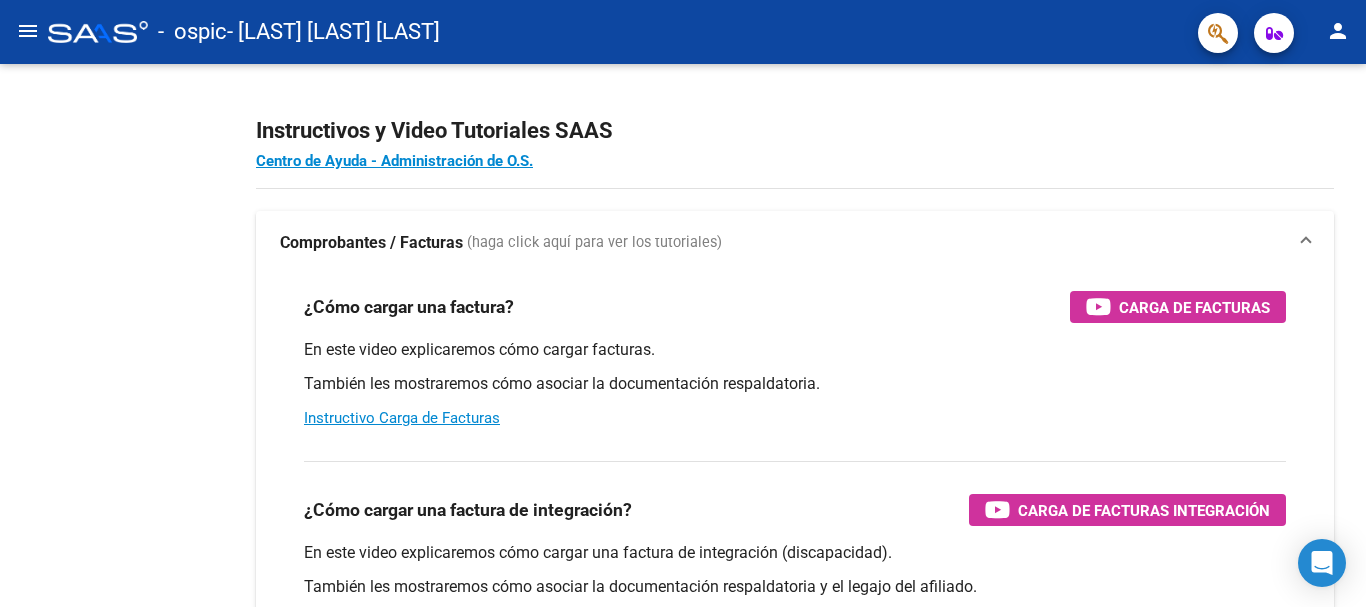click on "menu" 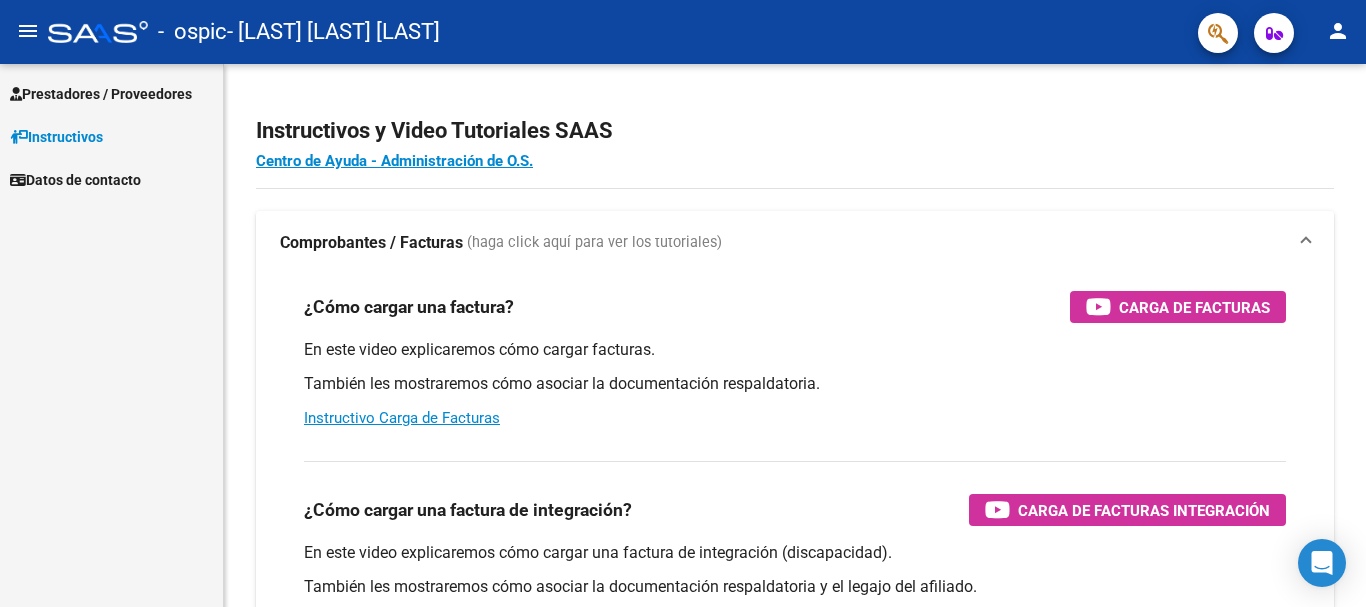 click on "menu" 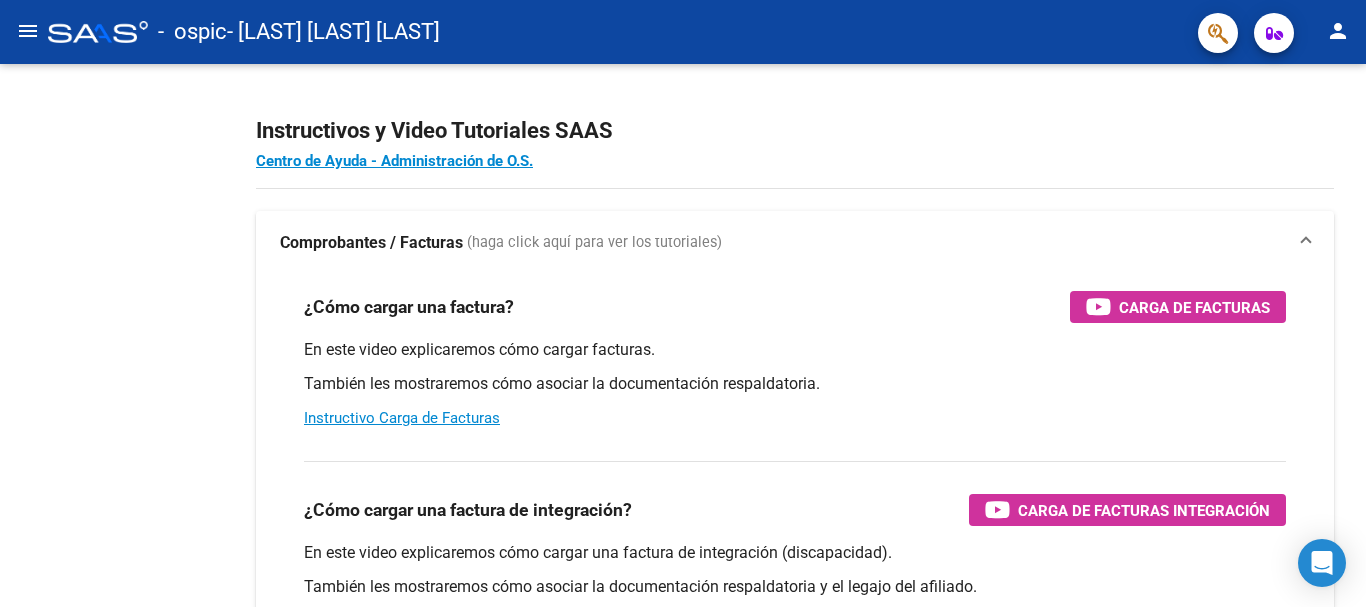 click on "menu" 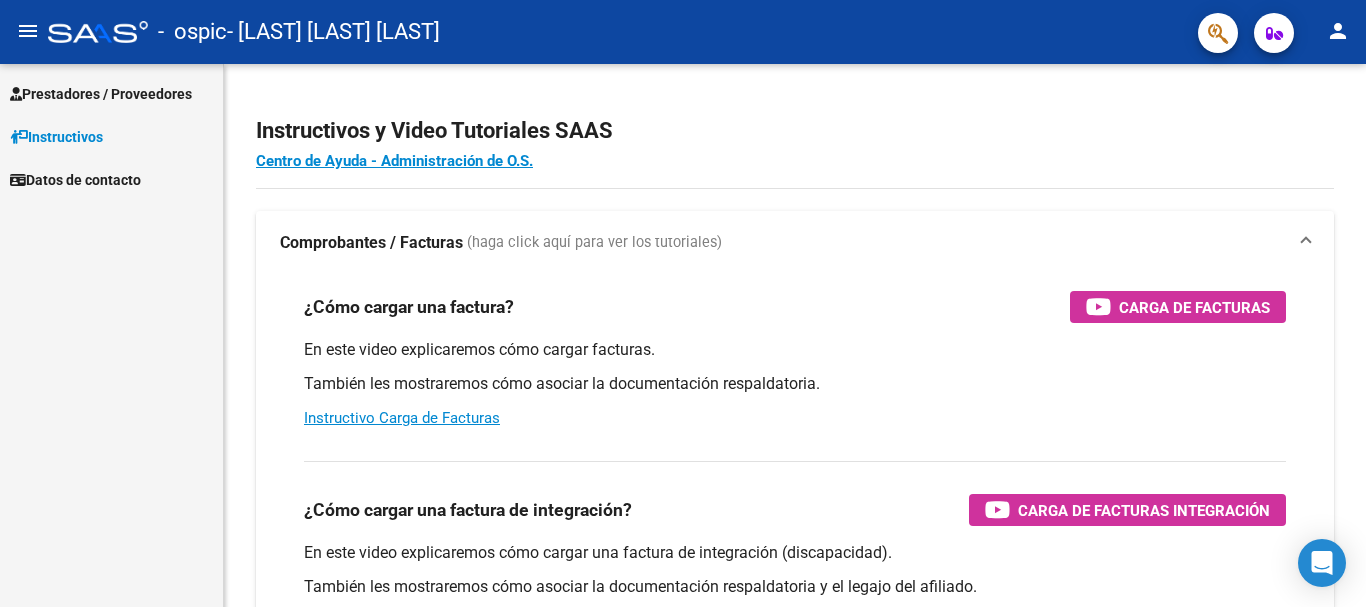 click on "menu" 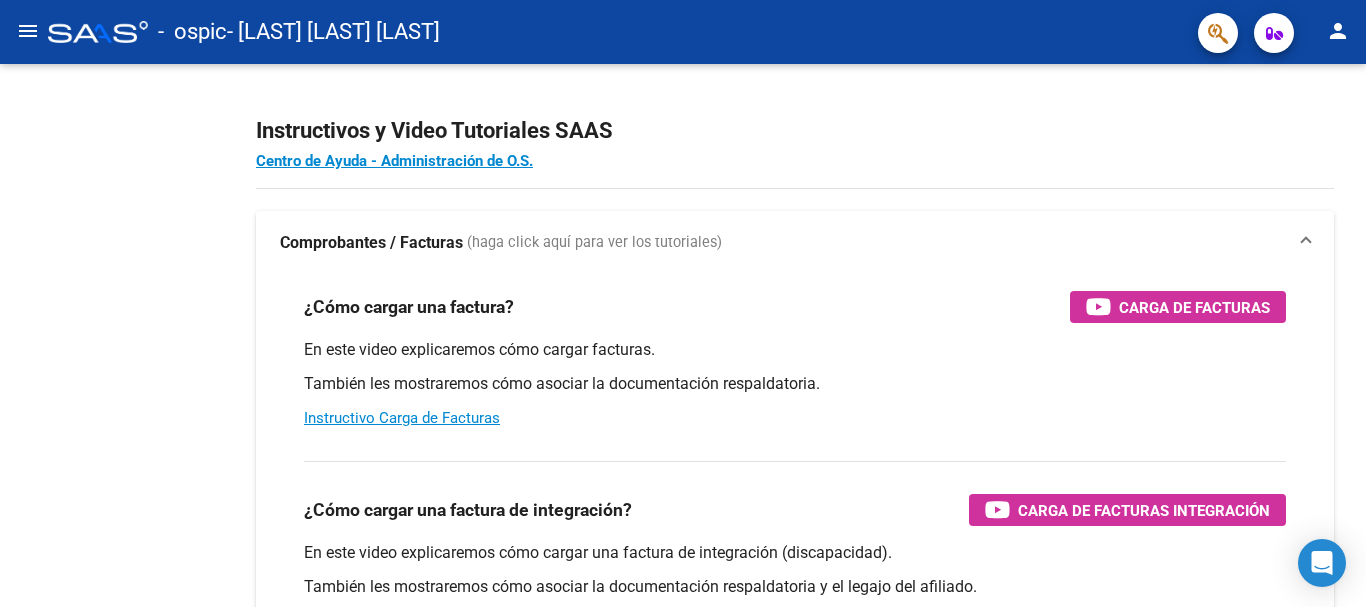 click on "menu" 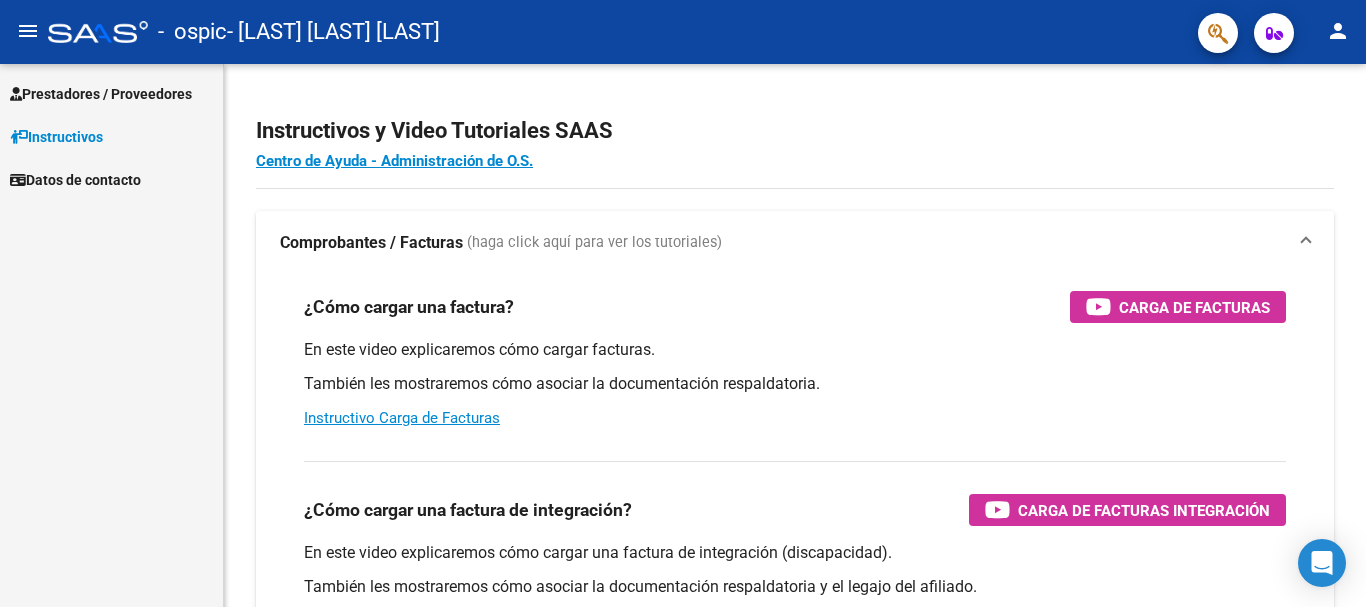 click on "menu" 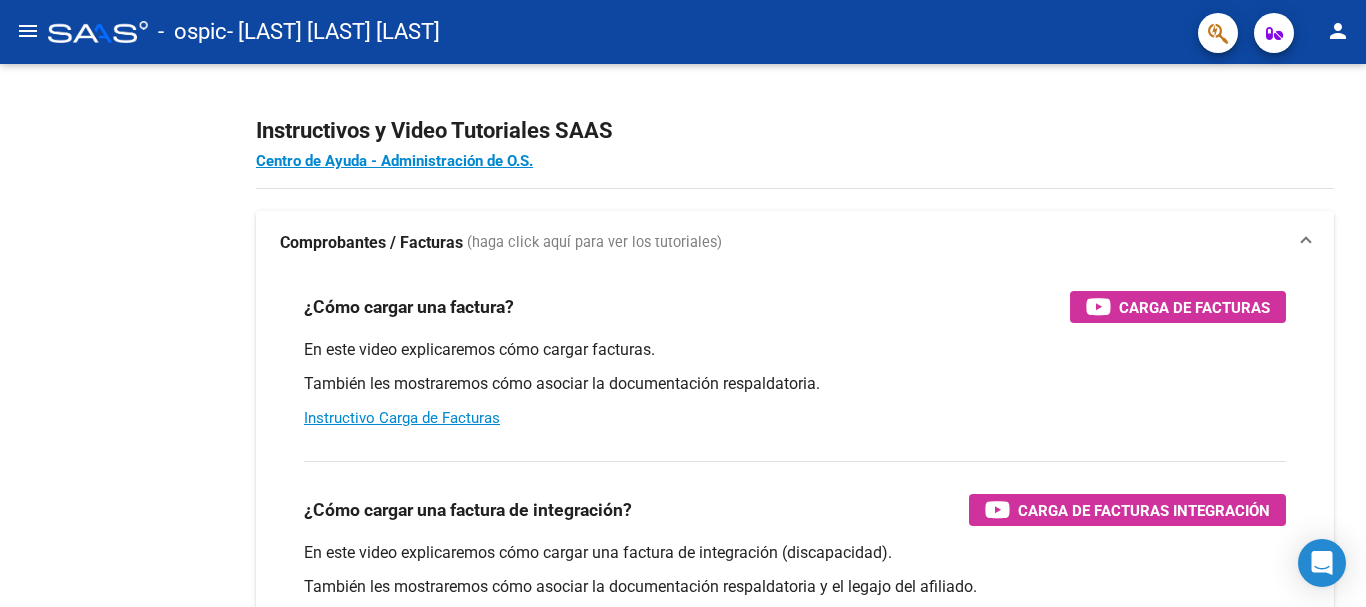 click on "menu" 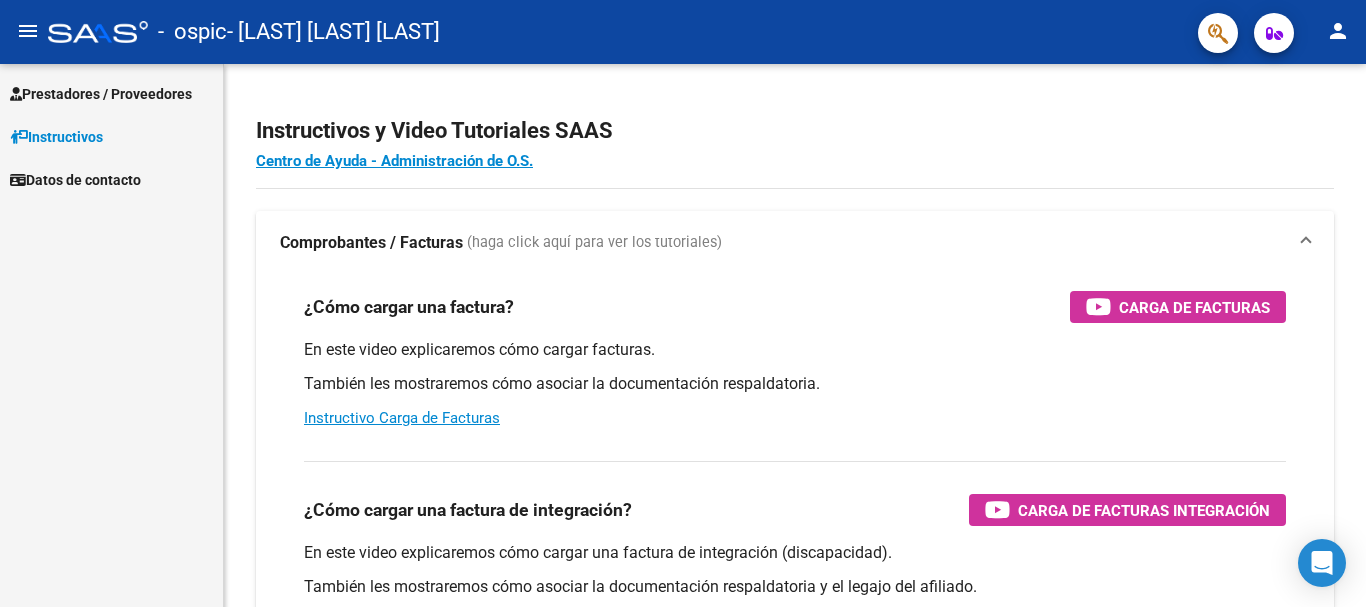 click on "menu" 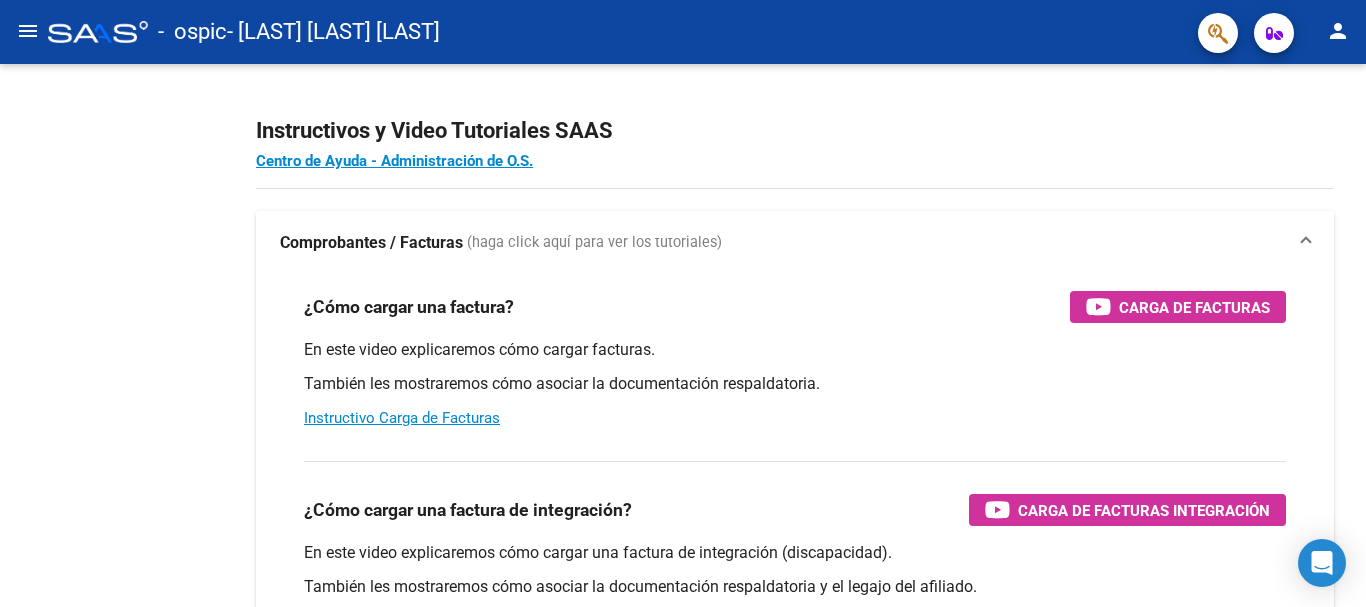 click on "menu" 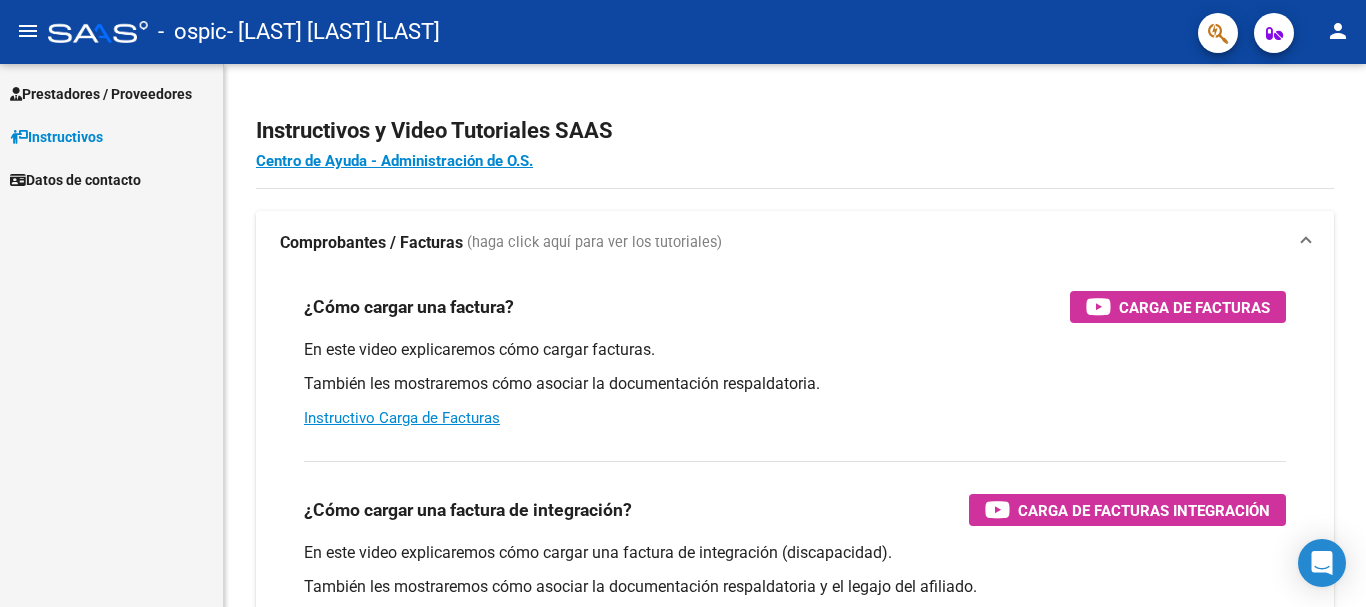 click on "menu" 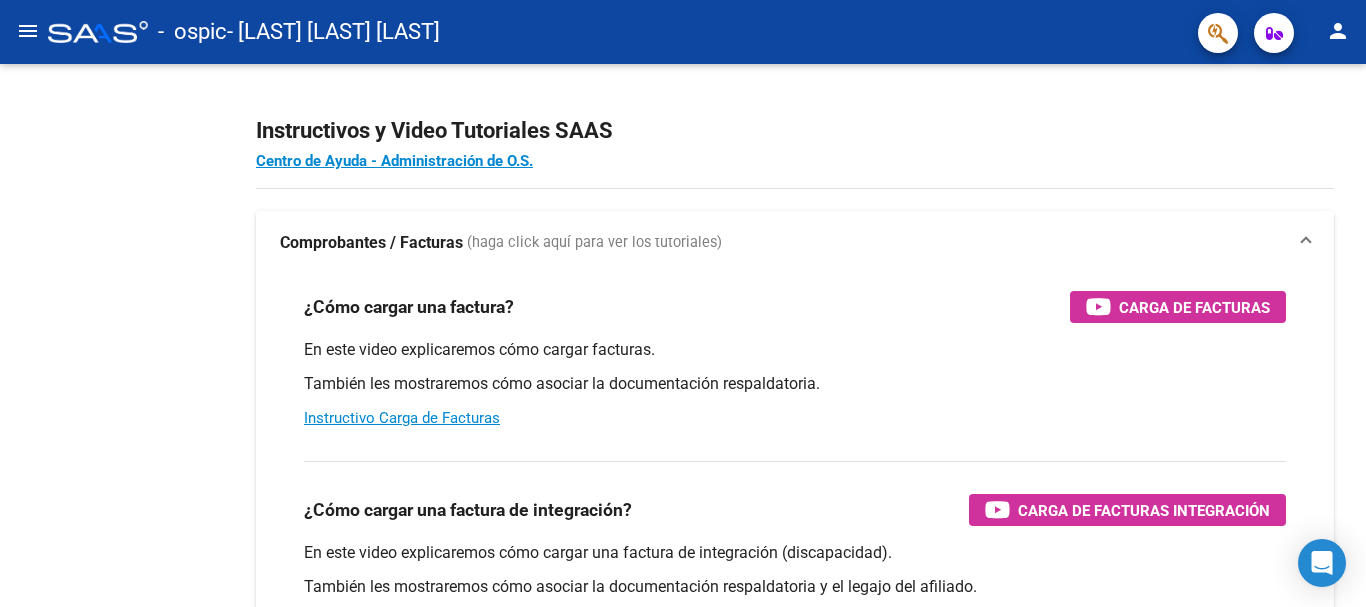 click on "menu" 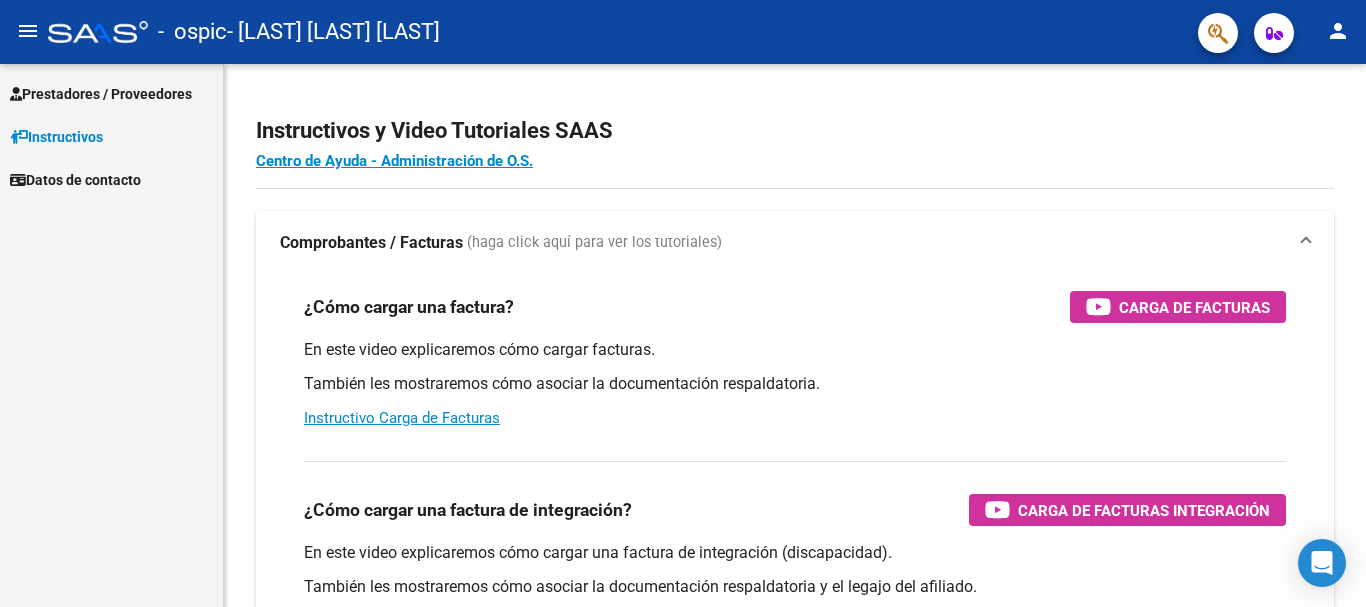 click on "menu" 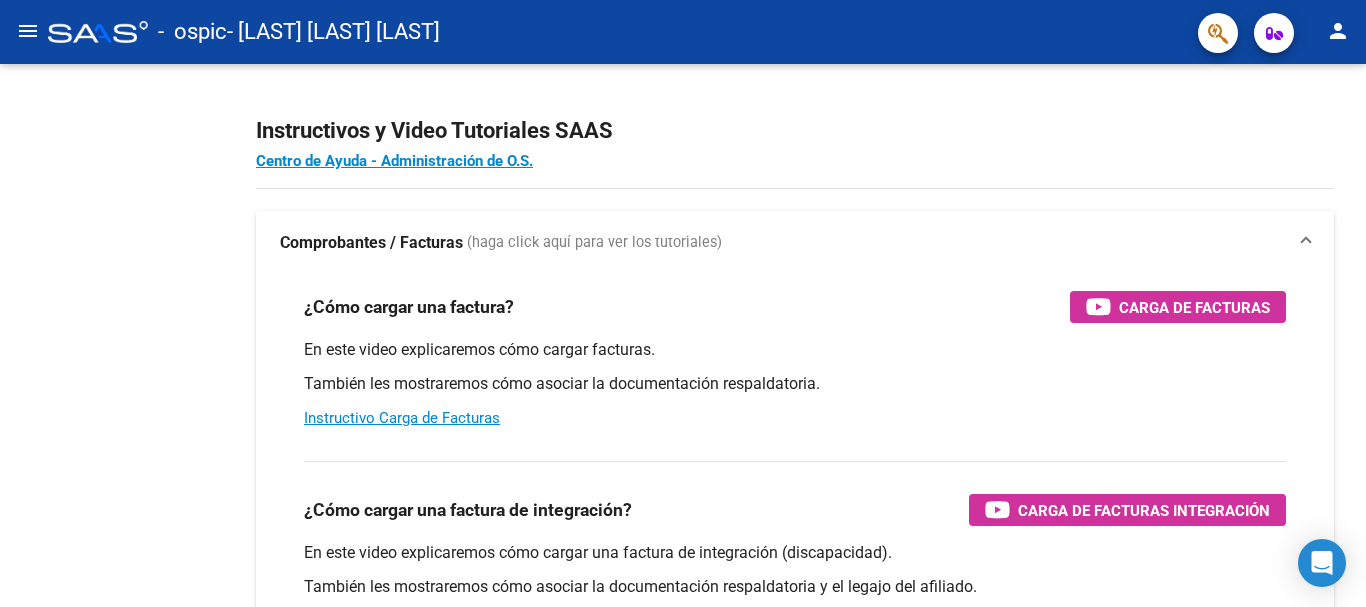 click on "menu" 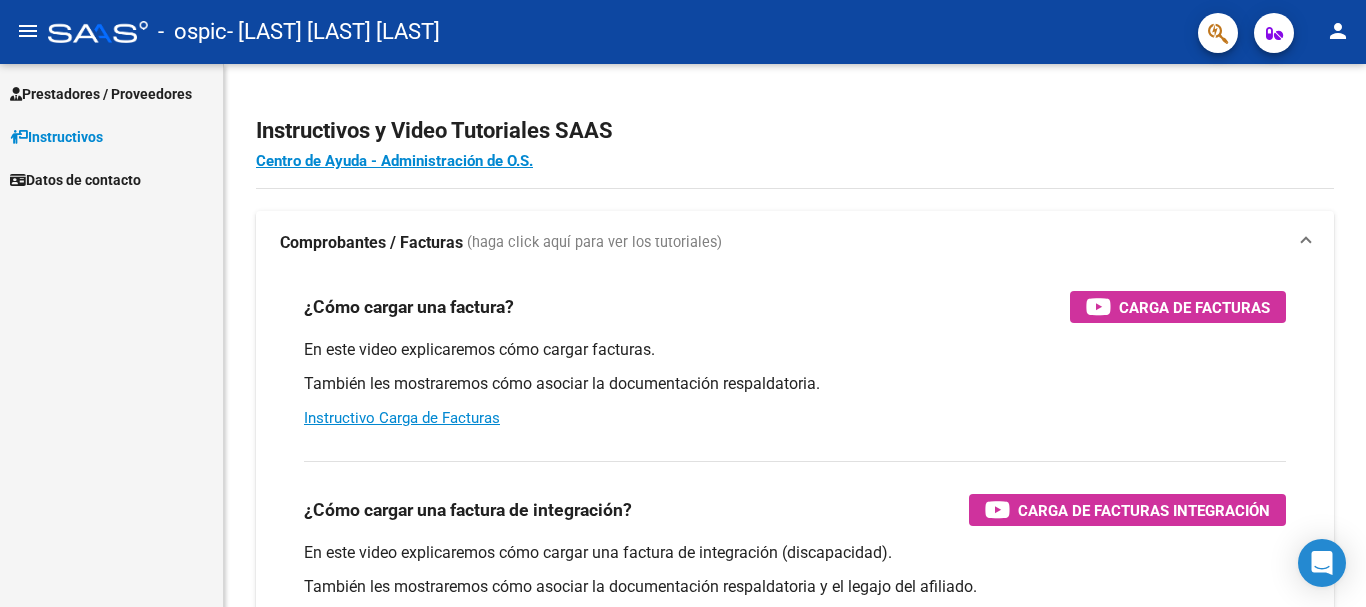 click on "menu" 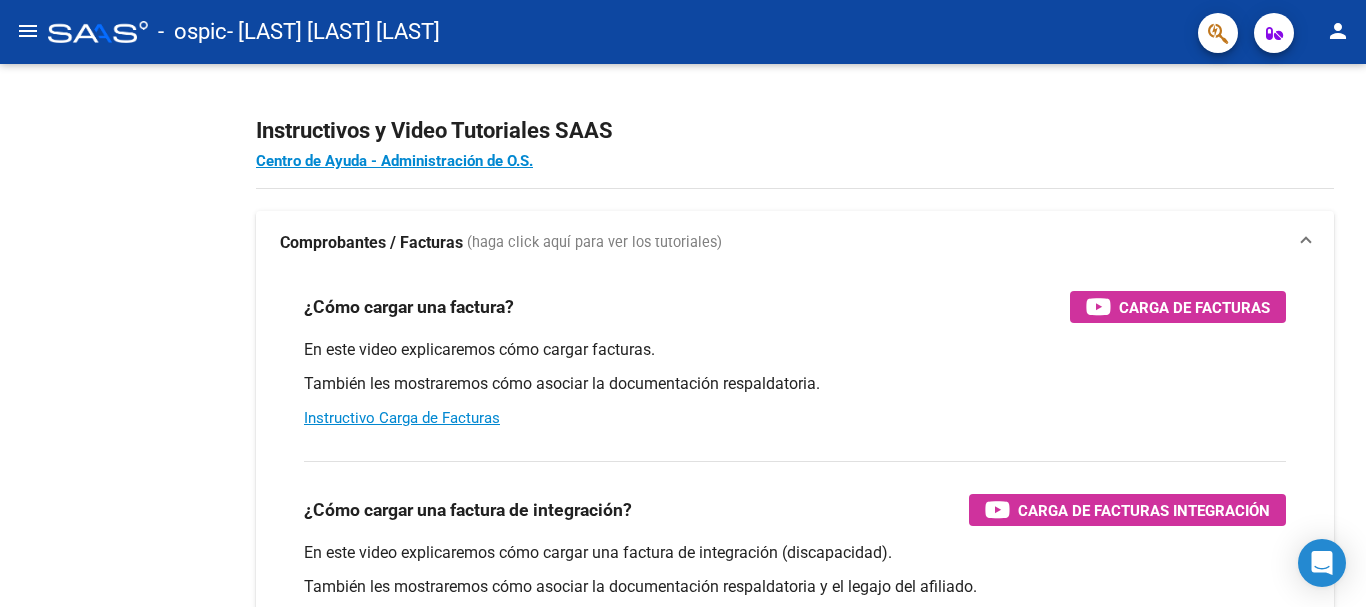 click on "menu" 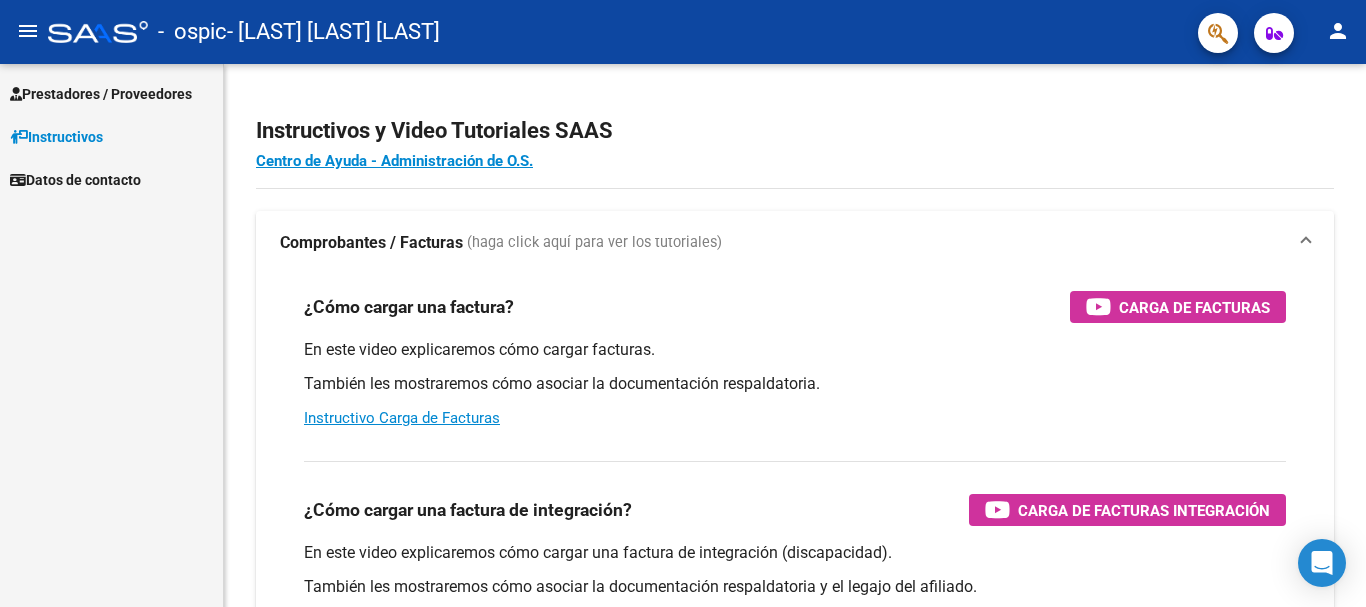 click on "menu" 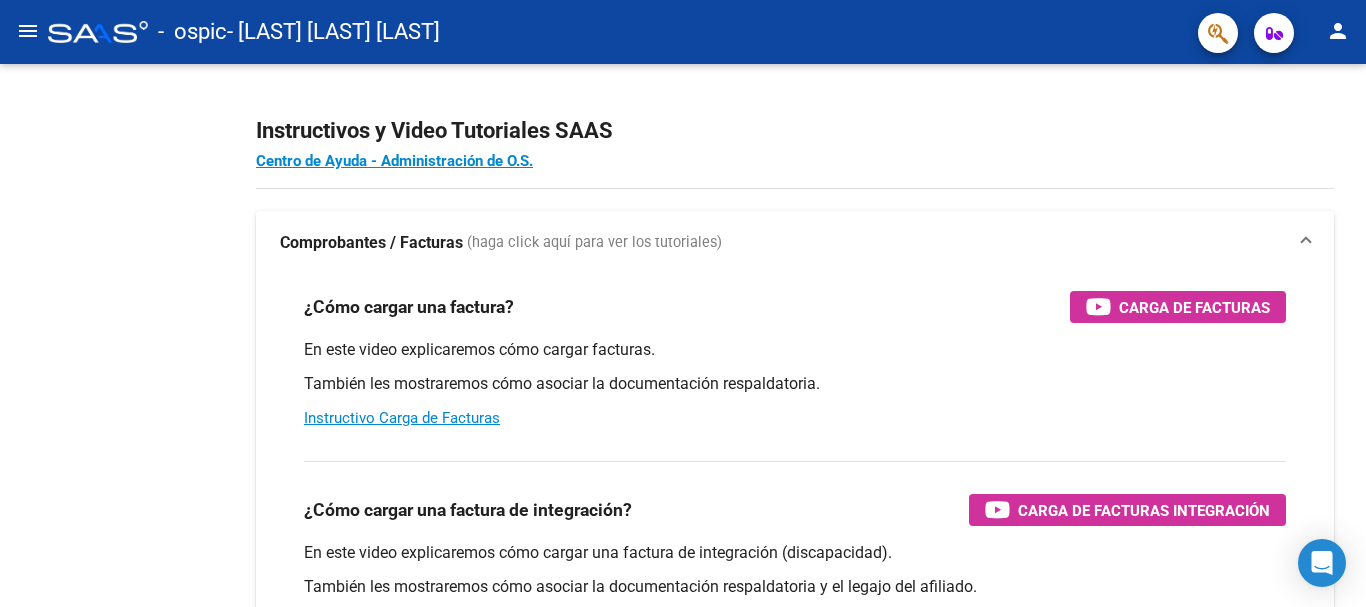 click on "menu" 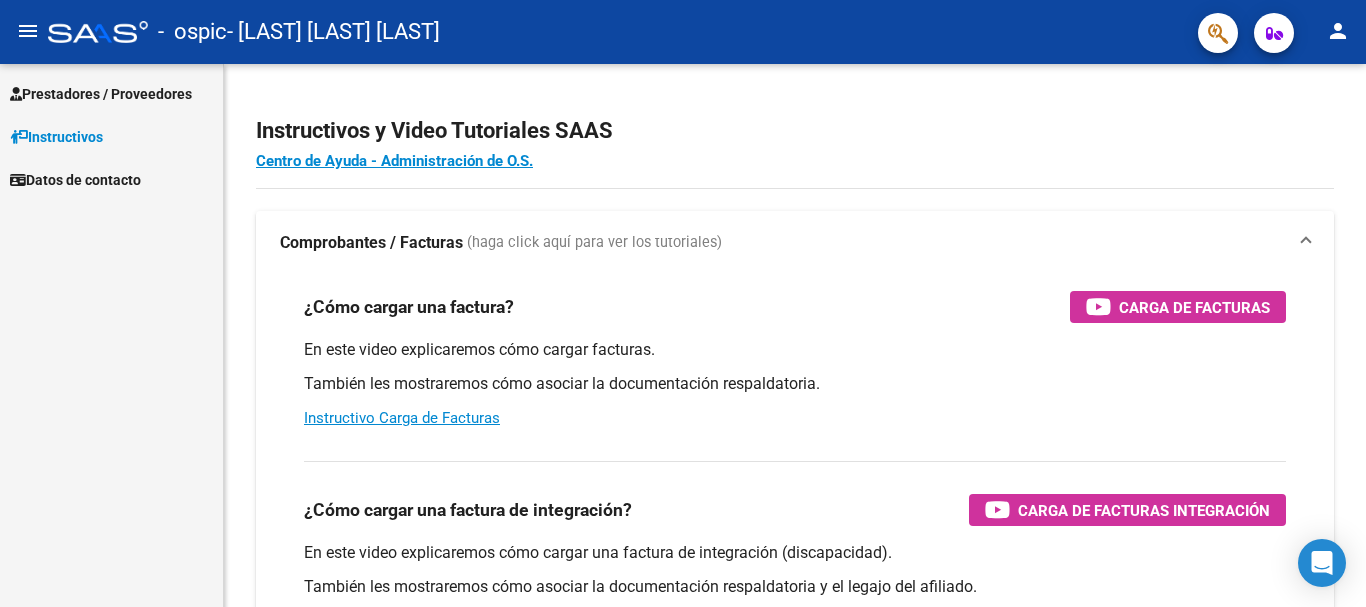 click on "menu" 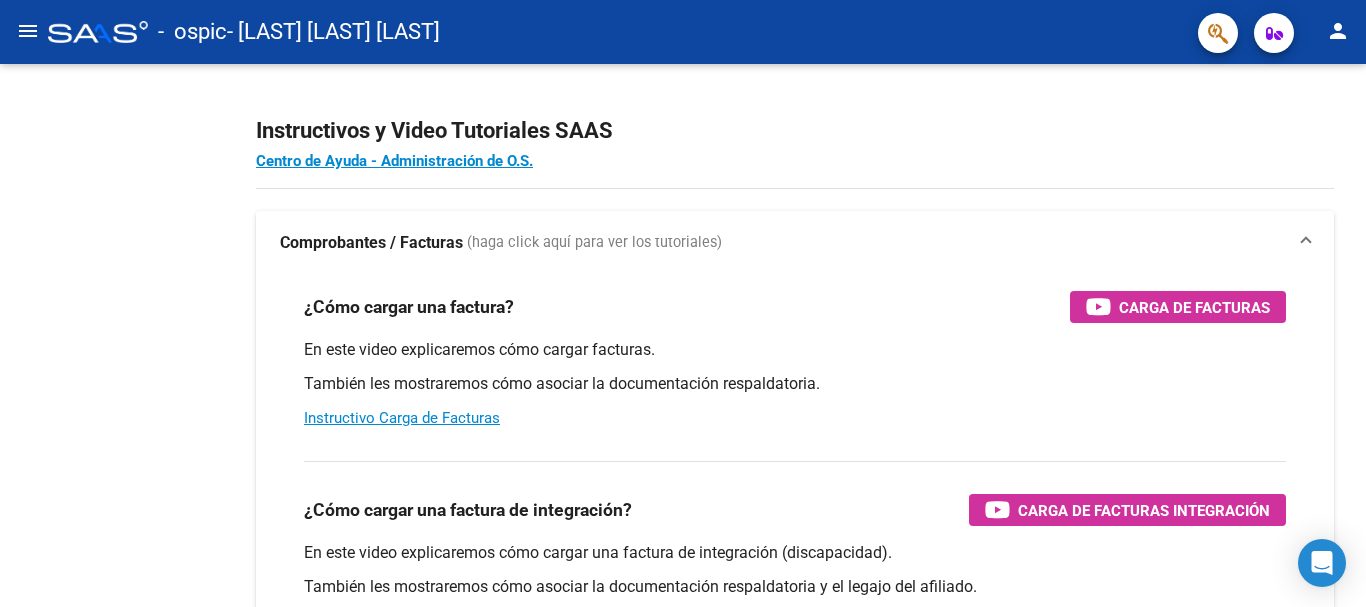 click on "menu" 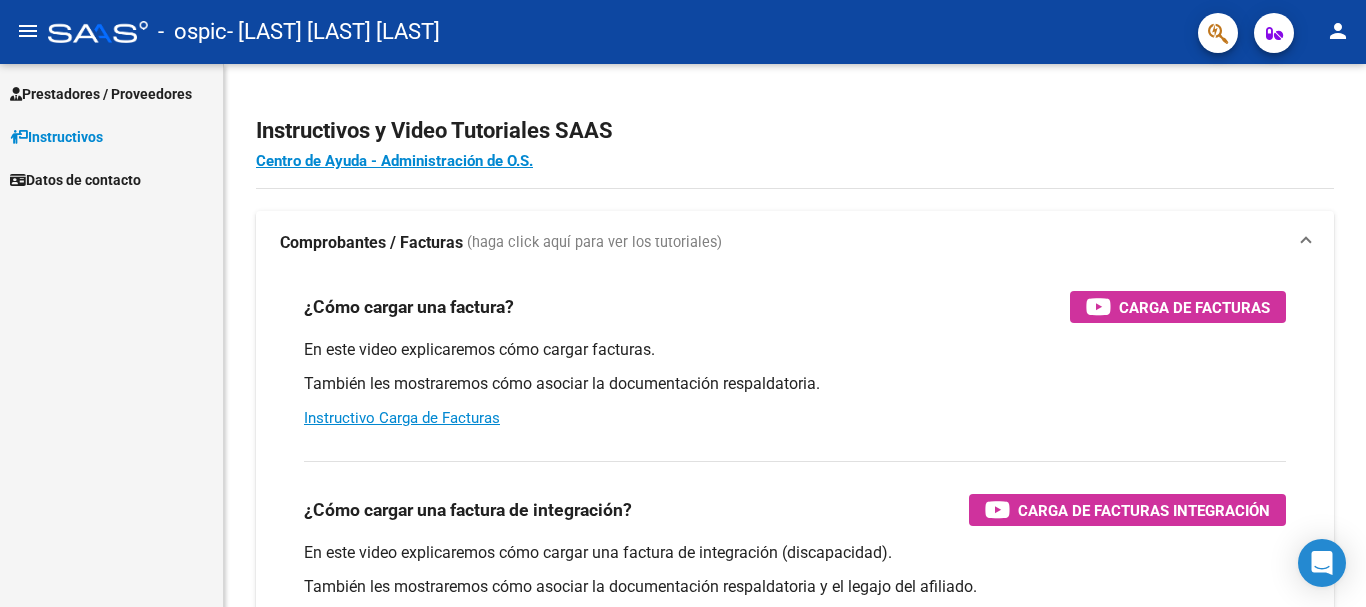 click on "menu" 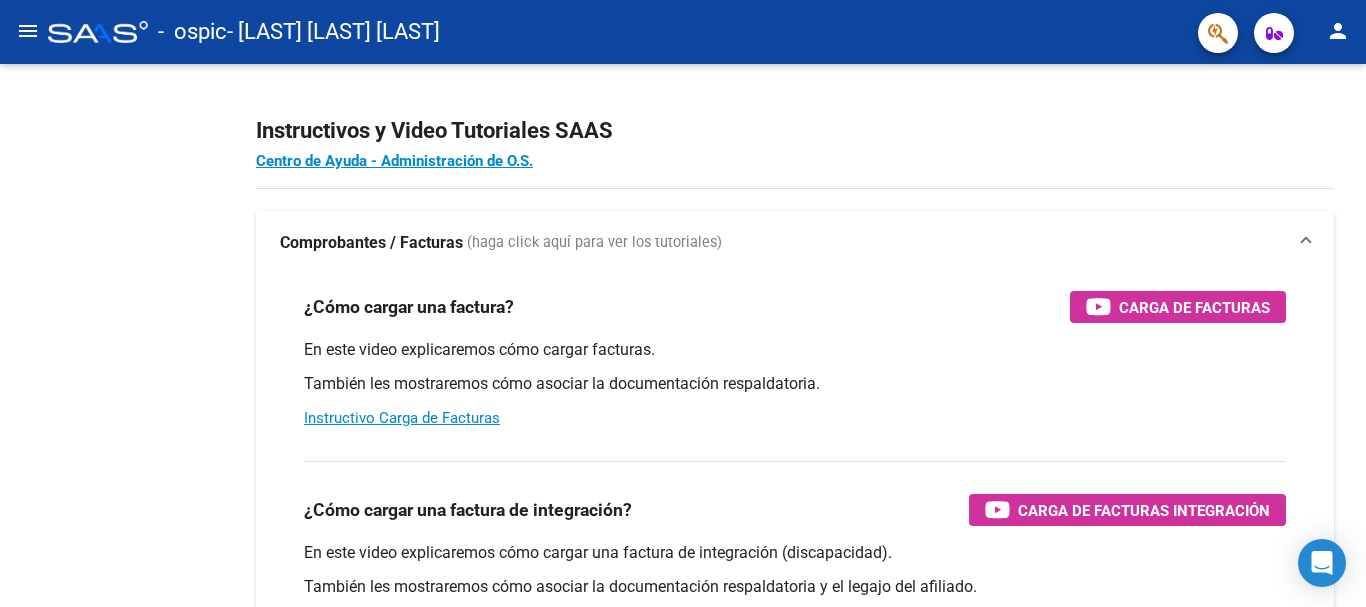 click on "menu" 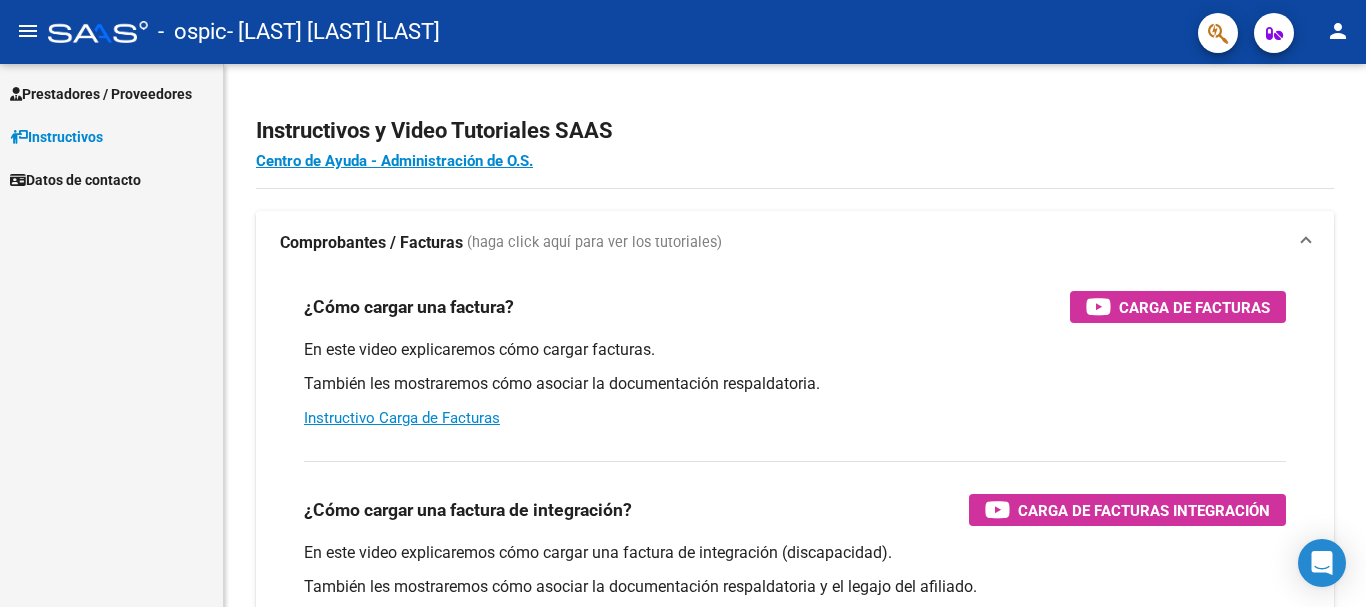 click on "menu" 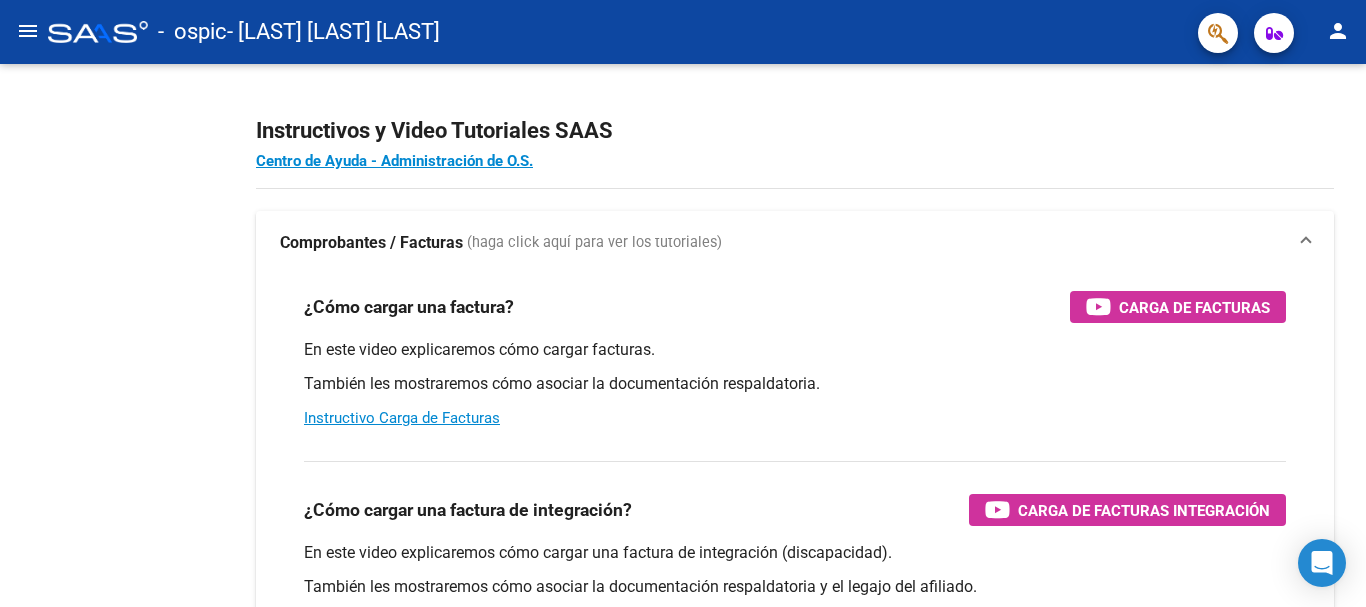click on "menu" 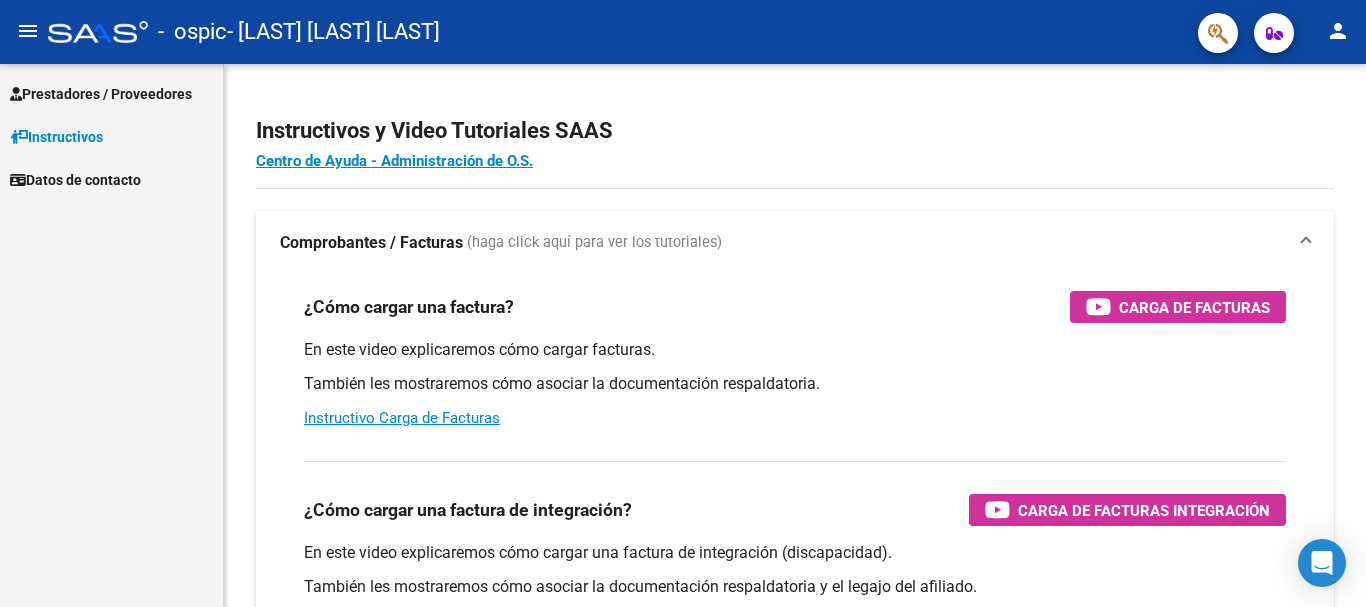 click on "menu" 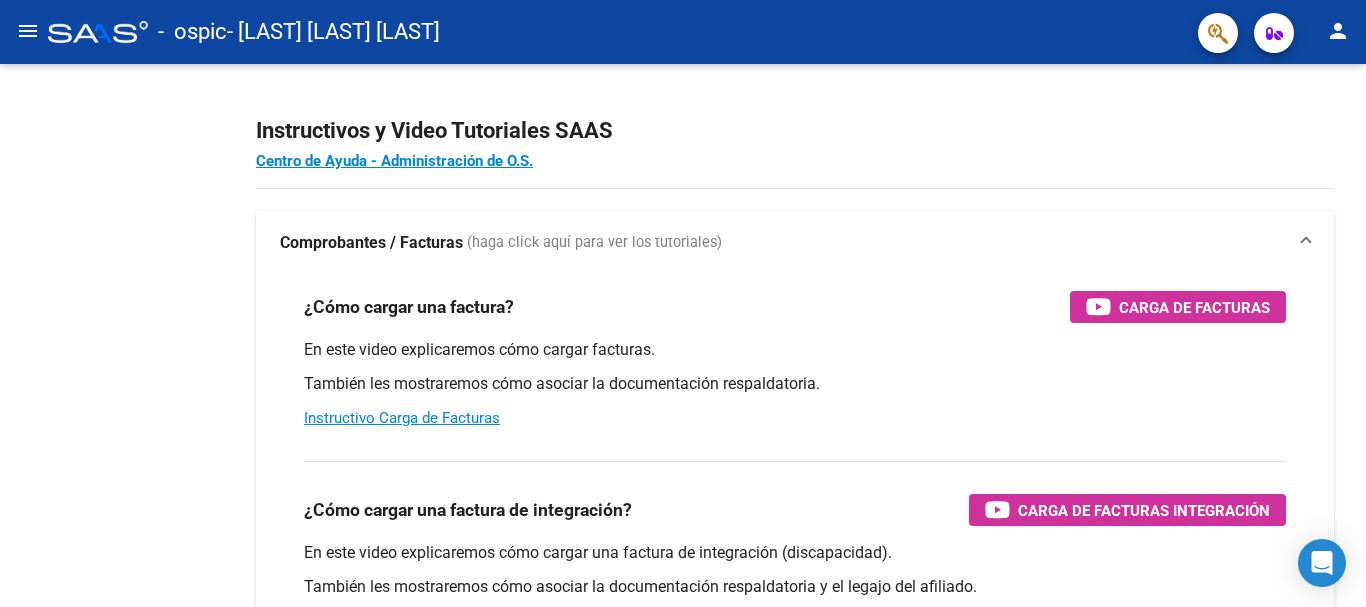 click on "menu" 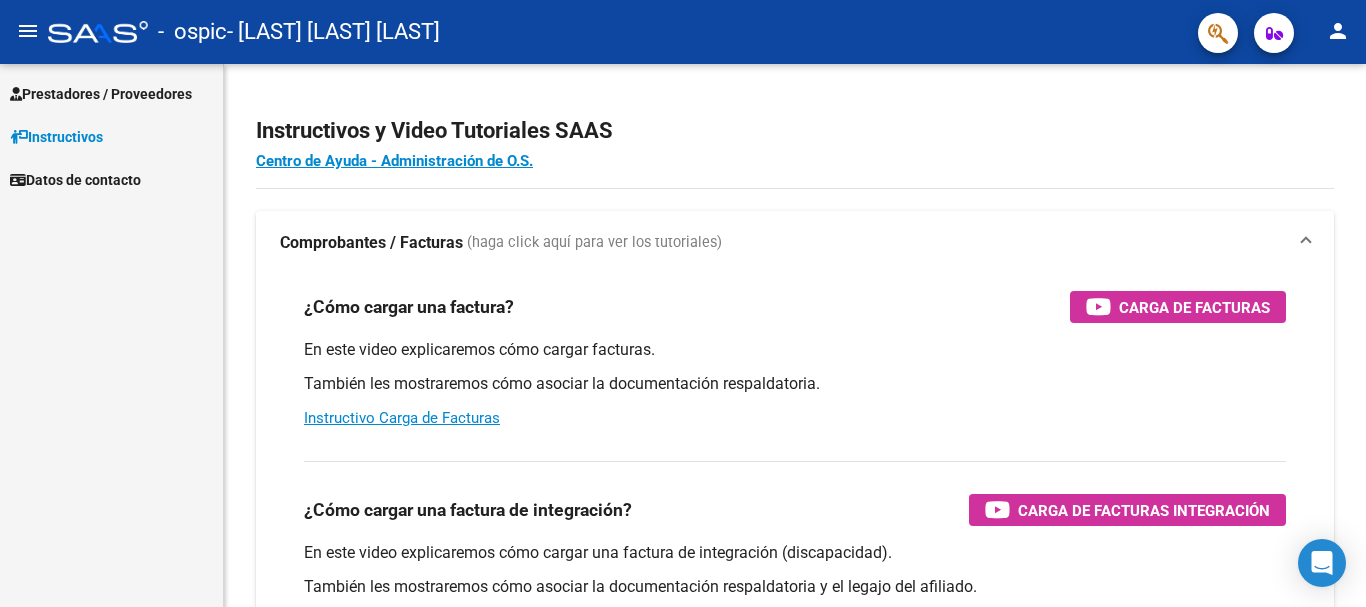 click on "menu" 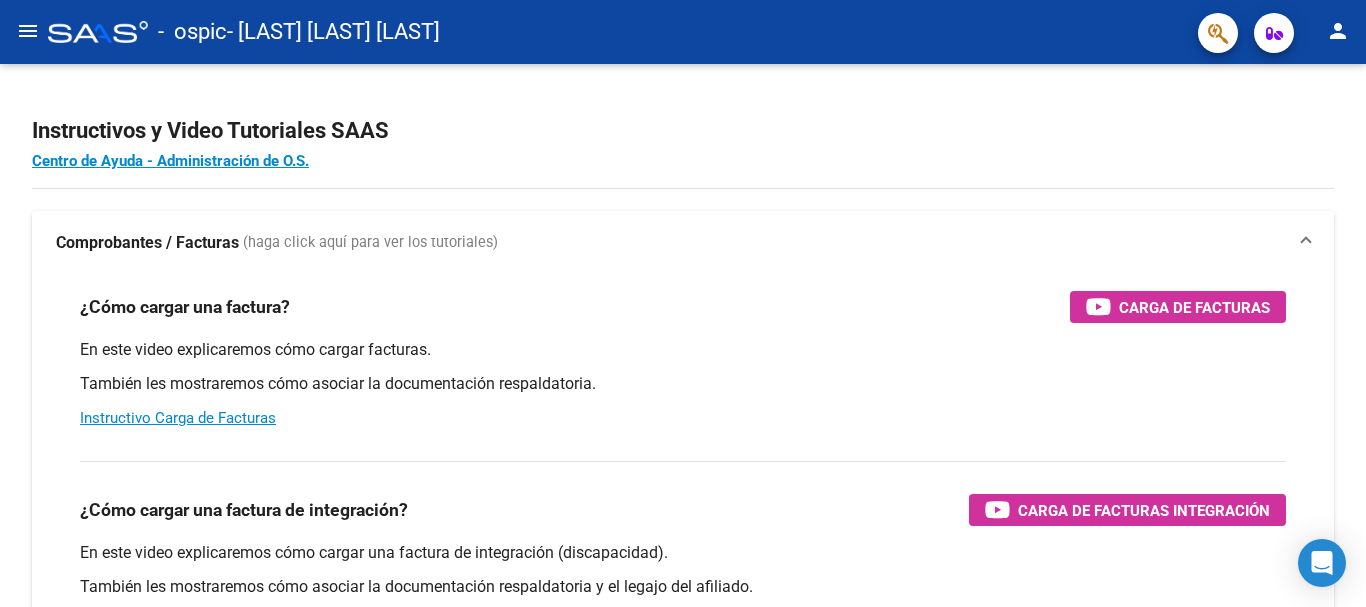 click on "menu" 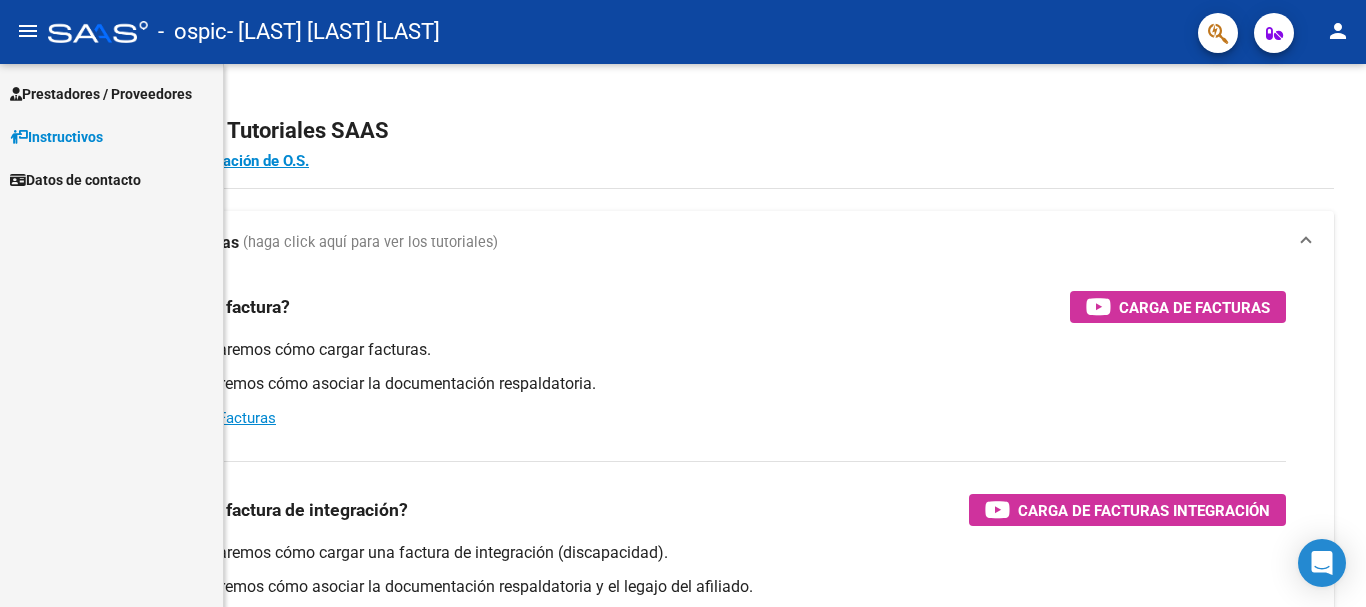 click on "menu" 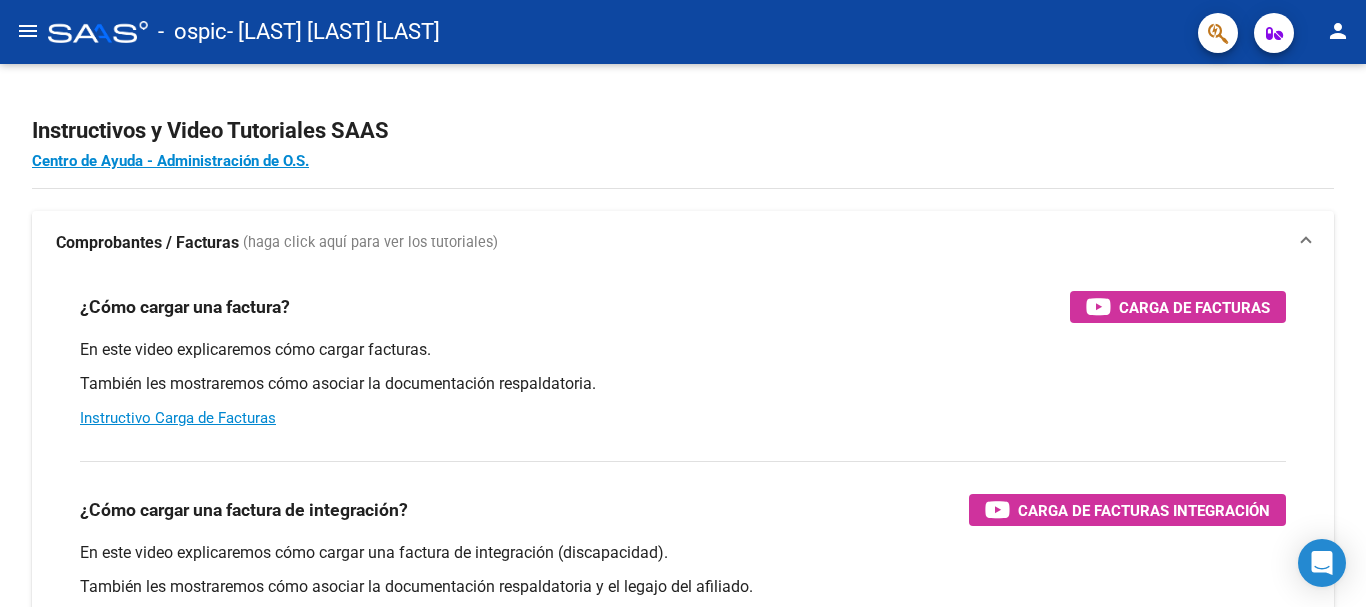 click on "menu" 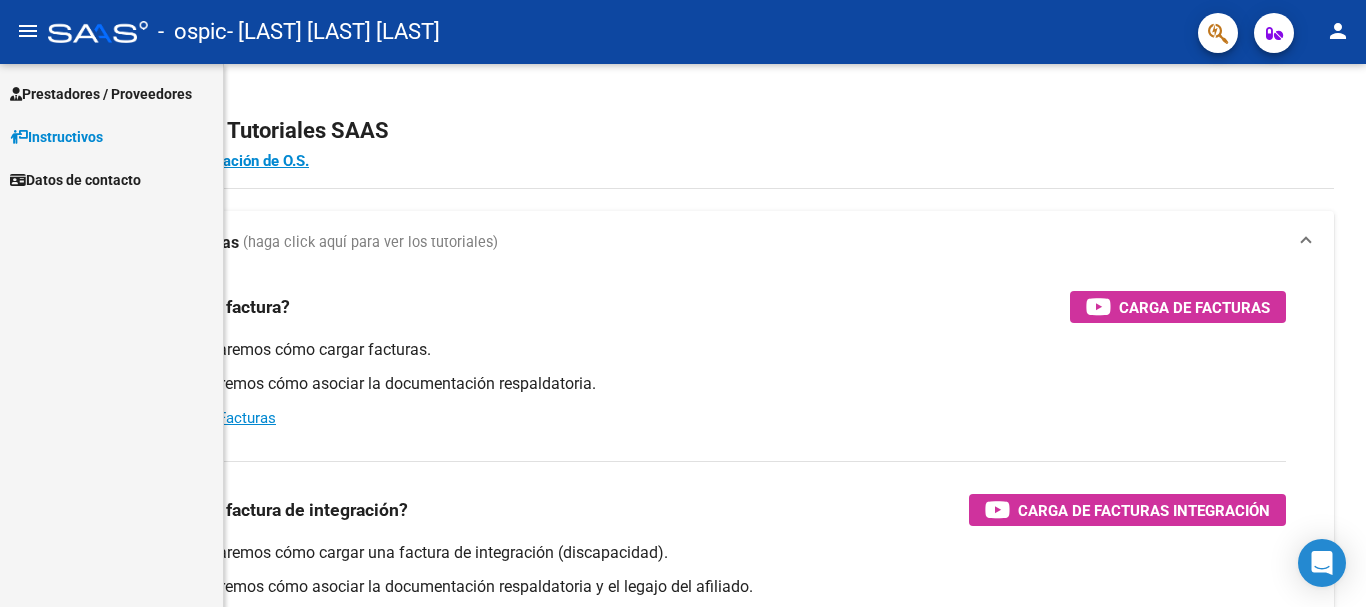 click on "menu" 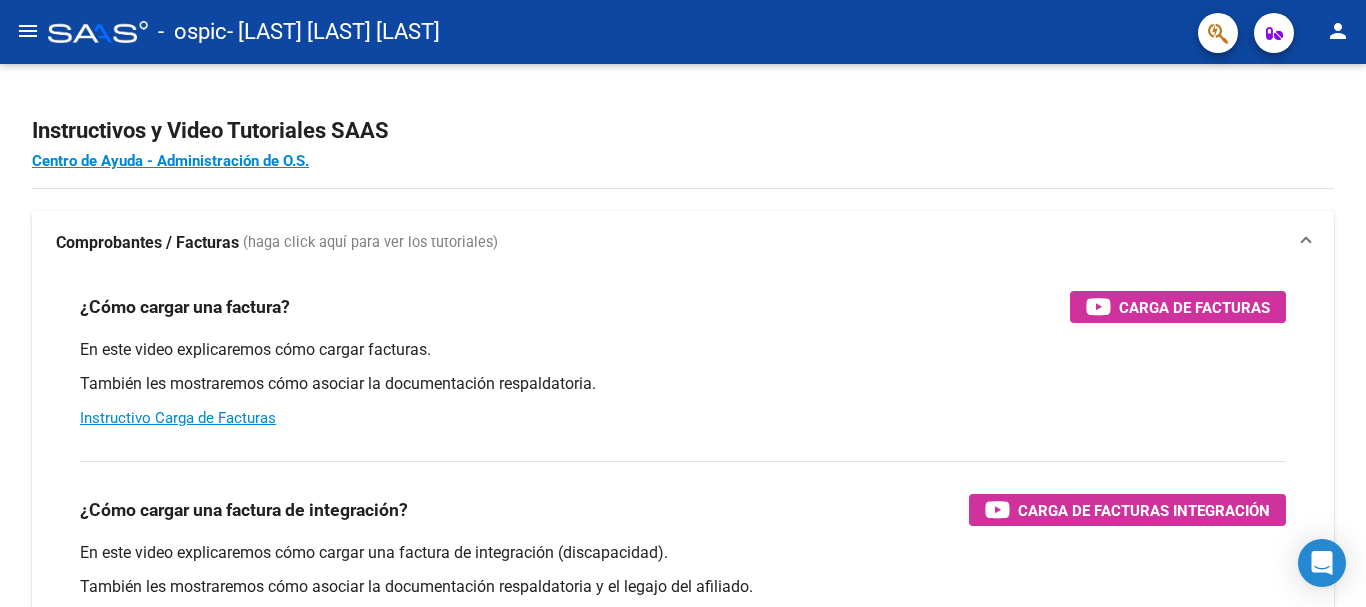 click on "menu" 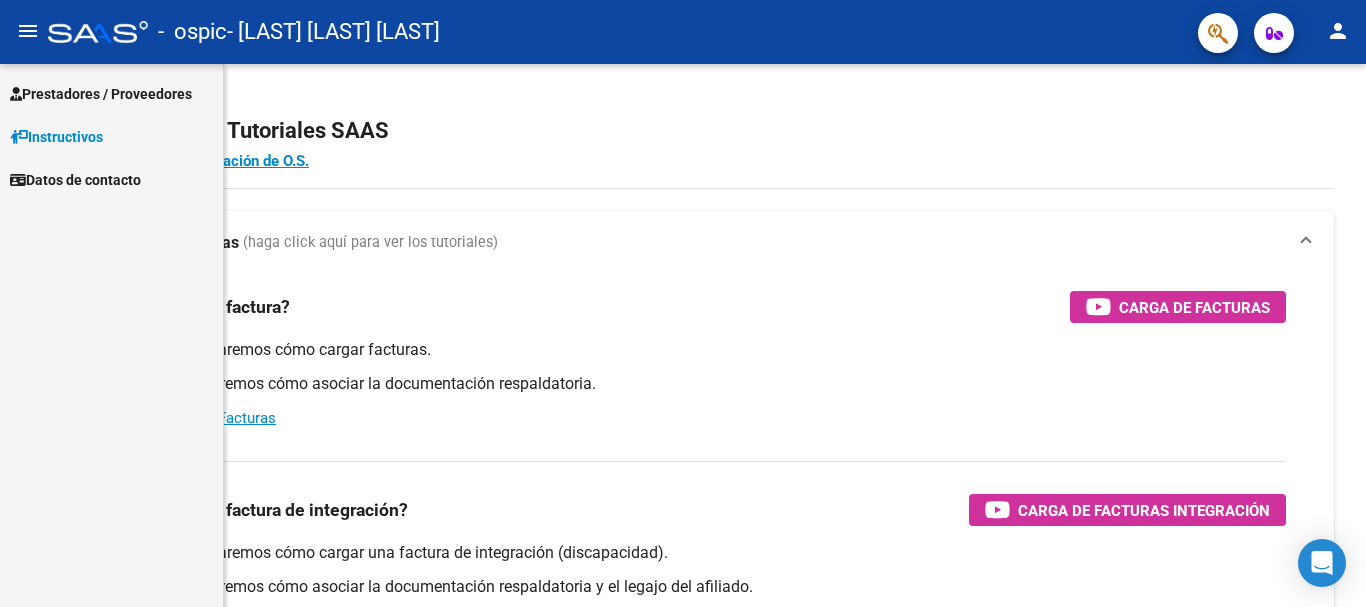 click on "menu" 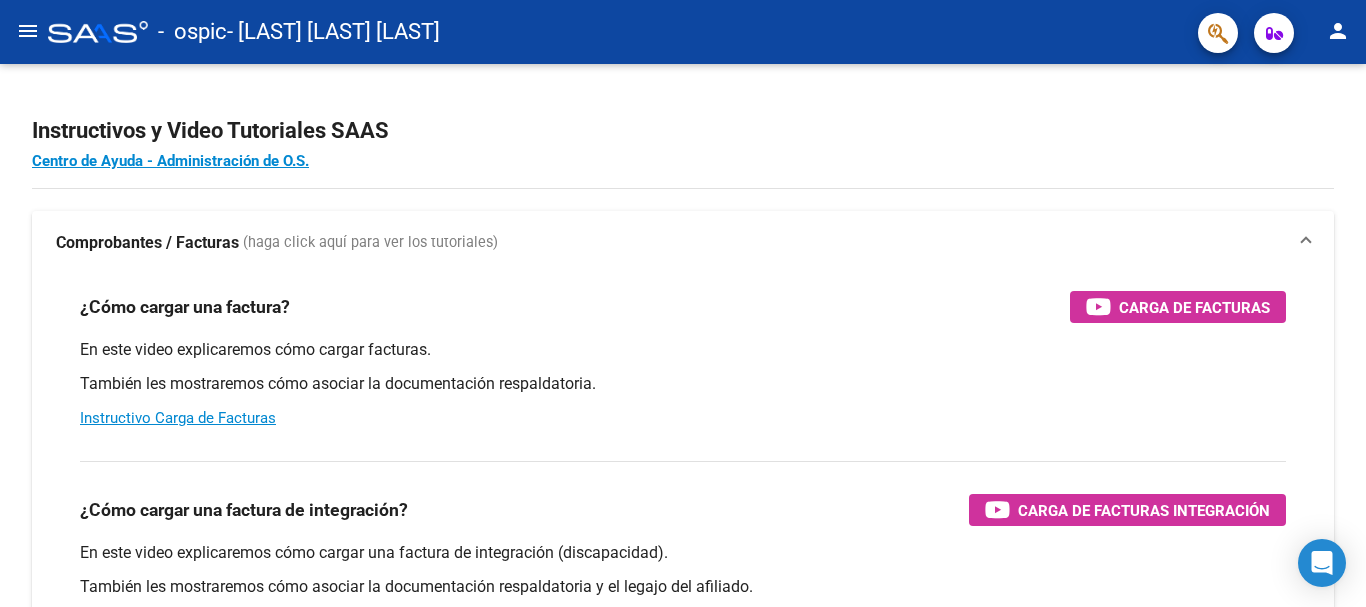 click on "menu" 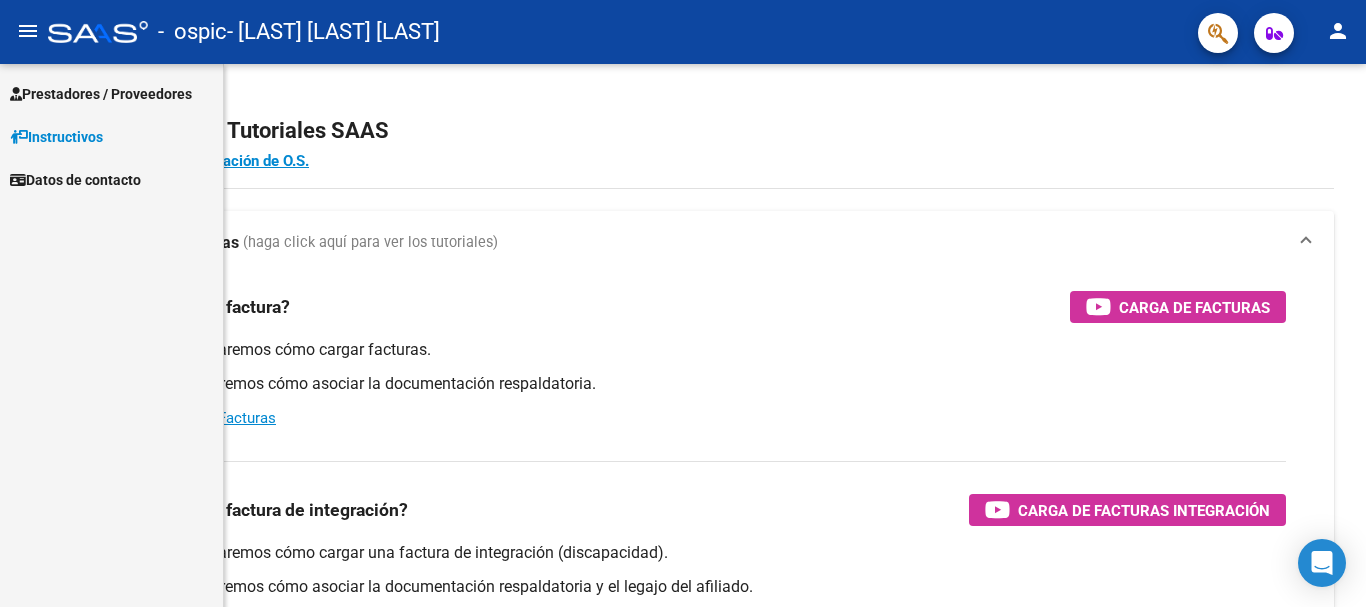 click on "menu" 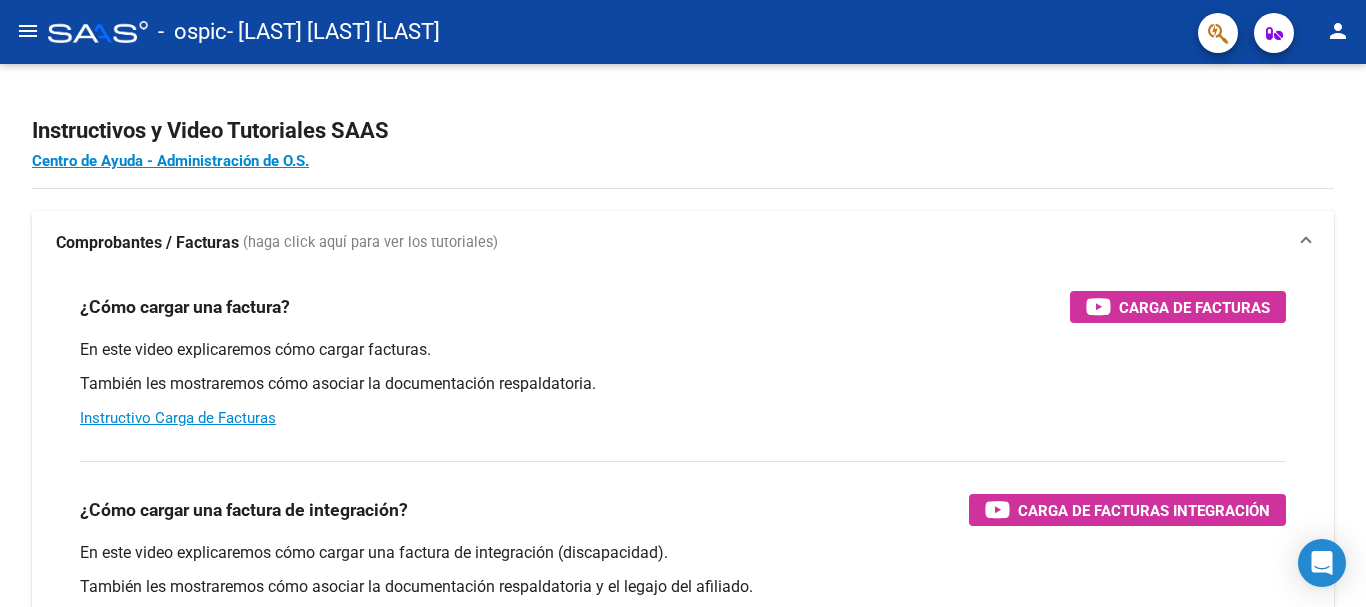 click on "menu" 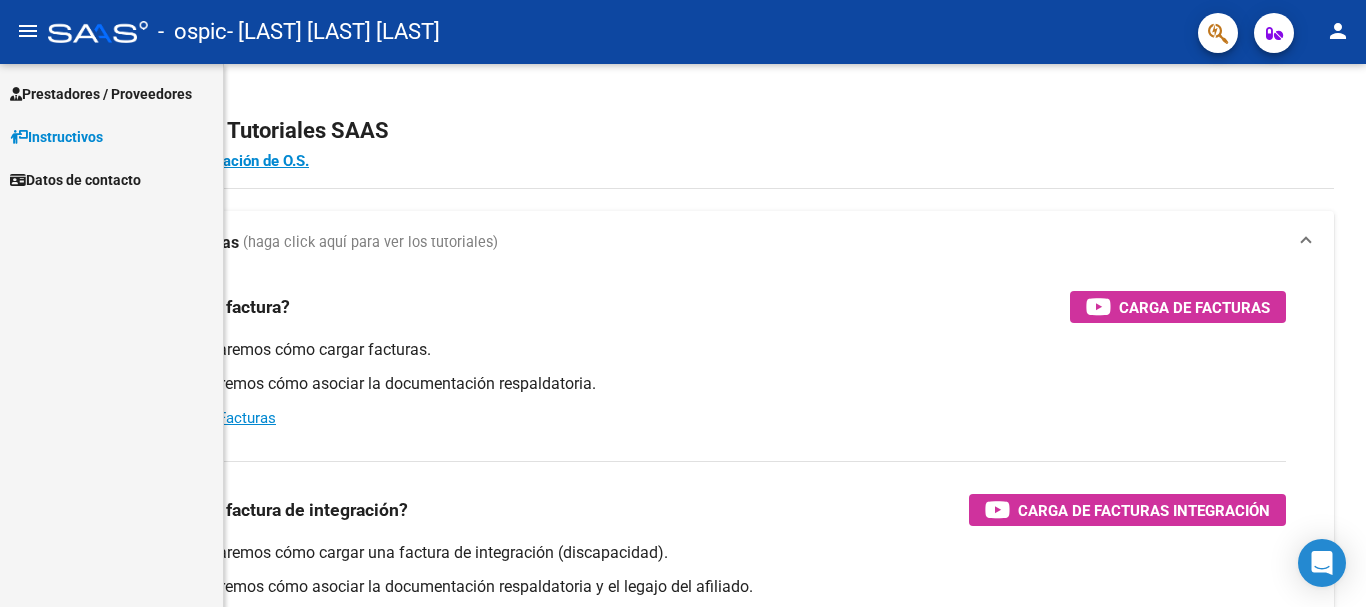 click on "menu" 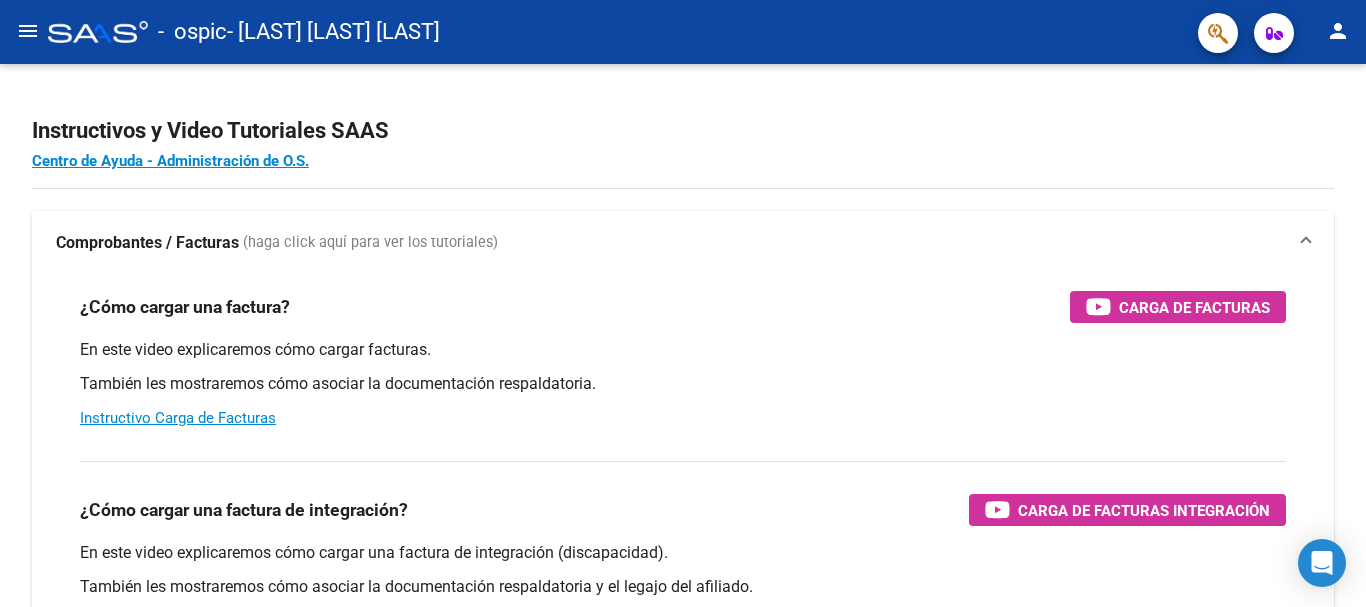 click on "menu" 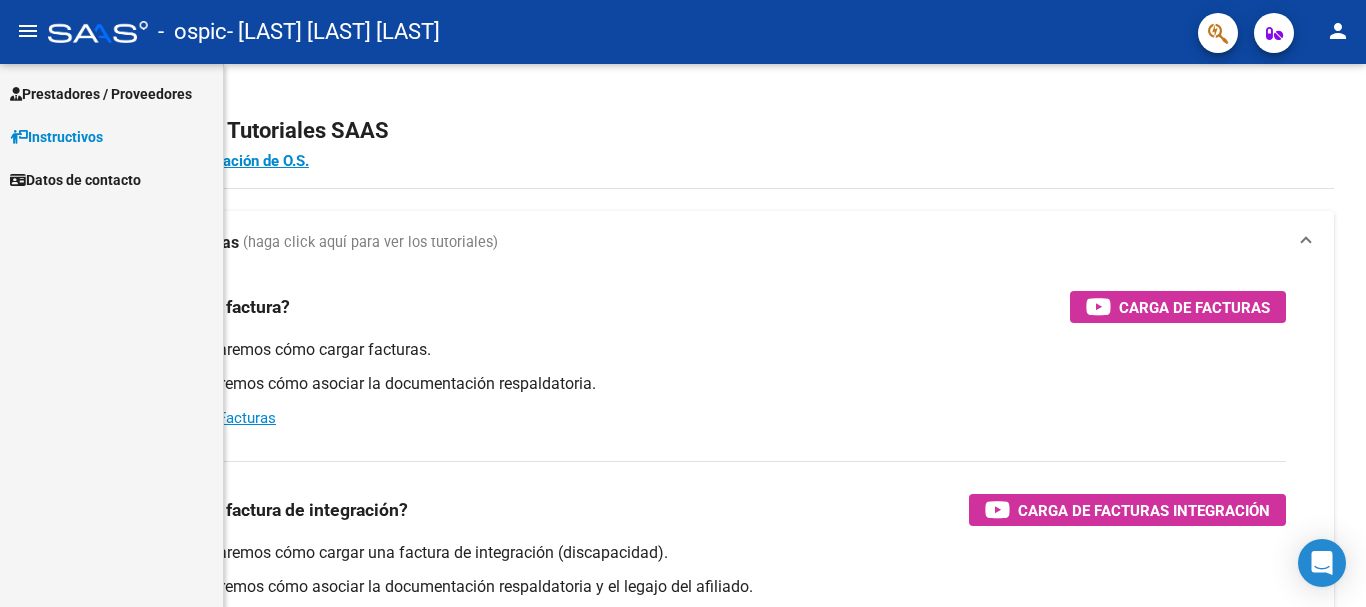 click on "menu" 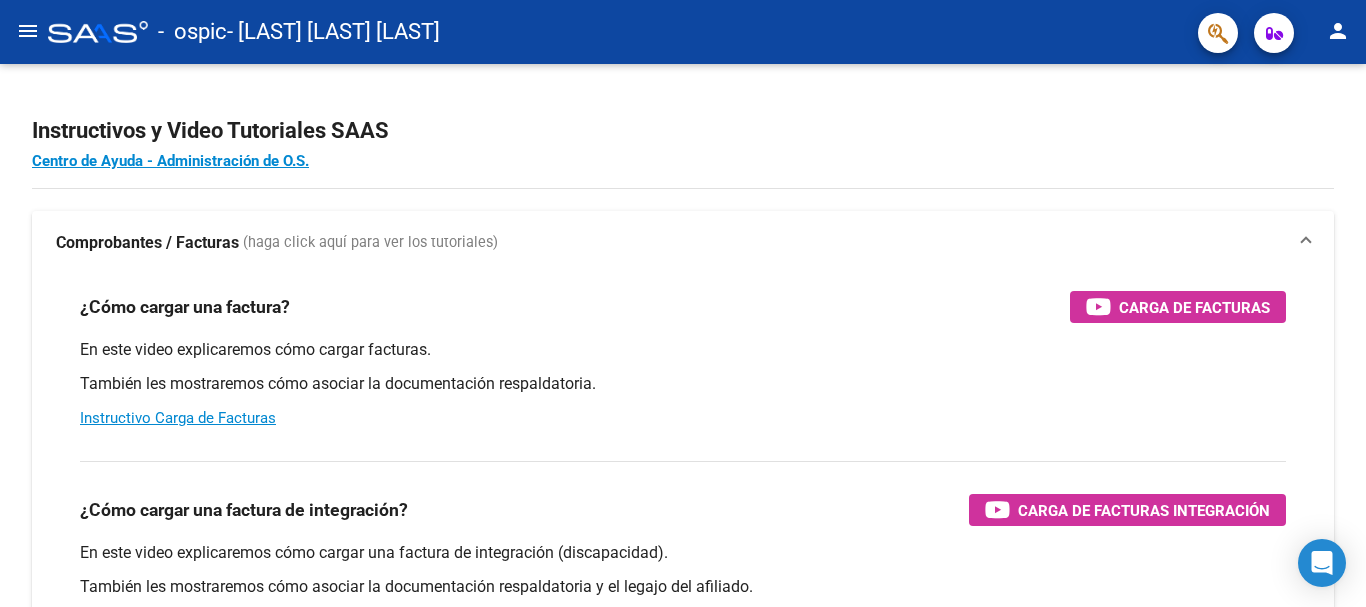 click on "menu" 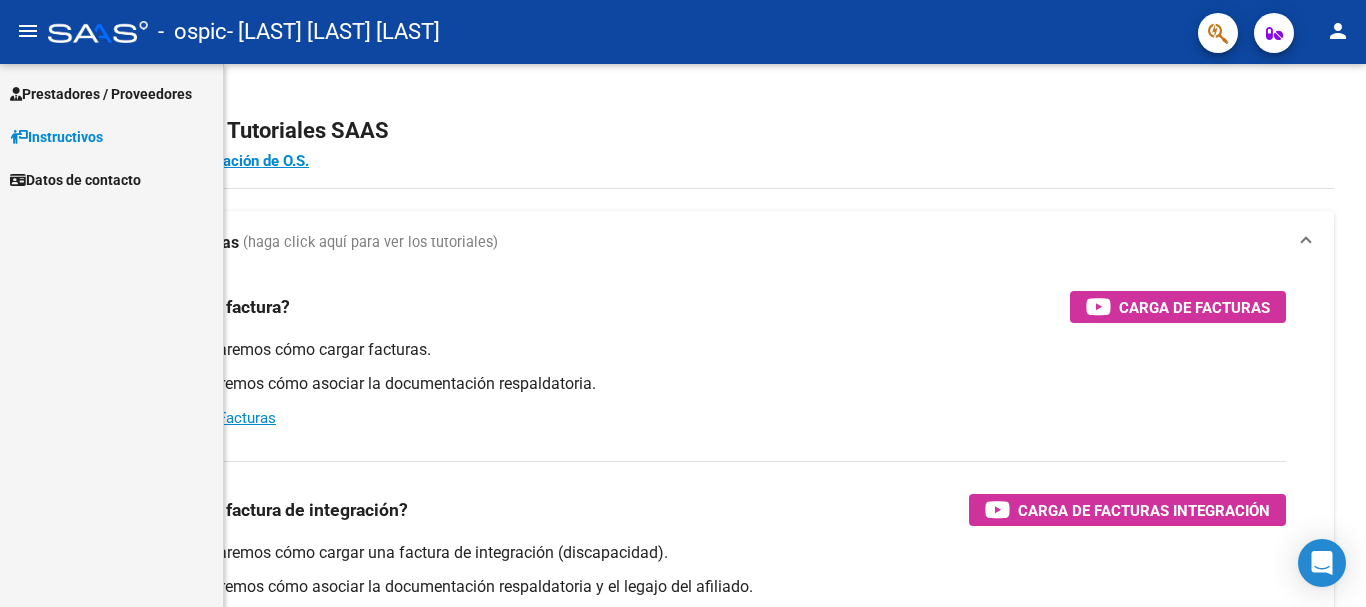 click on "menu" 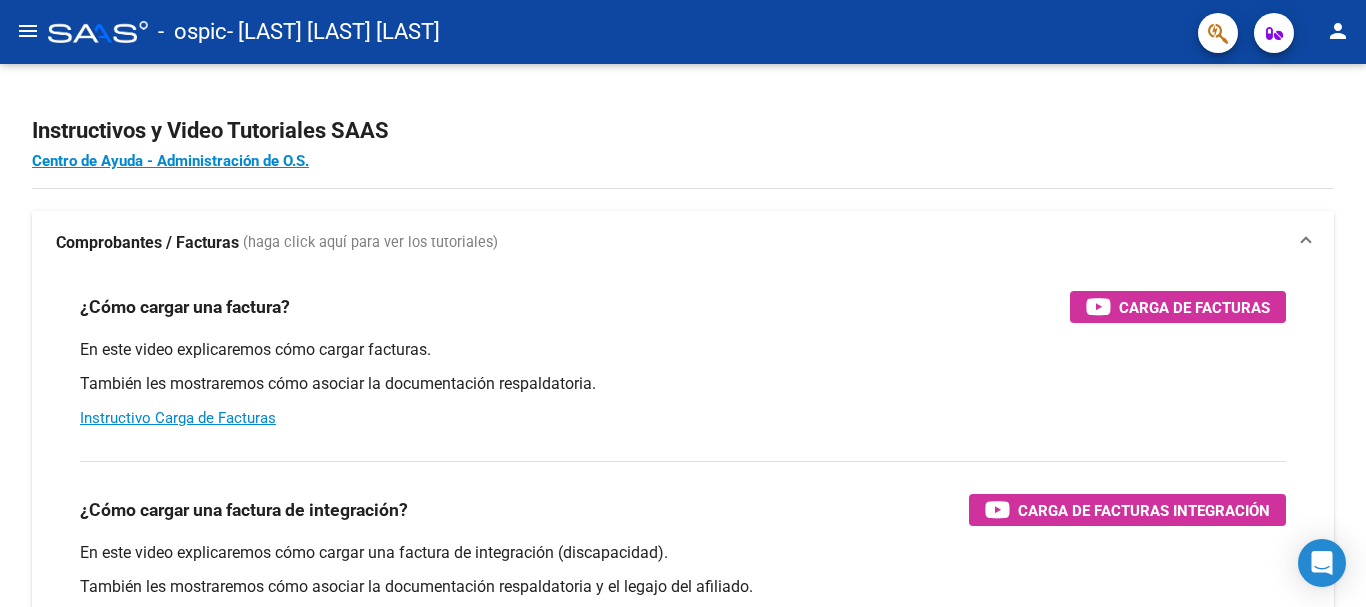 click on "menu" 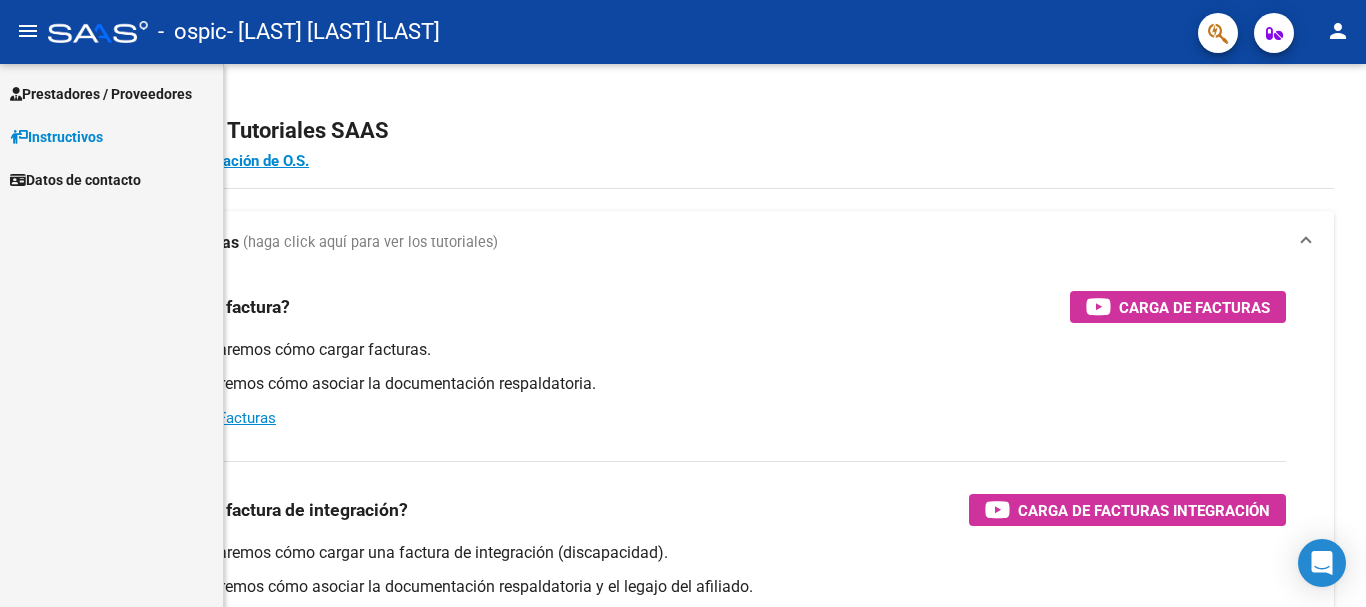 click on "menu" 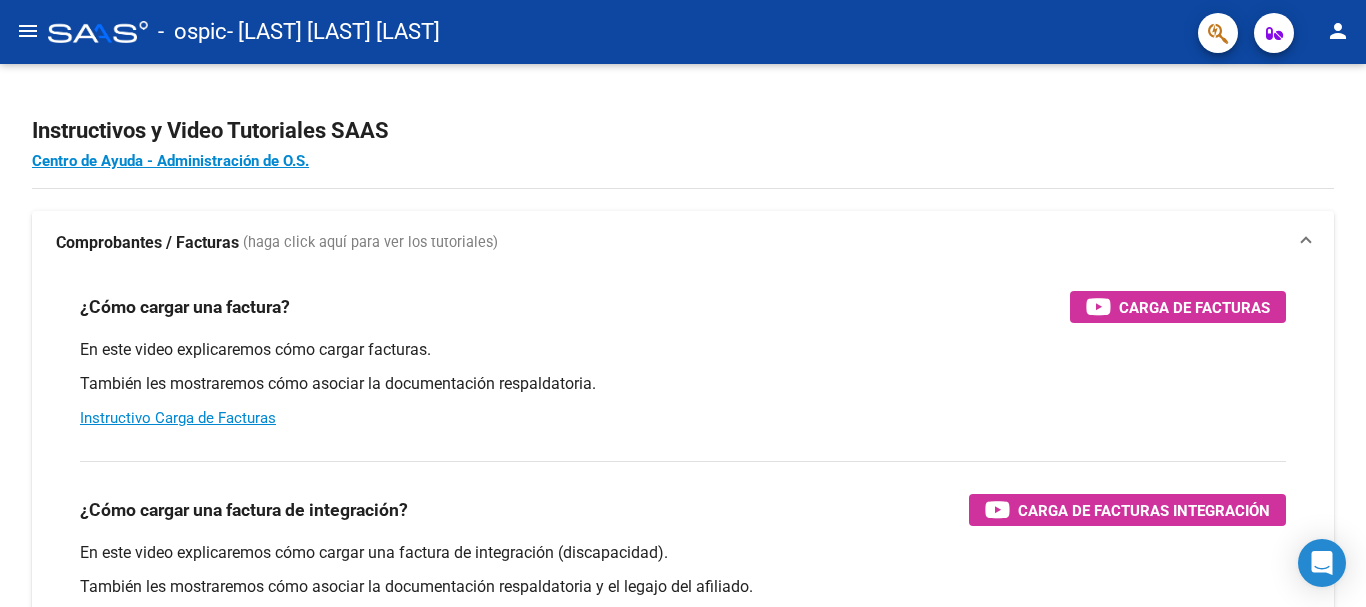 click on "menu" 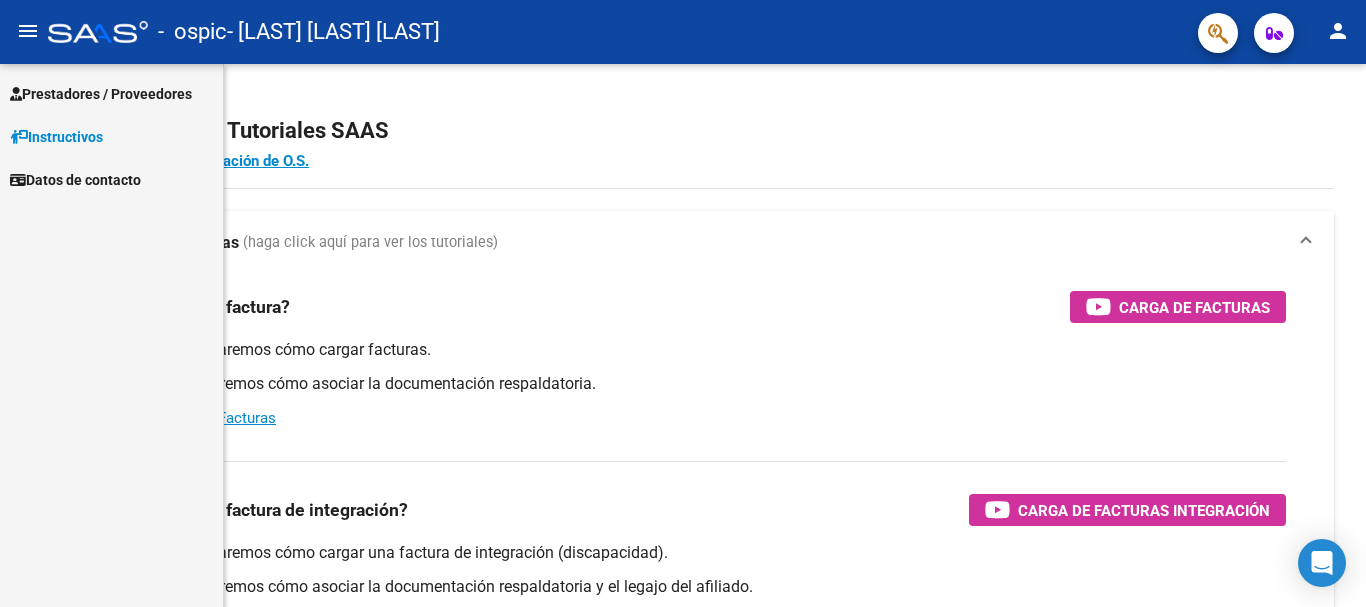 click on "menu" 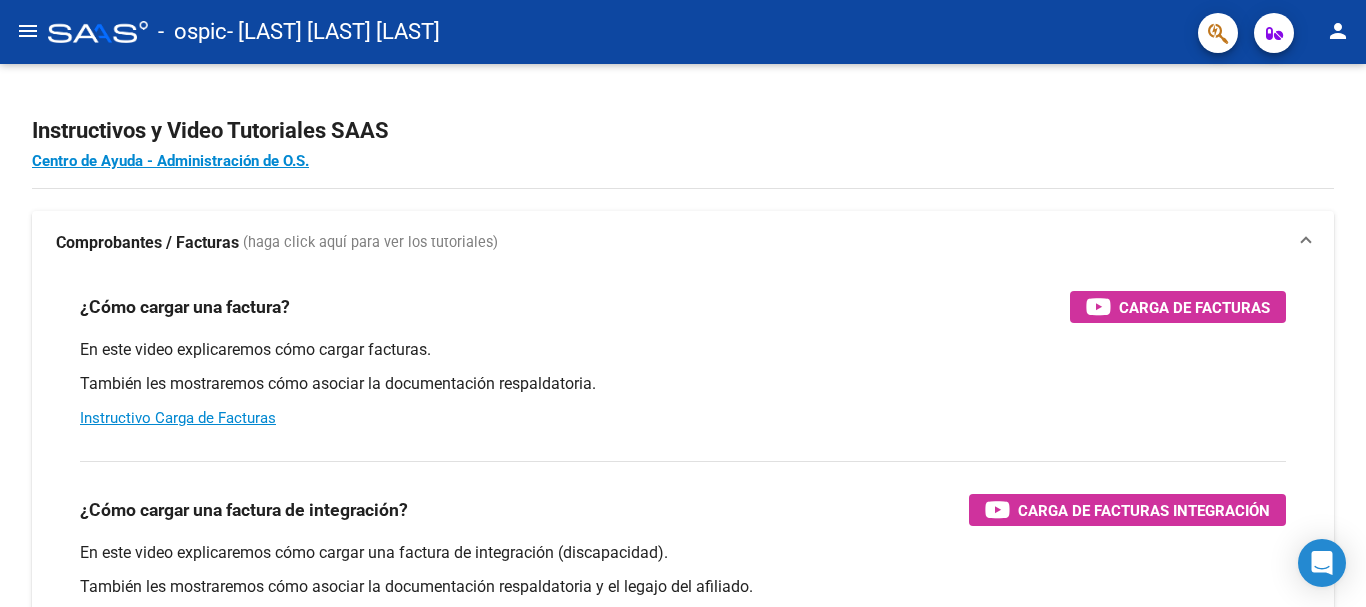 click on "menu" 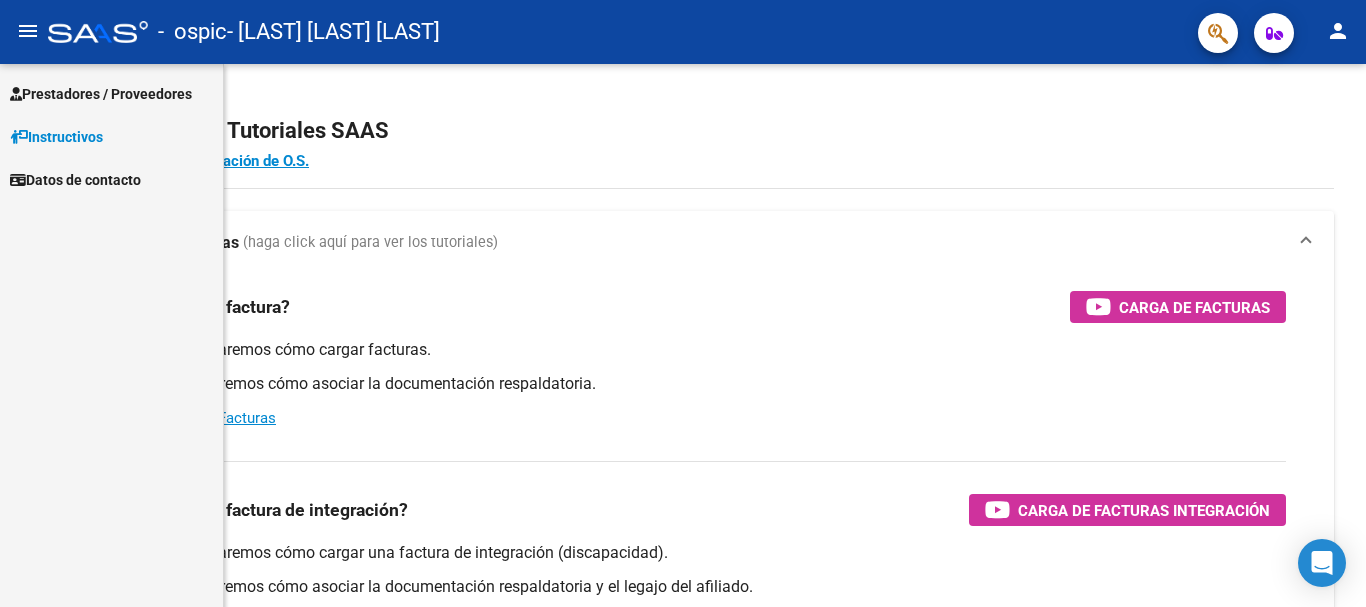 click on "menu" 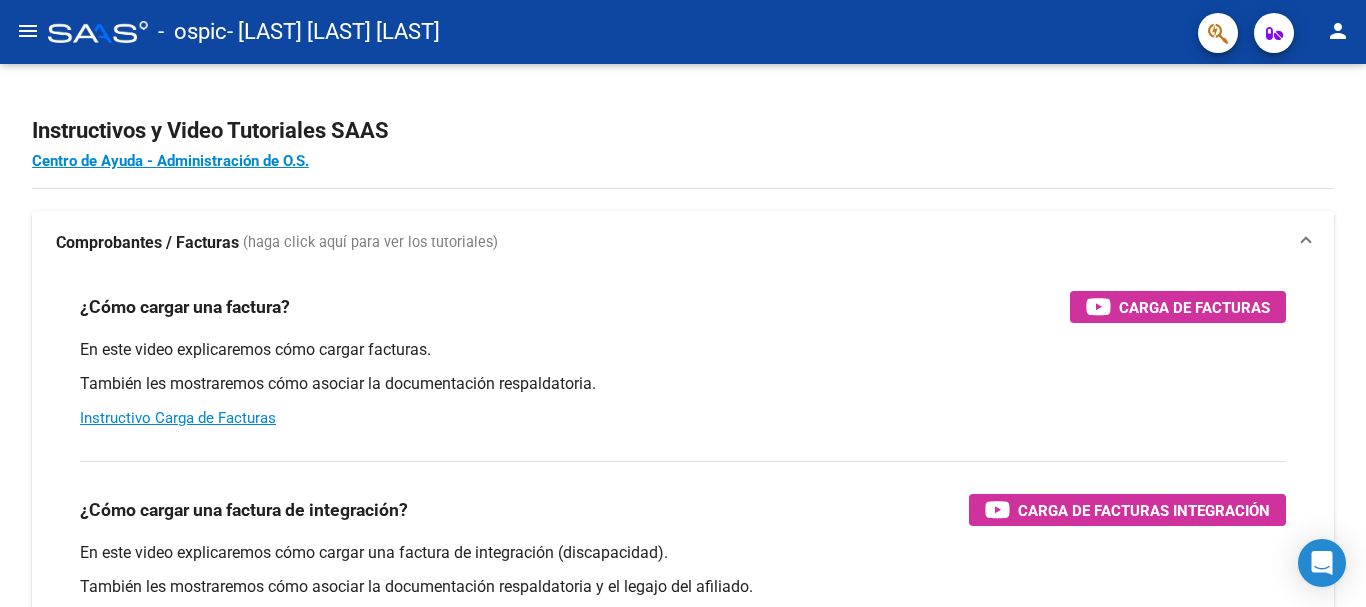 click on "menu" 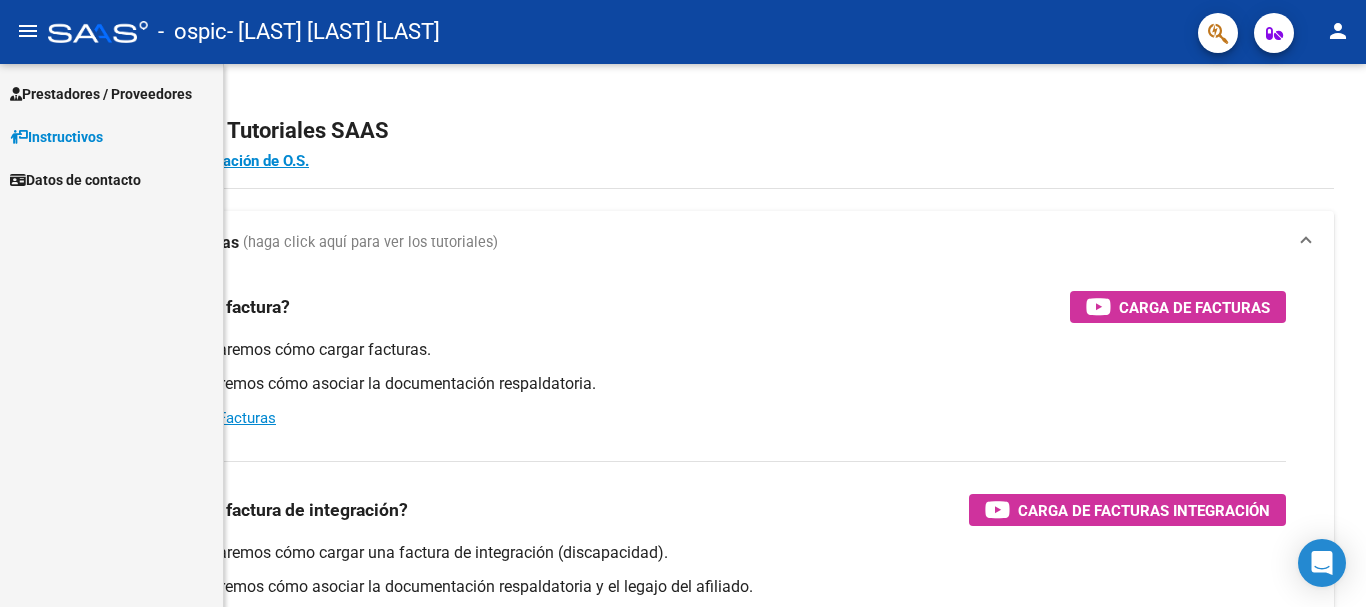 click on "menu" 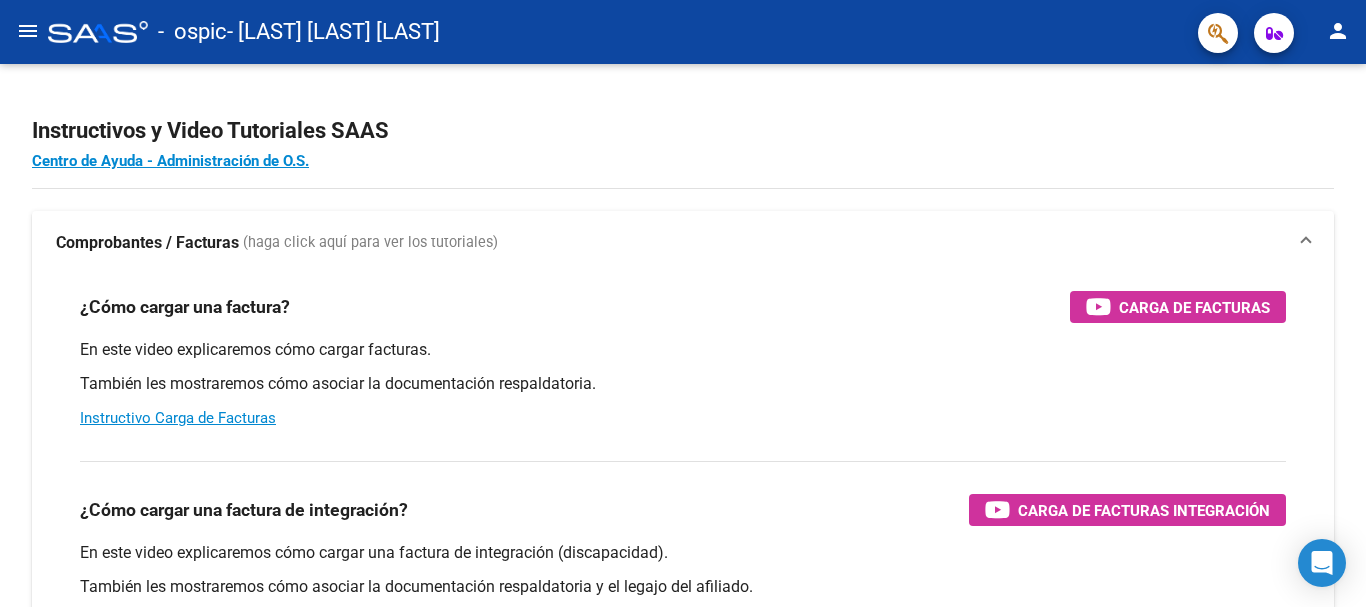click on "menu" 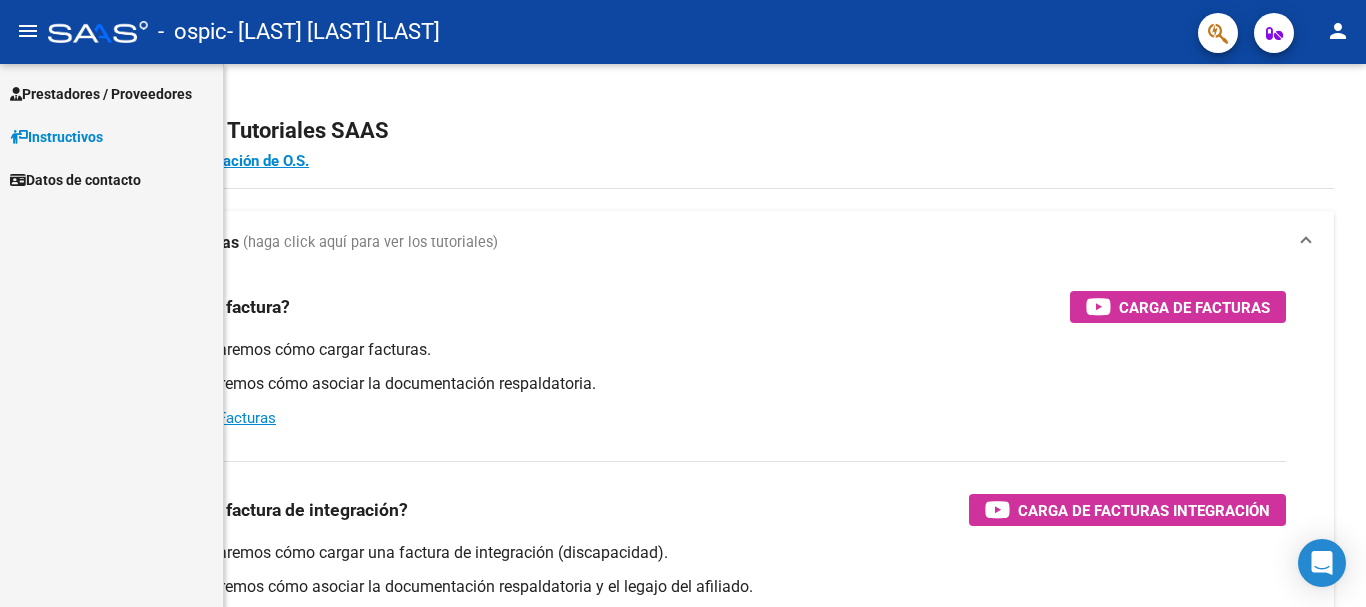 click on "menu" 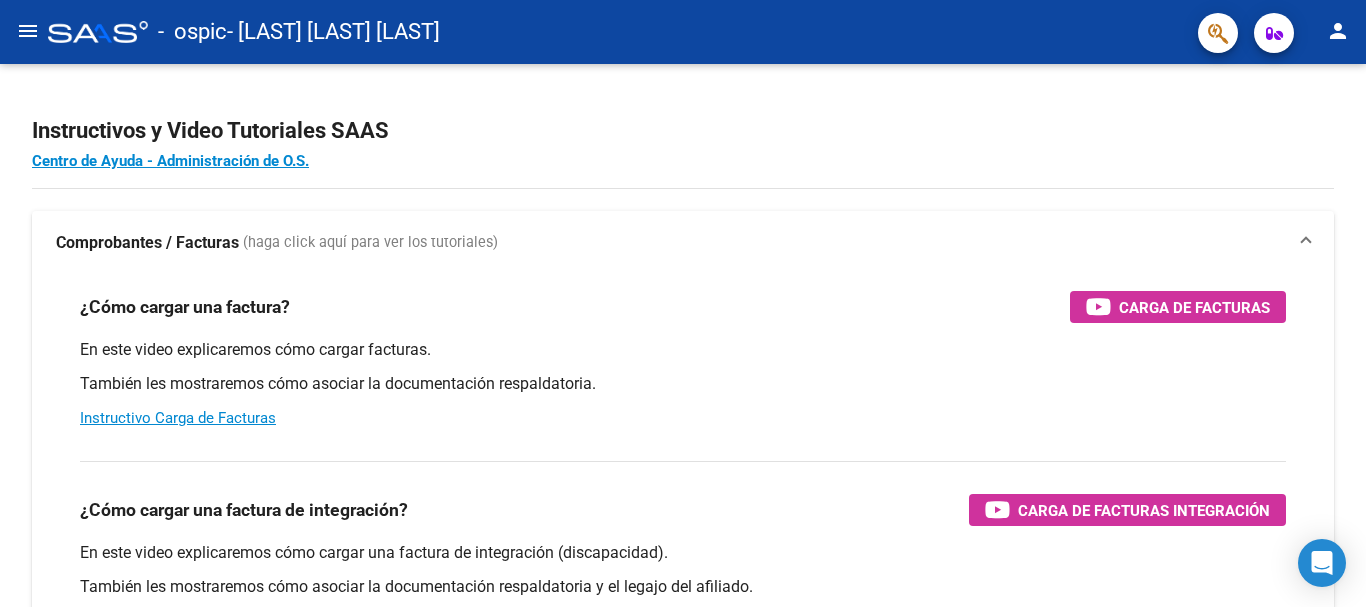 click on "menu" 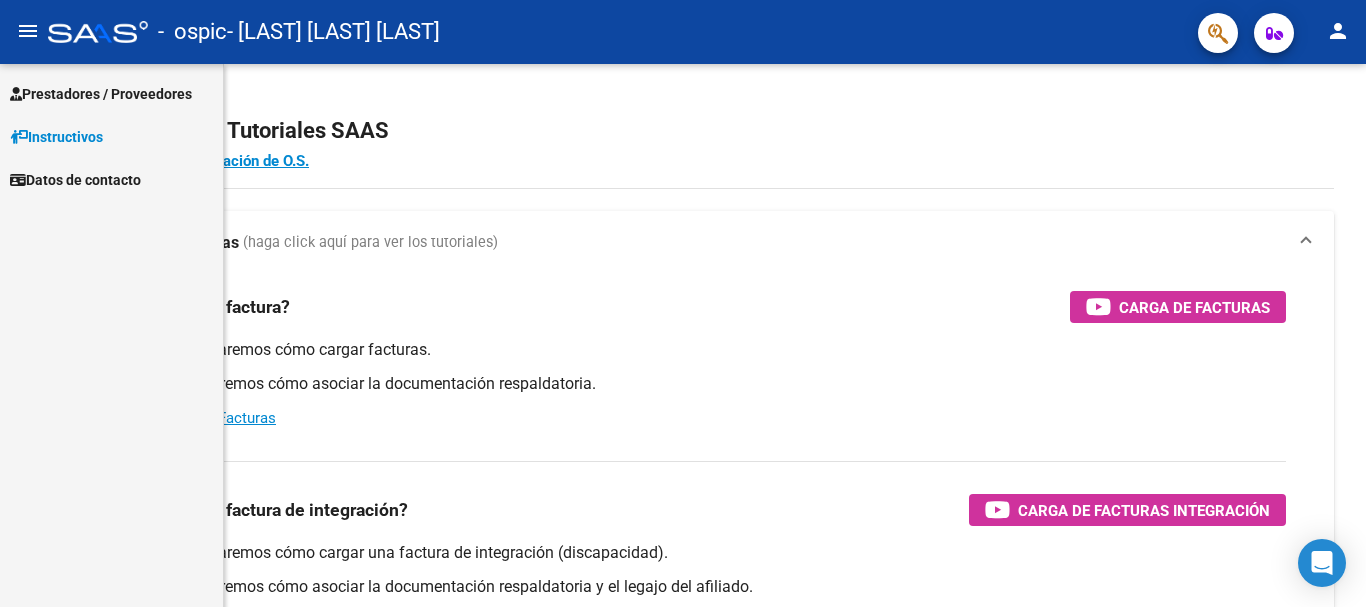 click on "menu" 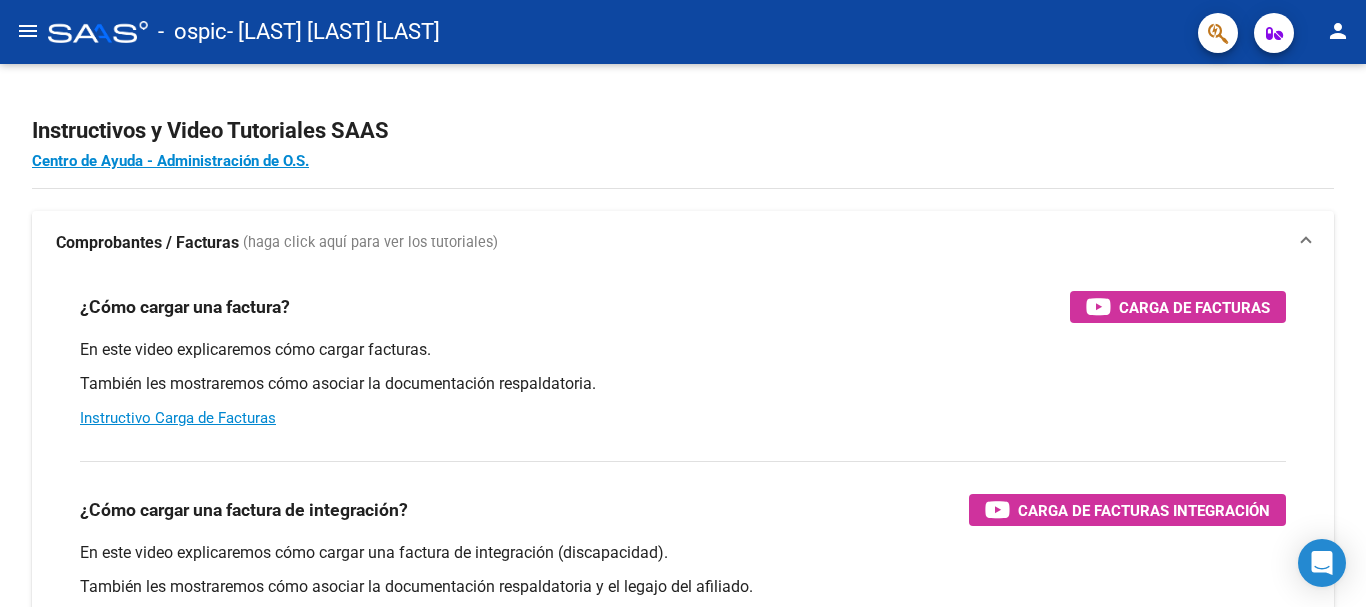 click on "menu" 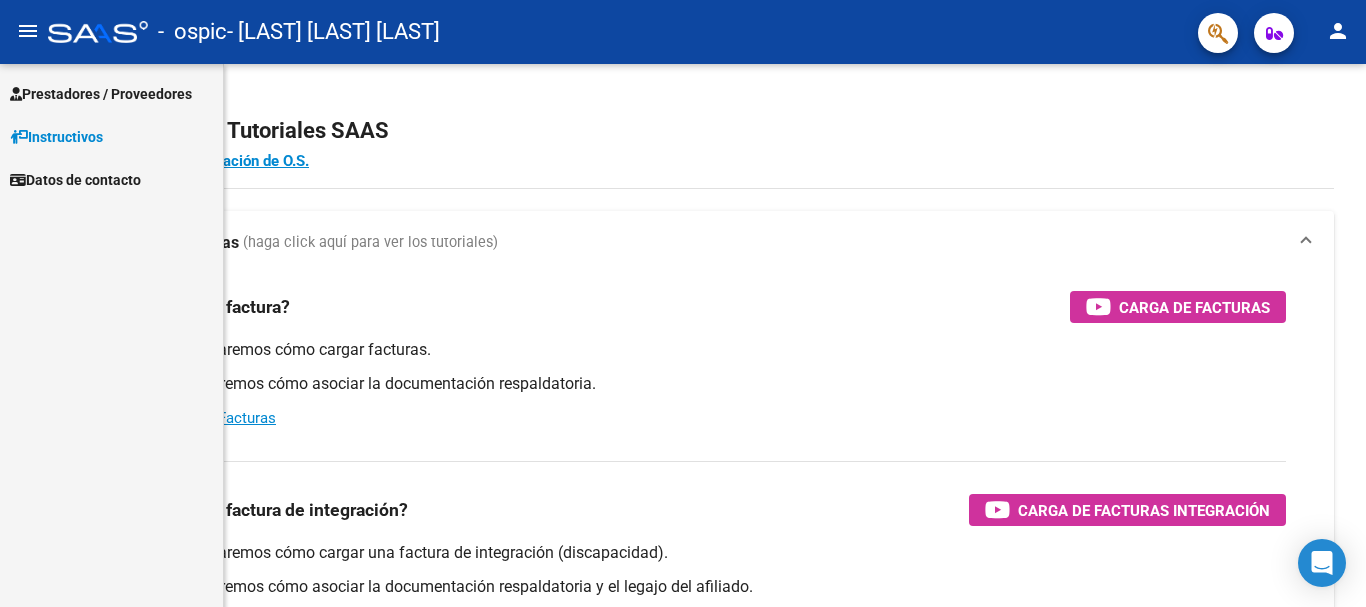 click on "menu" 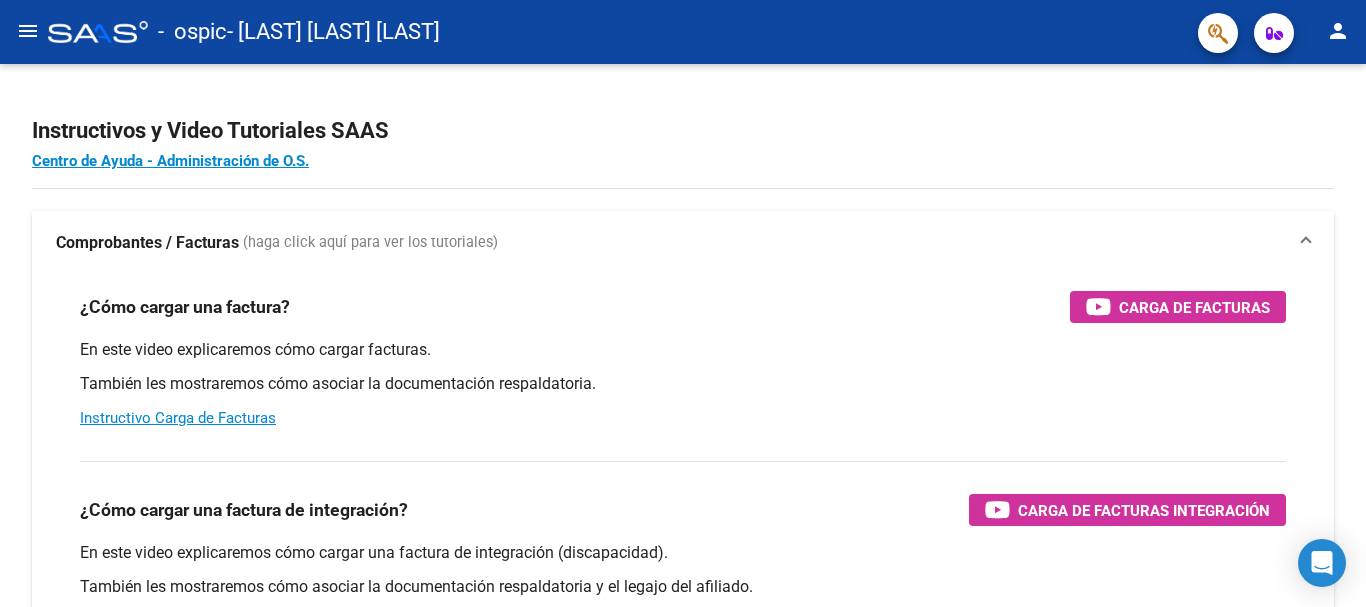 click on "menu" 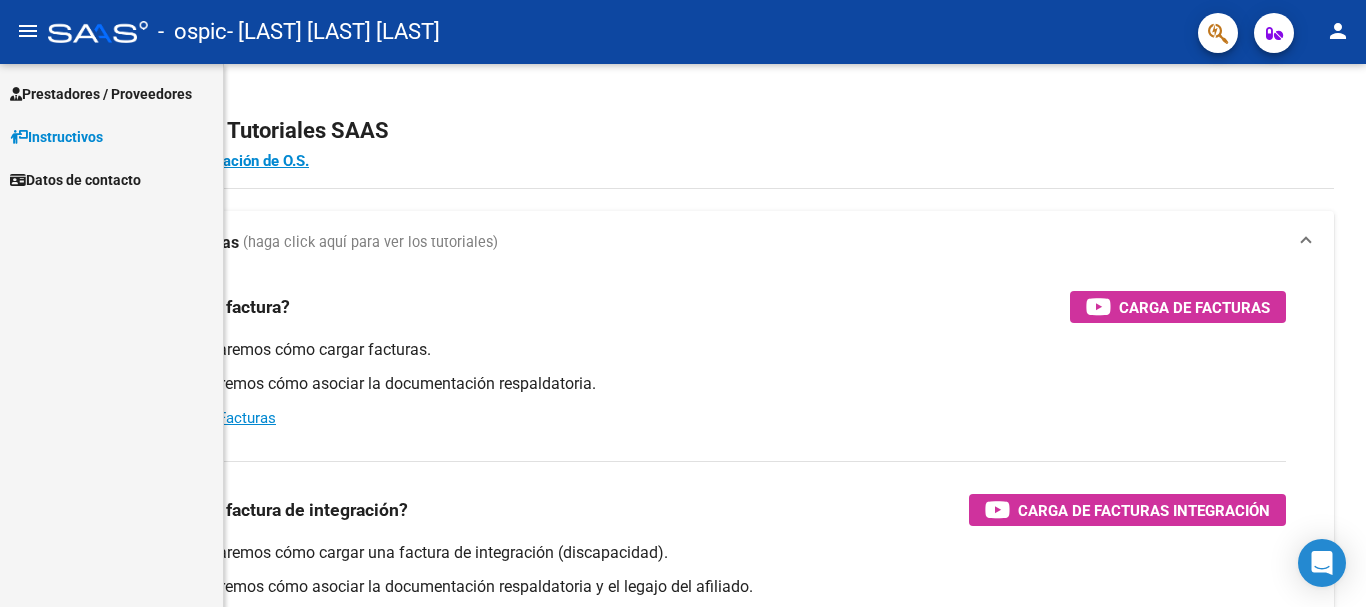 click on "menu" 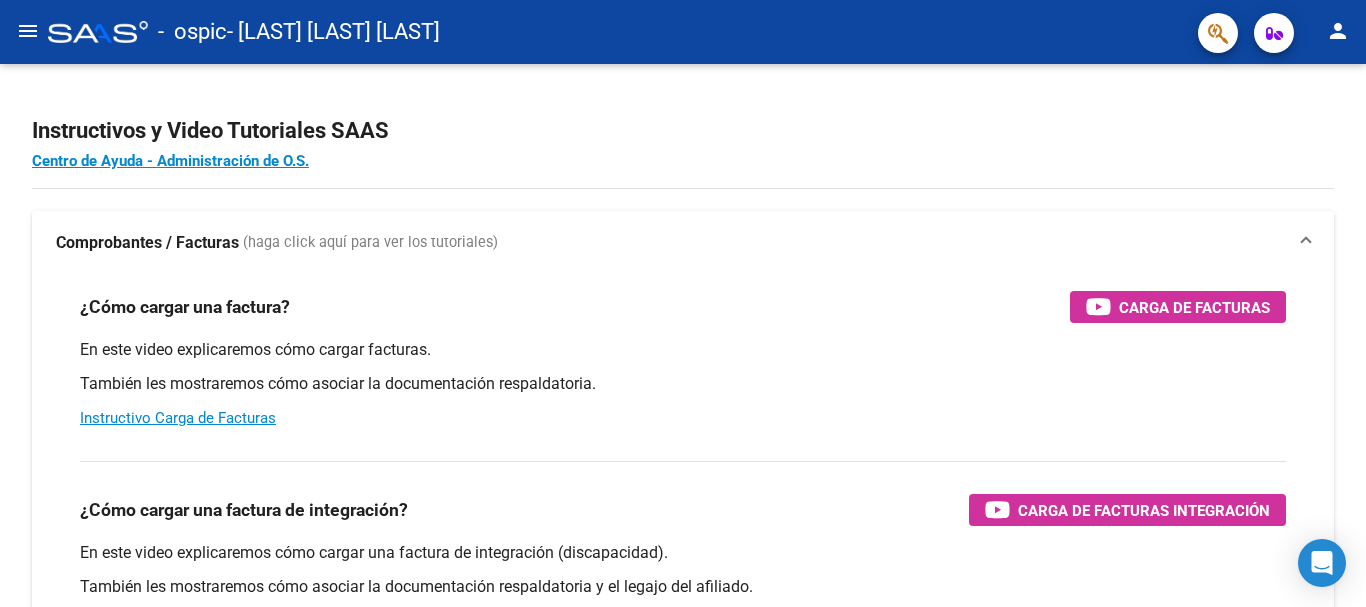 click on "menu" 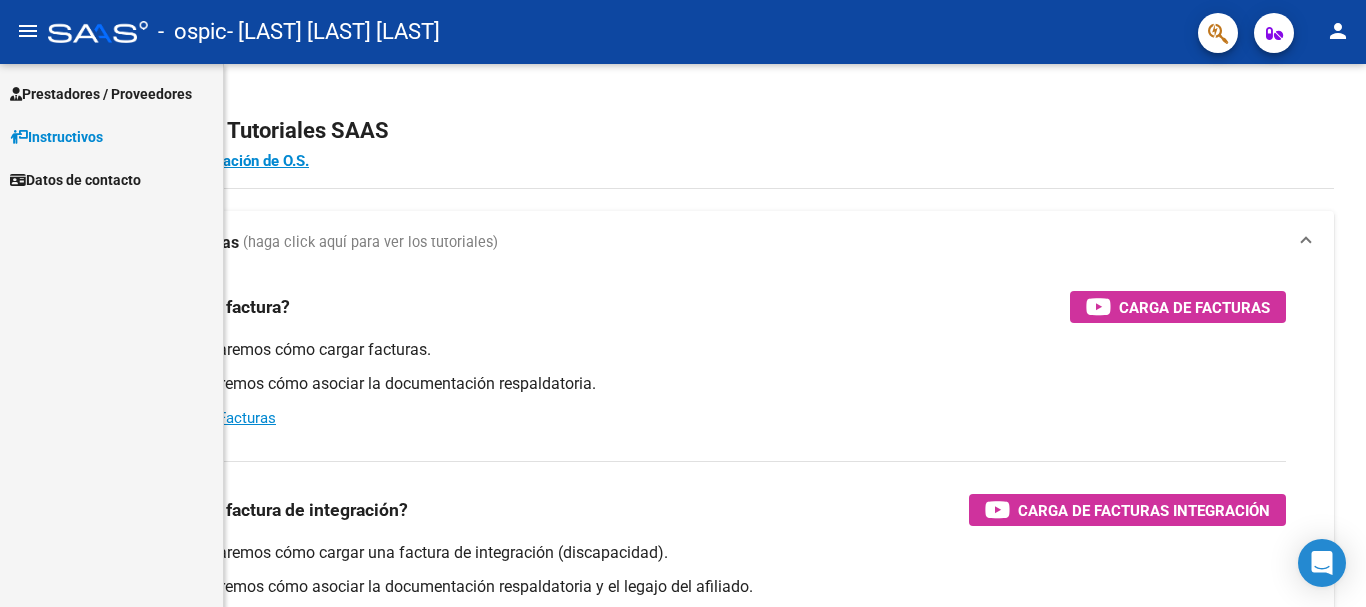 click on "menu" 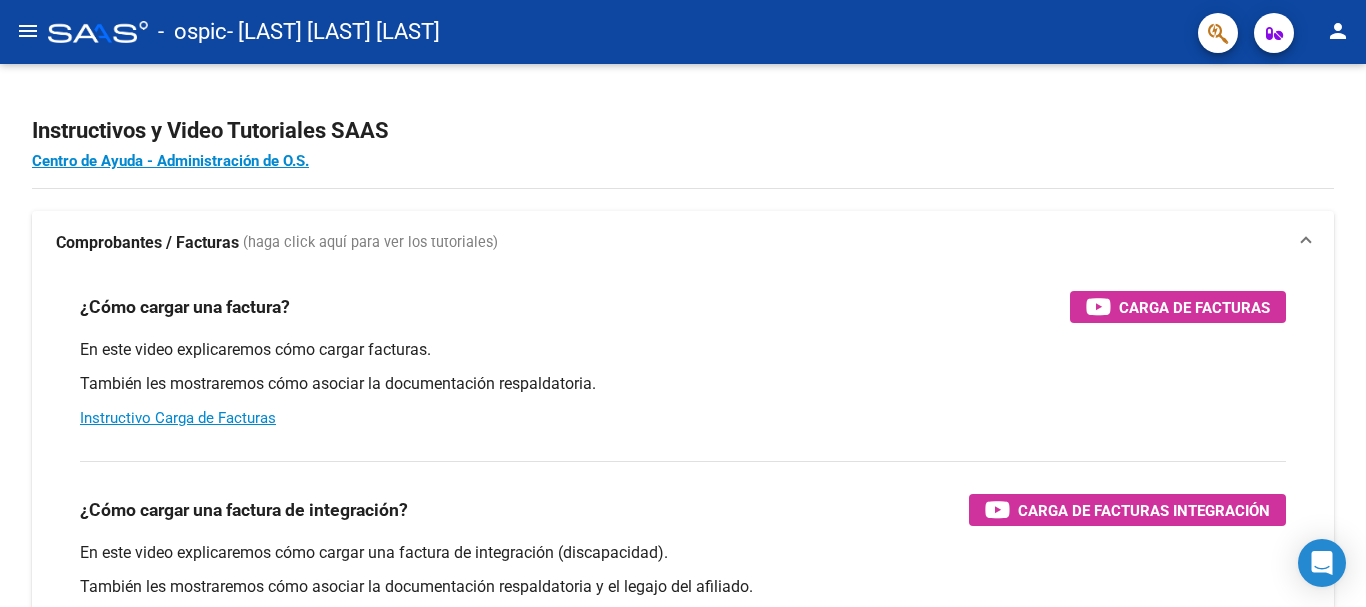 click on "menu" 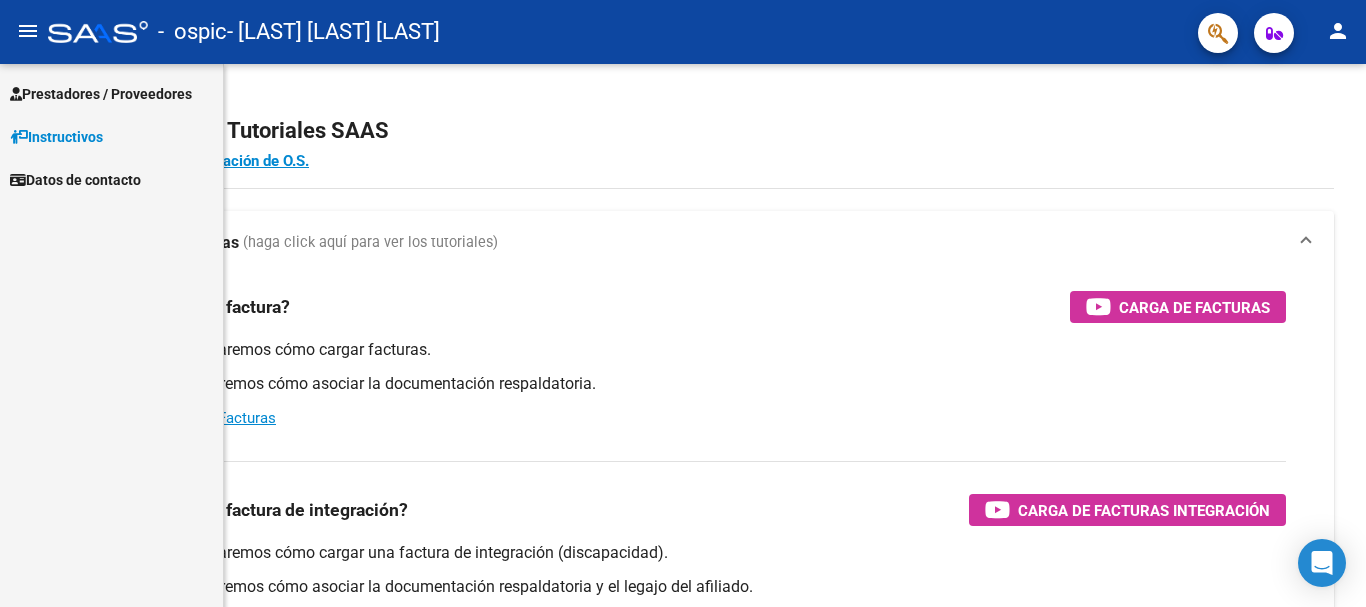 click on "menu" 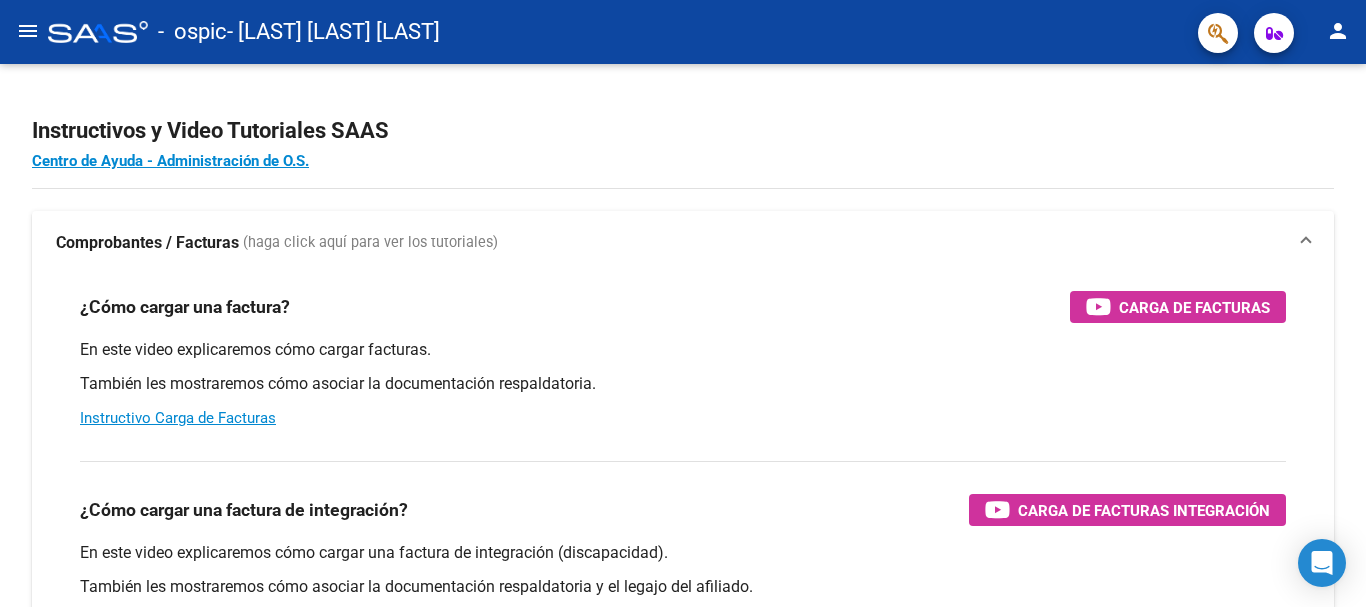 click on "menu" 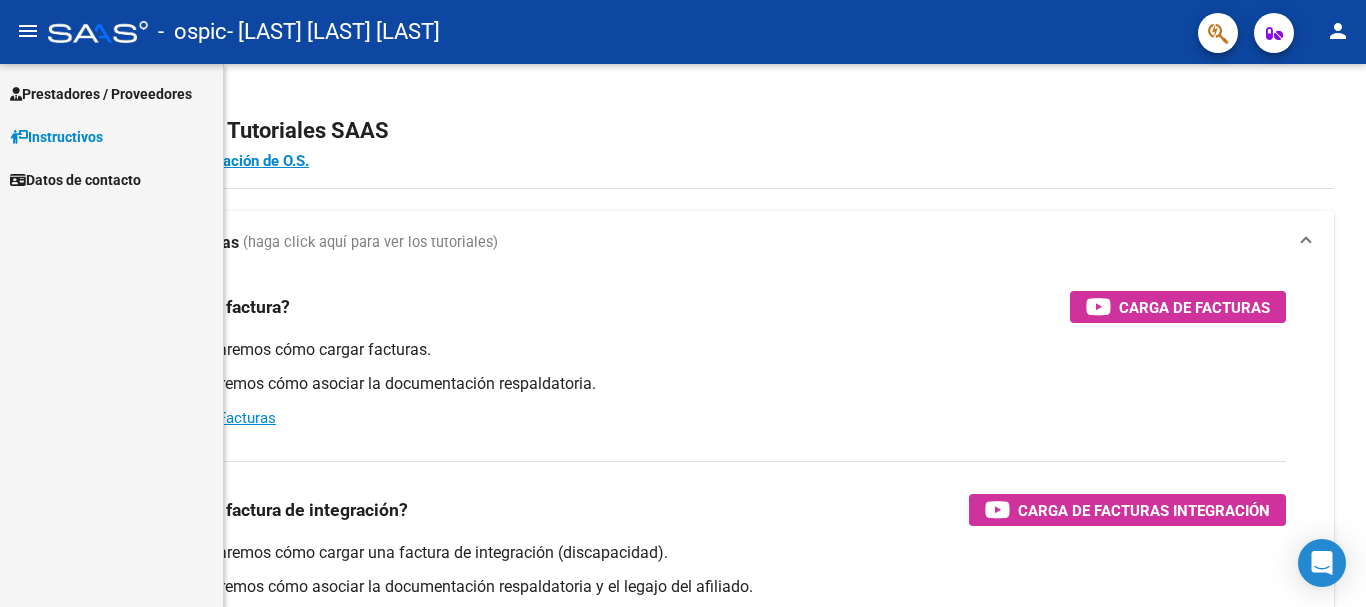 click on "menu" 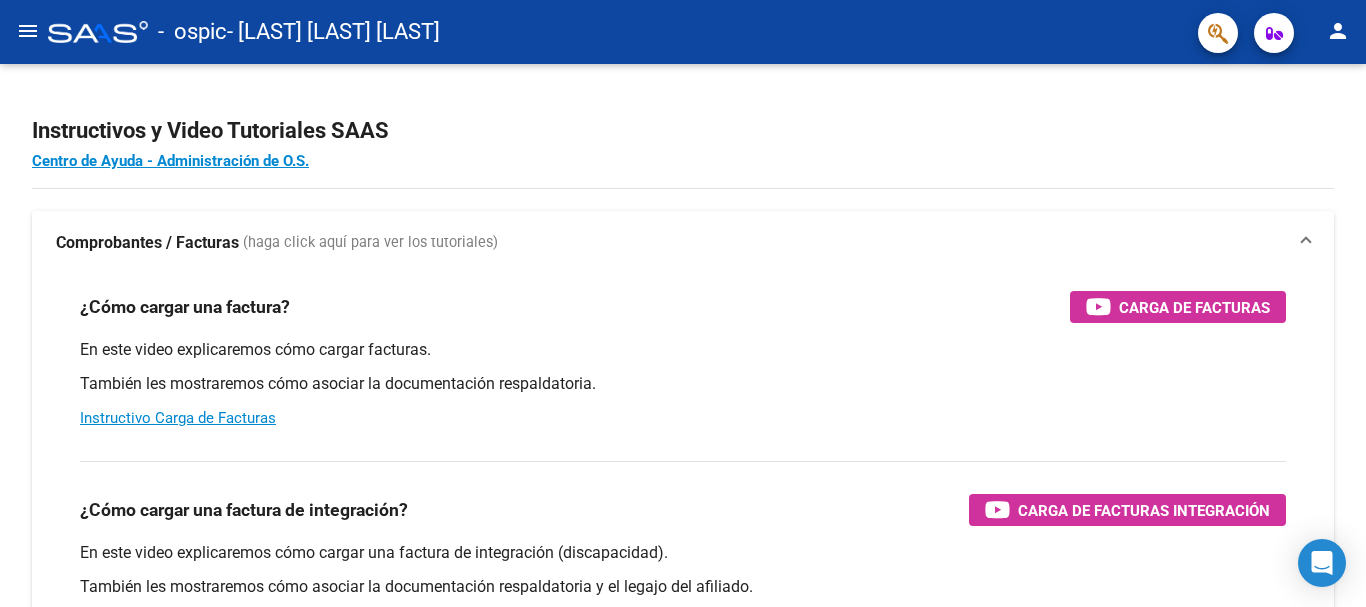 click on "menu" 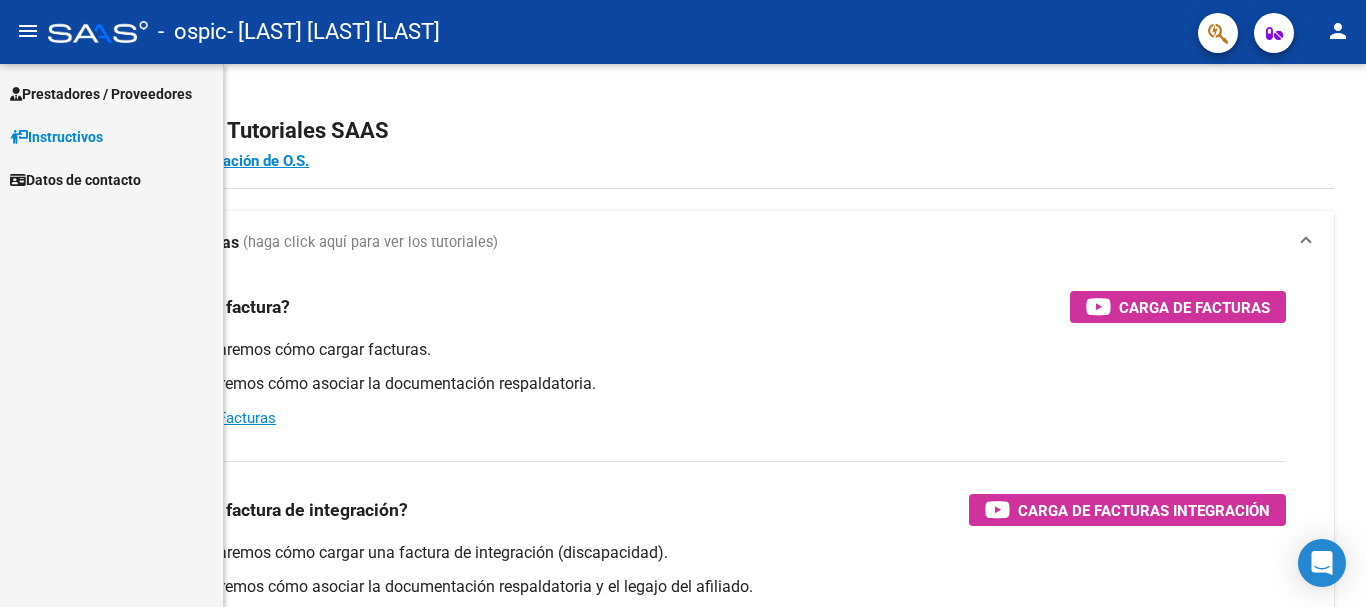 click on "menu" 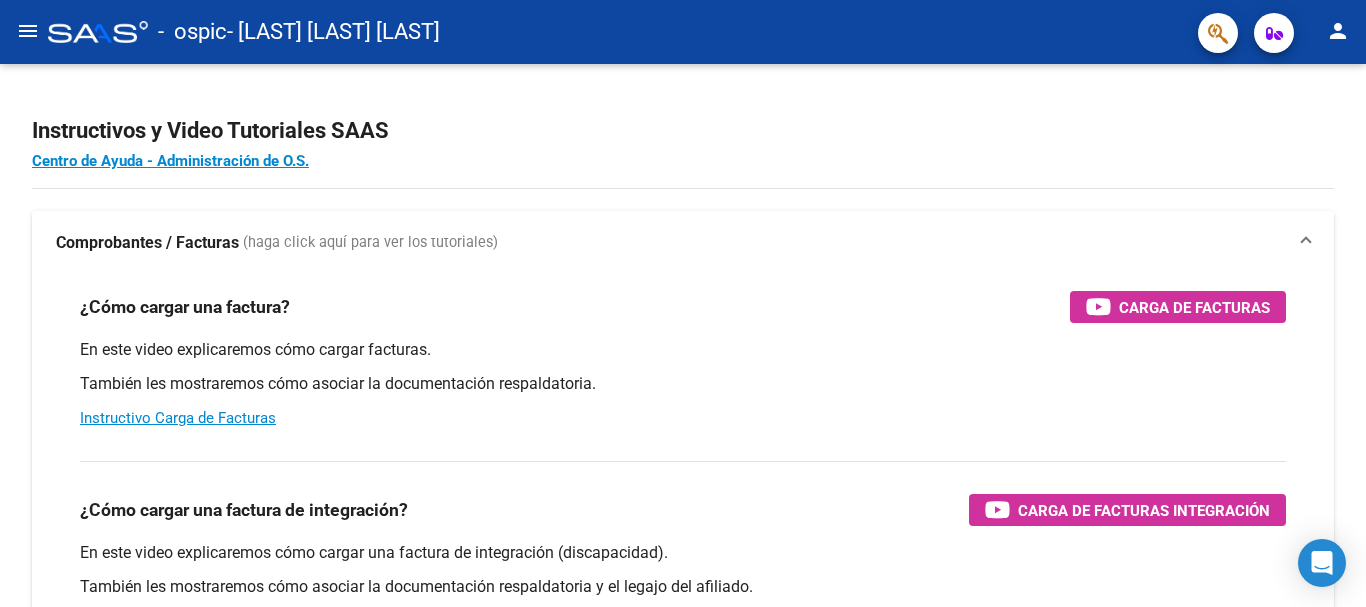 click on "menu" 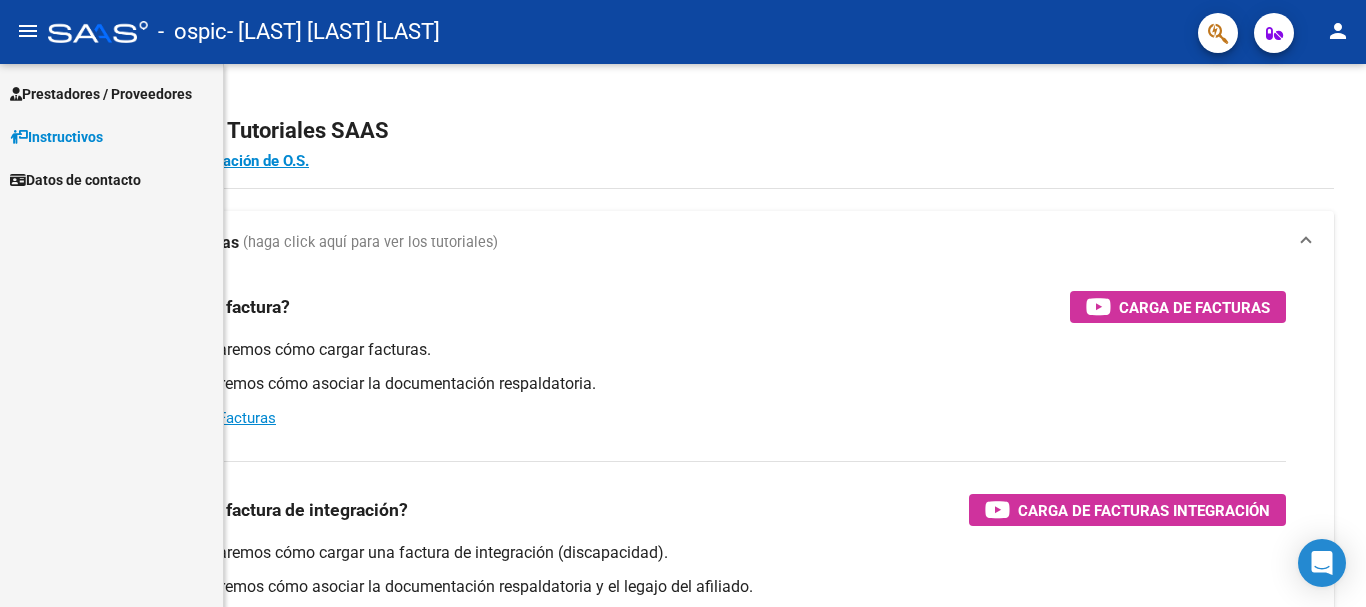 click on "menu" 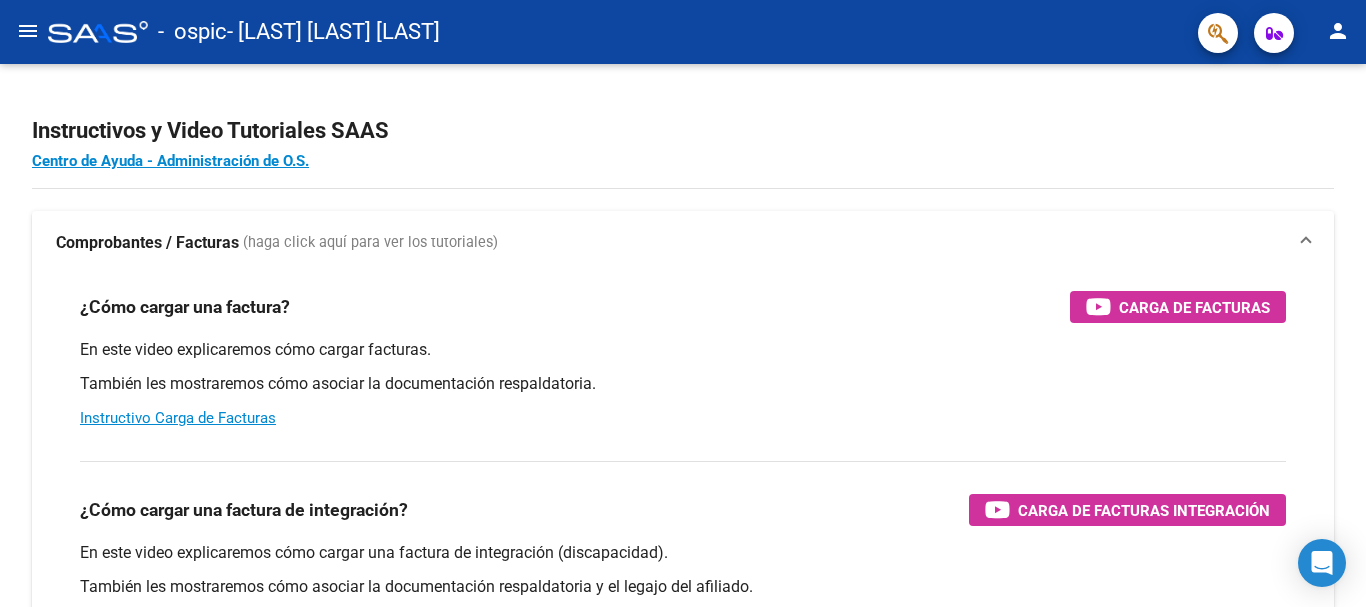 click on "menu" 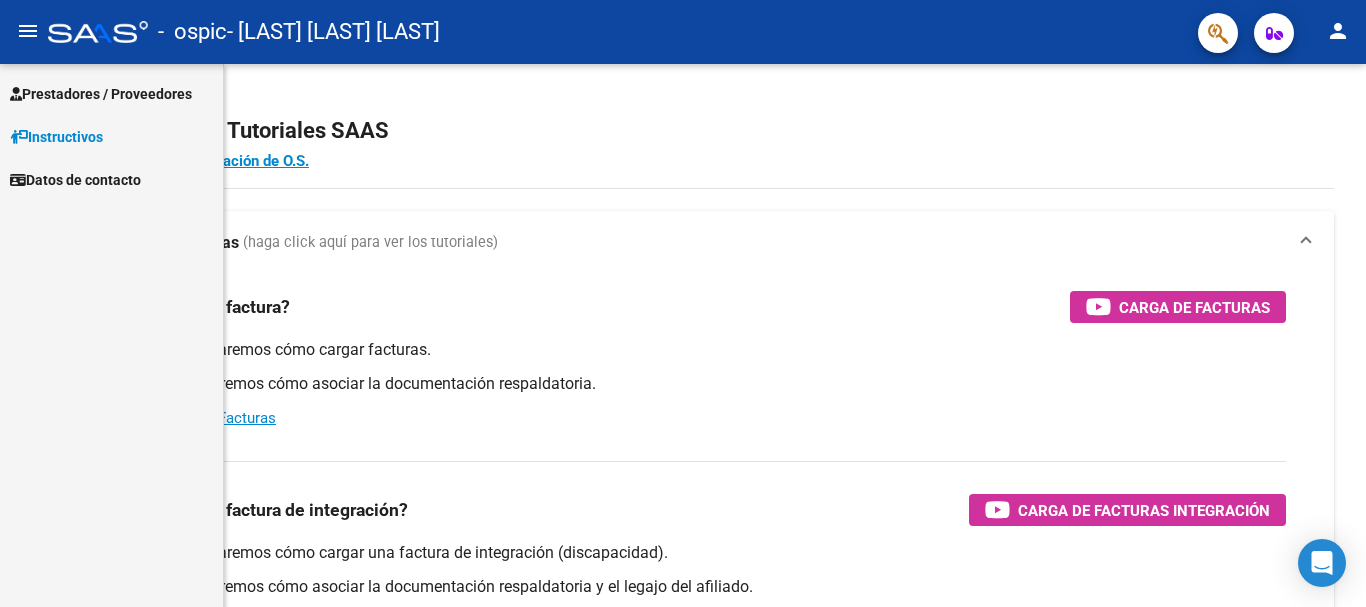 click on "menu" 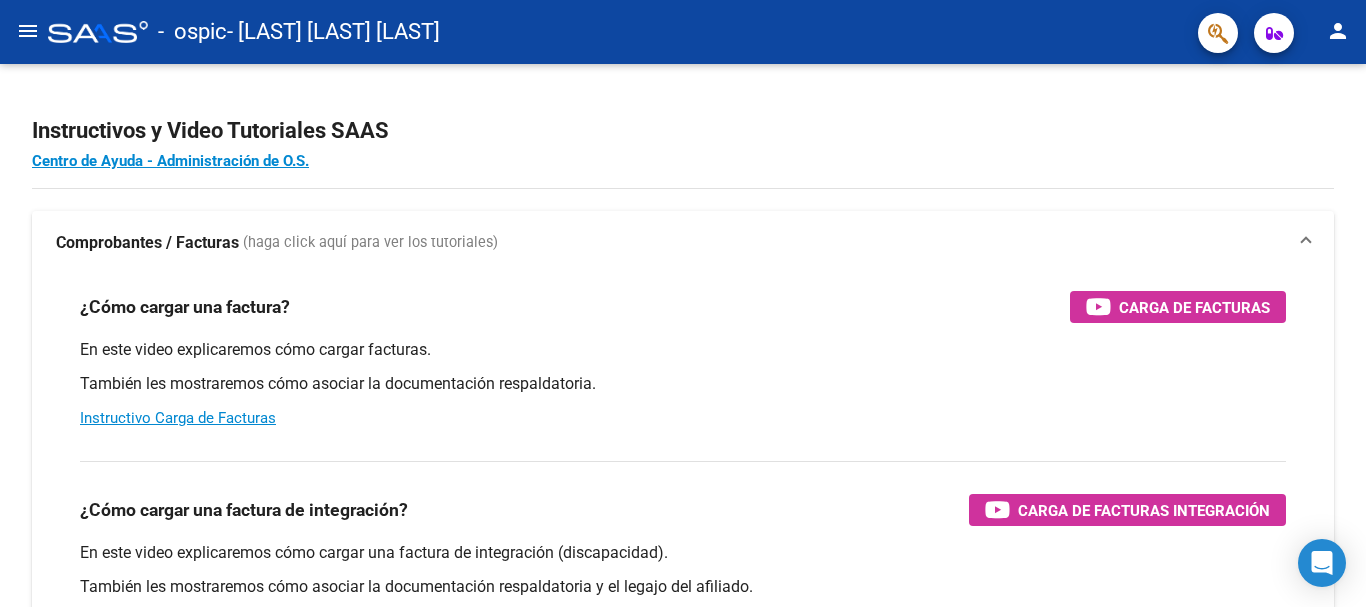 click on "menu" 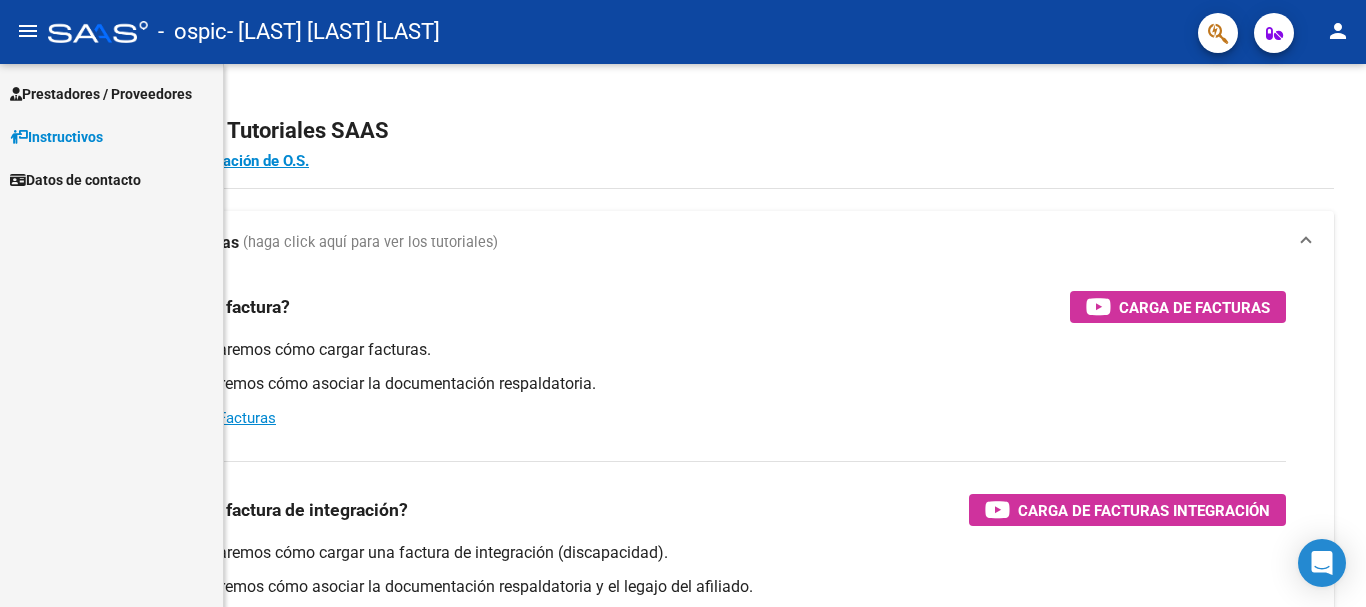 click on "menu" 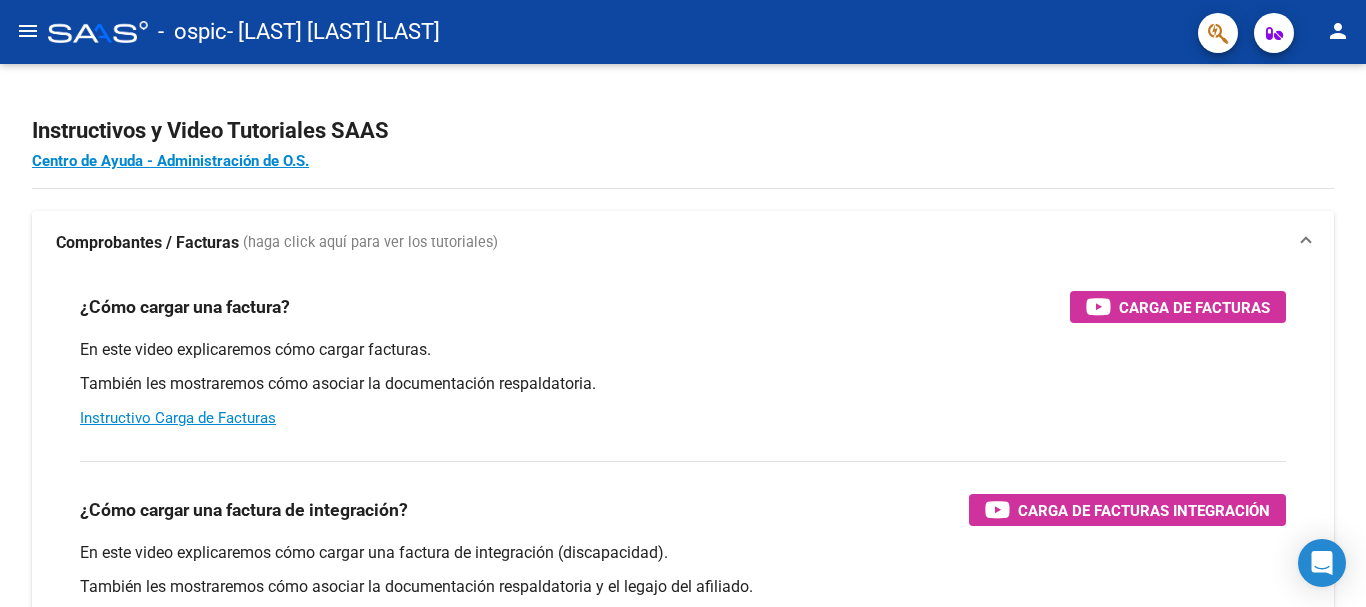 click on "menu" 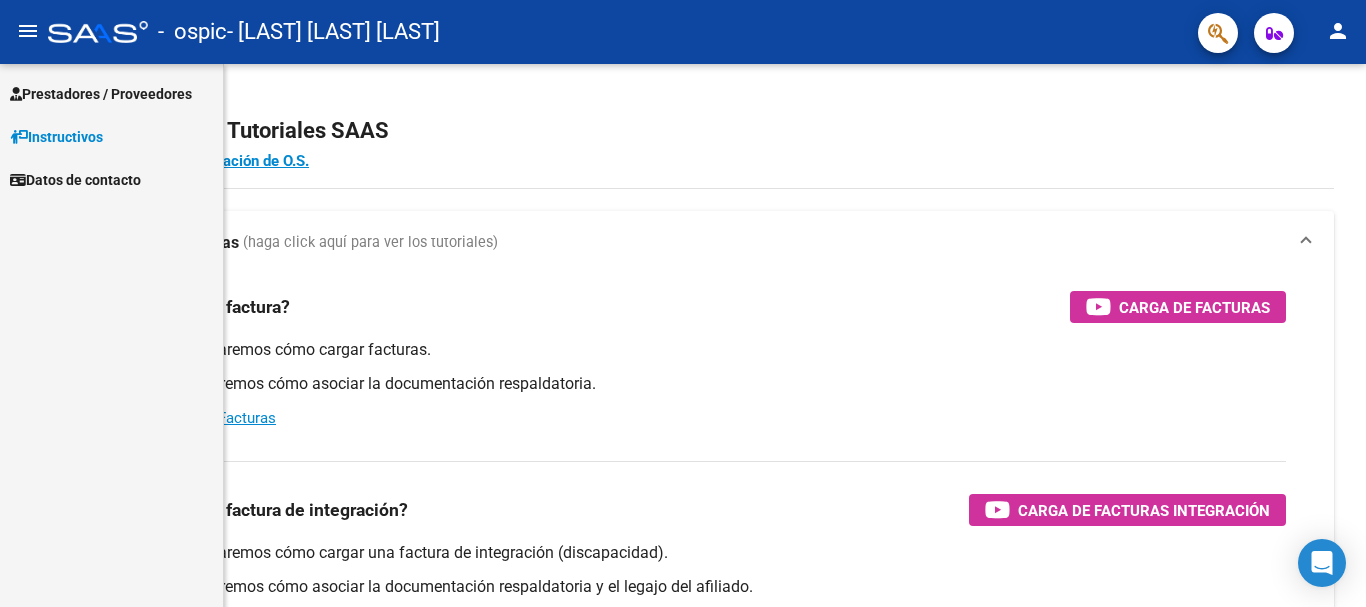 click on "menu" 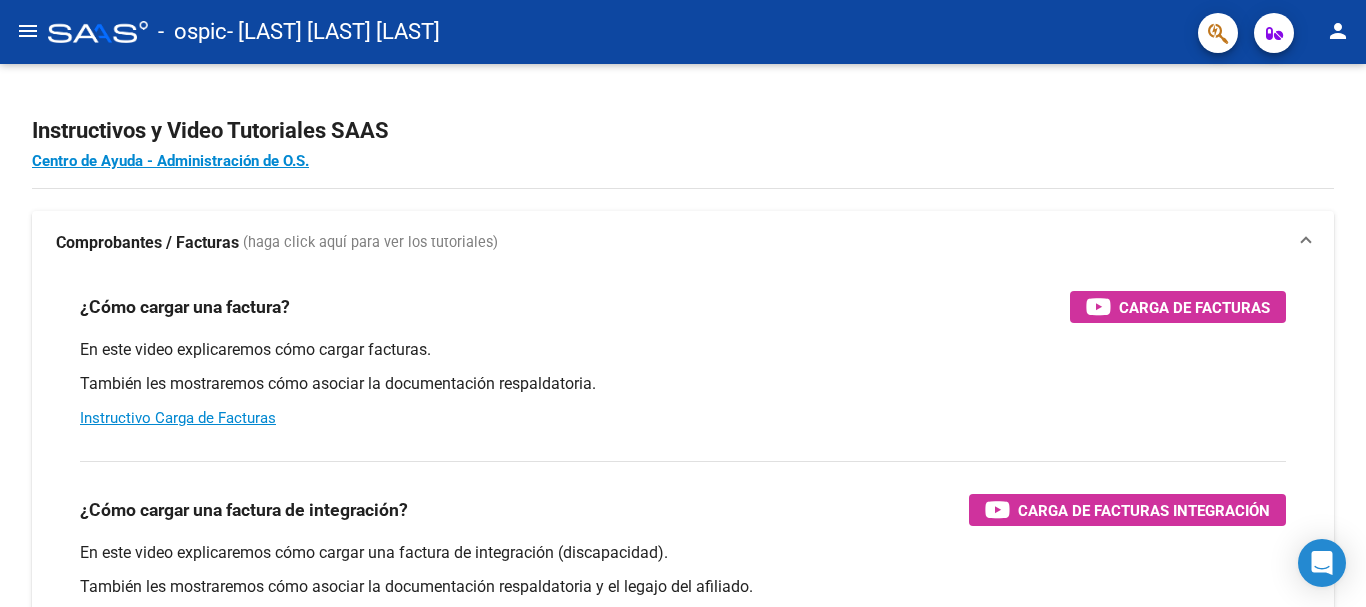 click on "menu" 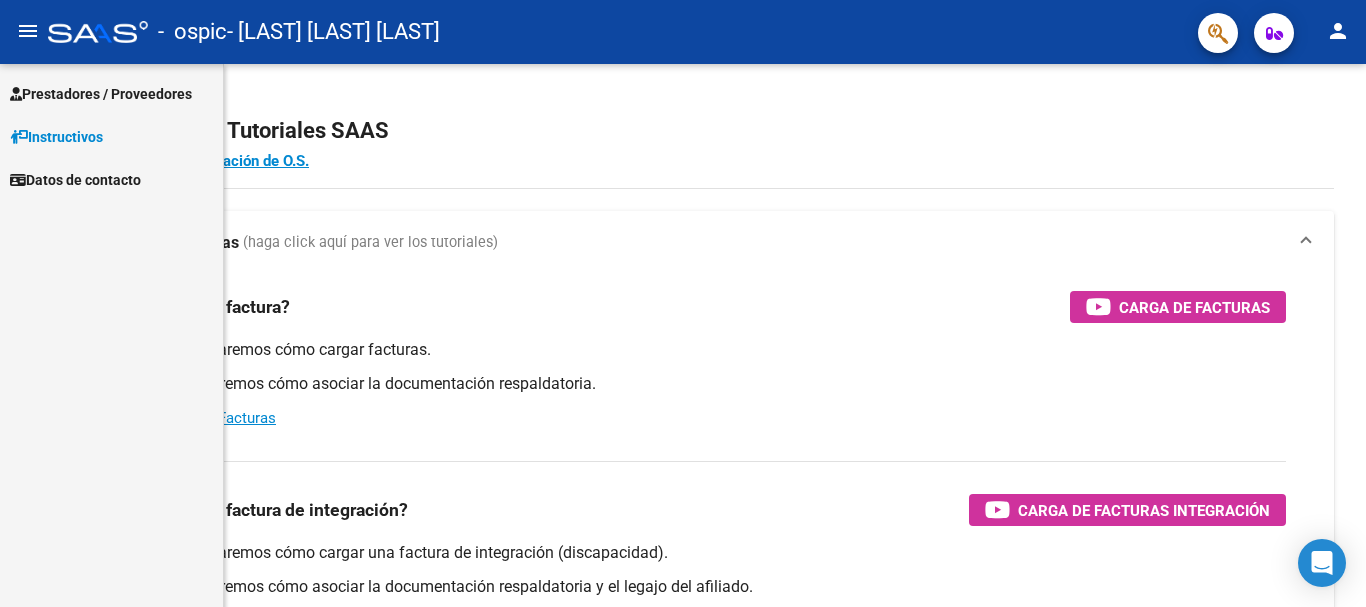 click on "menu" 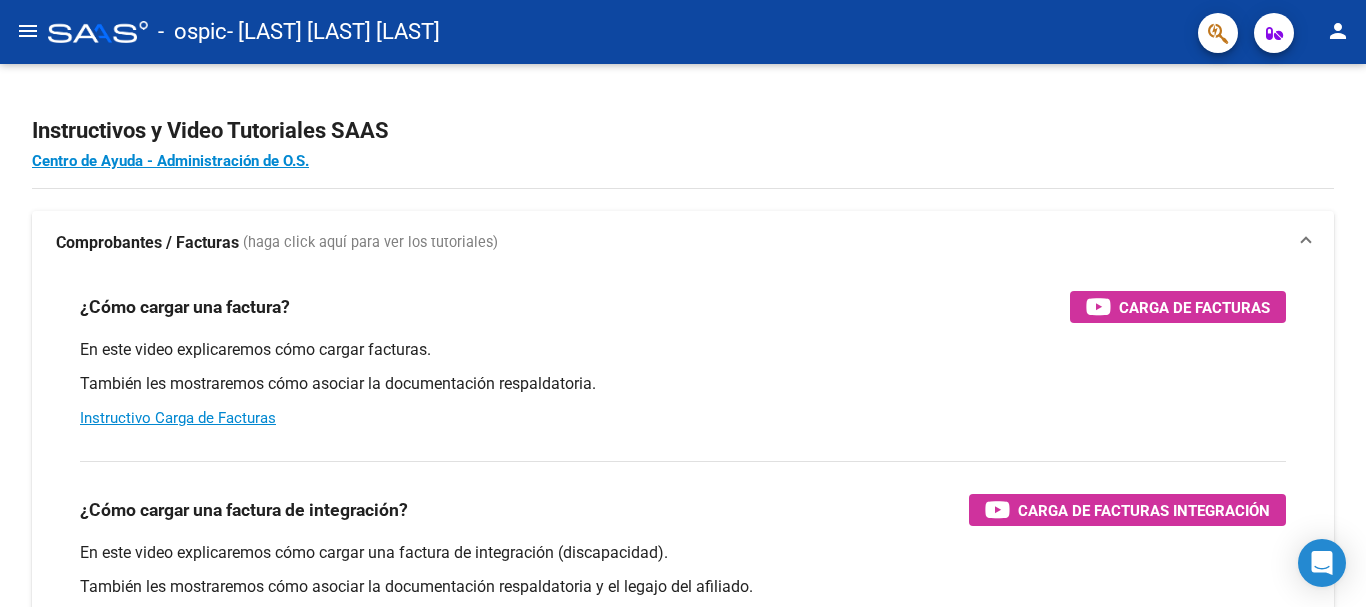 click on "menu" 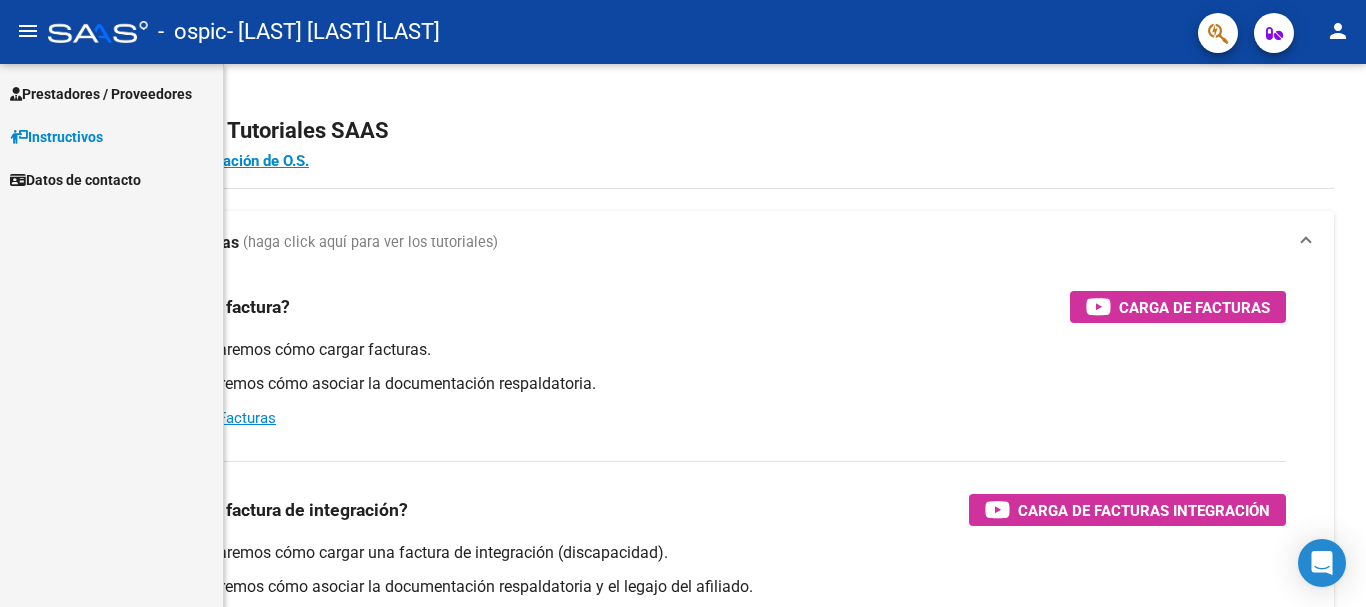 click on "menu" 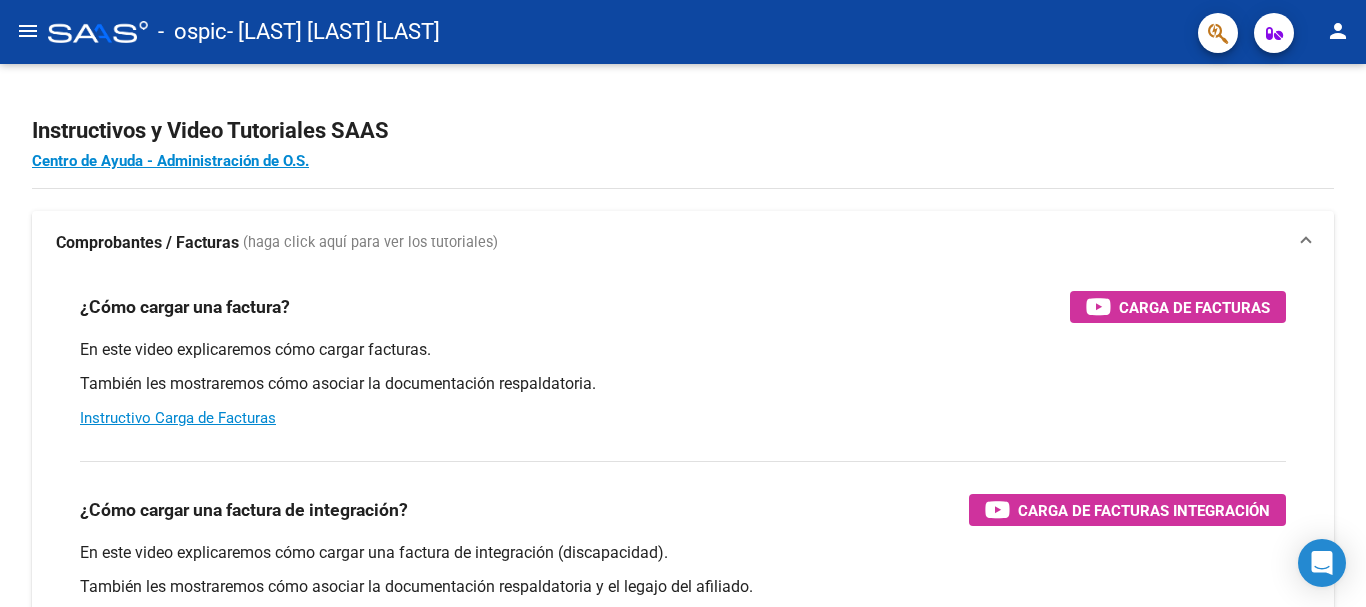 click on "menu" 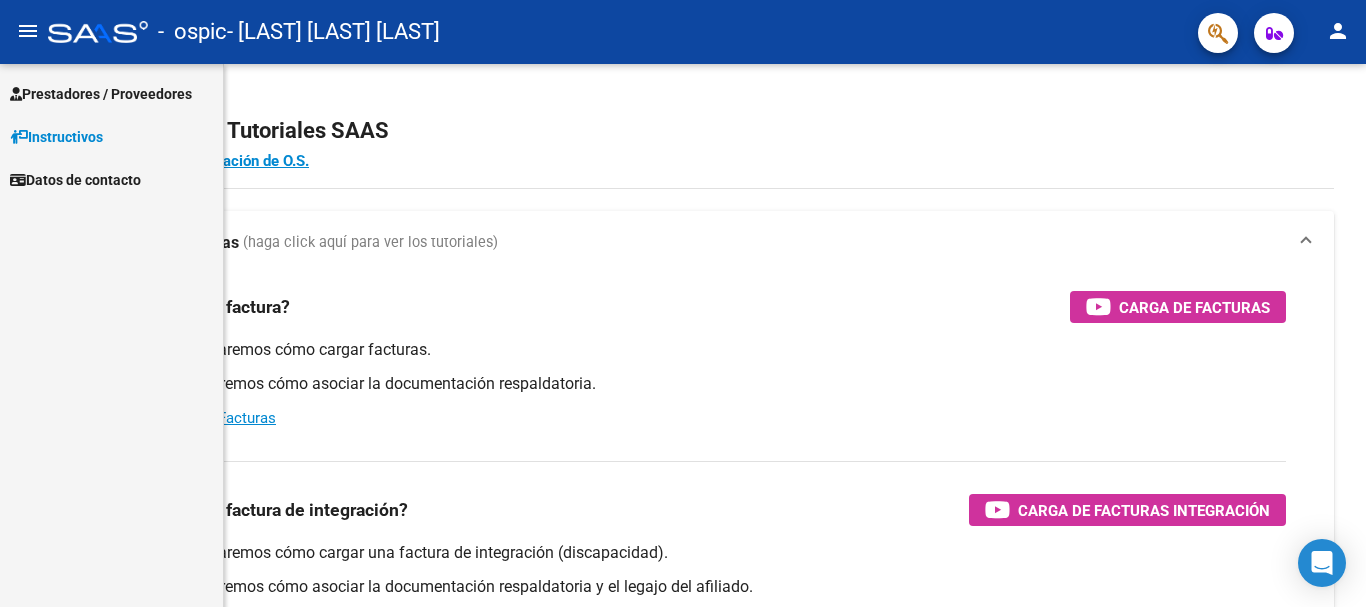 click on "menu" 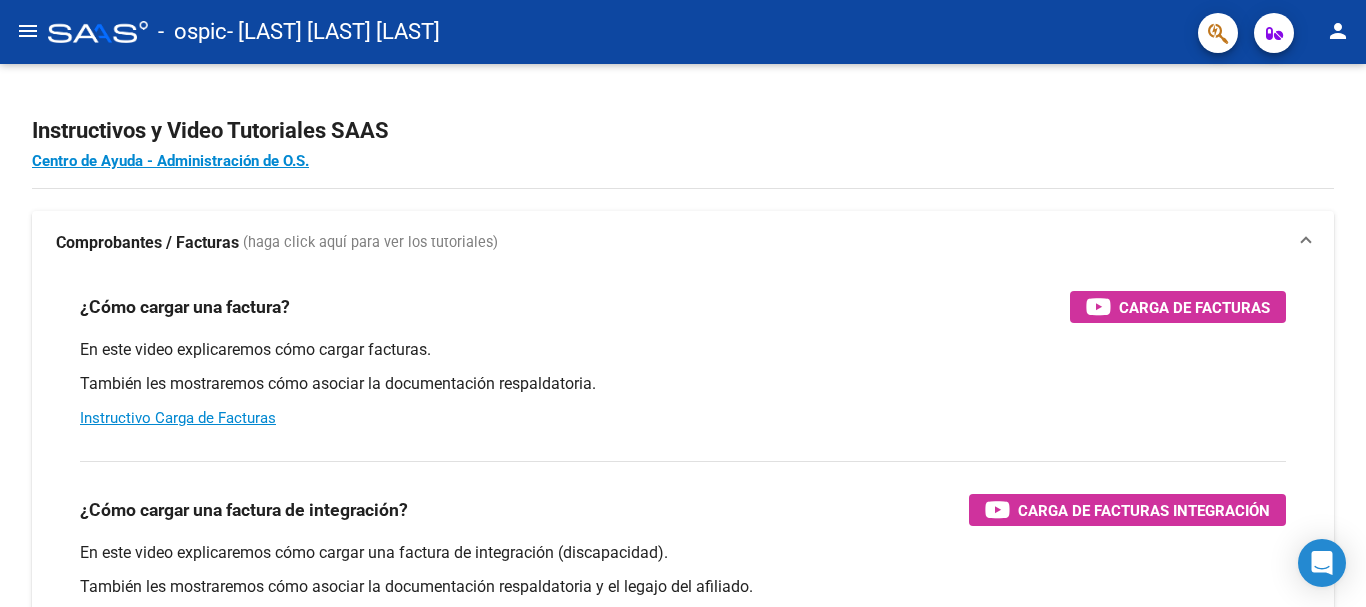 click on "menu" 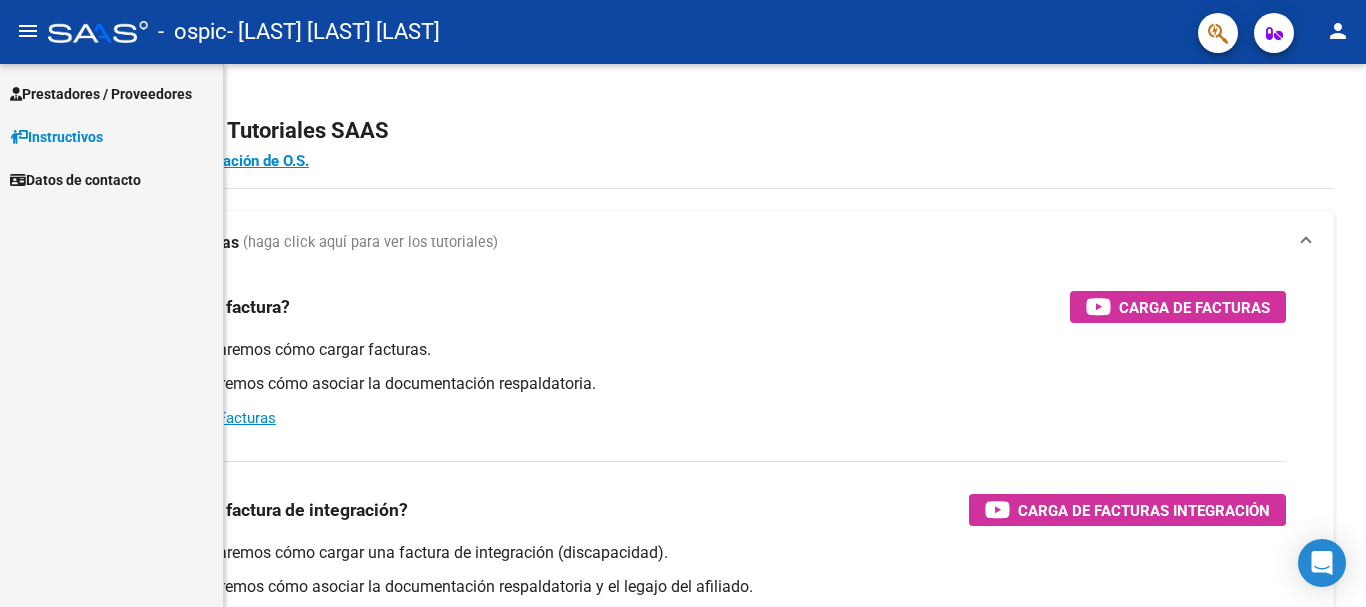 click on "menu" 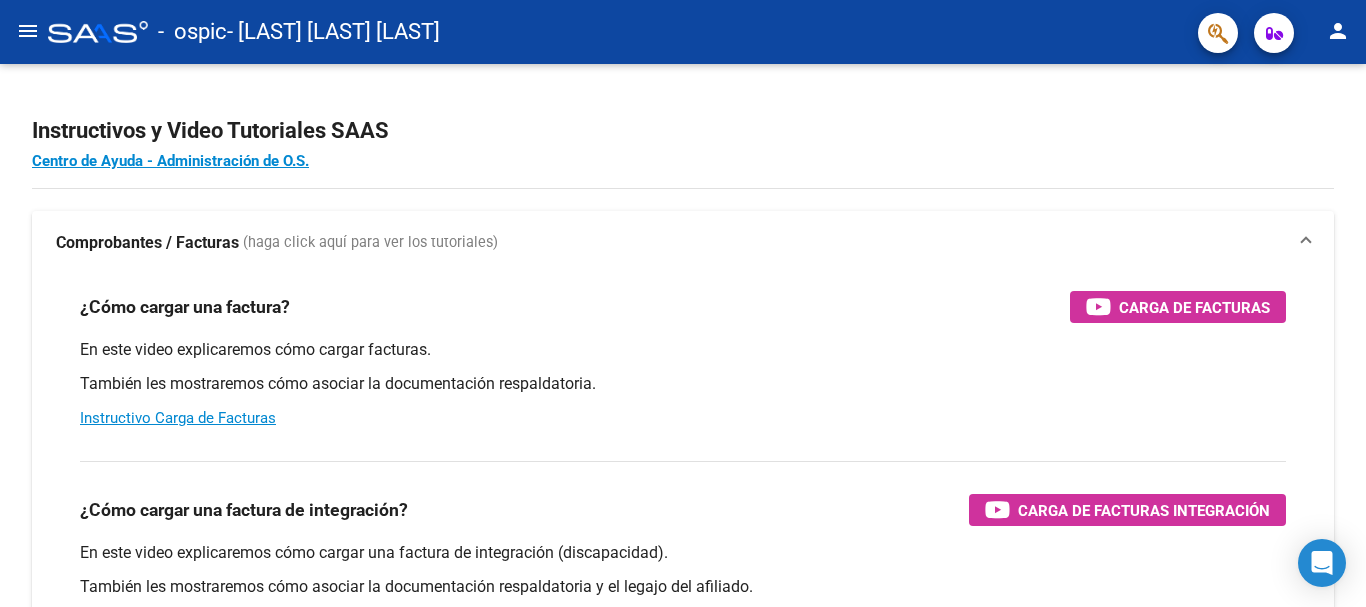 click on "menu" 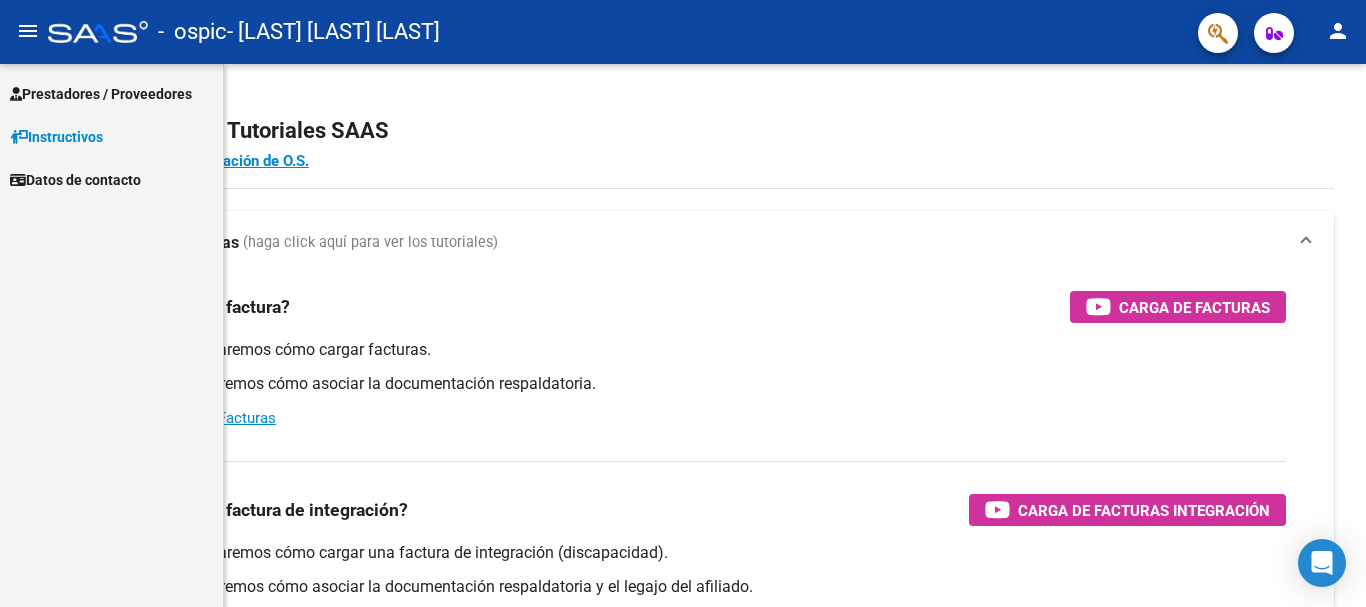 click on "menu" 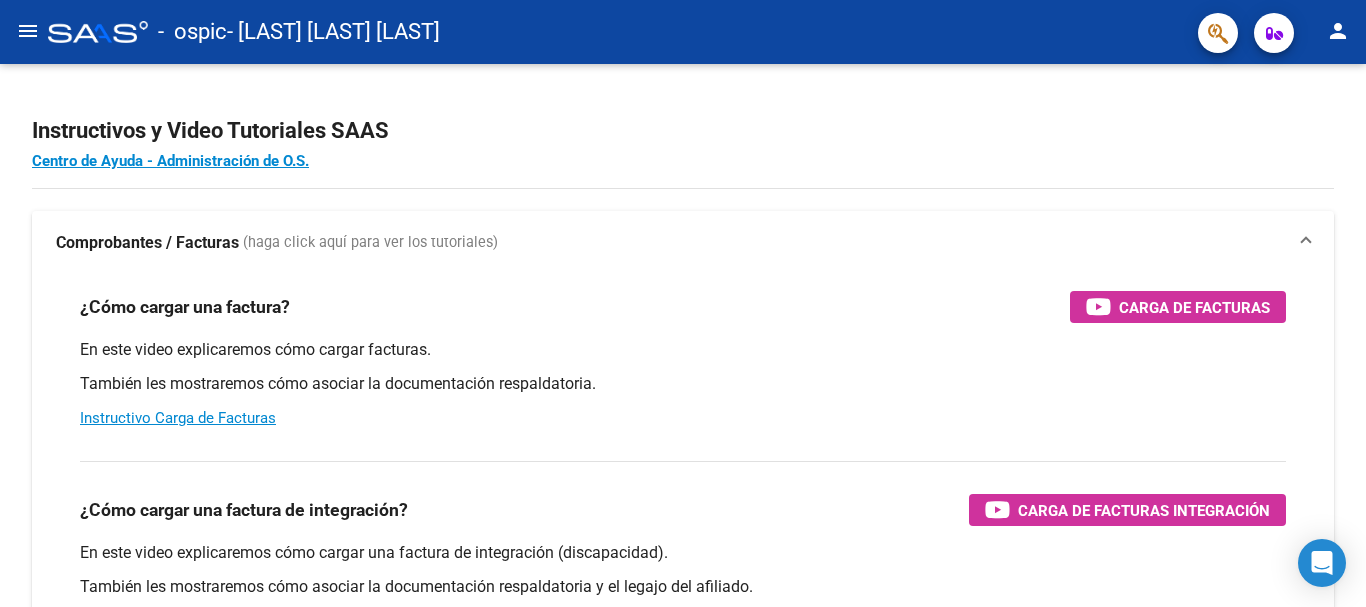 click on "menu" 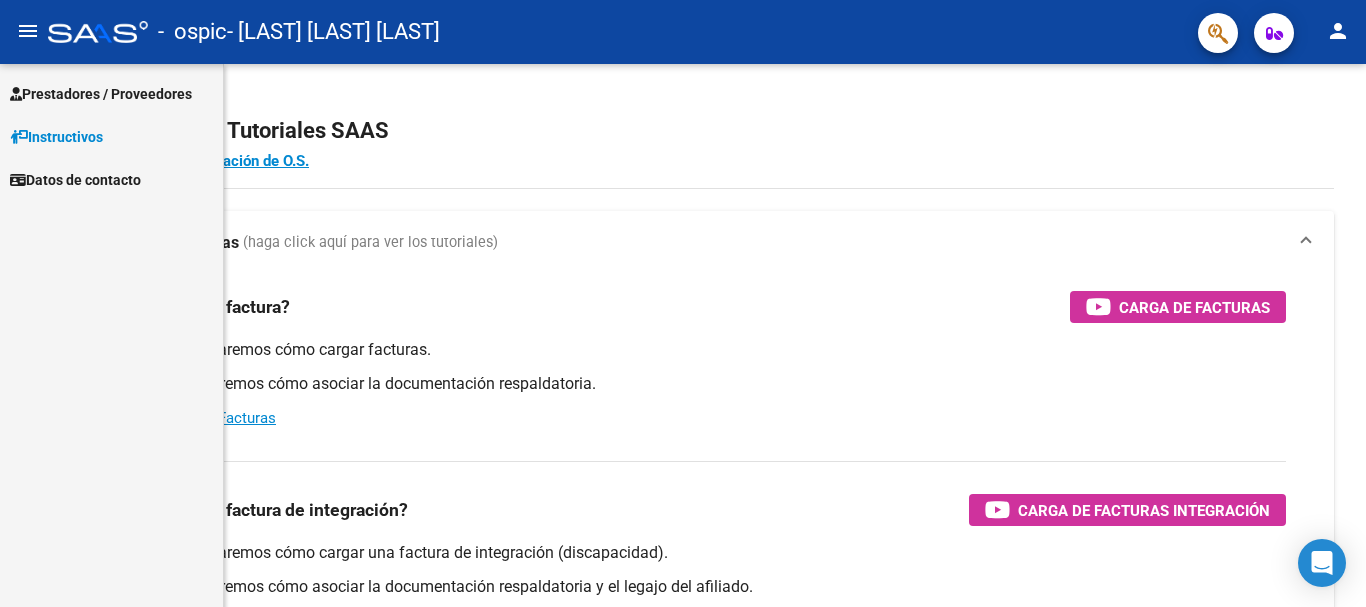 click on "menu" 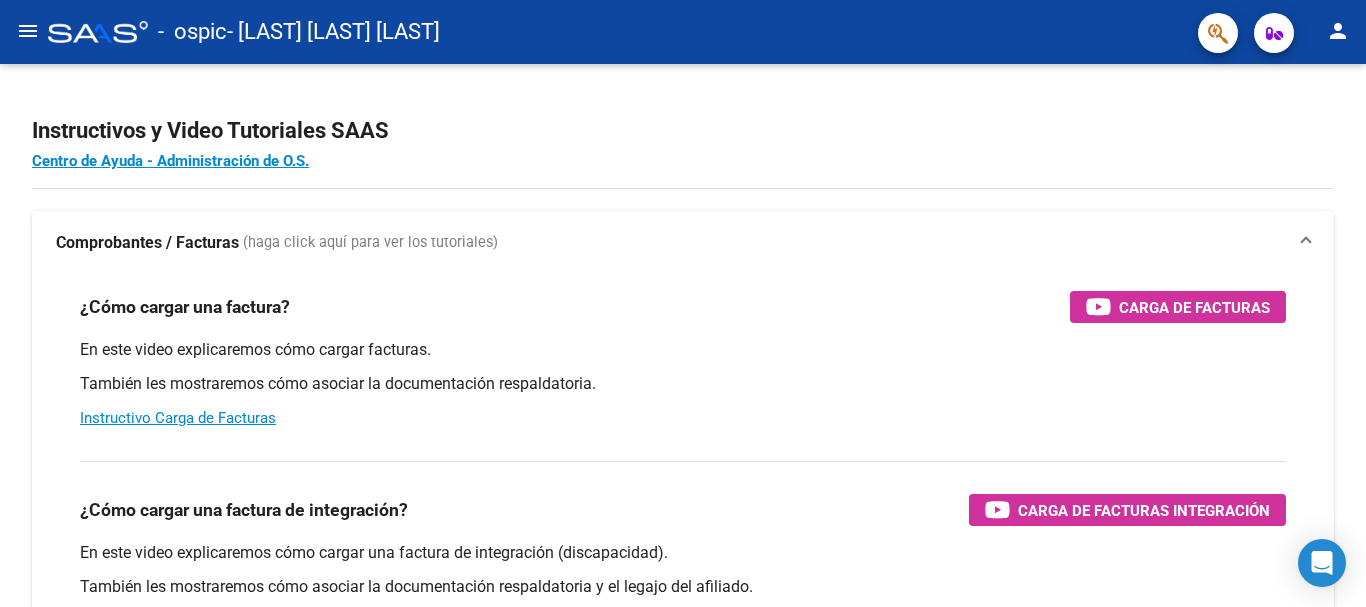 click on "menu" 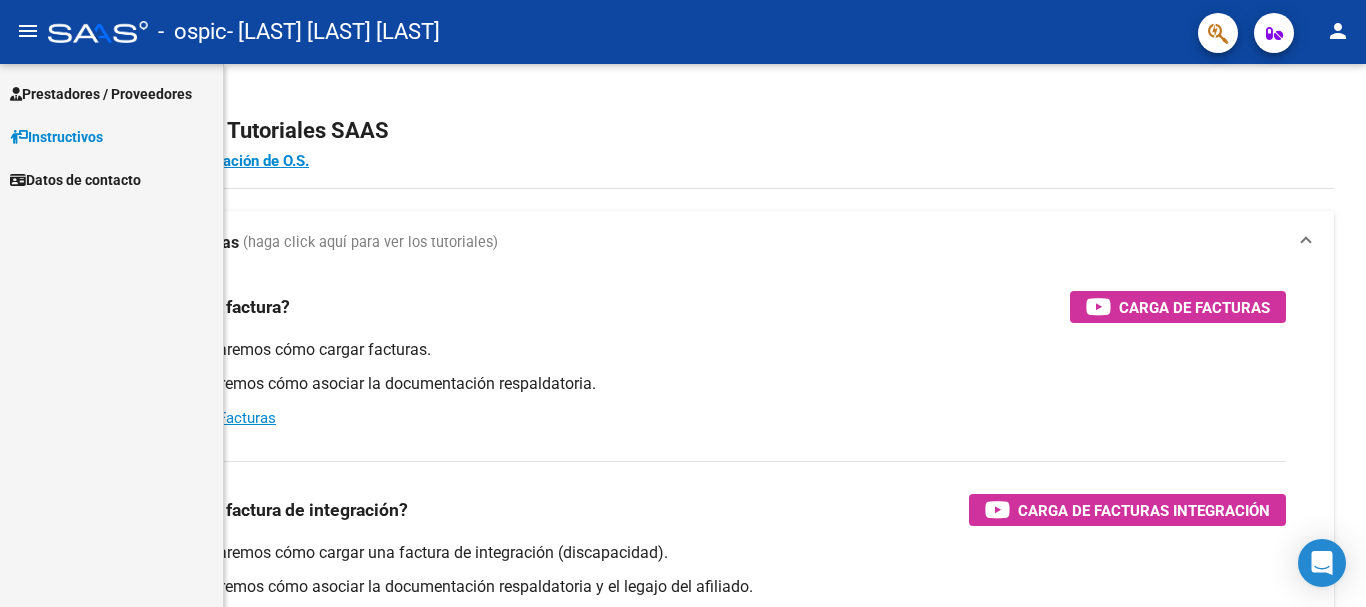 click on "menu" 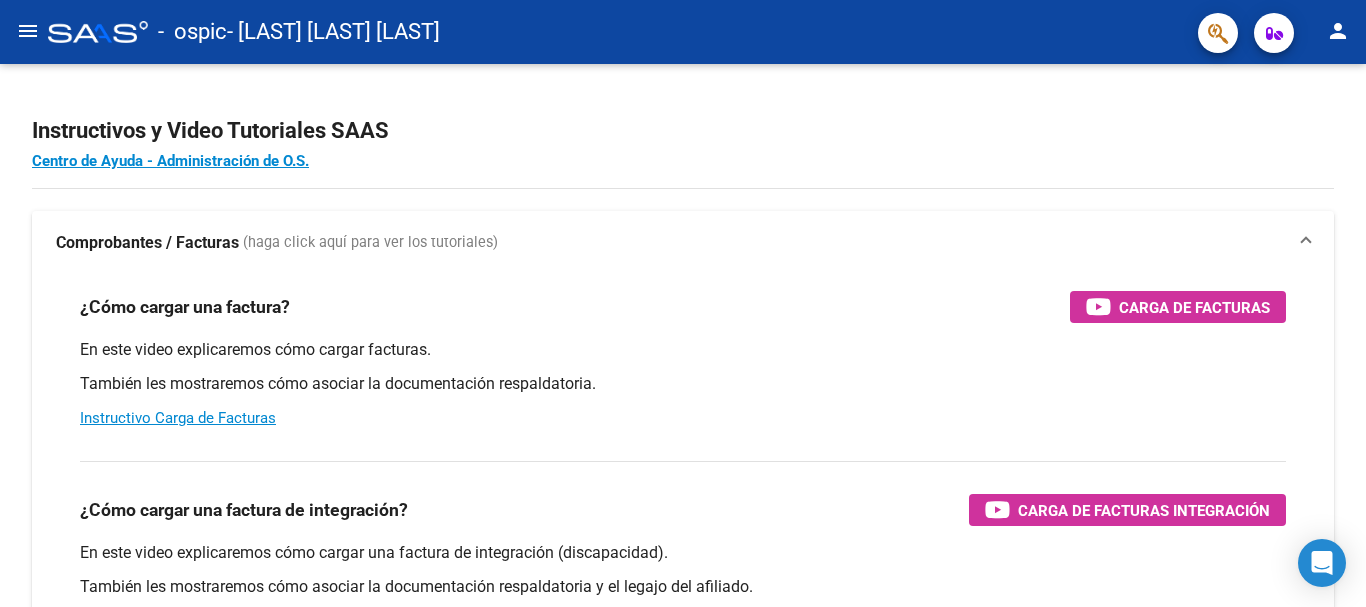click on "menu" 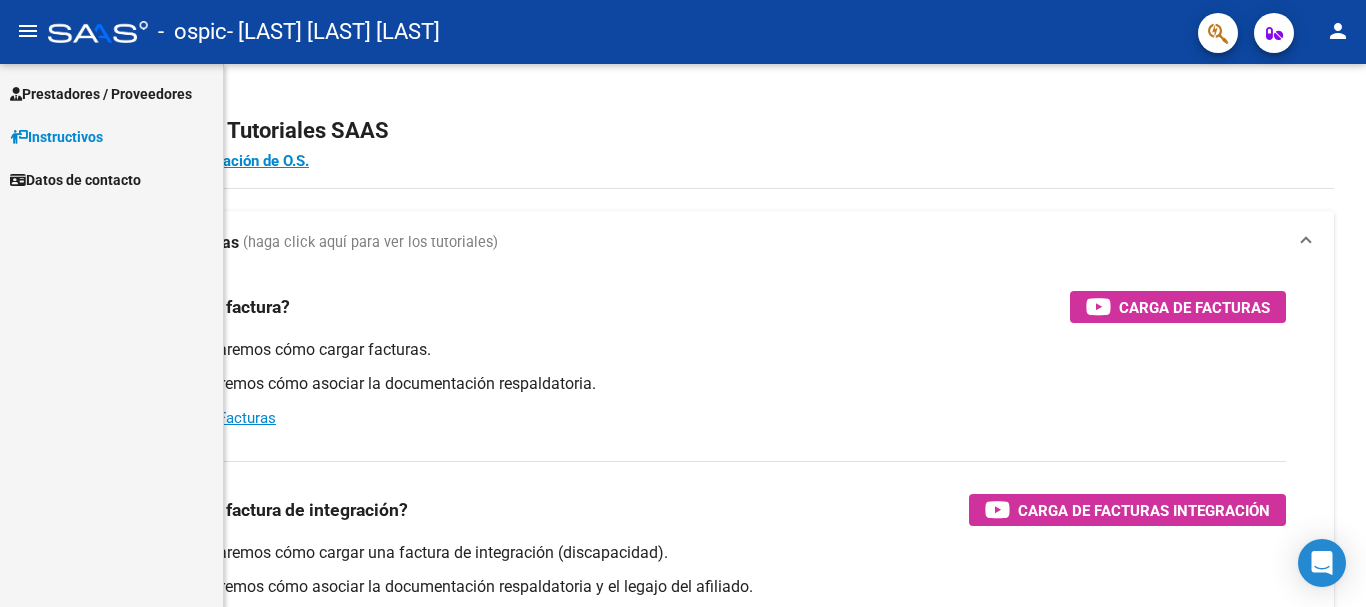 click on "menu" 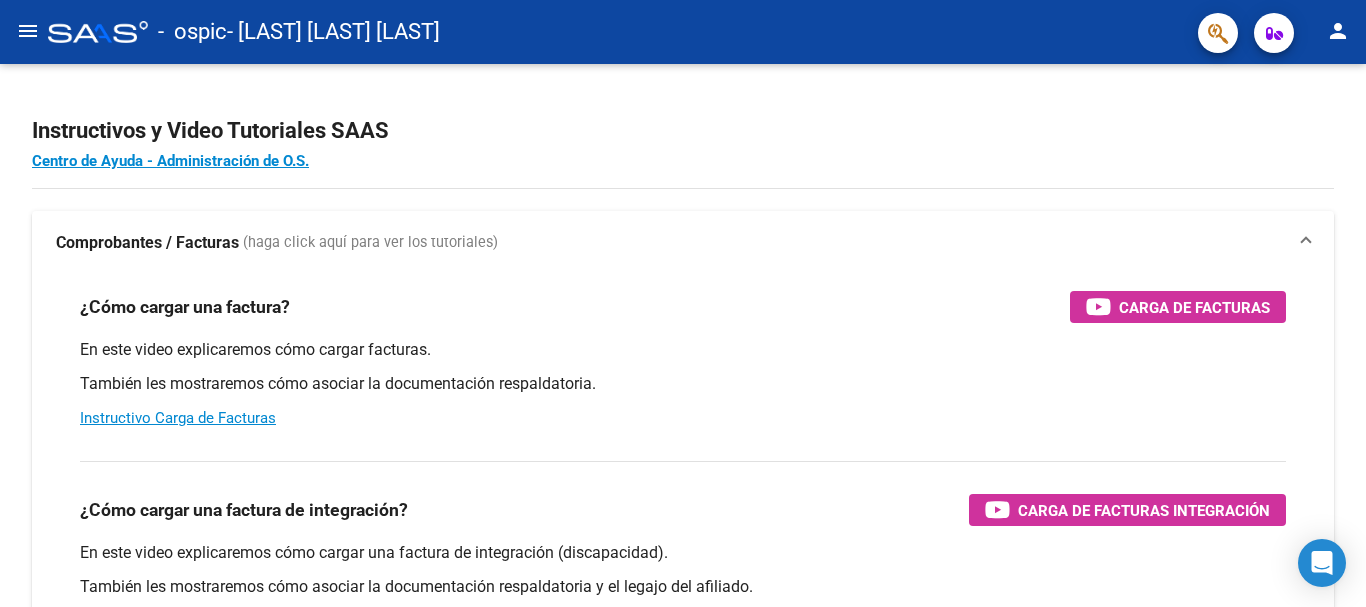 click on "menu" 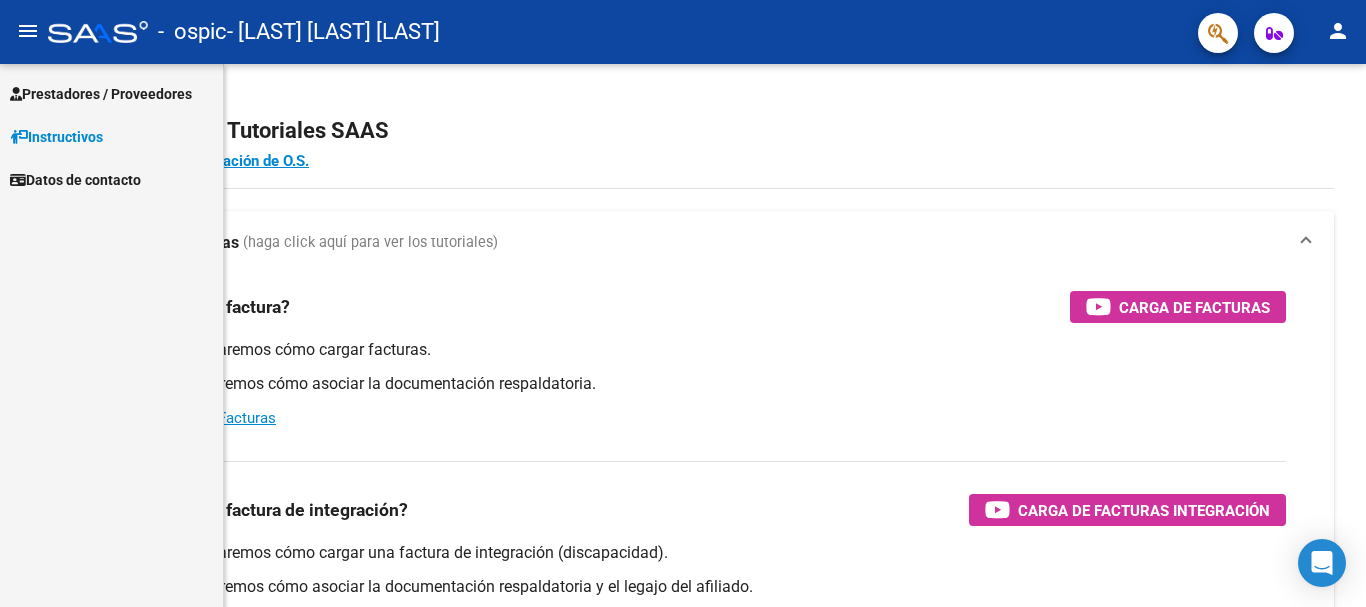 click on "menu" 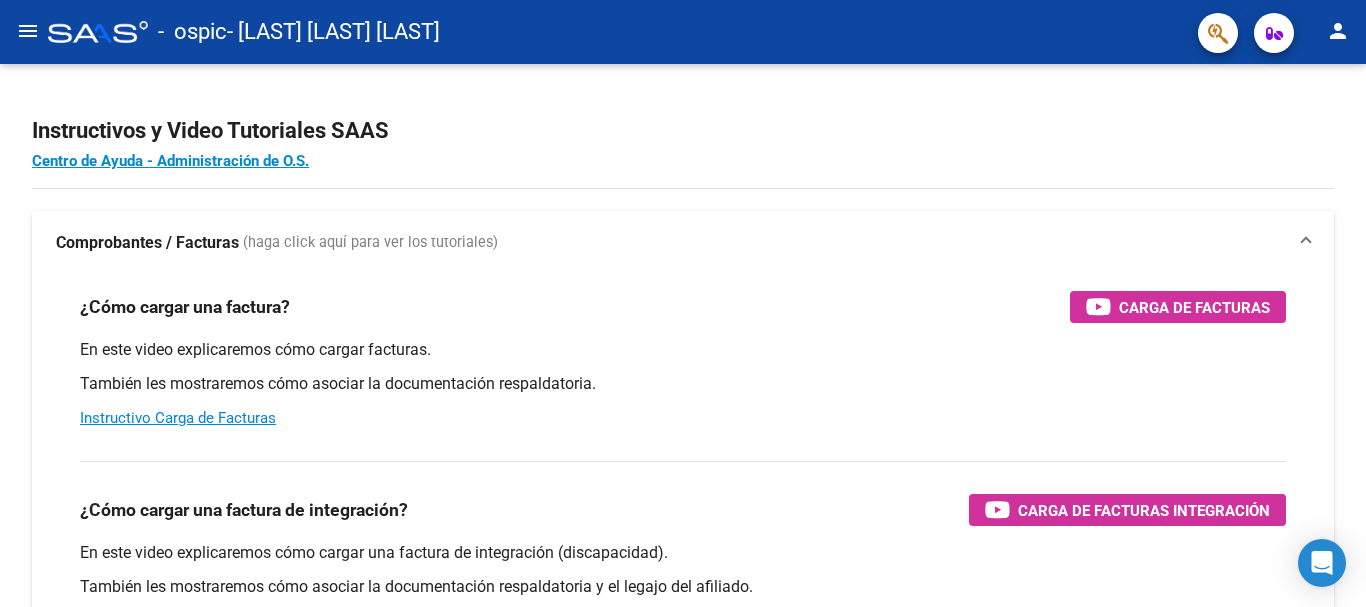 click on "menu" 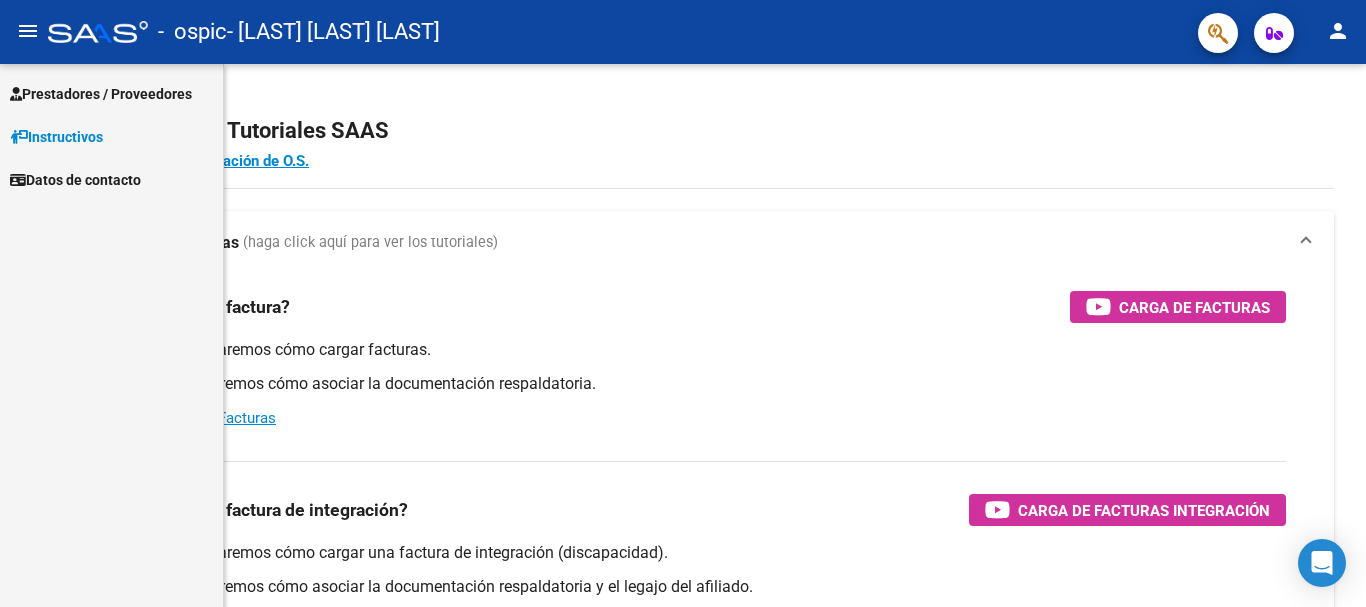 click on "menu" 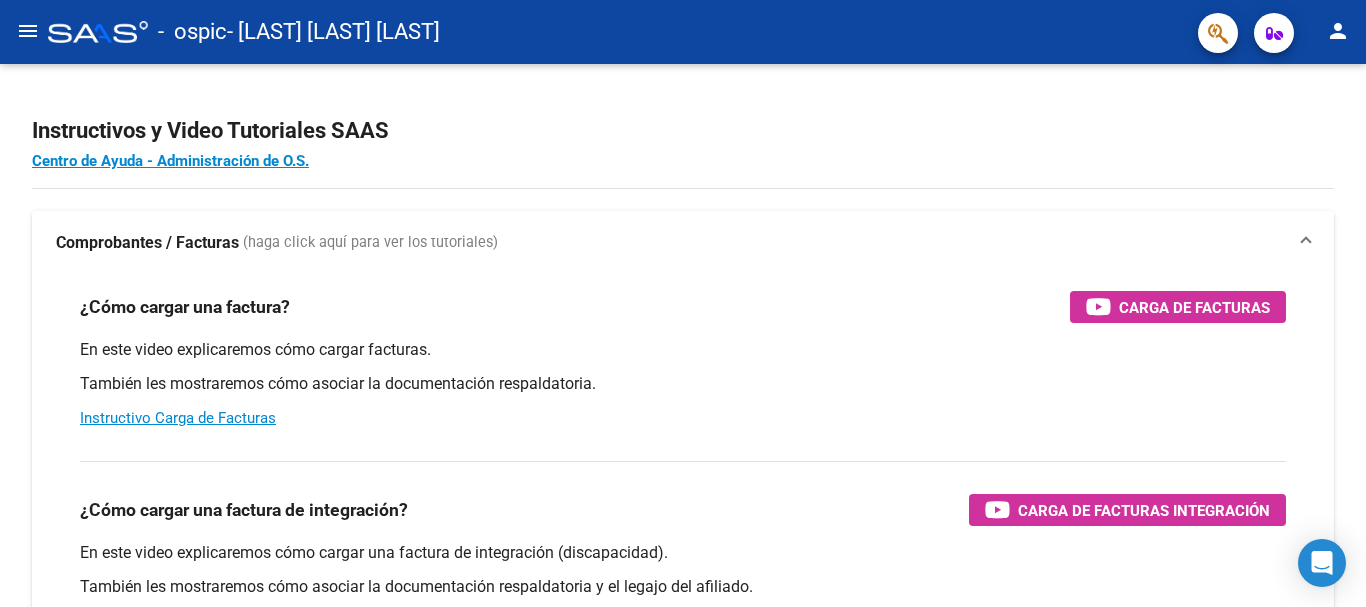 click on "menu" 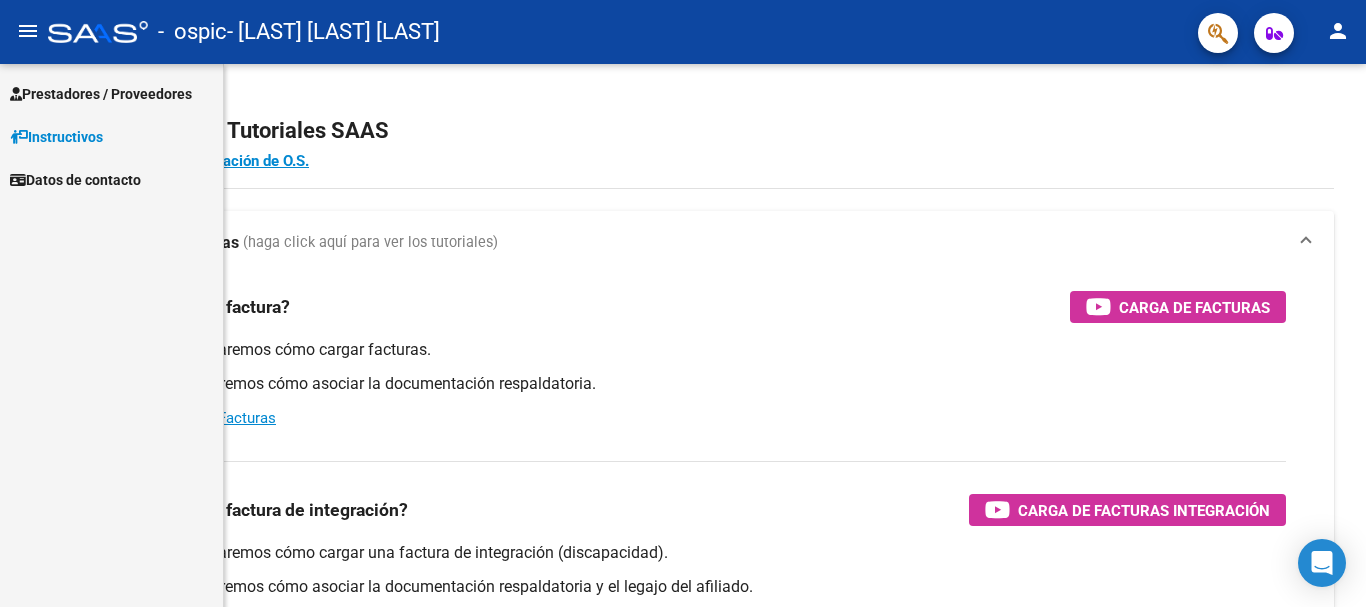 click on "menu" 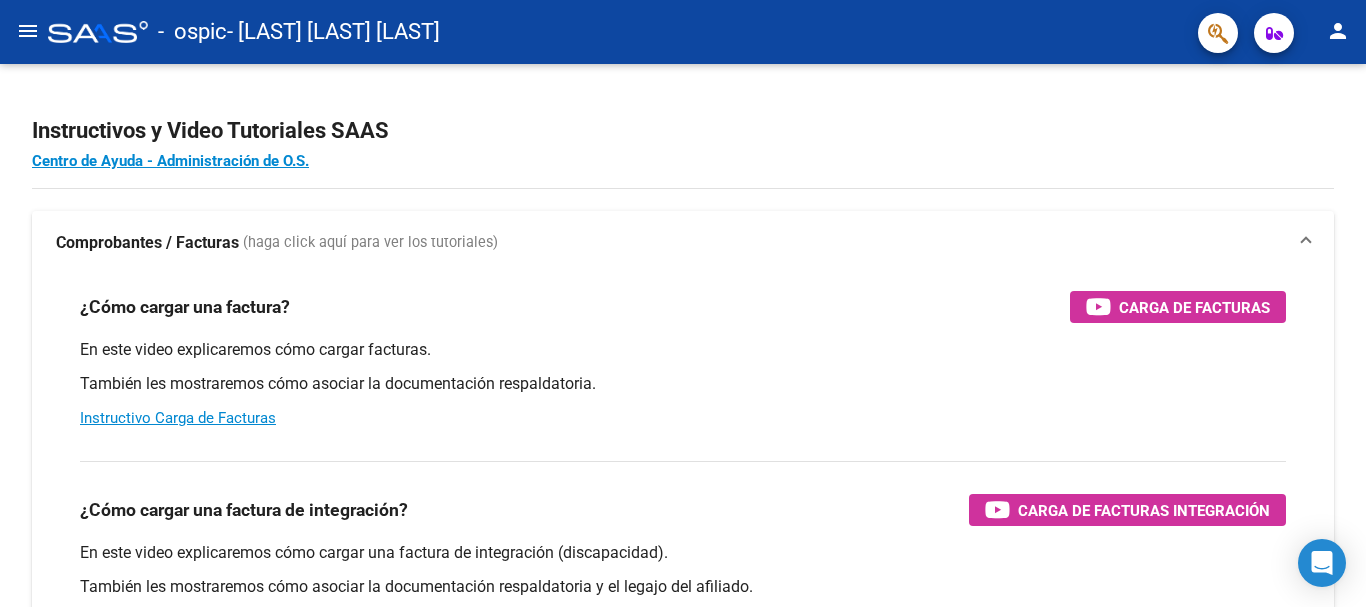 click on "menu" 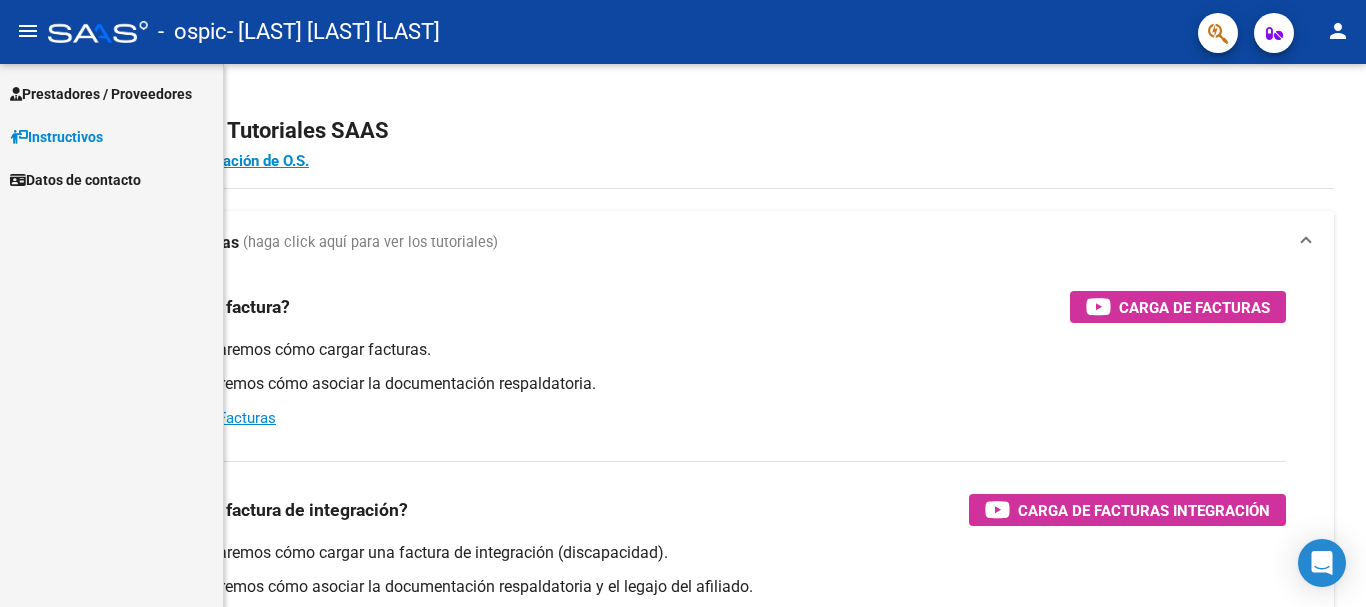 click on "menu" 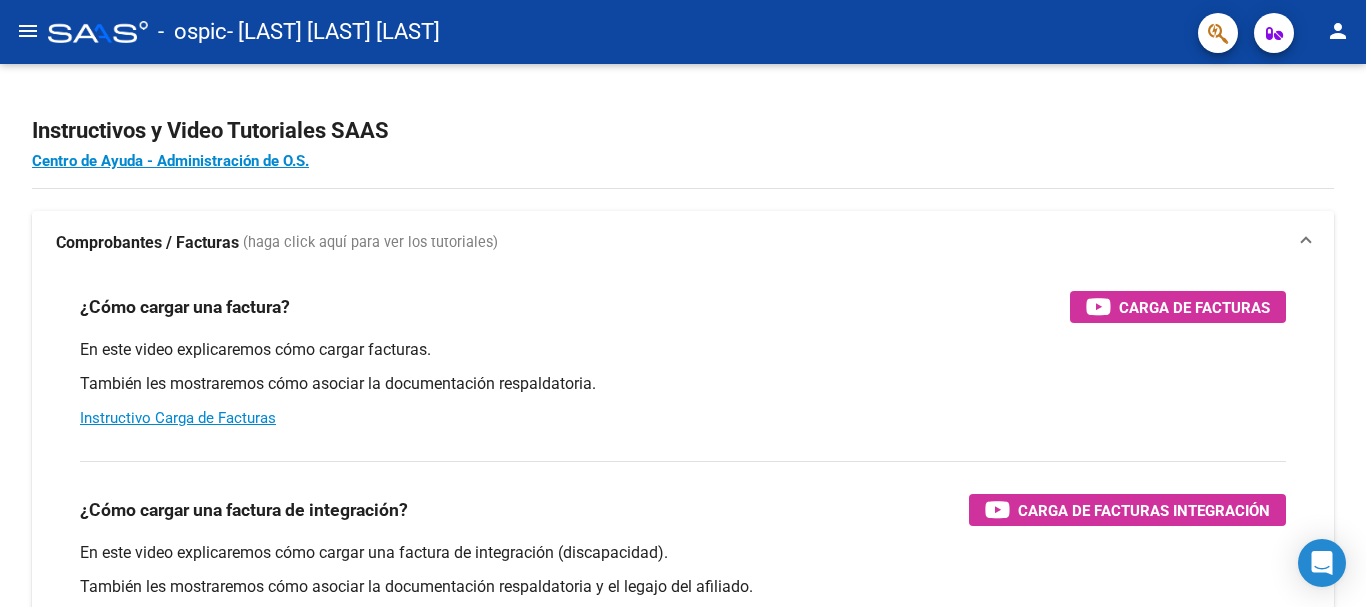 click on "menu" 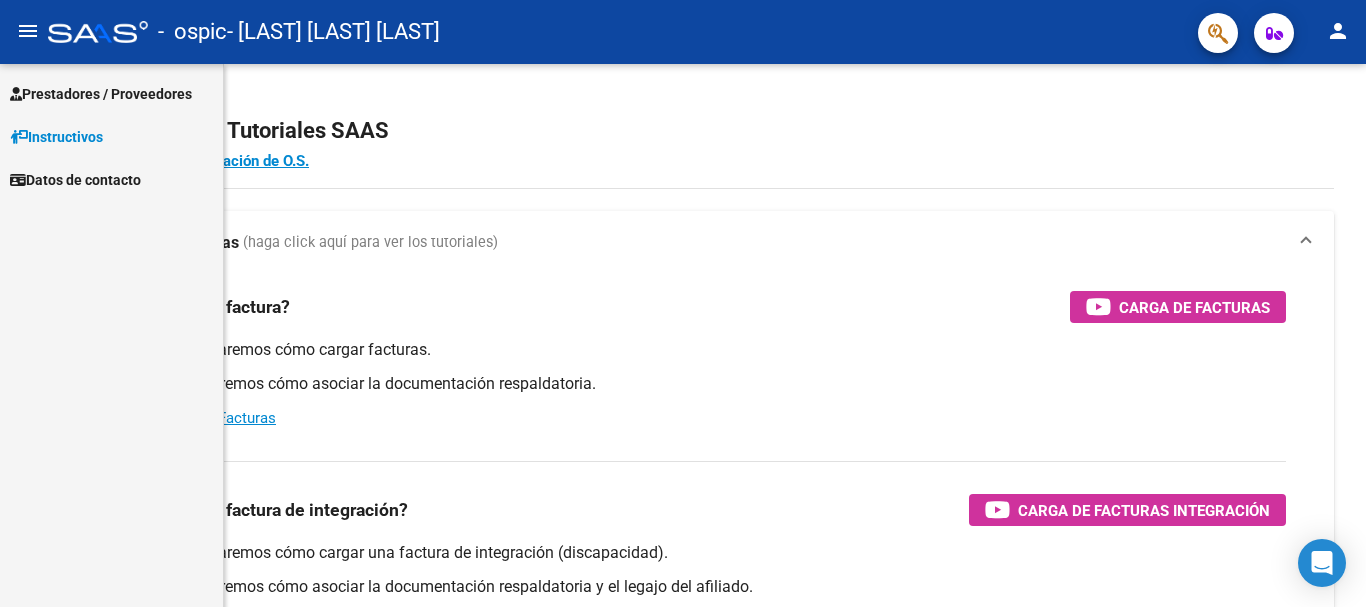 click on "menu" 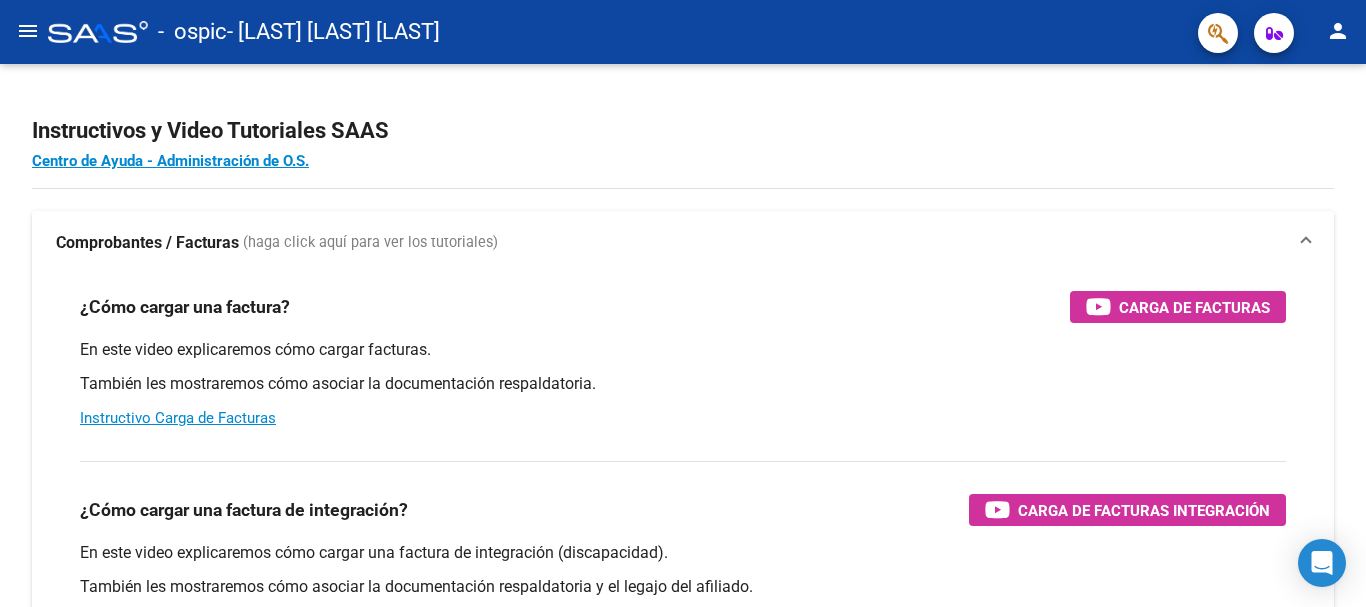 click on "menu" 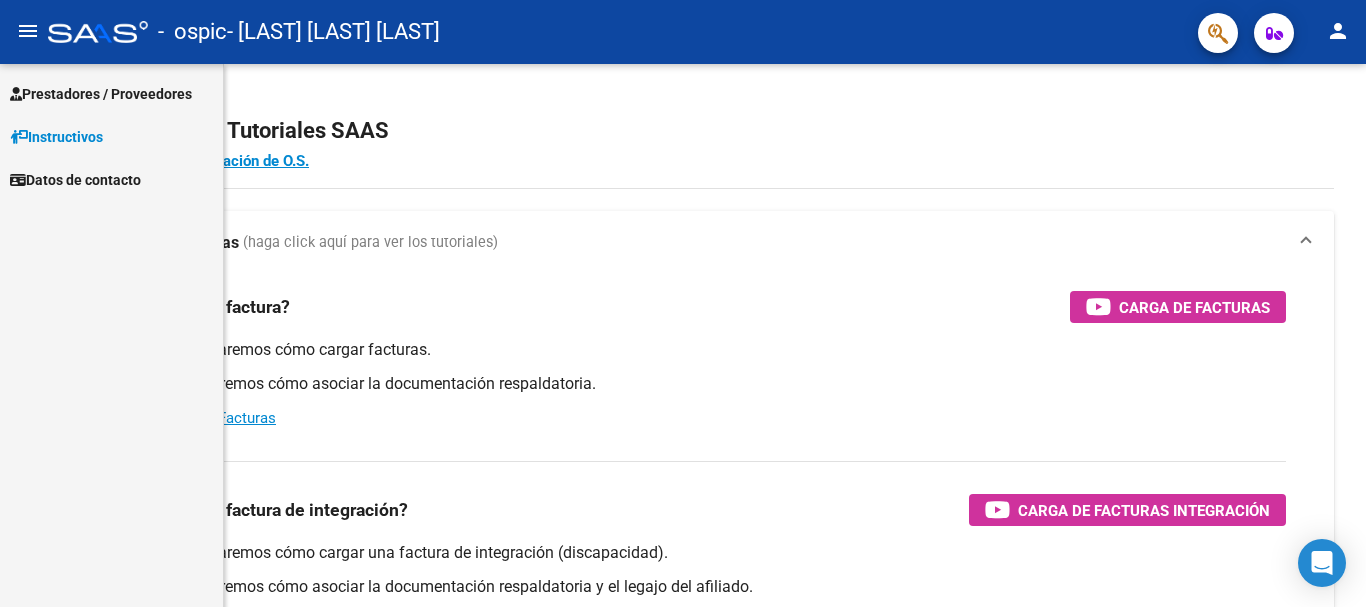 click on "menu" 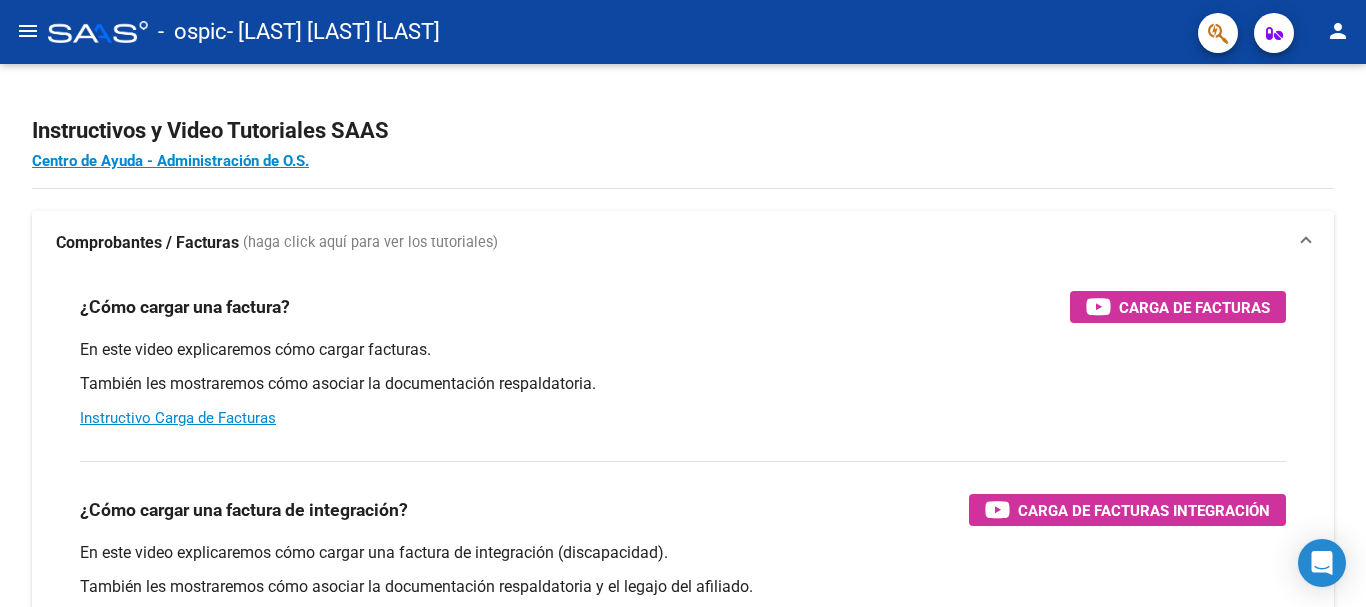 click on "menu" 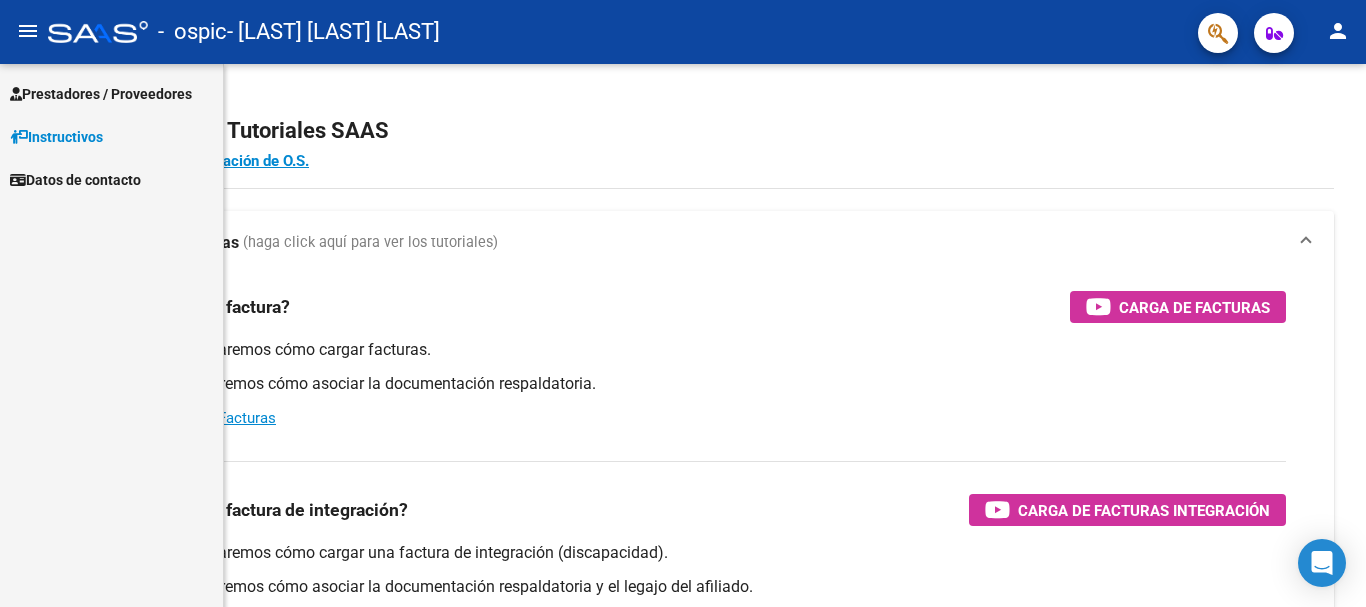 click on "menu" 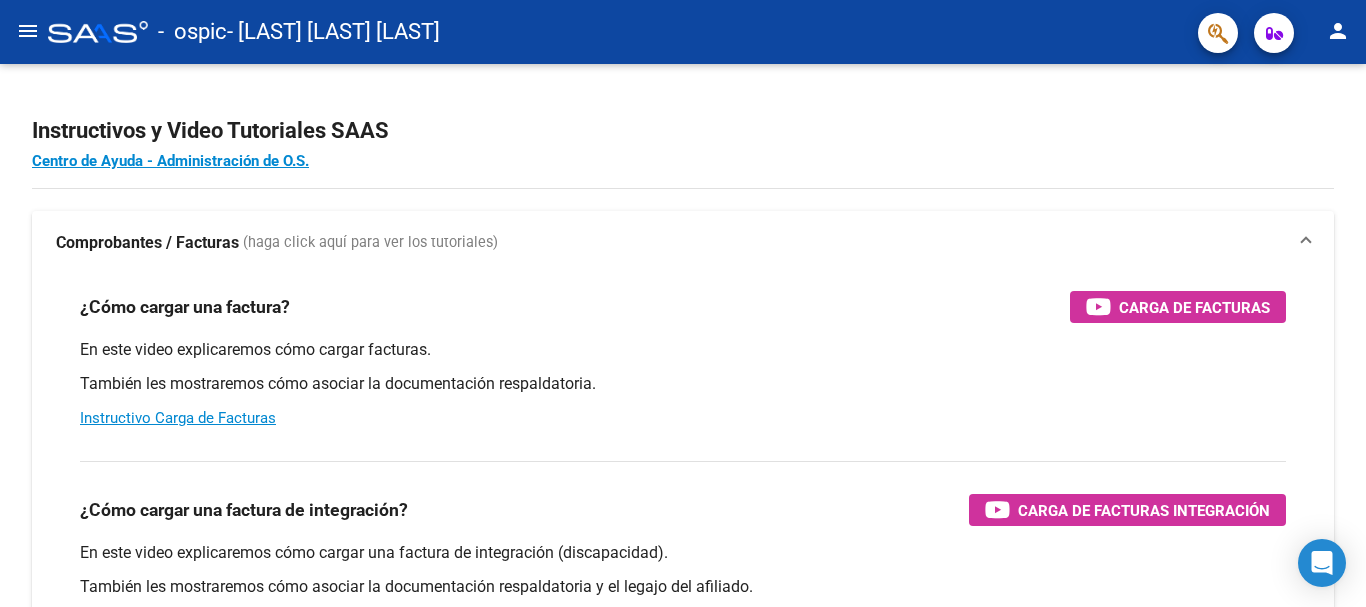click on "menu" 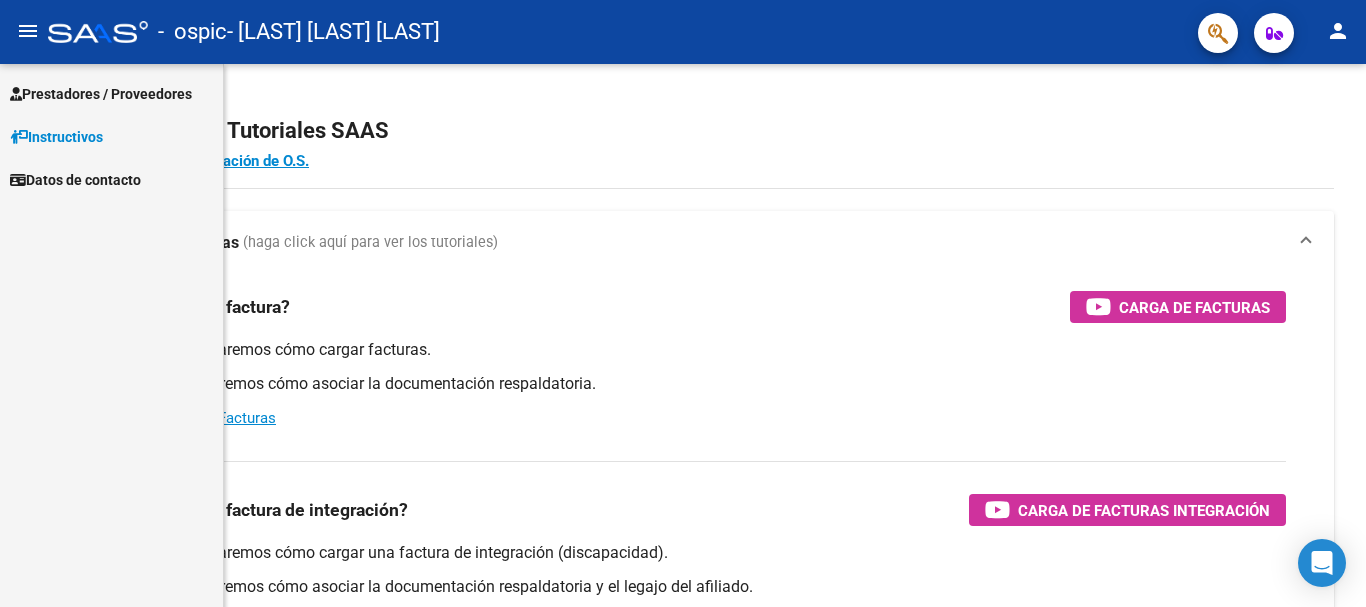 click on "menu" 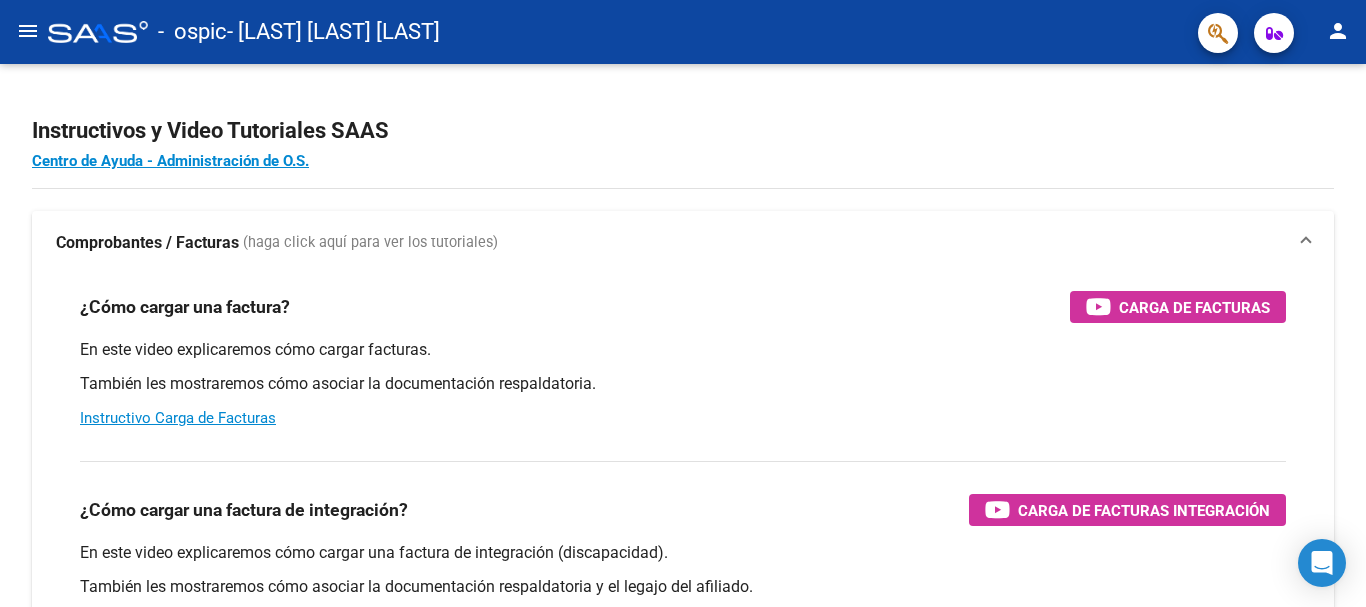 click on "menu" 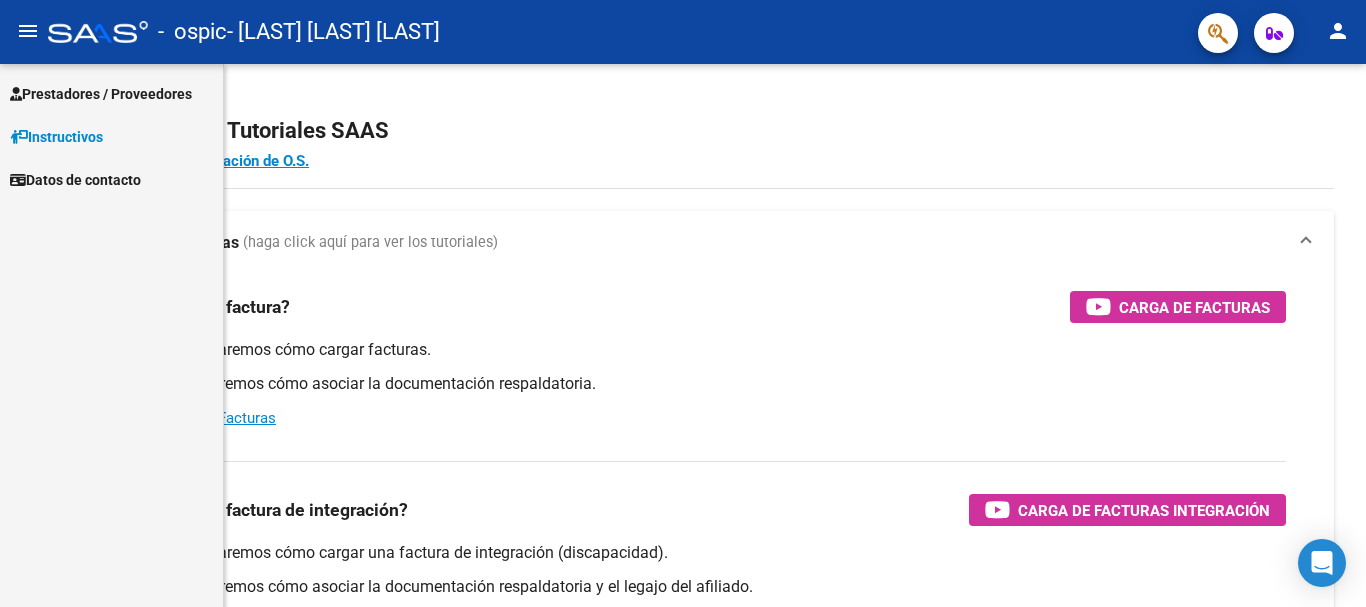 click on "menu" 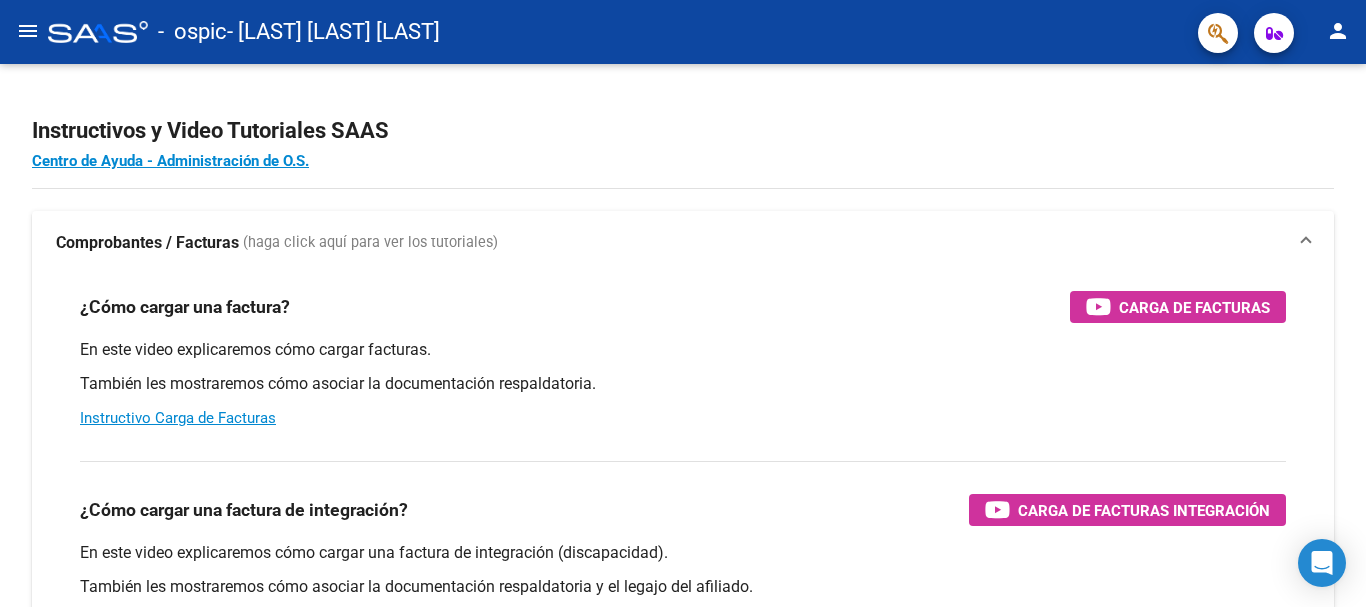 click on "menu" 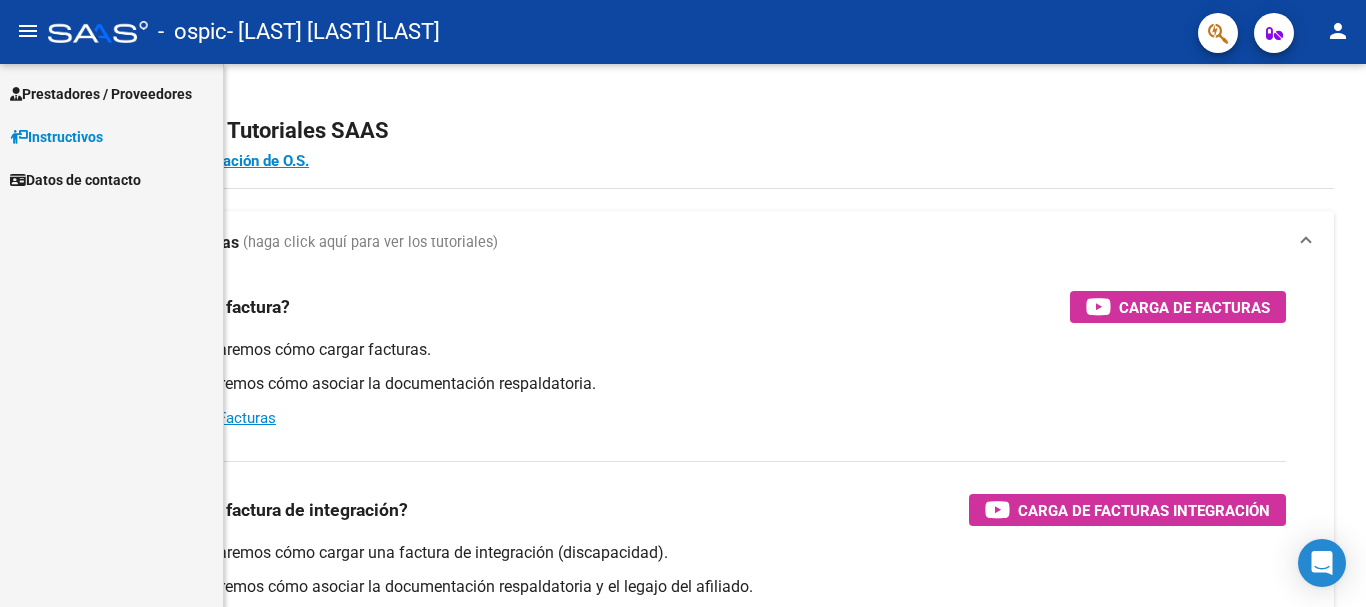 click on "menu" 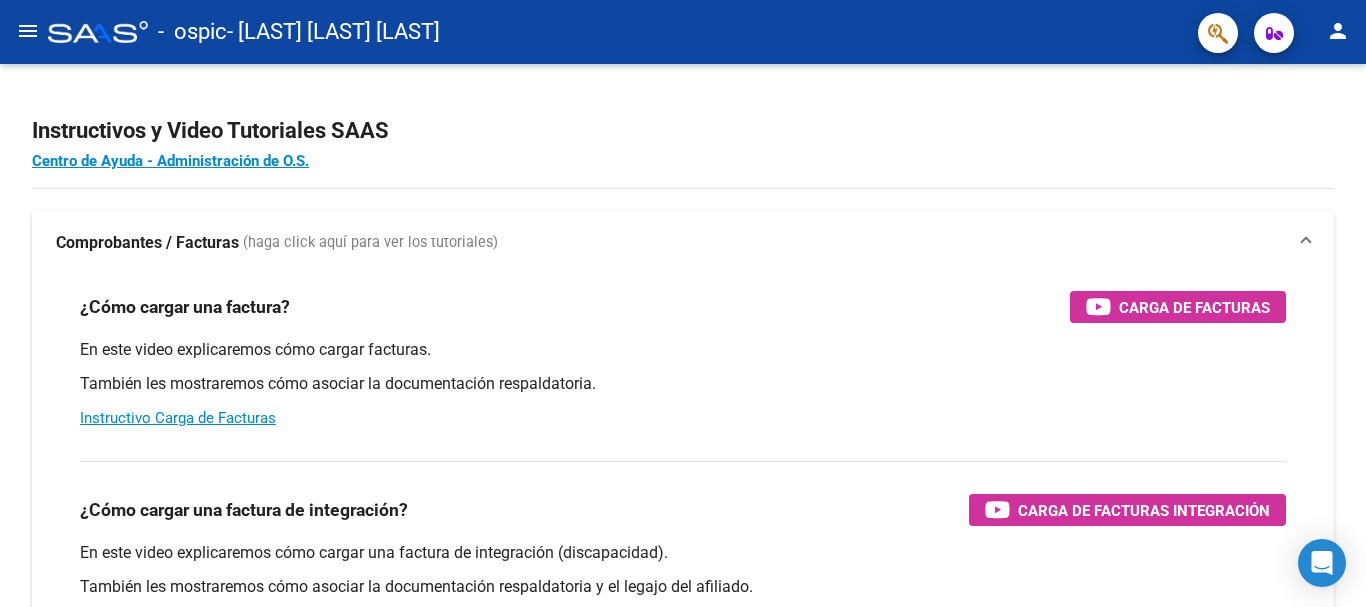 click on "menu" 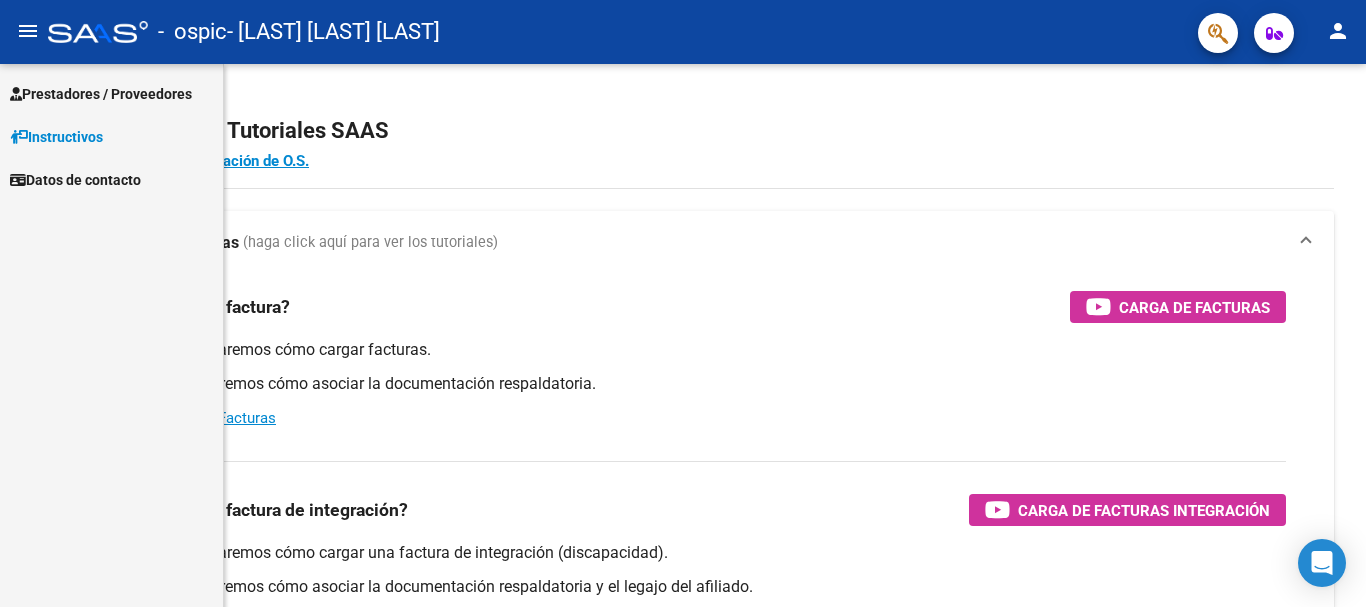 click on "menu" 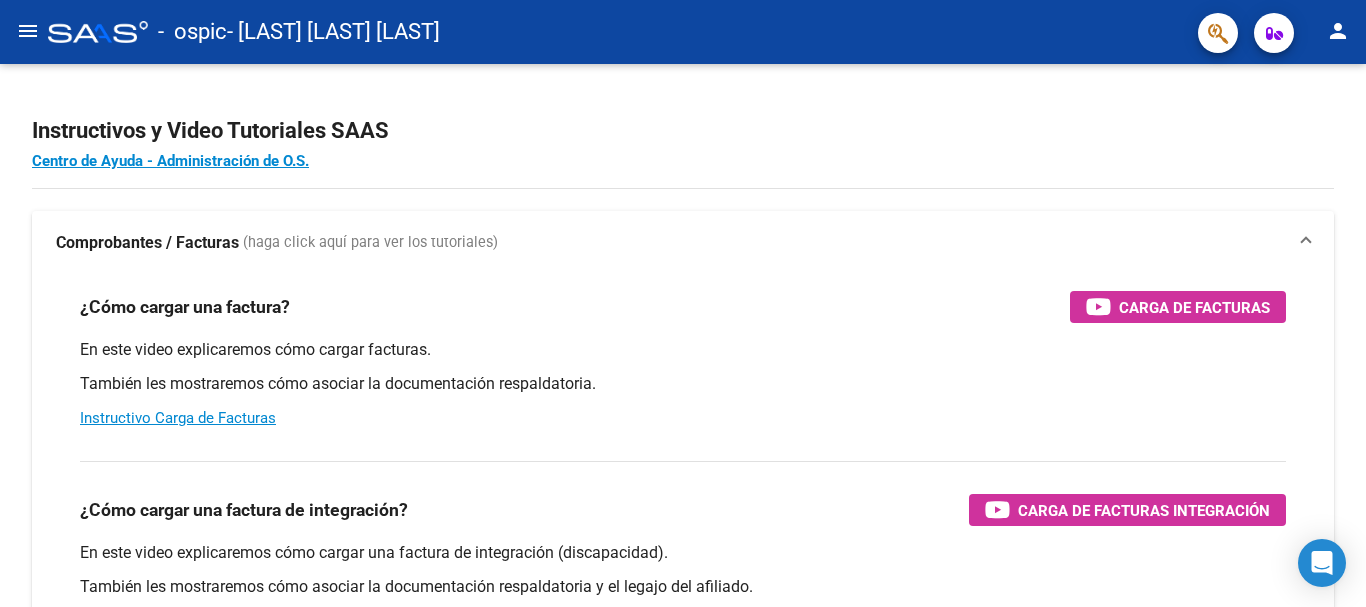 click on "menu" 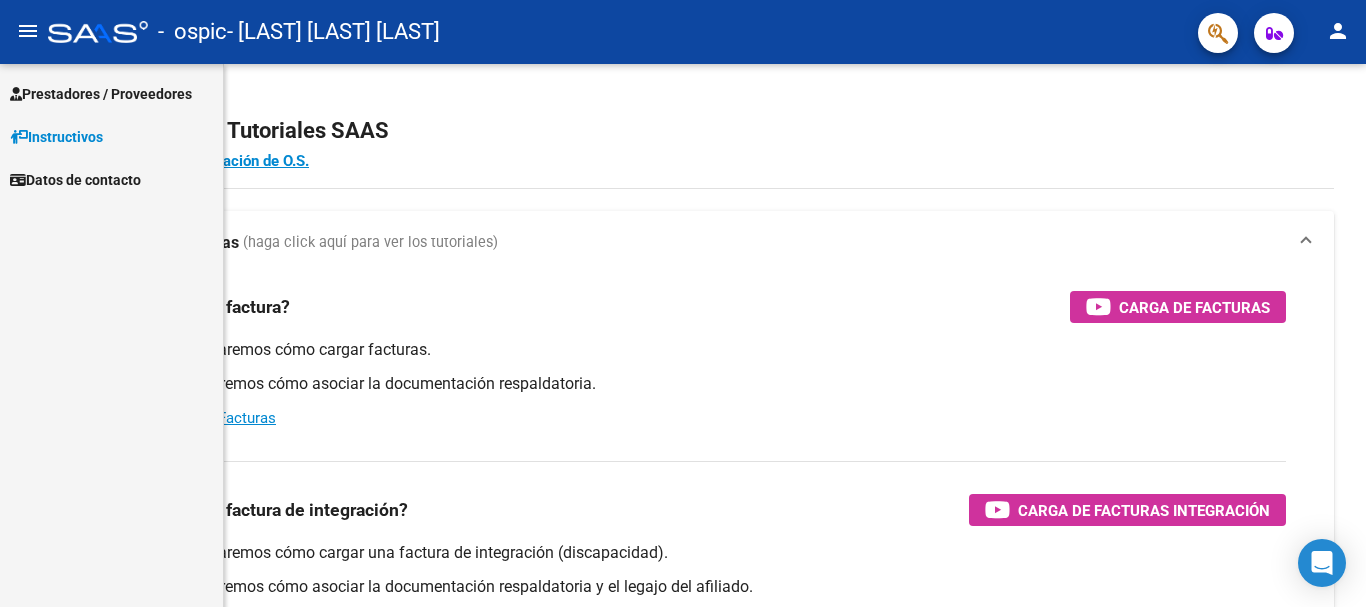 click on "menu" 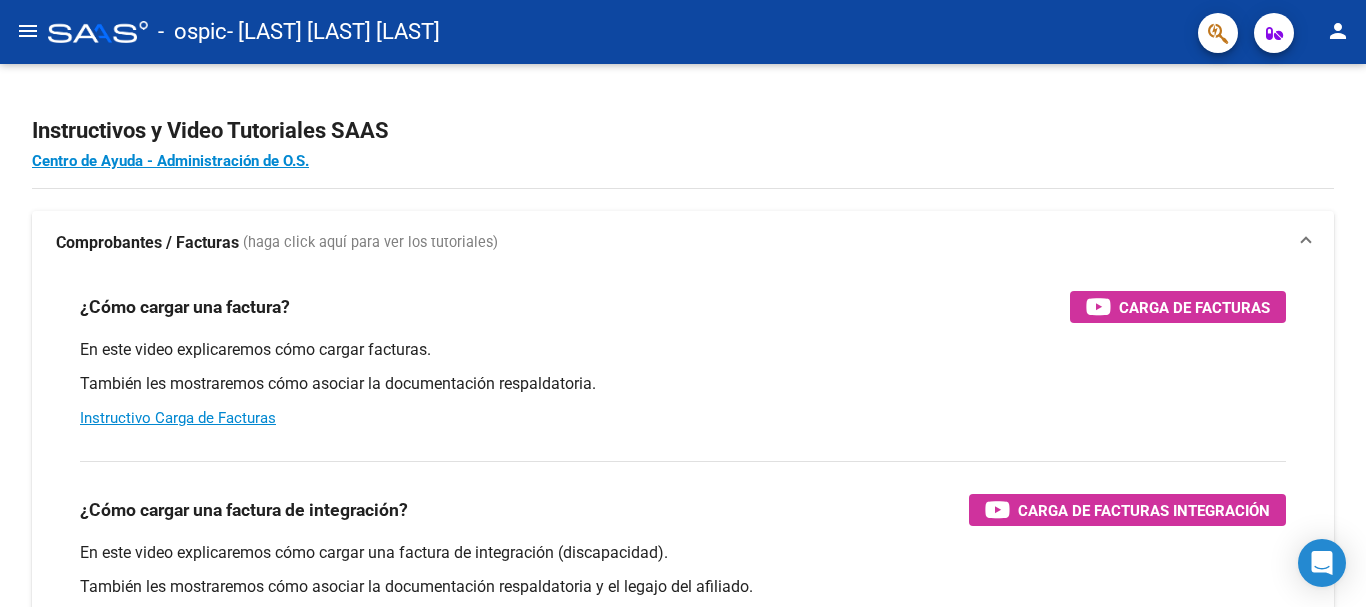 click on "menu" 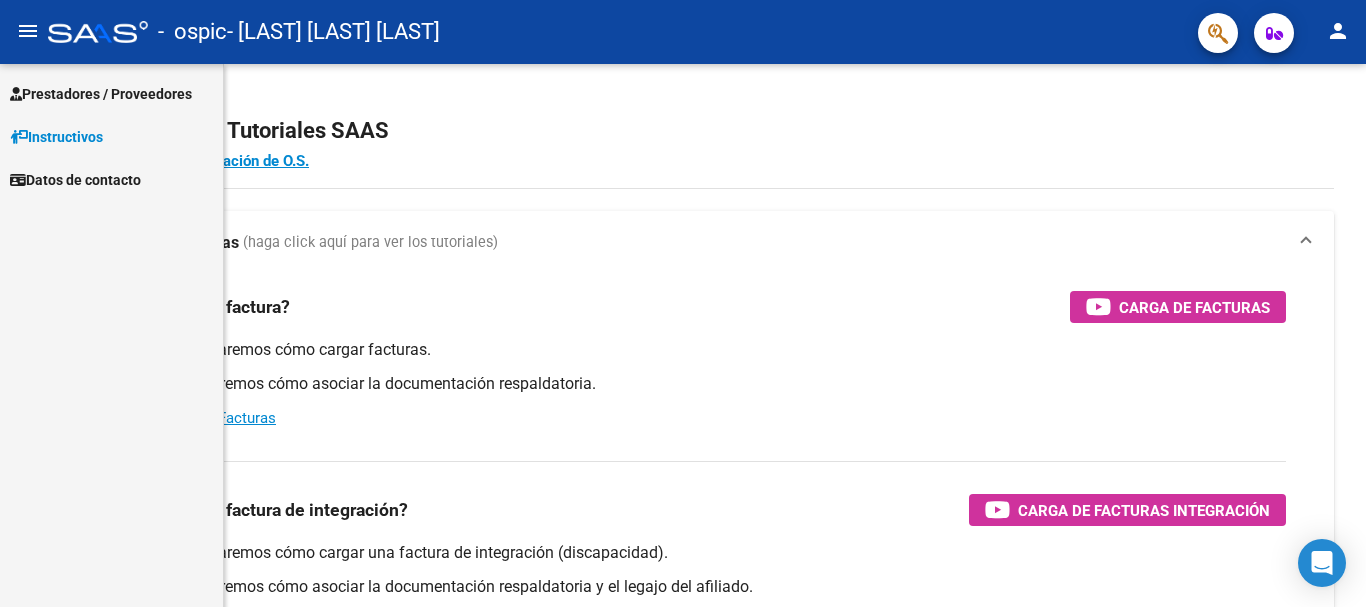 click on "menu" 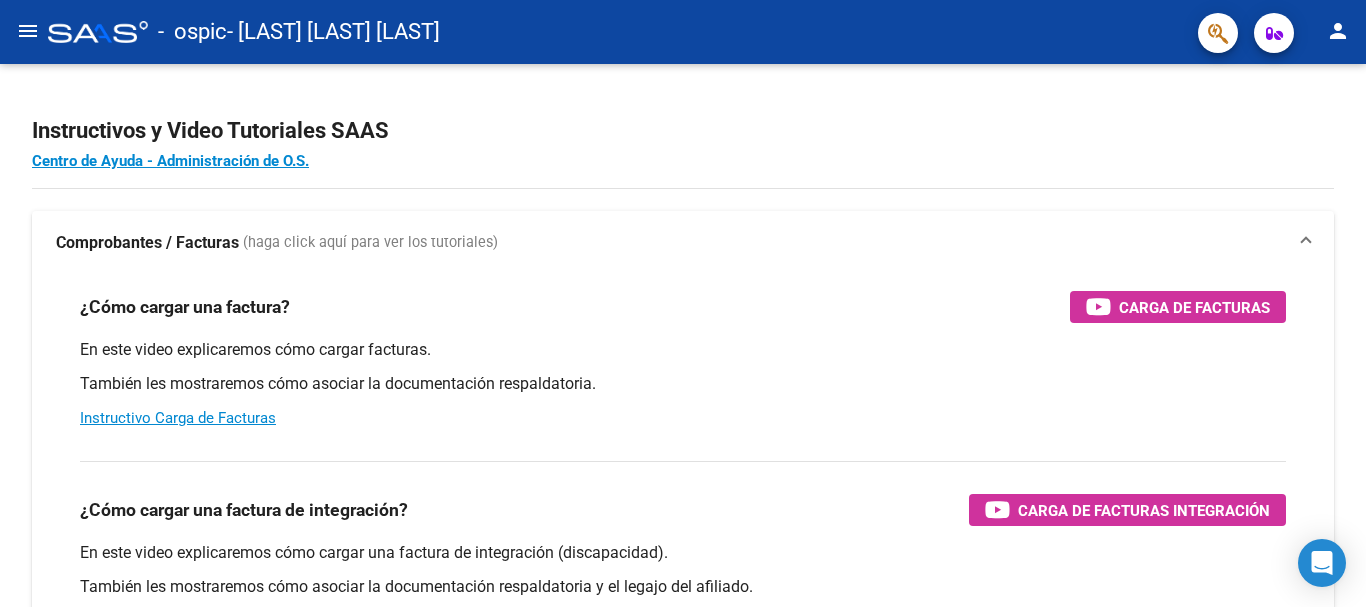 click on "menu" 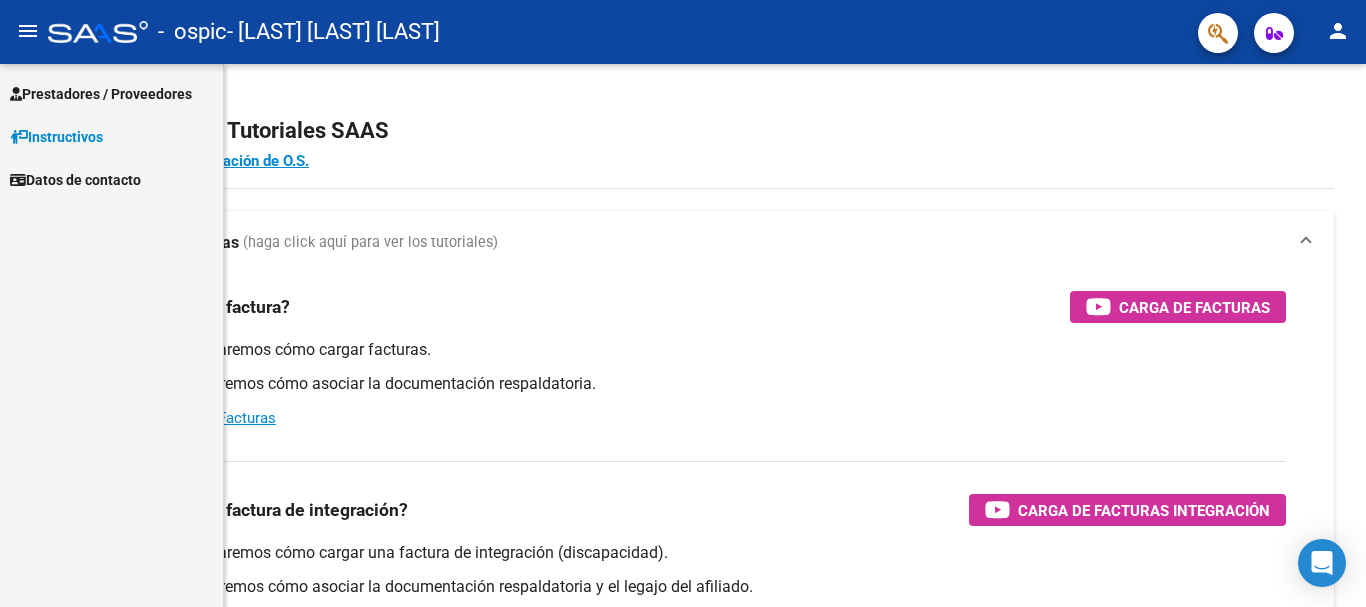 click on "menu" 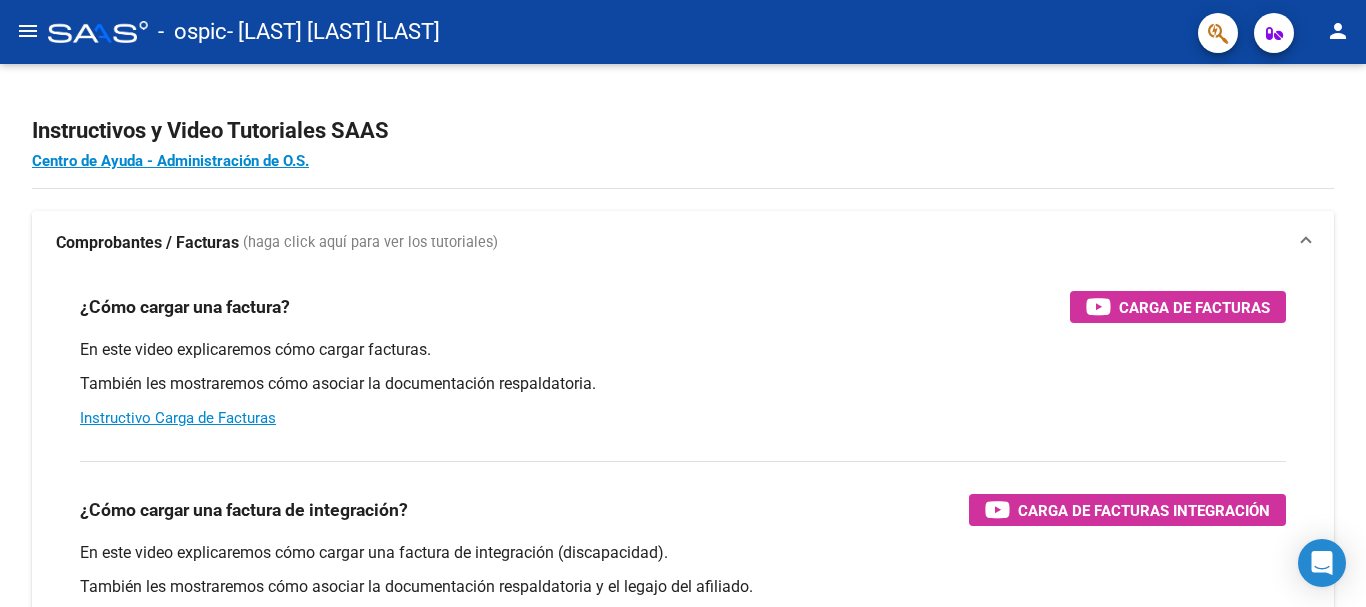 click on "menu" 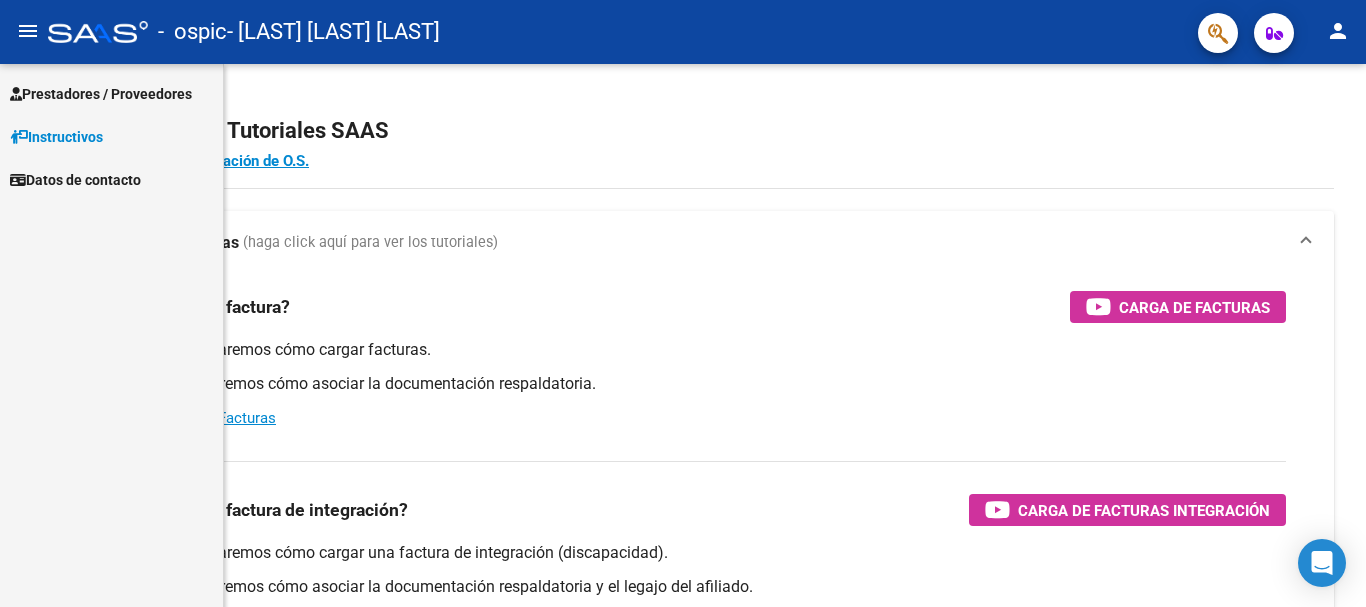 click on "menu" 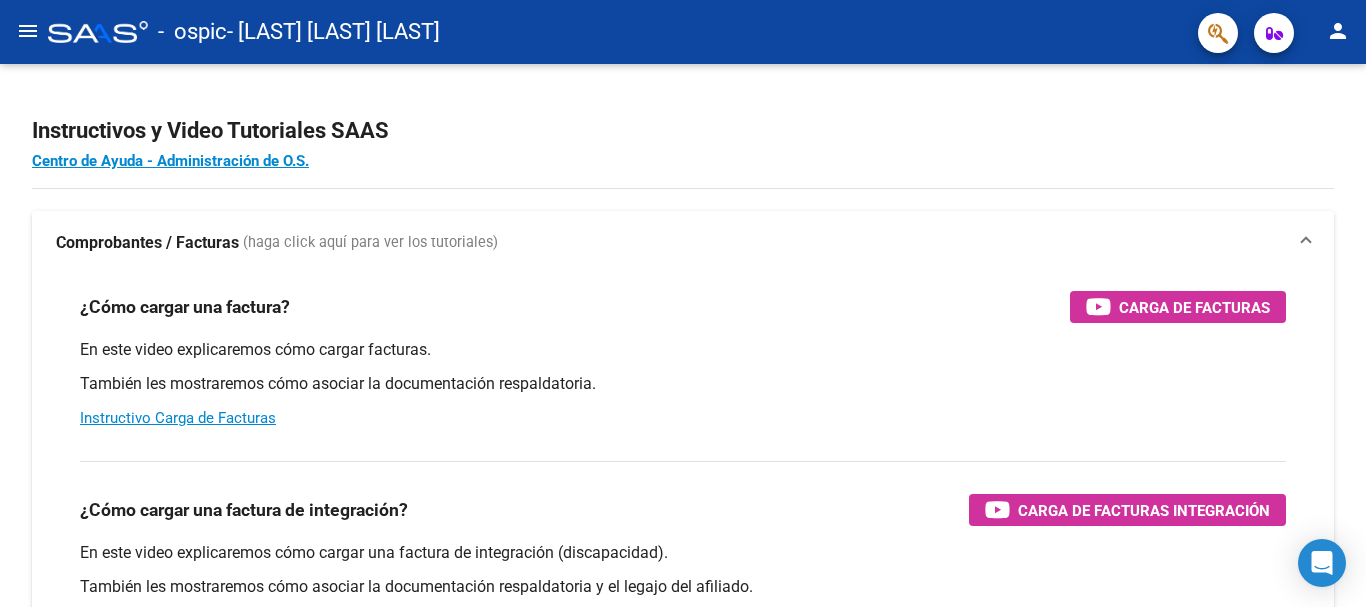 click on "menu" 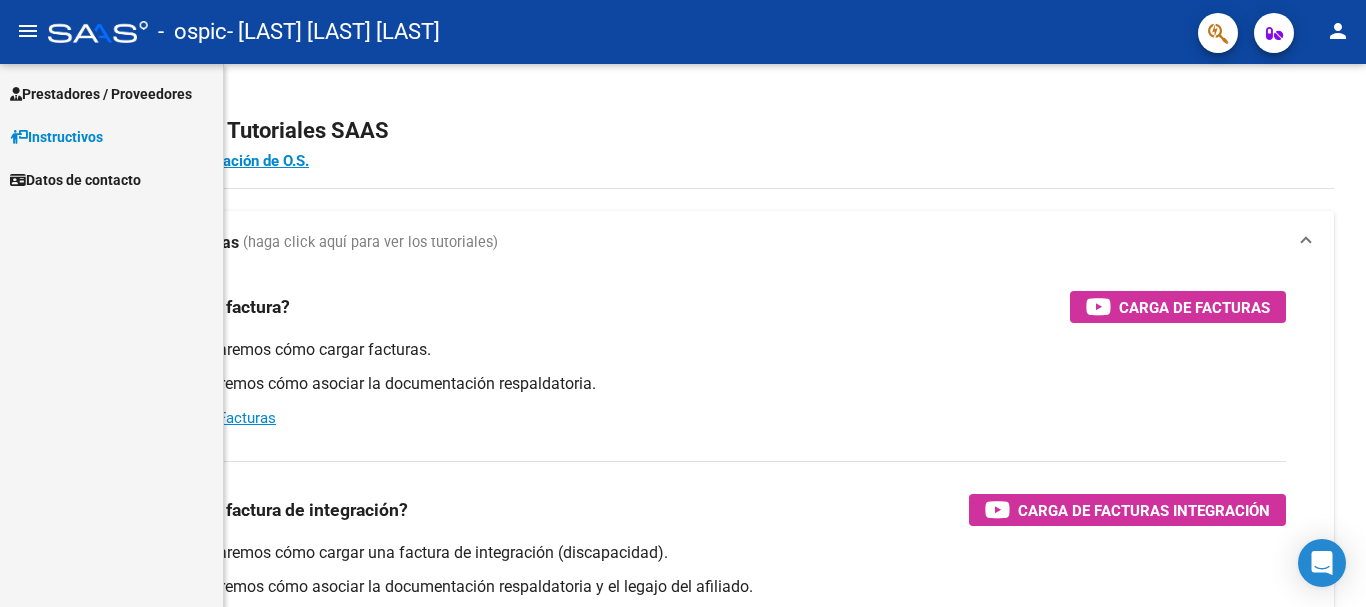 click on "menu" 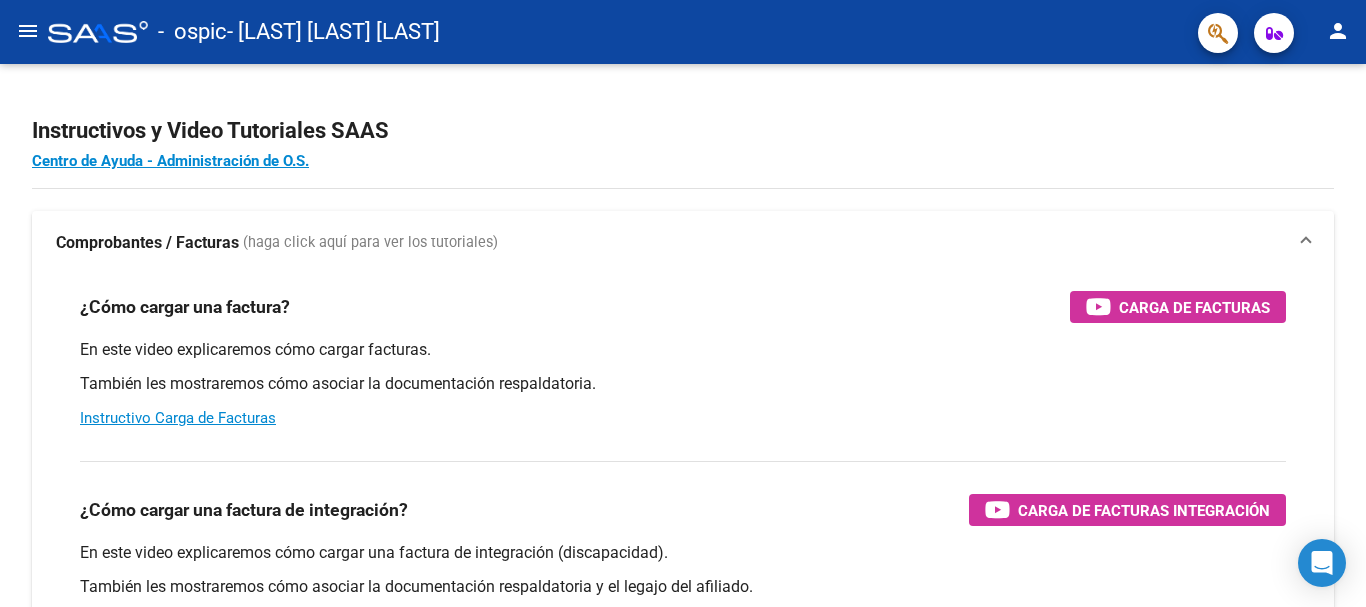 click on "menu" 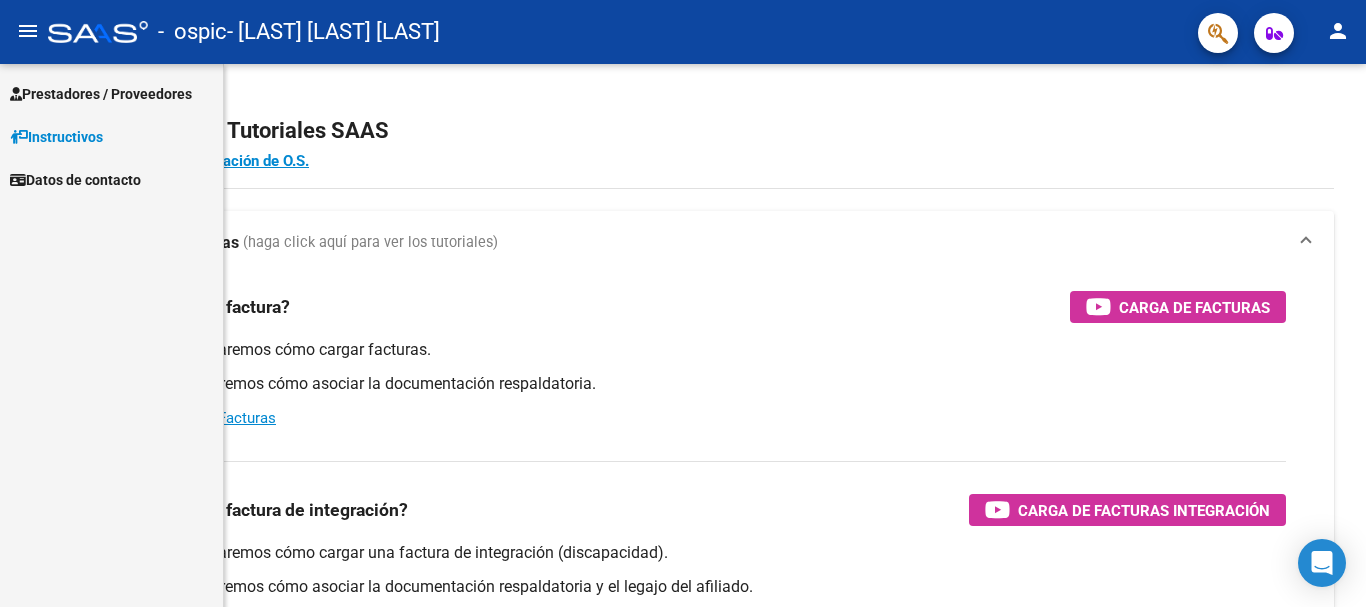 click on "menu" 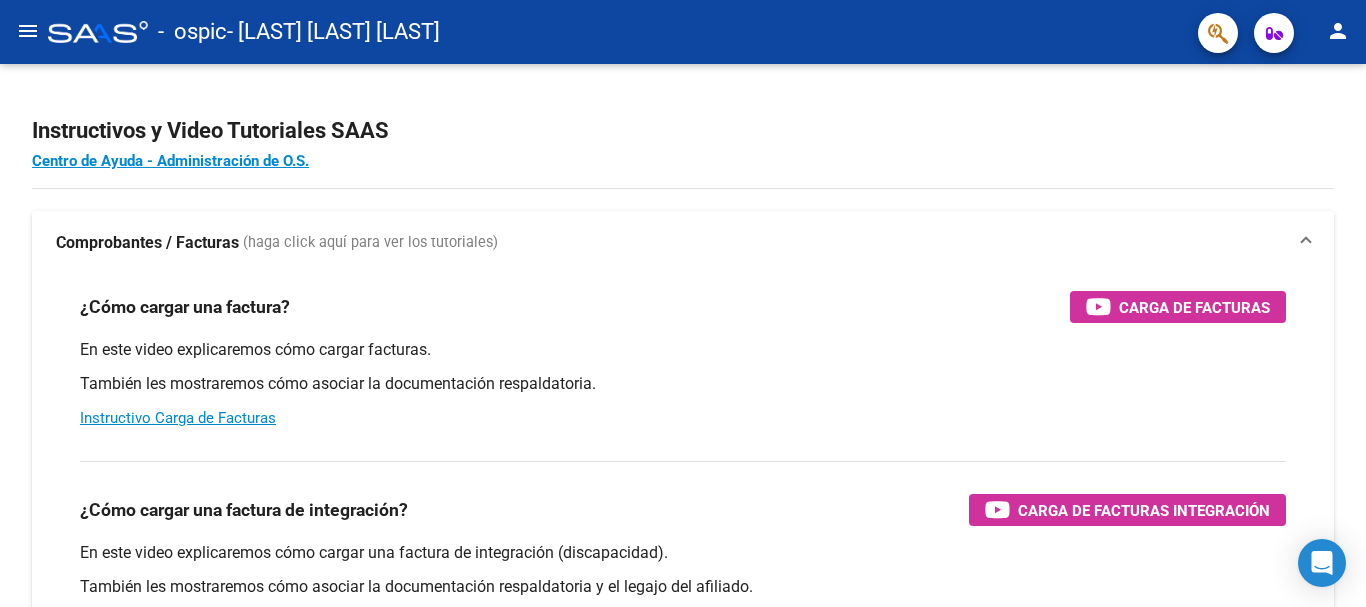 click on "menu" 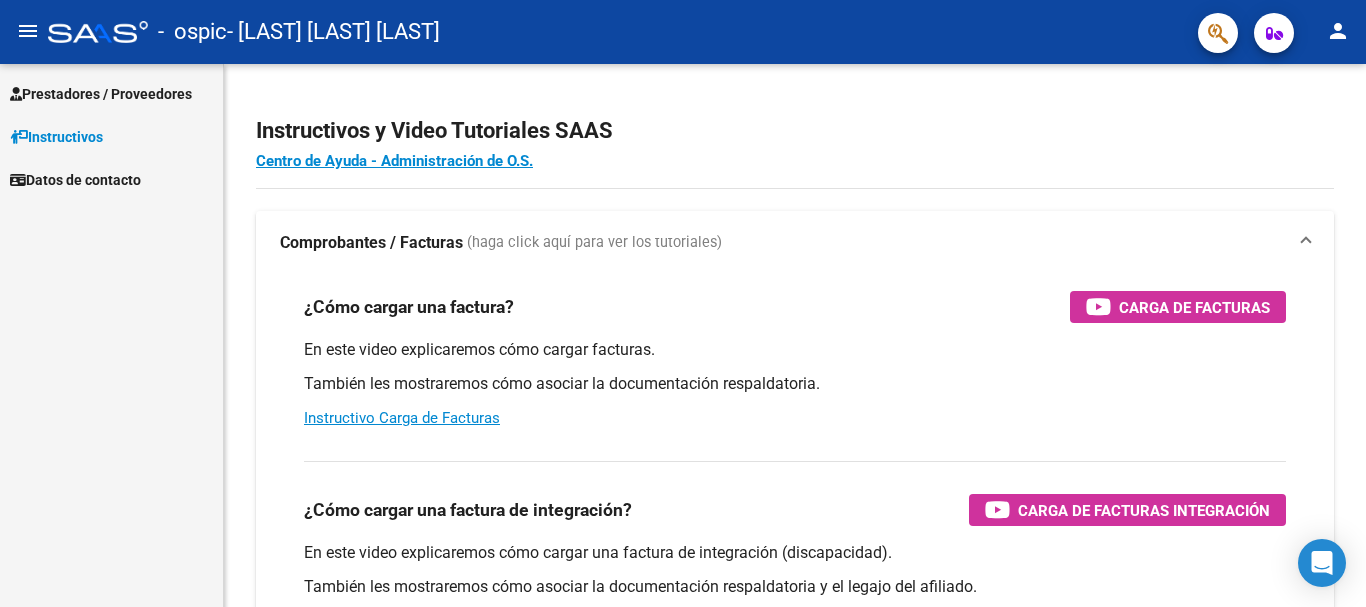 click on "menu" 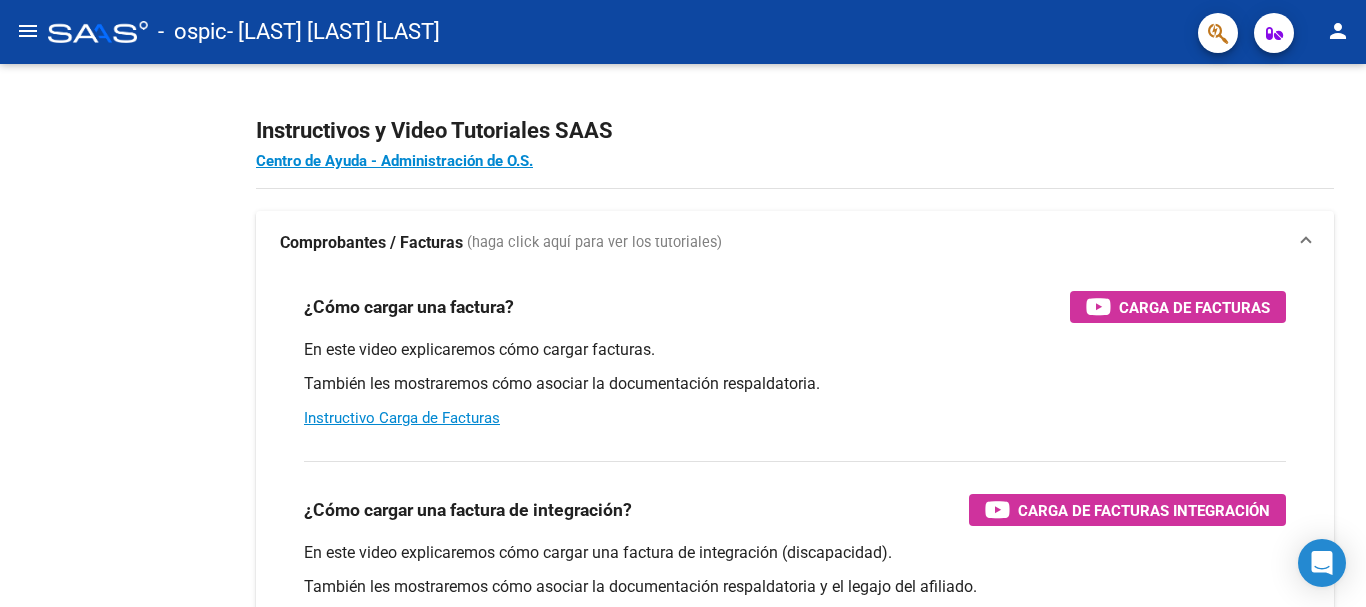 click on "menu" 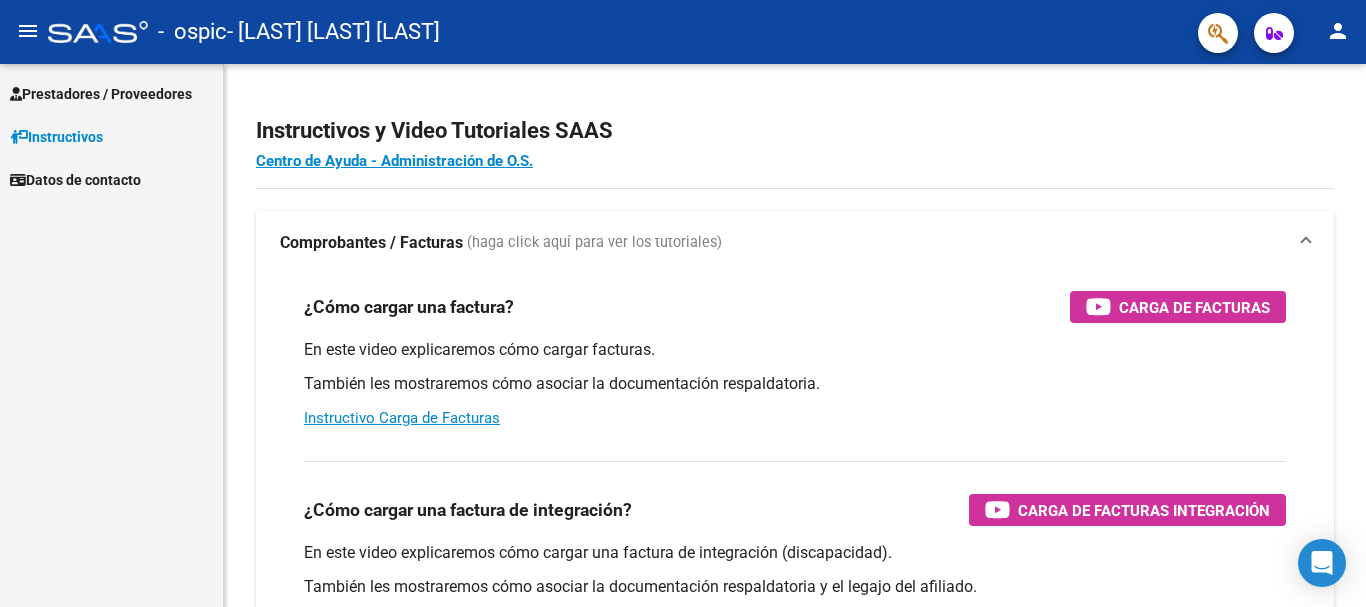 click on "menu" 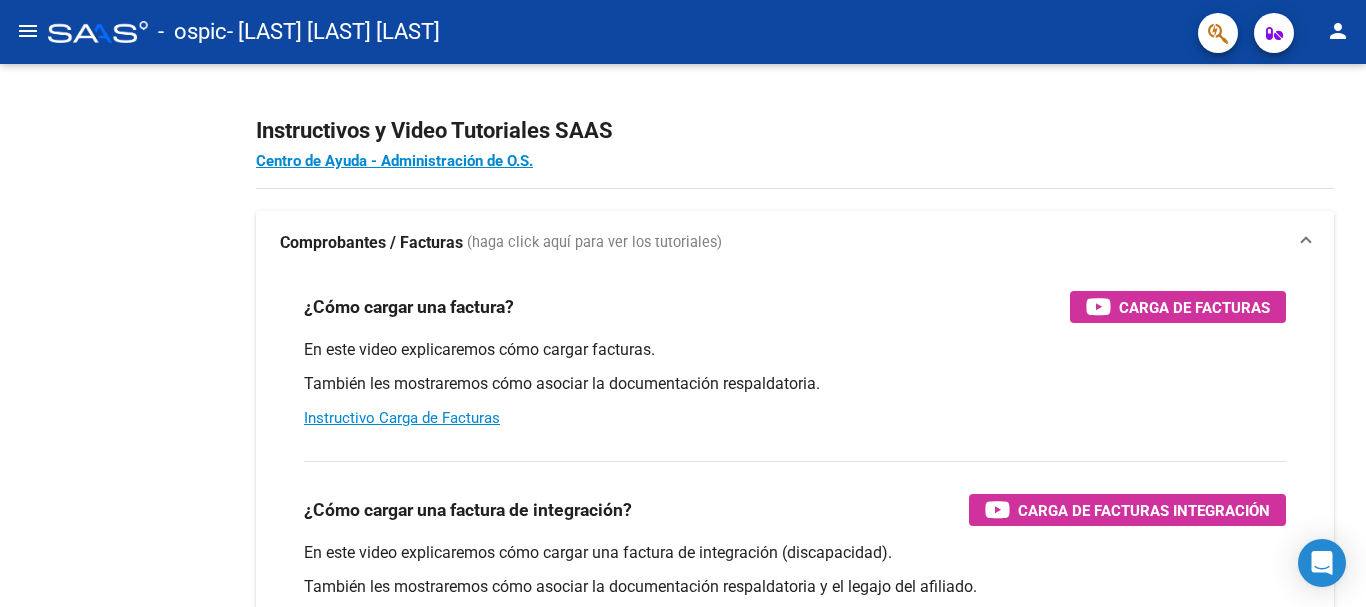 click on "menu" 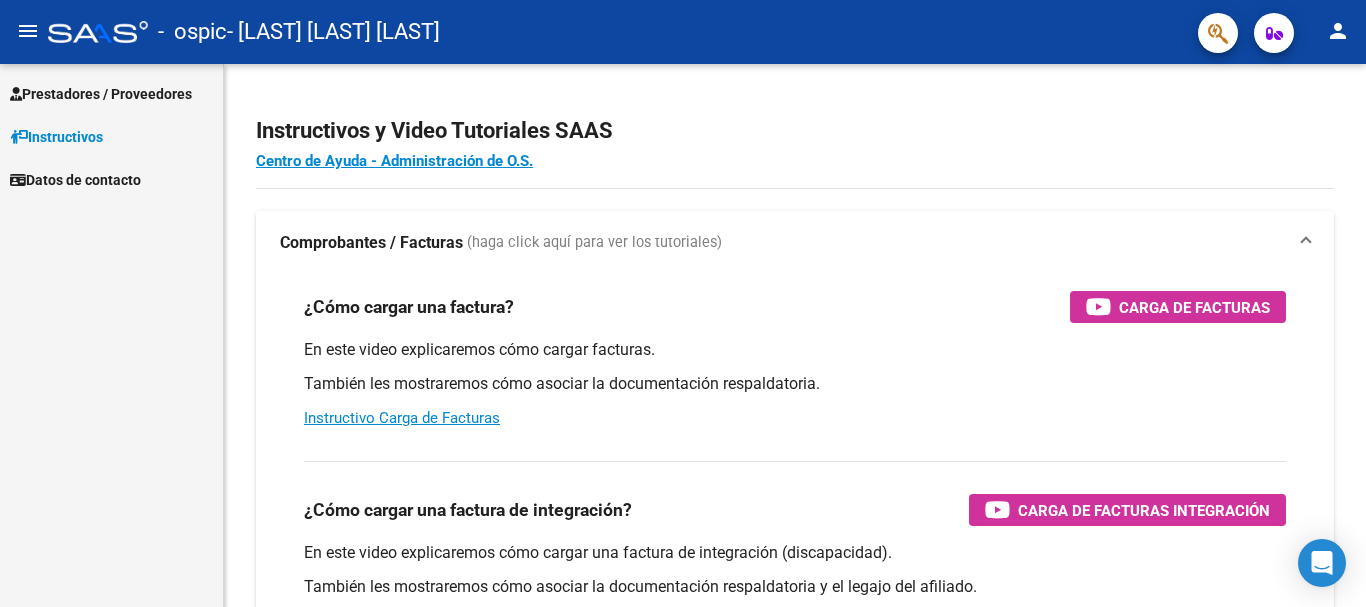 click on "menu" 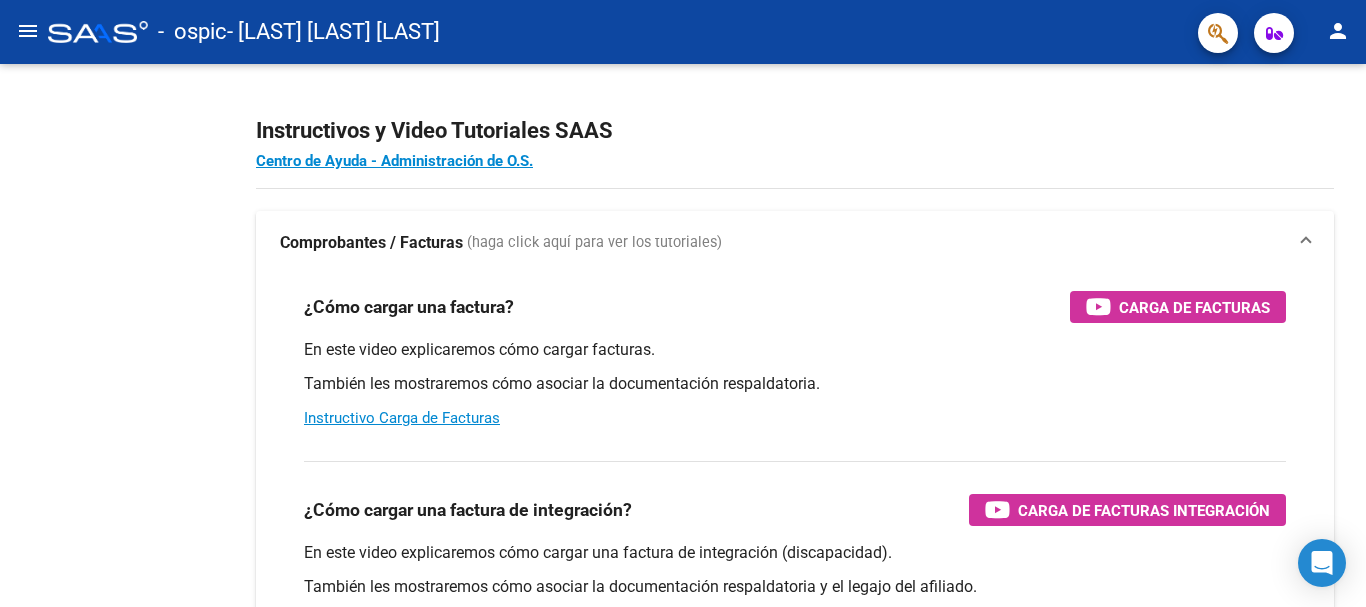 click on "menu" 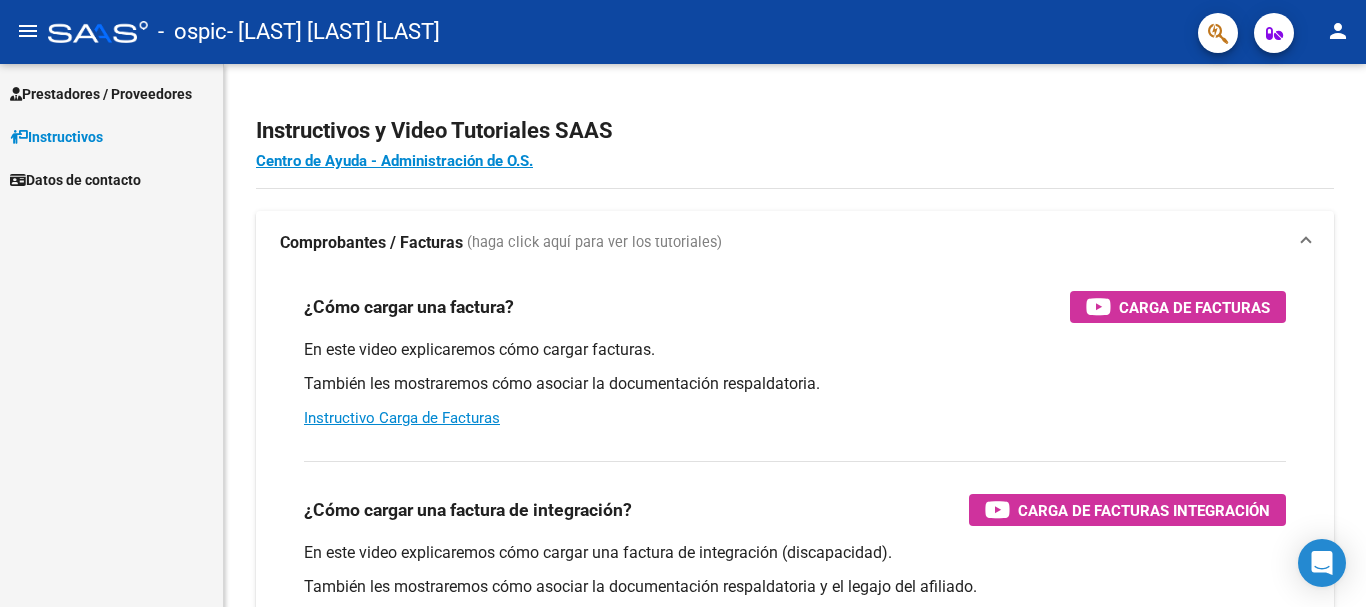 click on "menu" 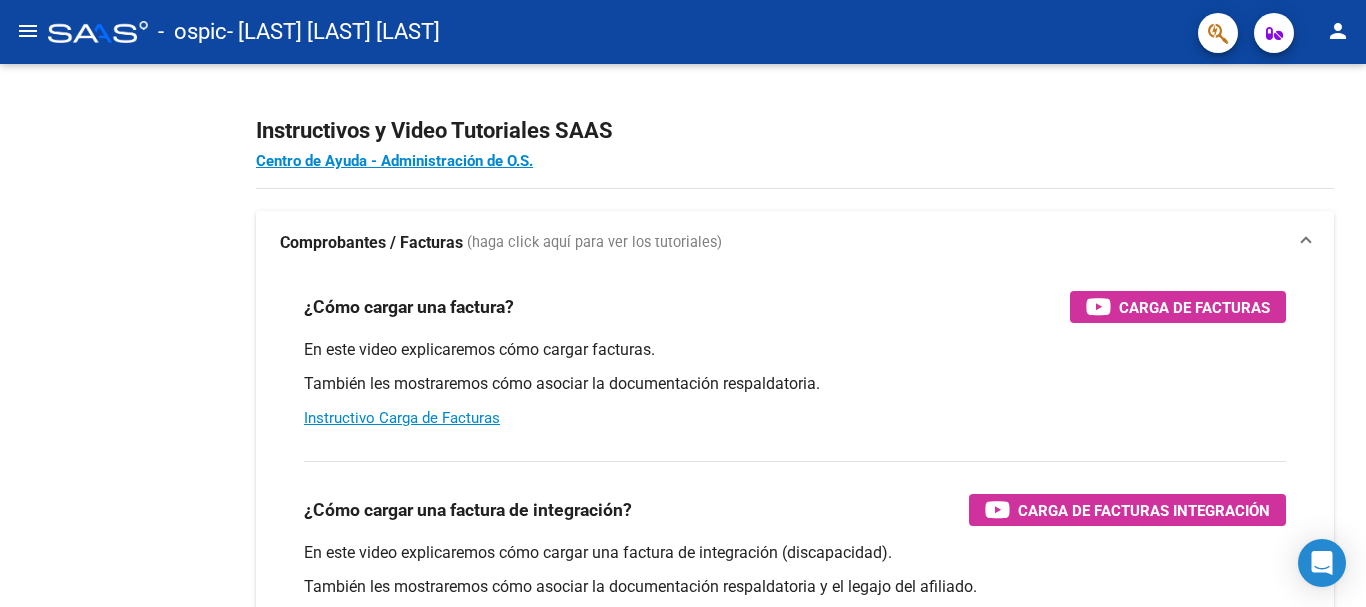click on "menu" 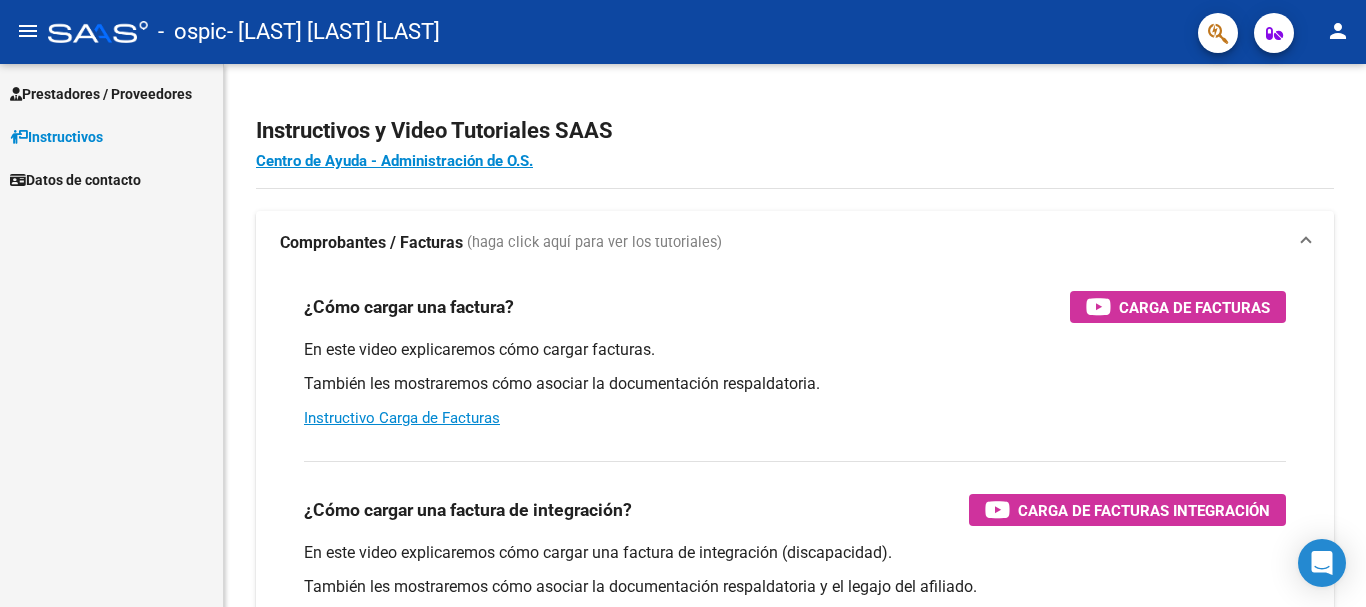 click on "menu" 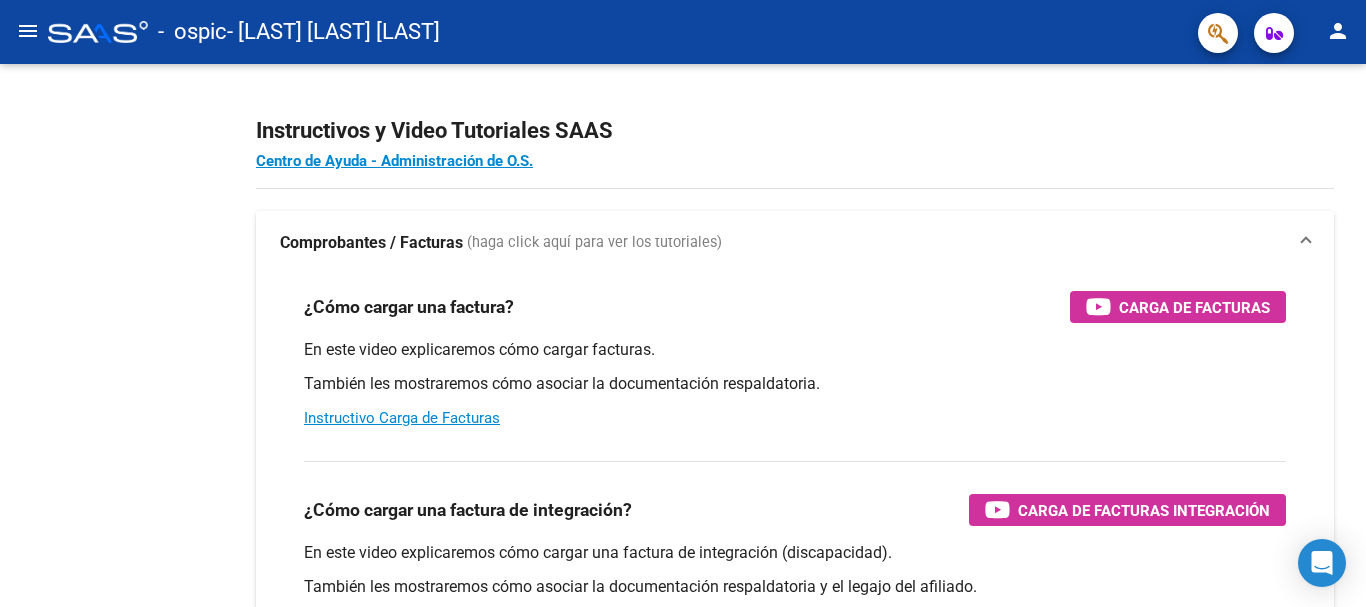 click on "menu" 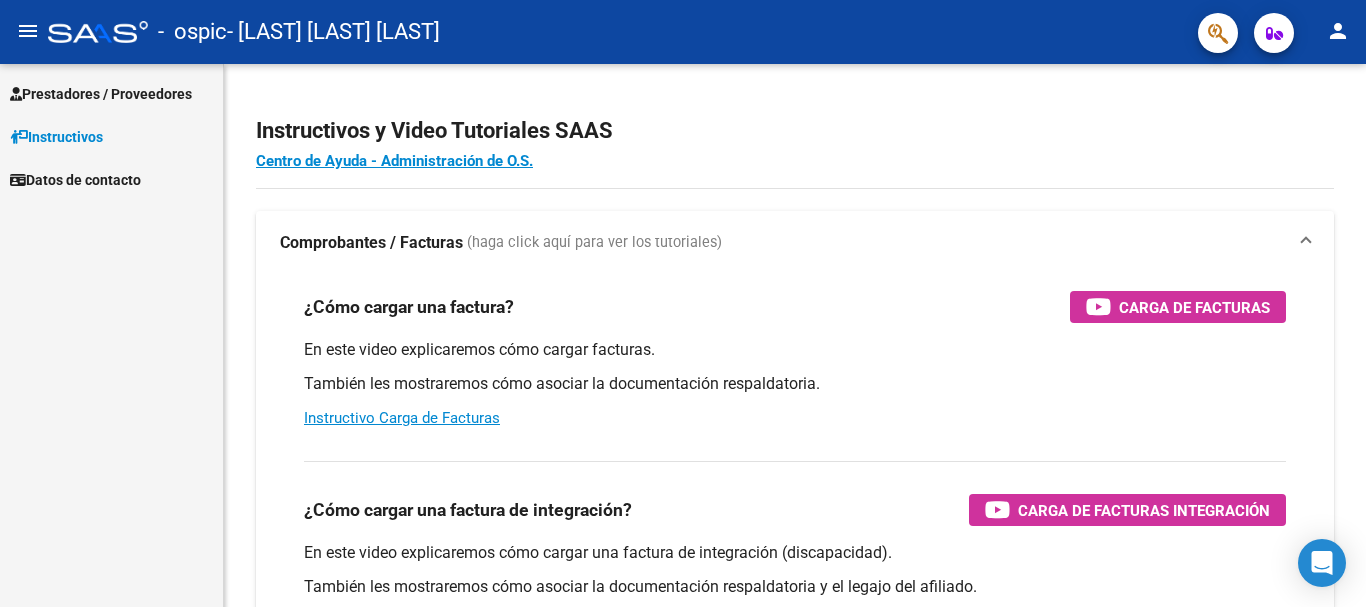 click on "menu" 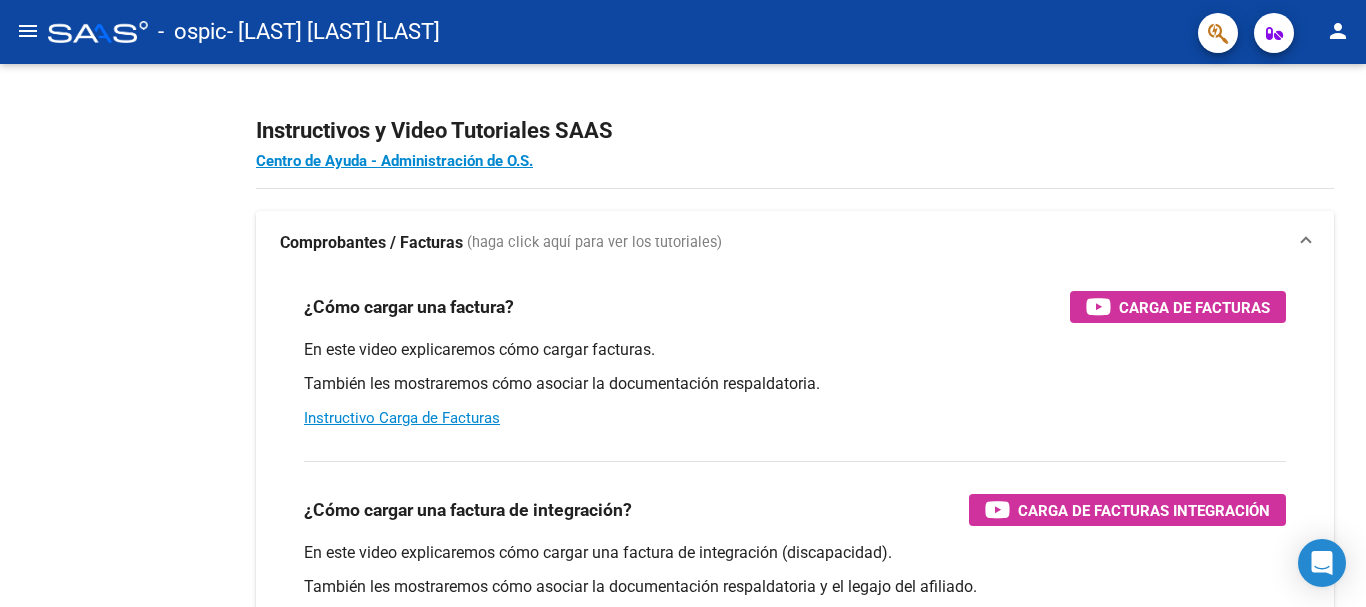 click on "menu" 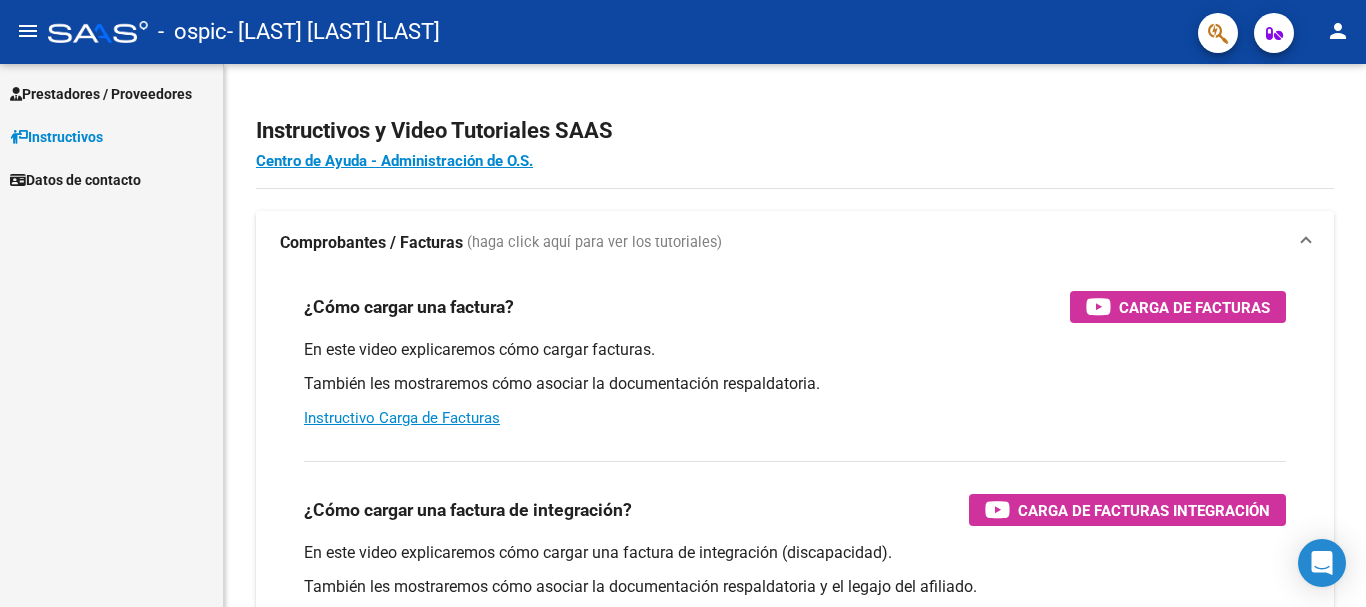 click on "menu" 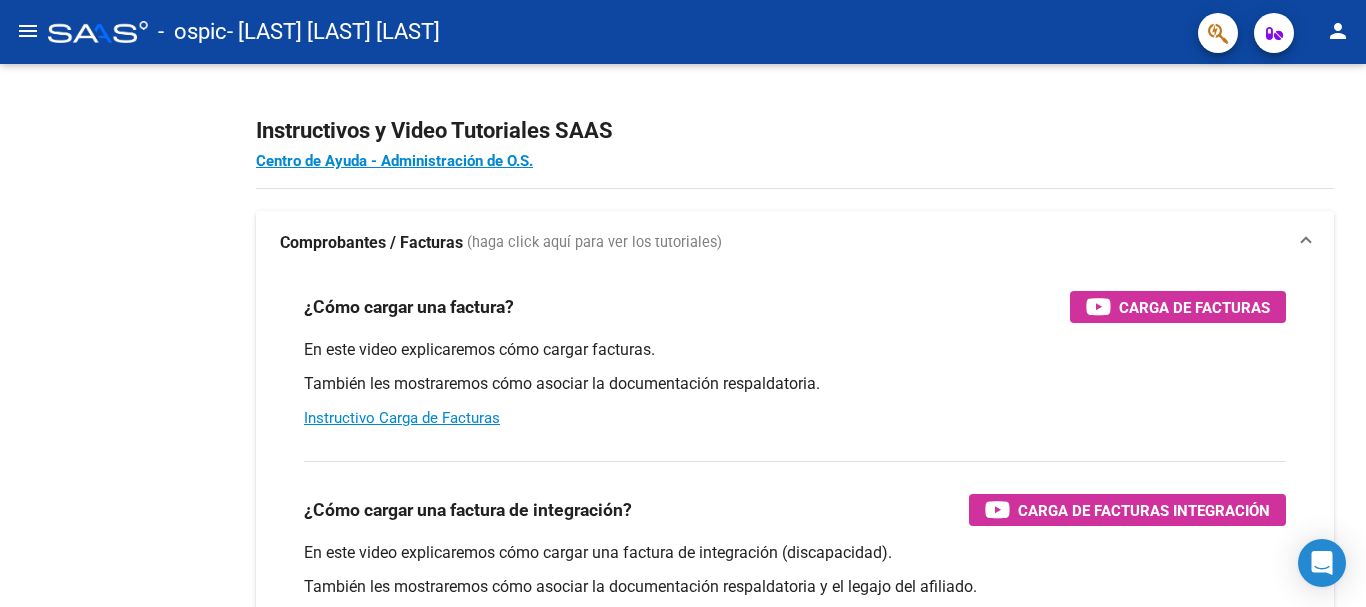 click on "menu" 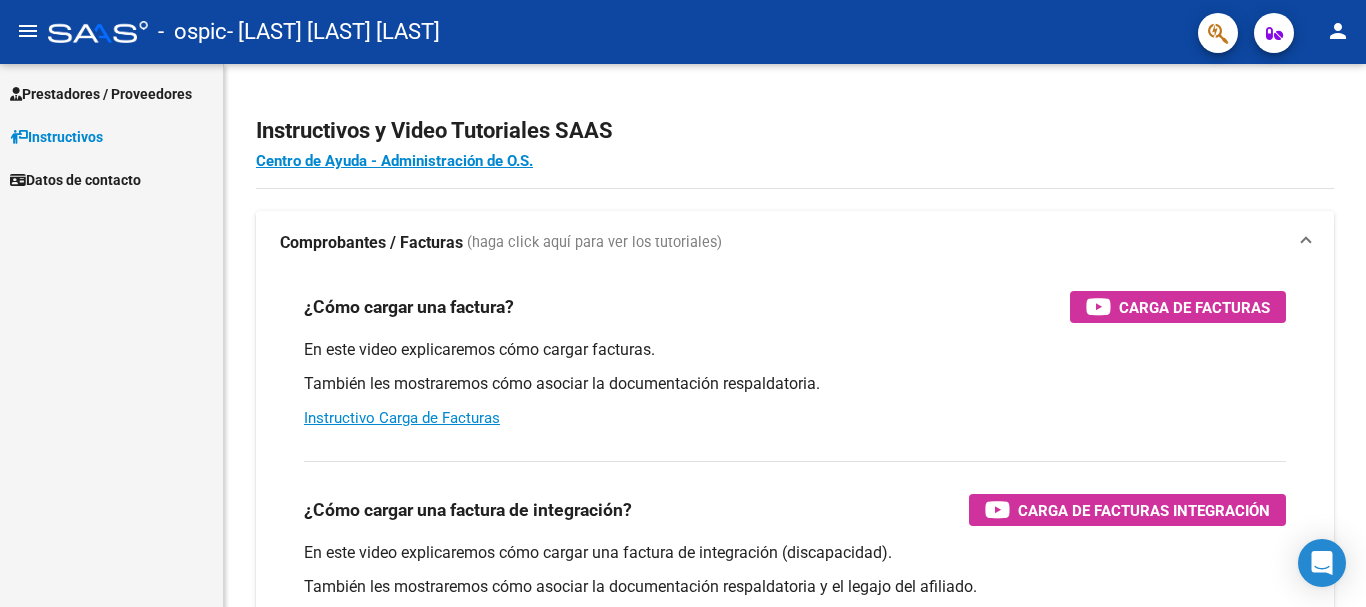 click on "menu" 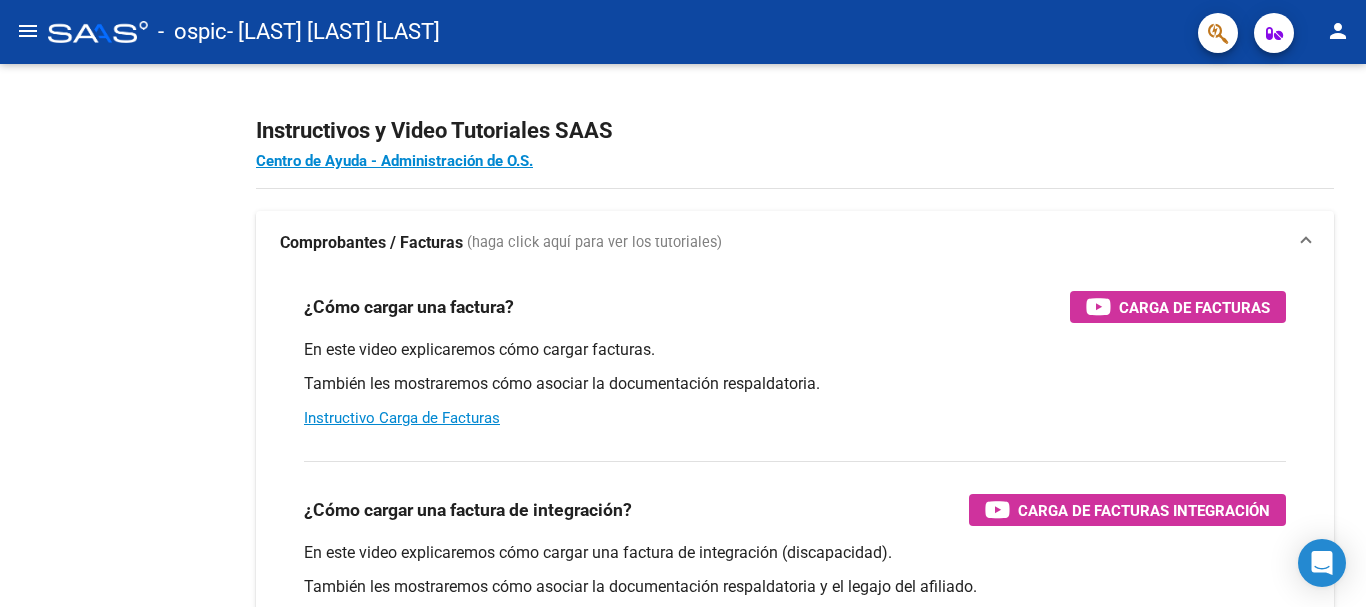 click on "menu" 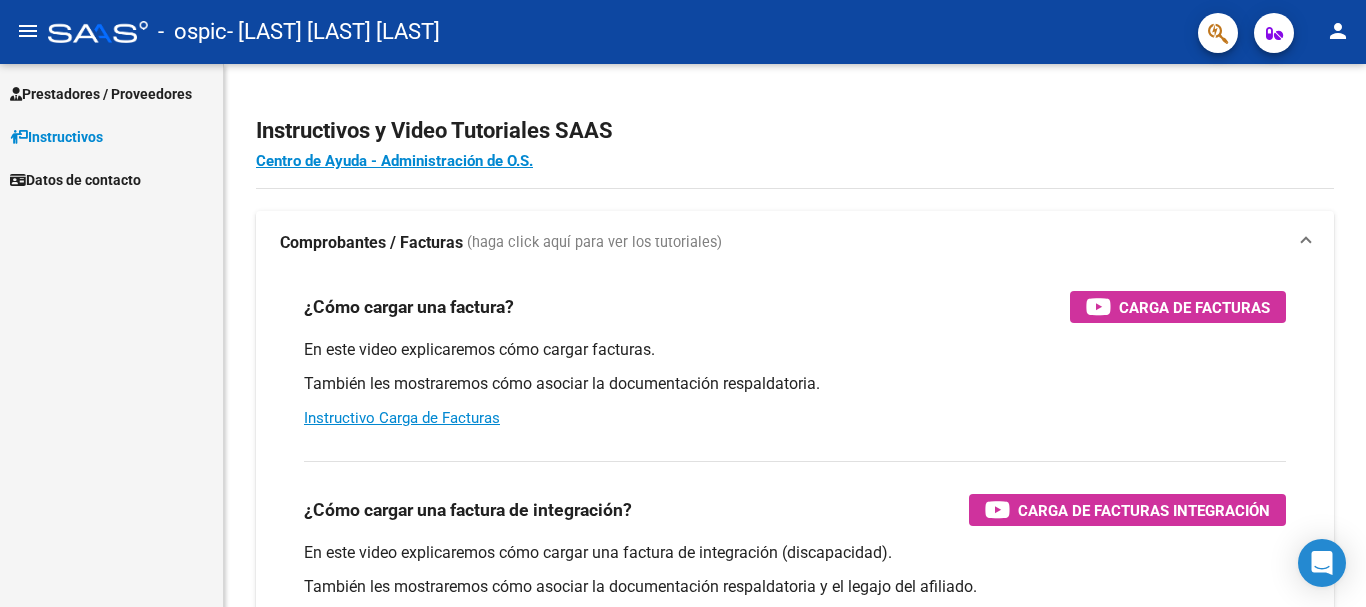 click on "menu" 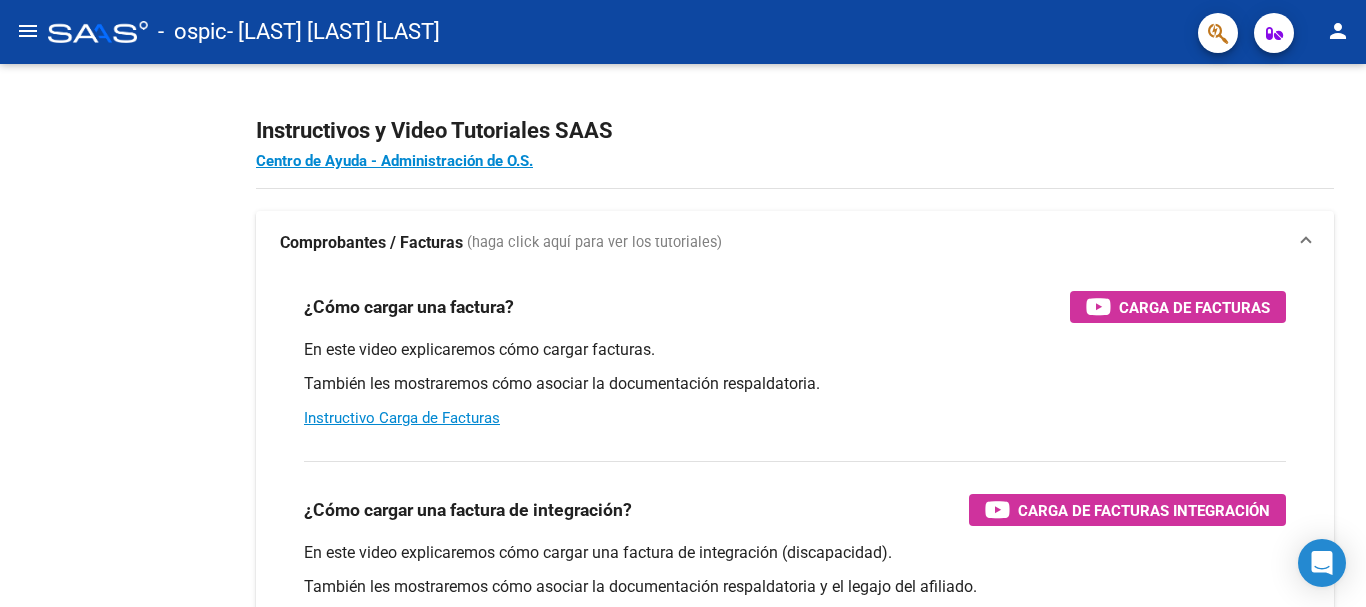 click on "menu" 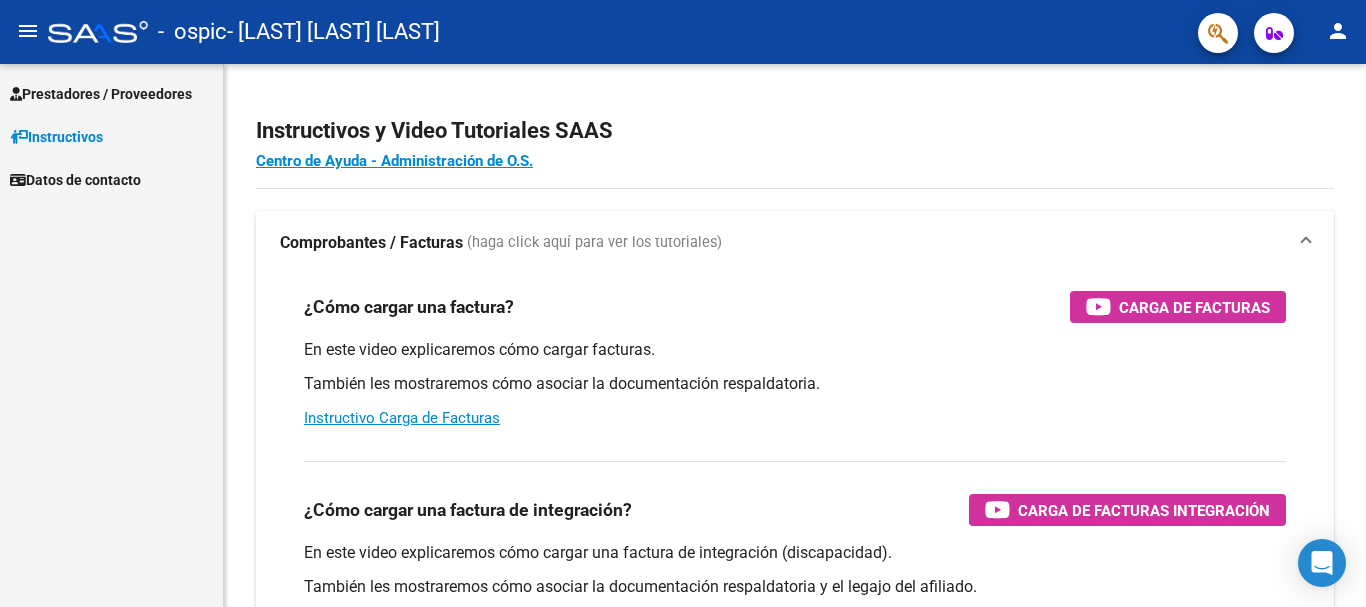 click on "menu" 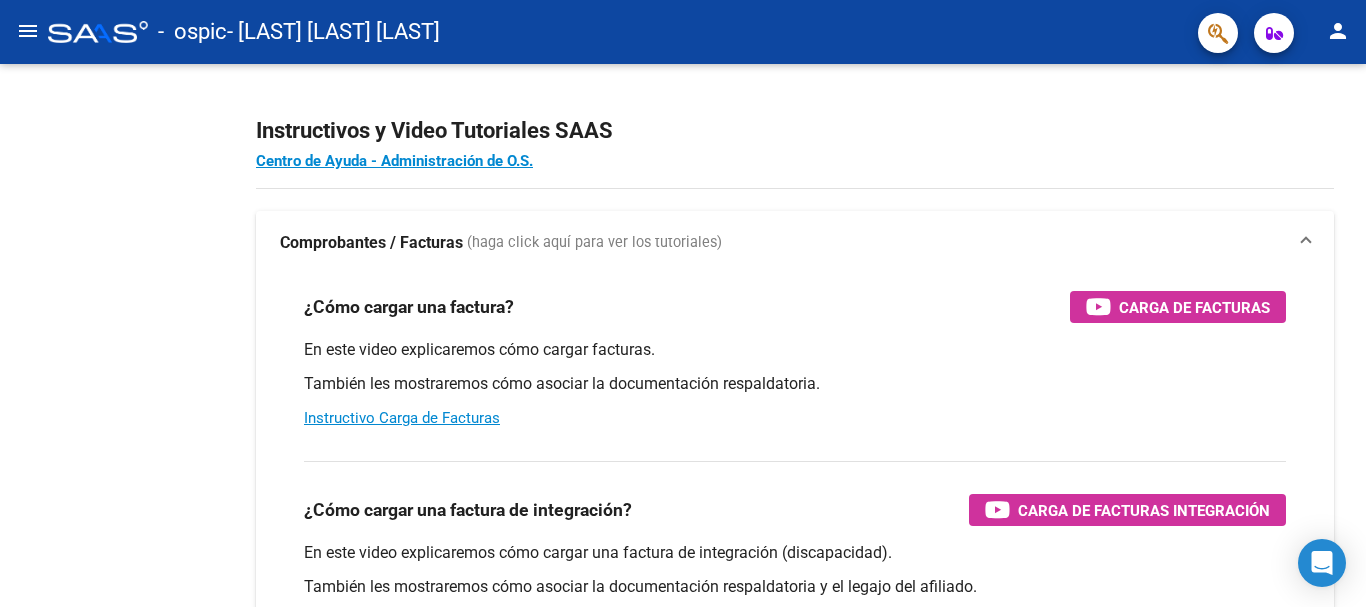 click on "menu" 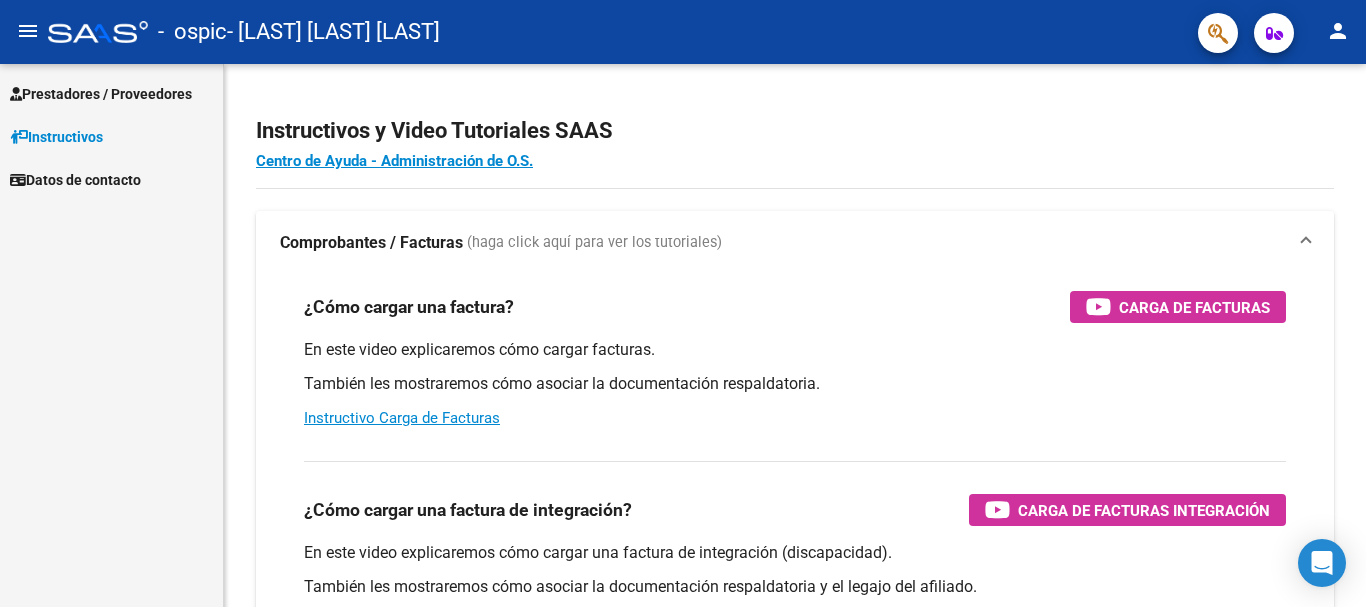 click on "menu" 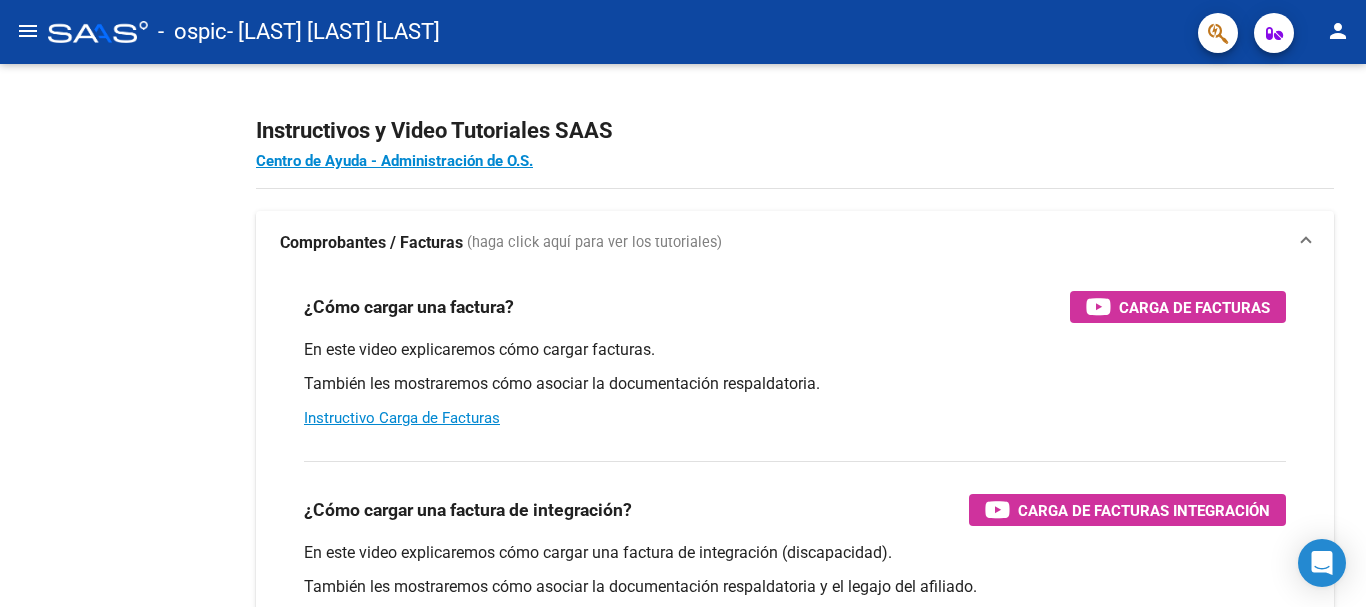 click on "menu" 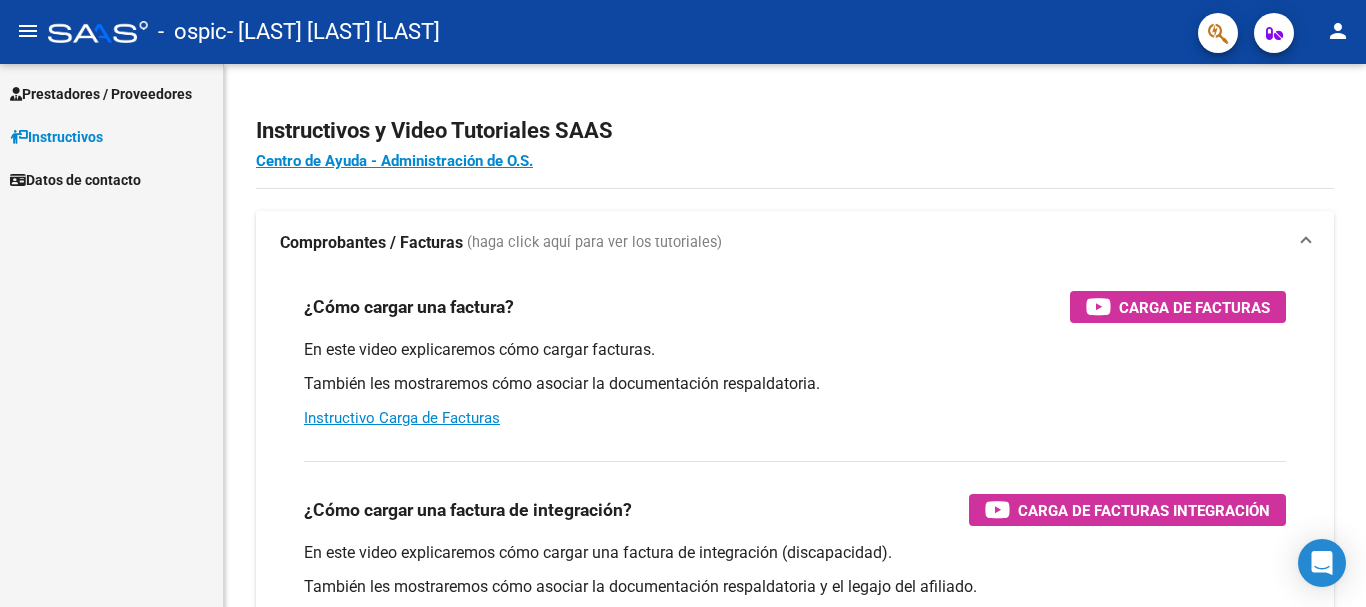 click on "menu" 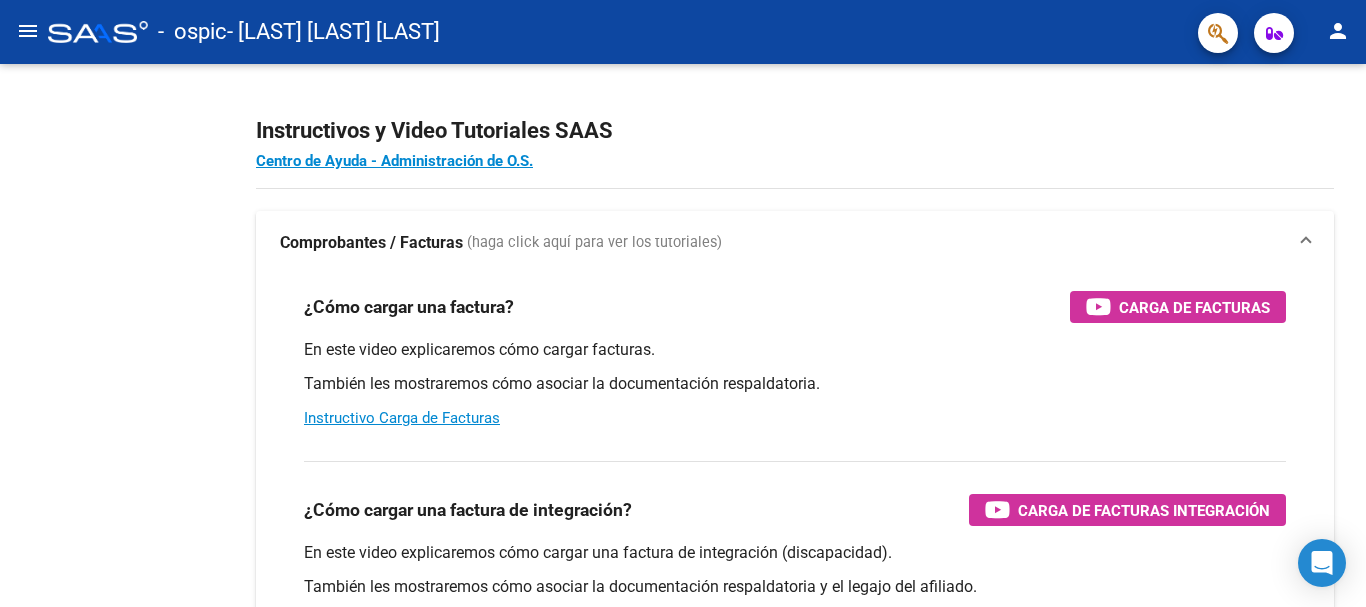 click on "menu" 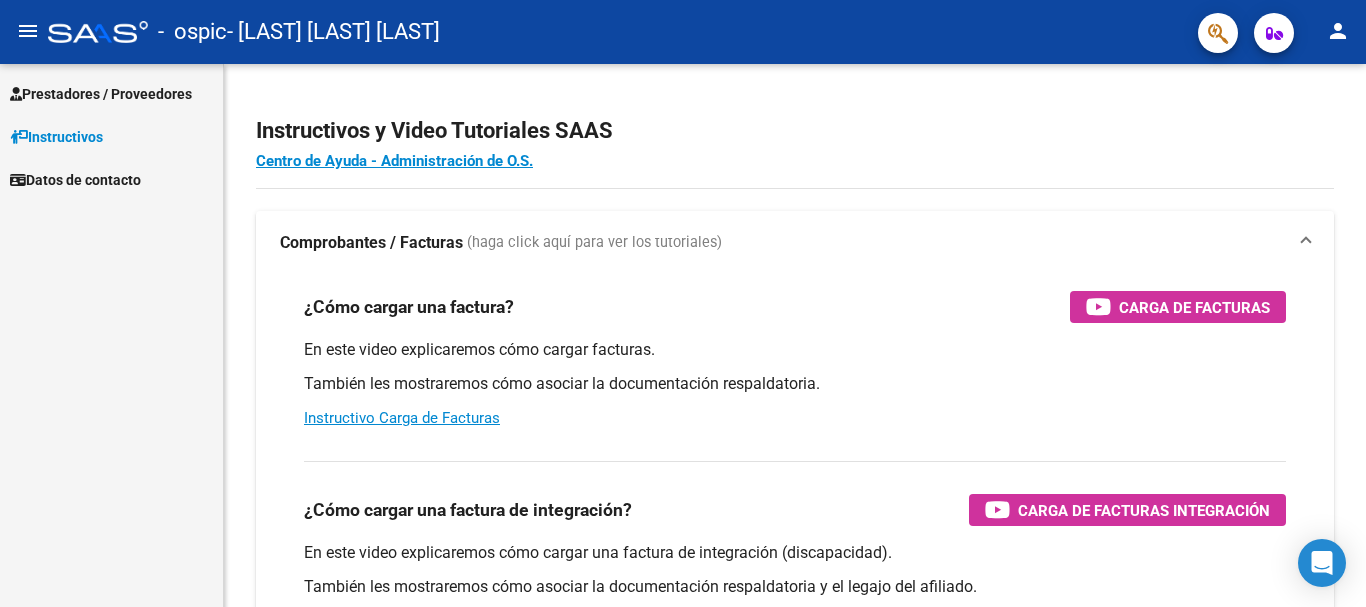 click on "menu" 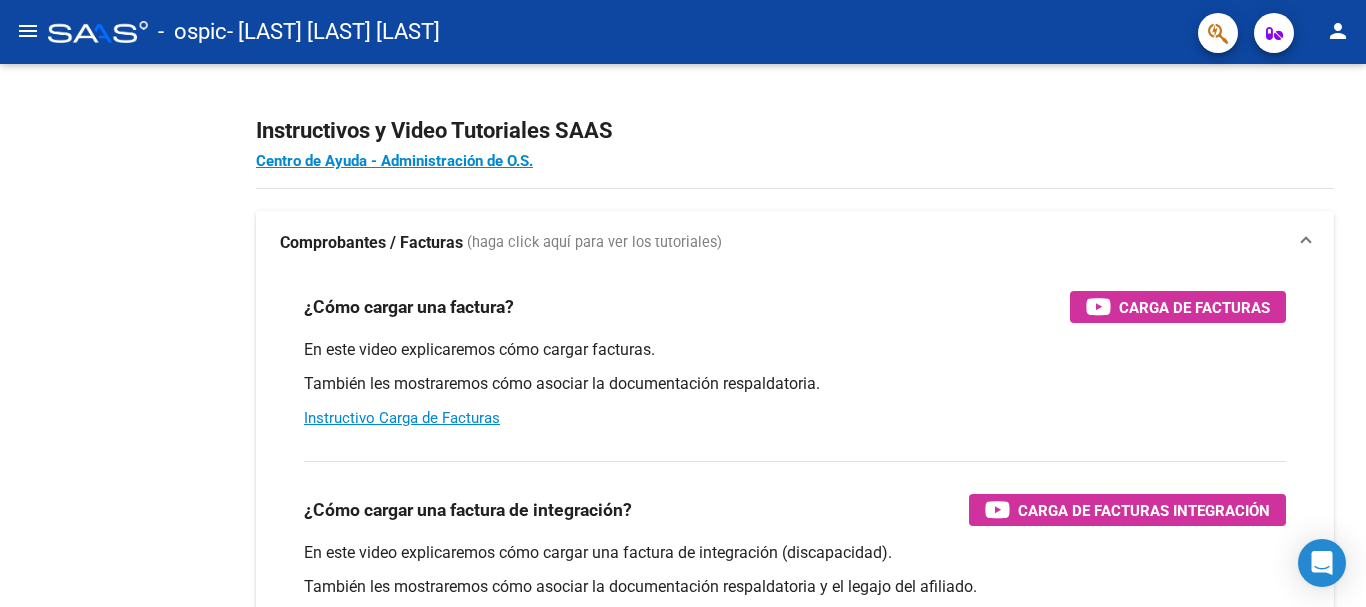 click on "menu" 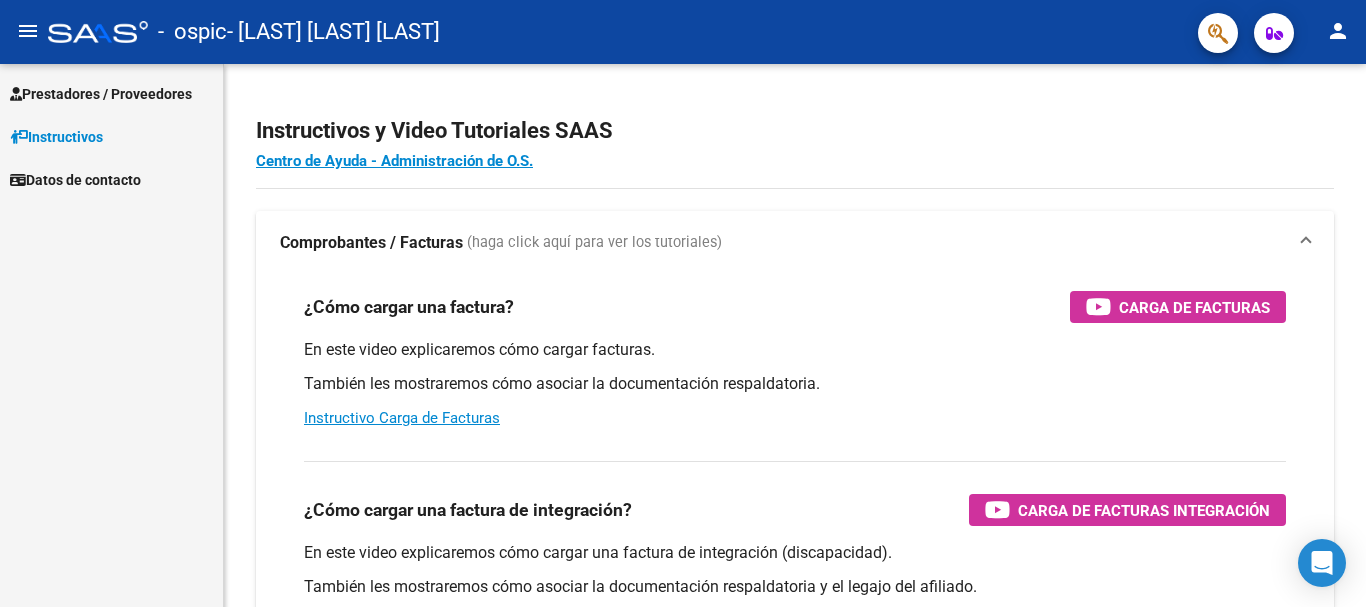 click on "menu" 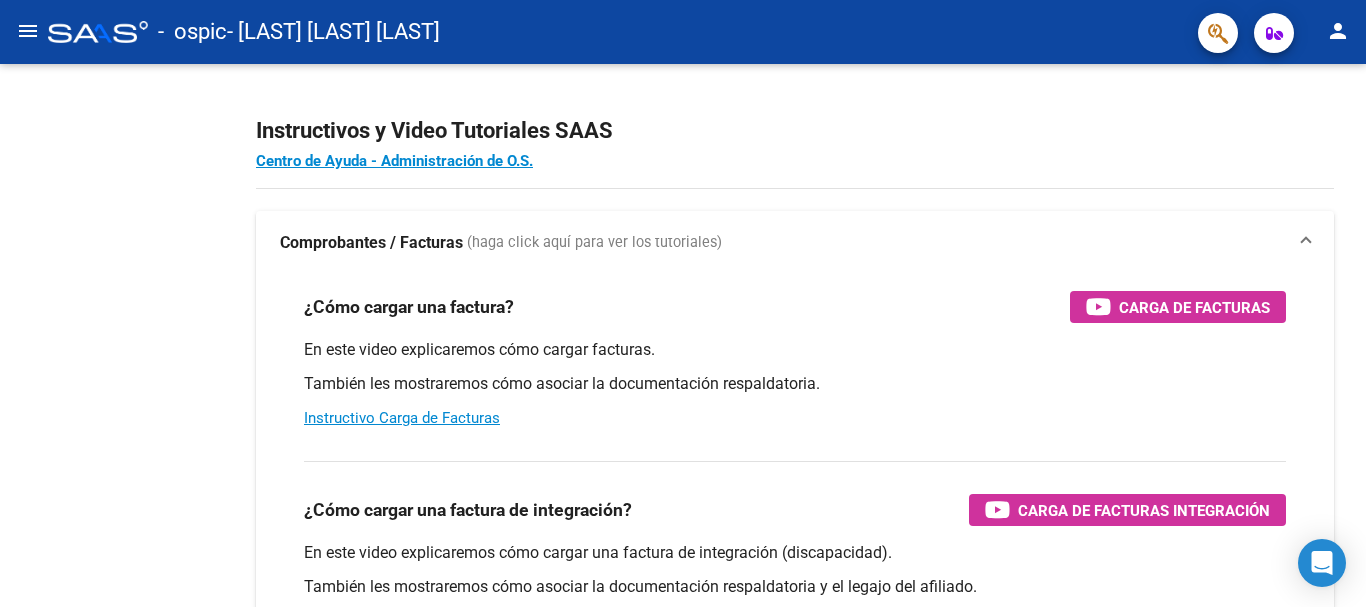 click on "menu" 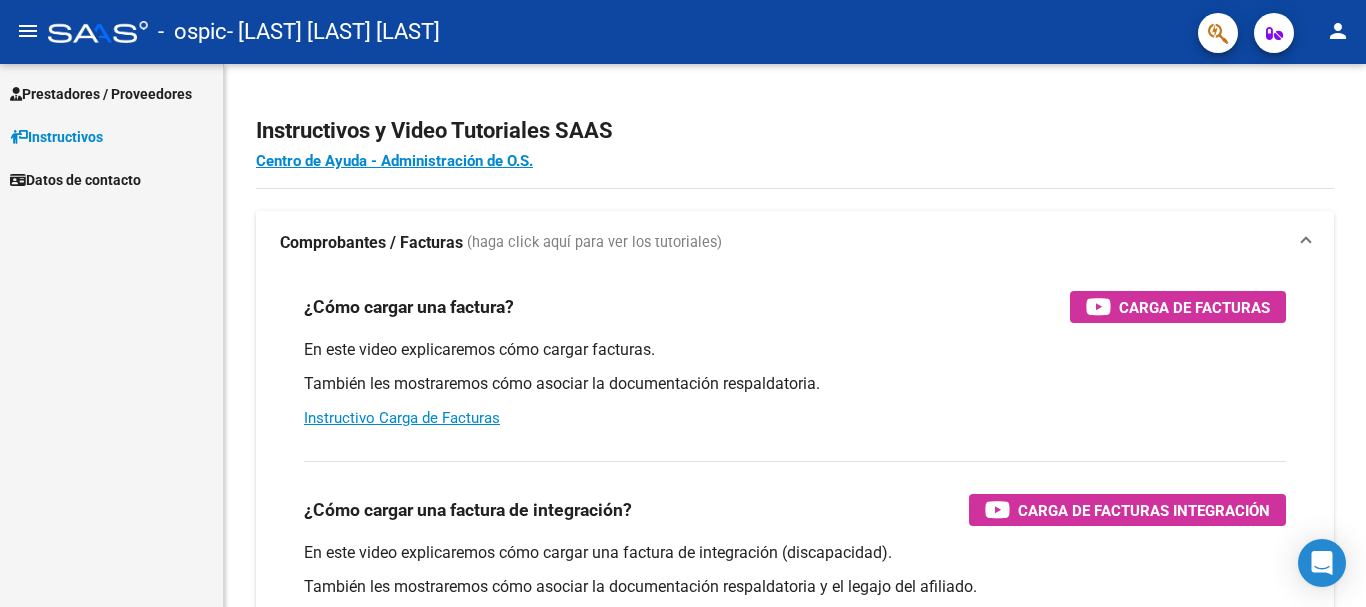 click on "menu" 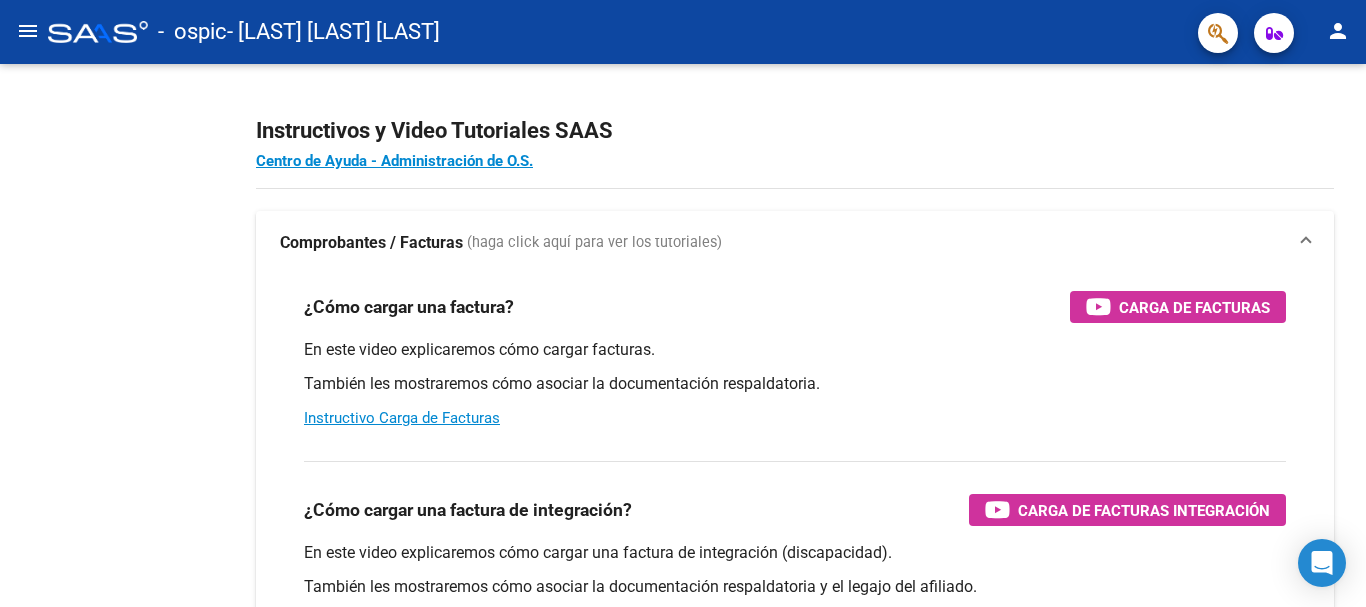 click on "menu" 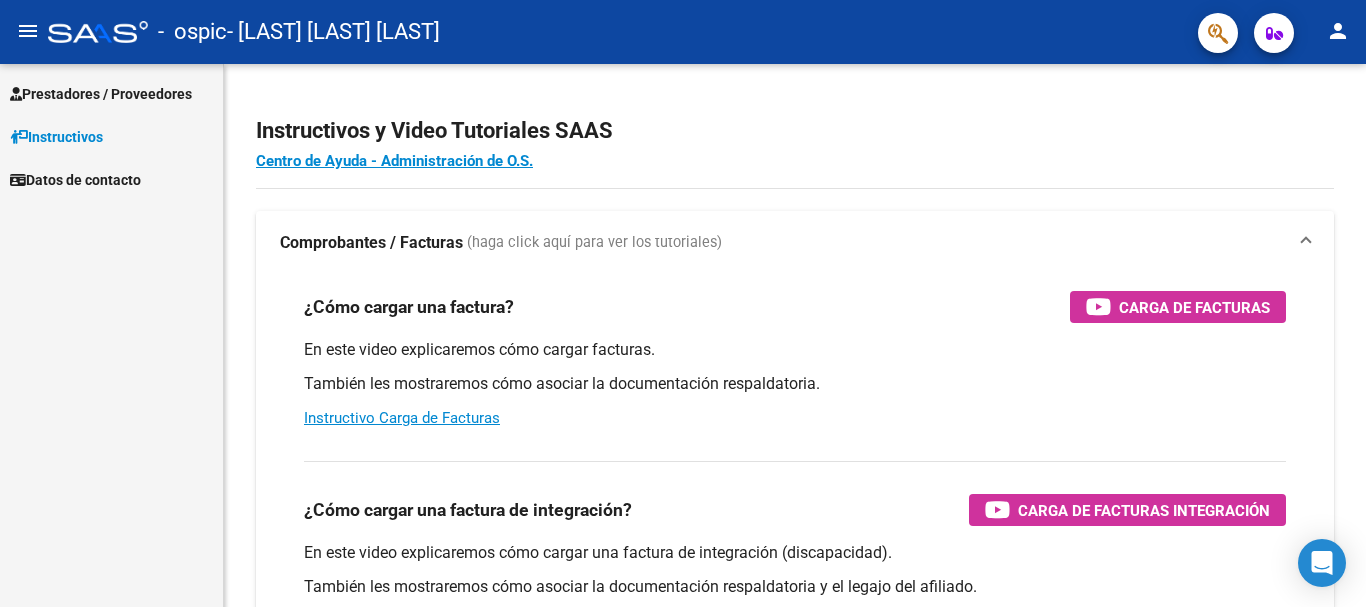click on "menu" 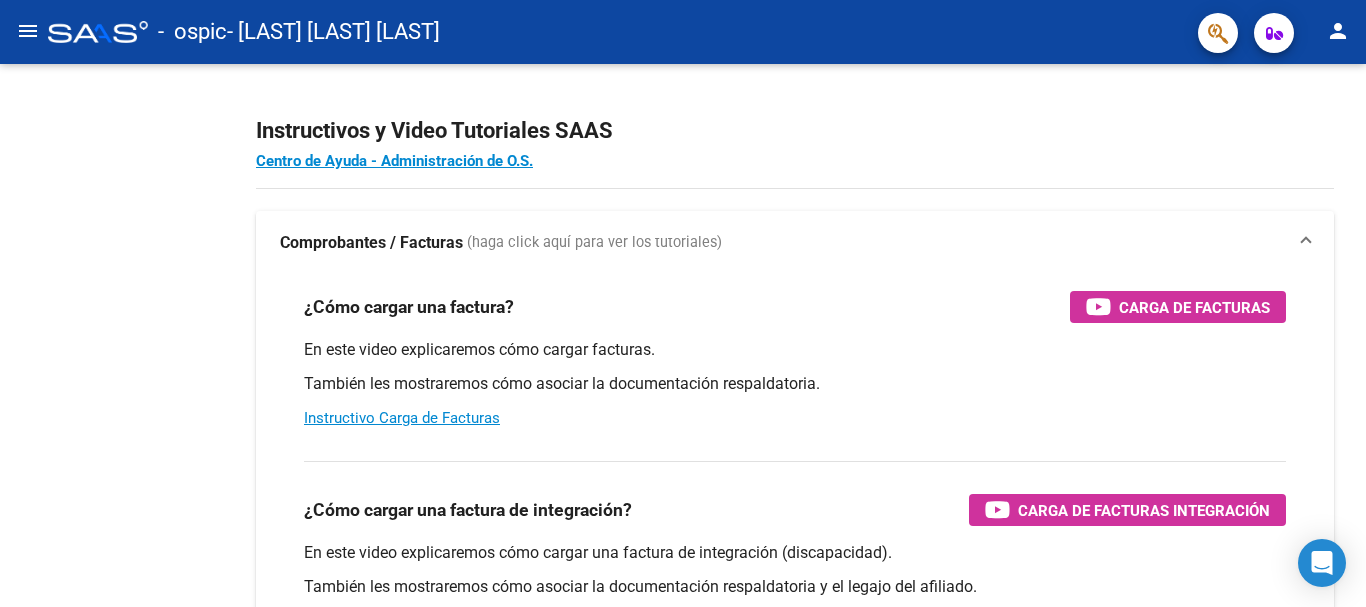 click on "menu" 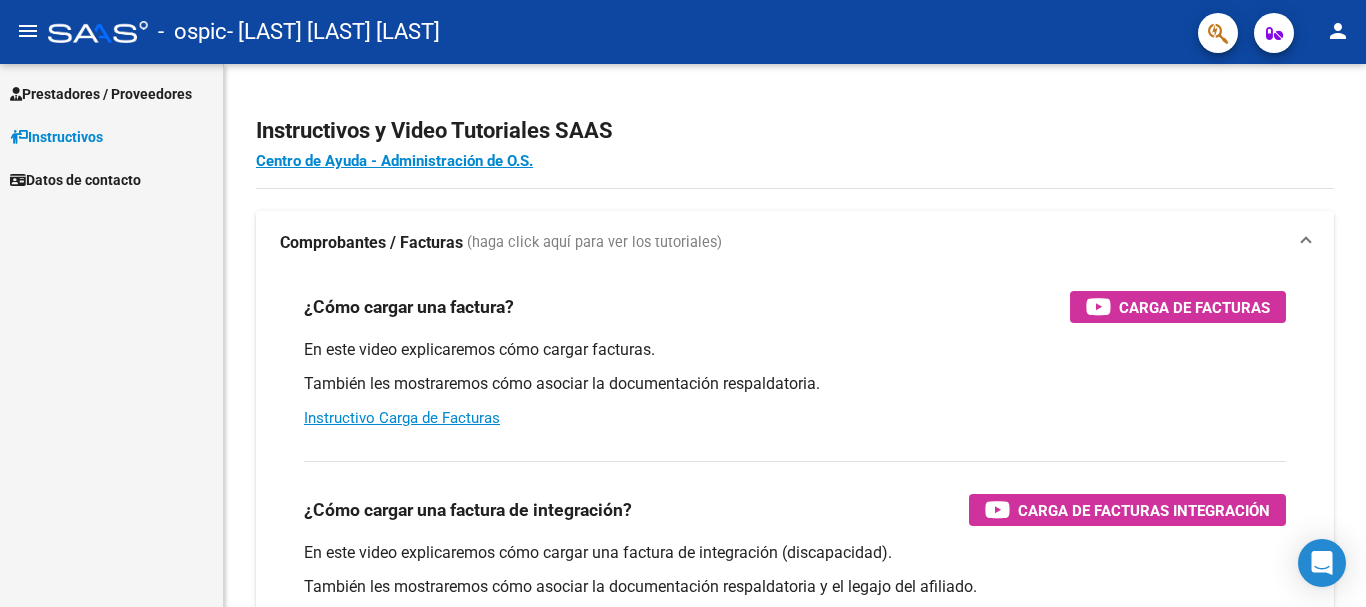 click on "menu" 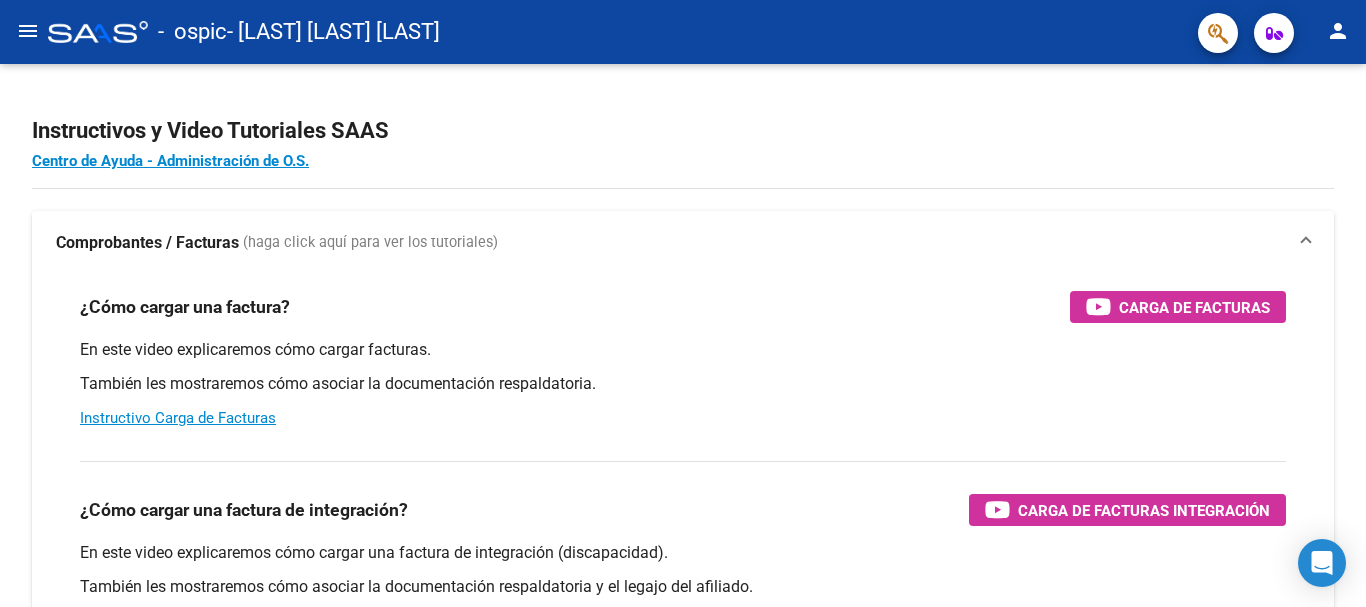 click on "menu" 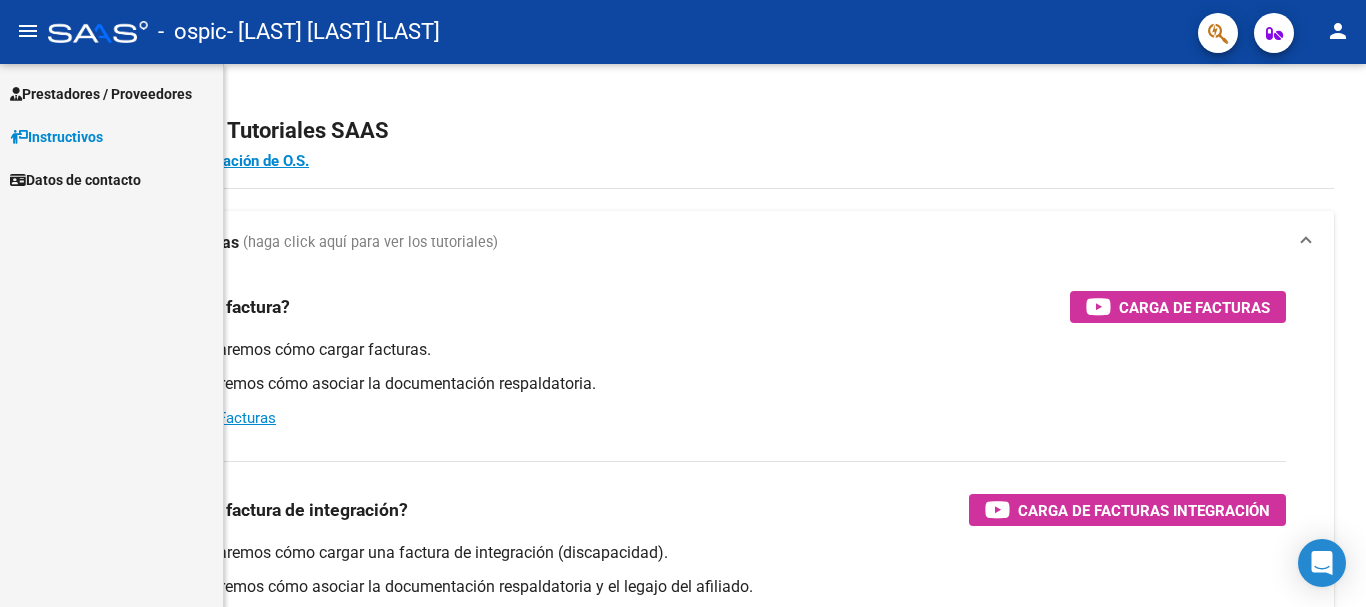 click on "menu" 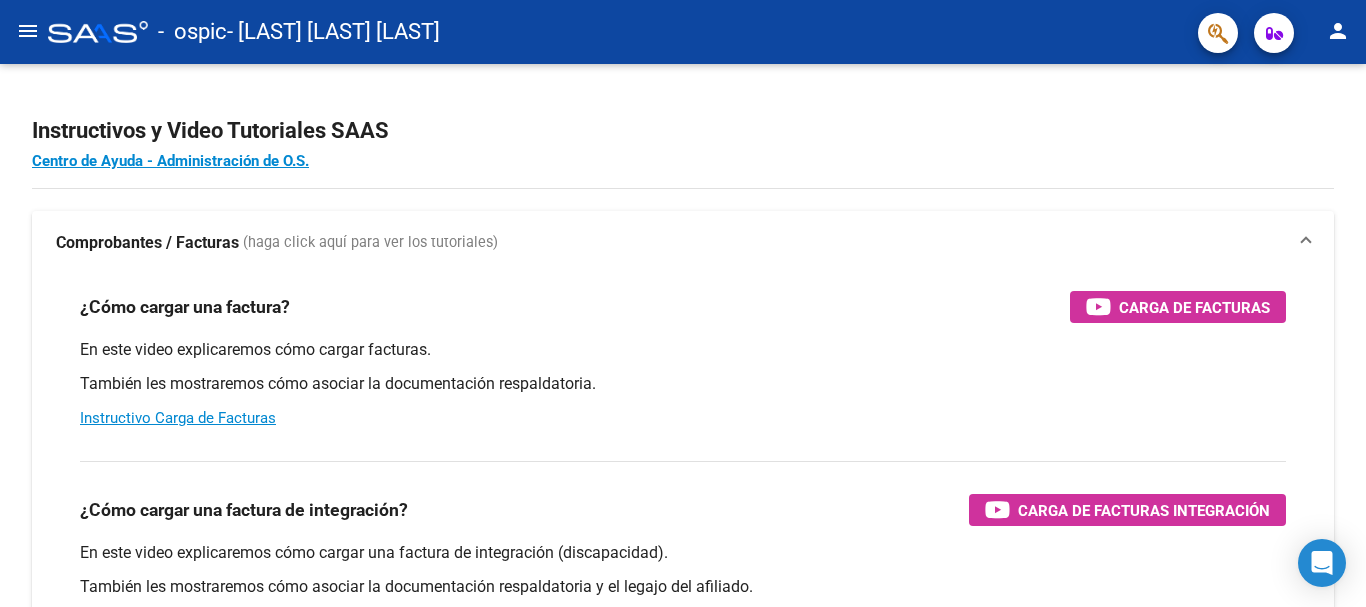 click on "menu" 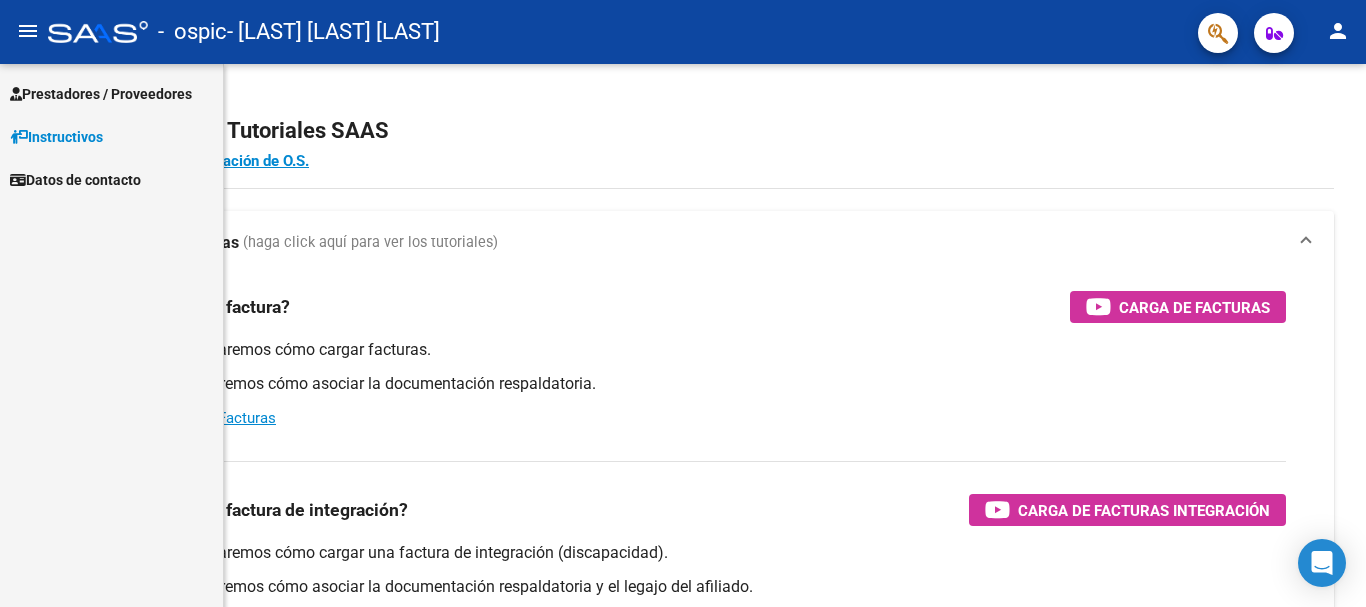 click on "menu" 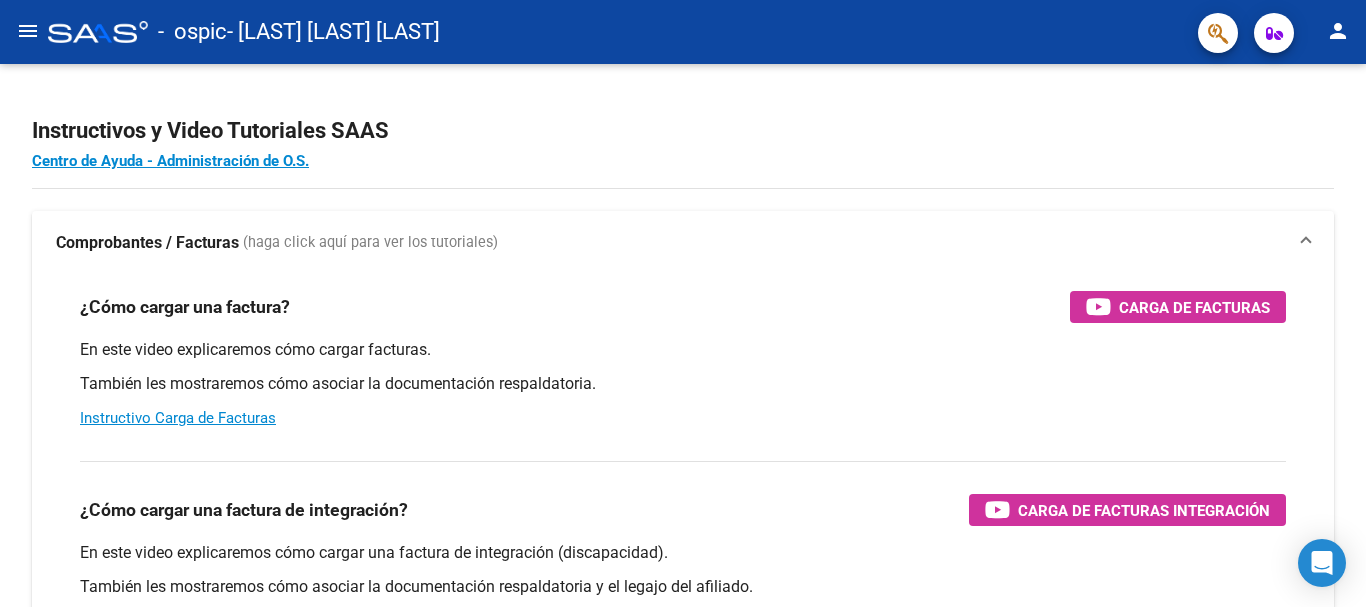 click on "menu" 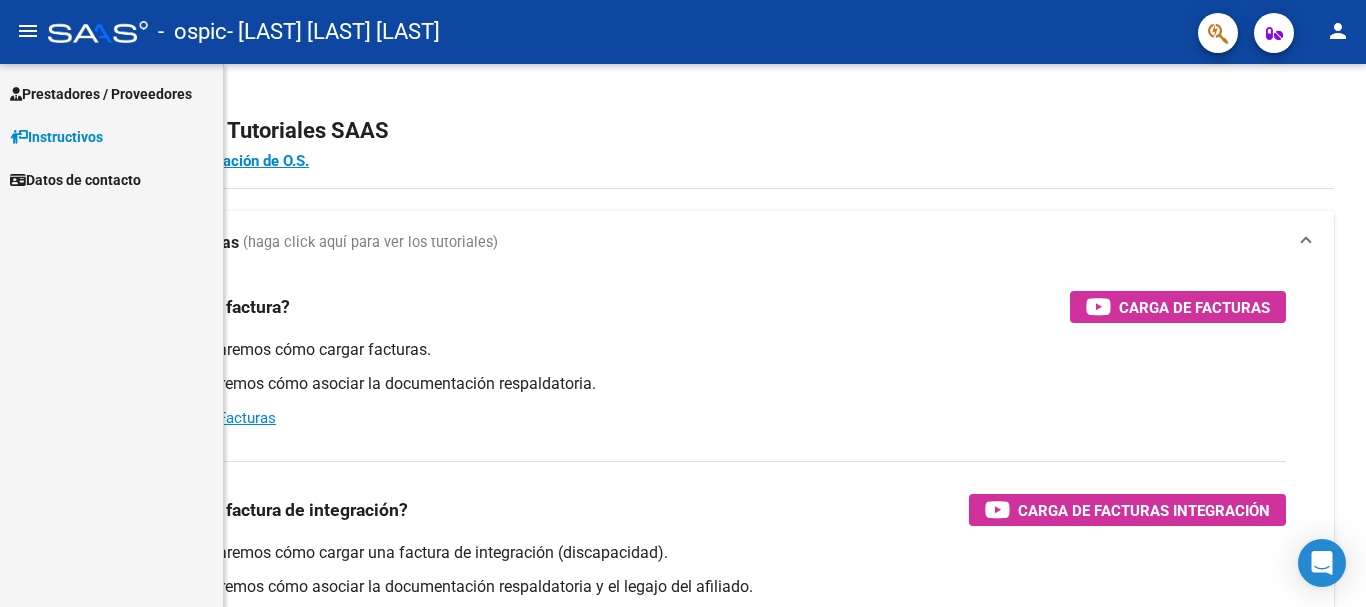click on "menu" 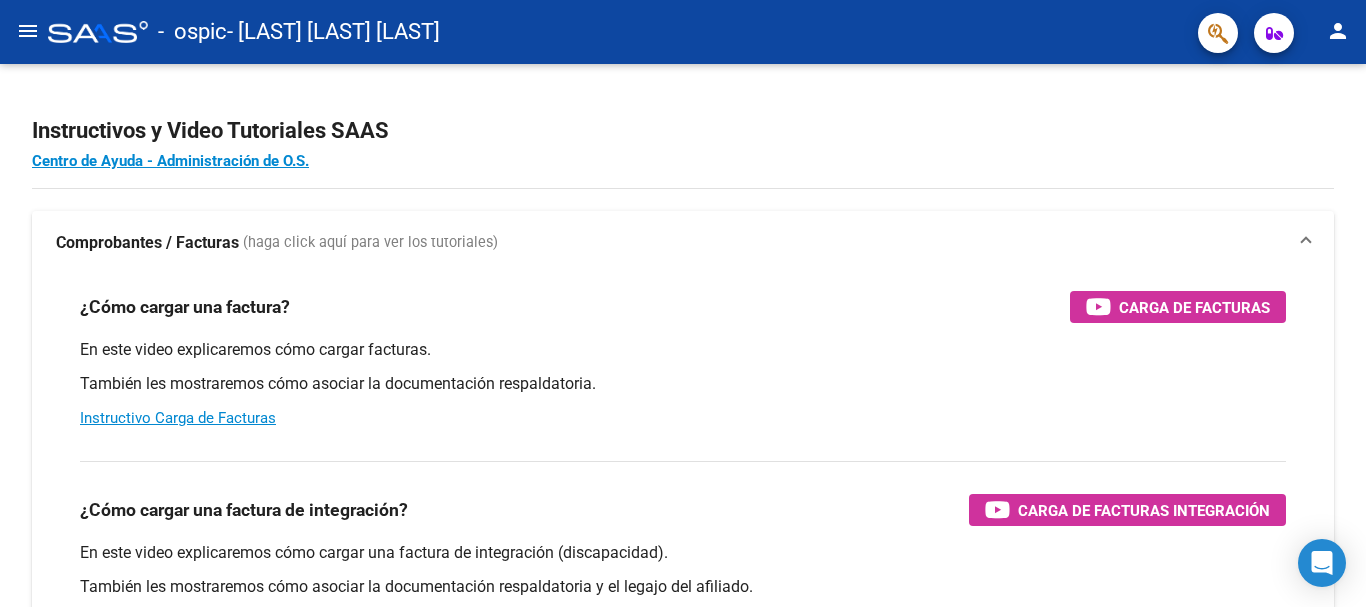 click on "menu" 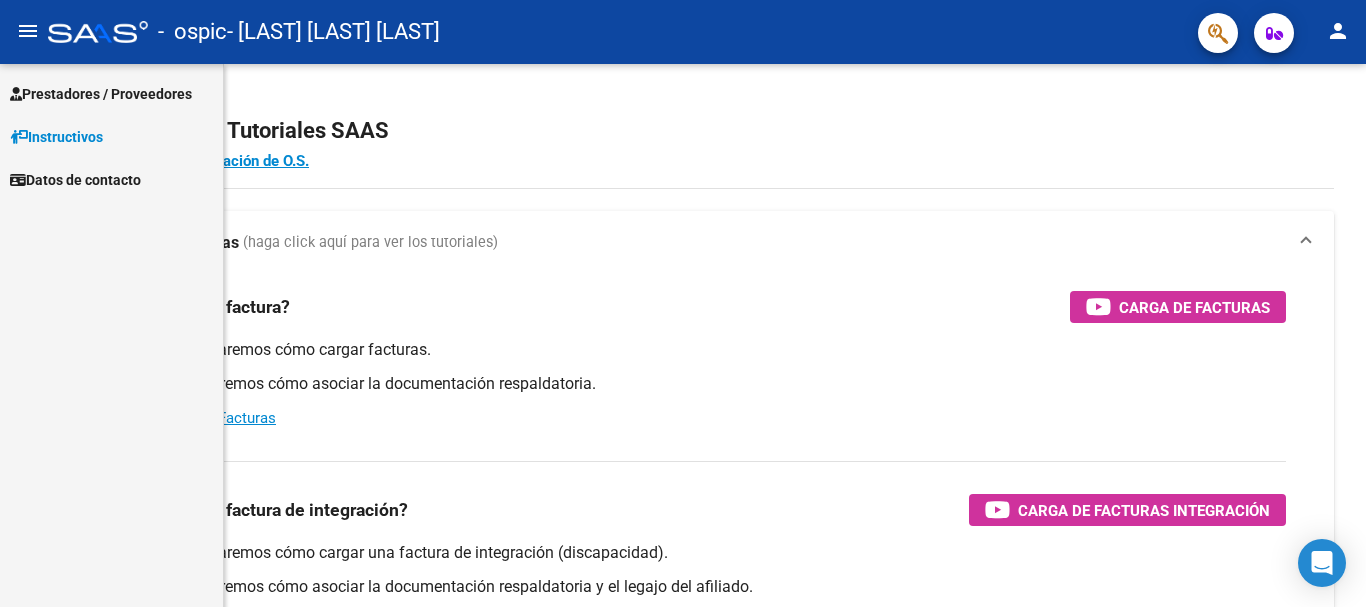 click on "menu" 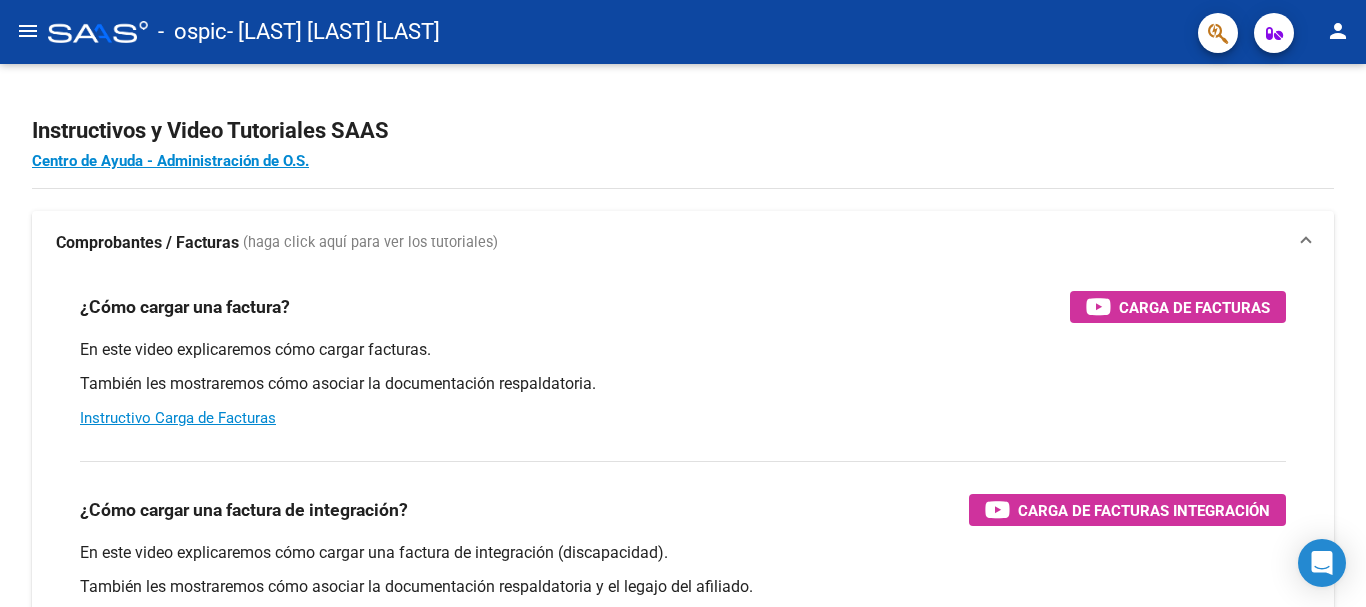 click on "menu" 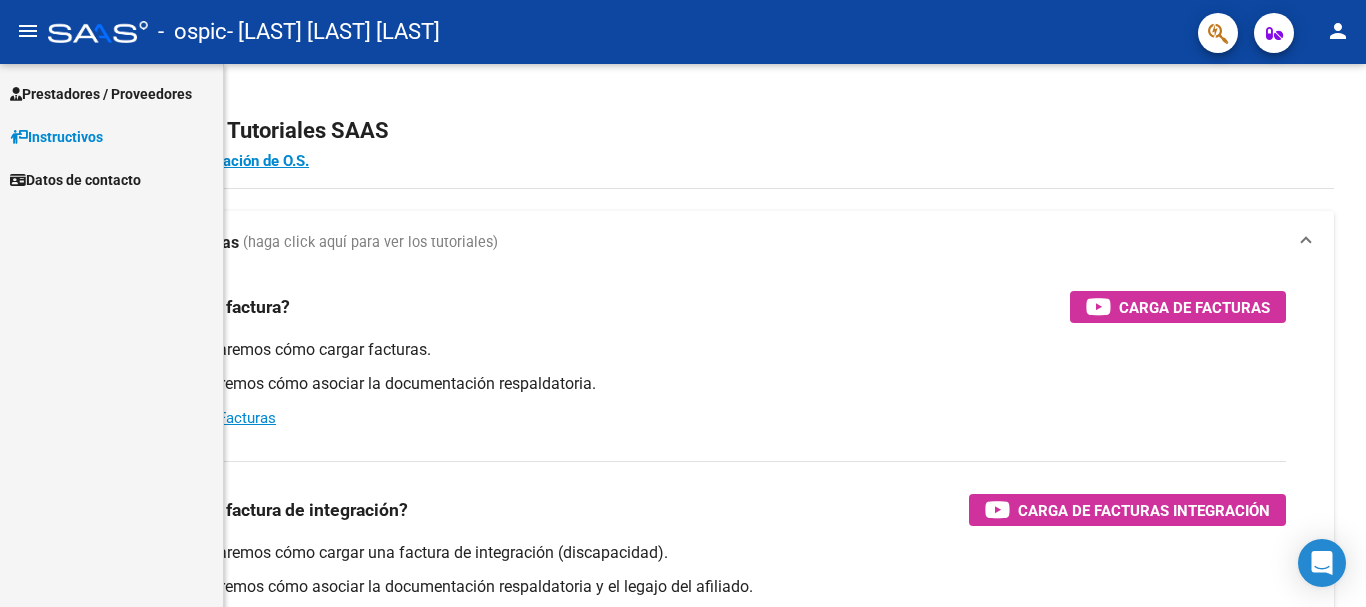 click on "menu" 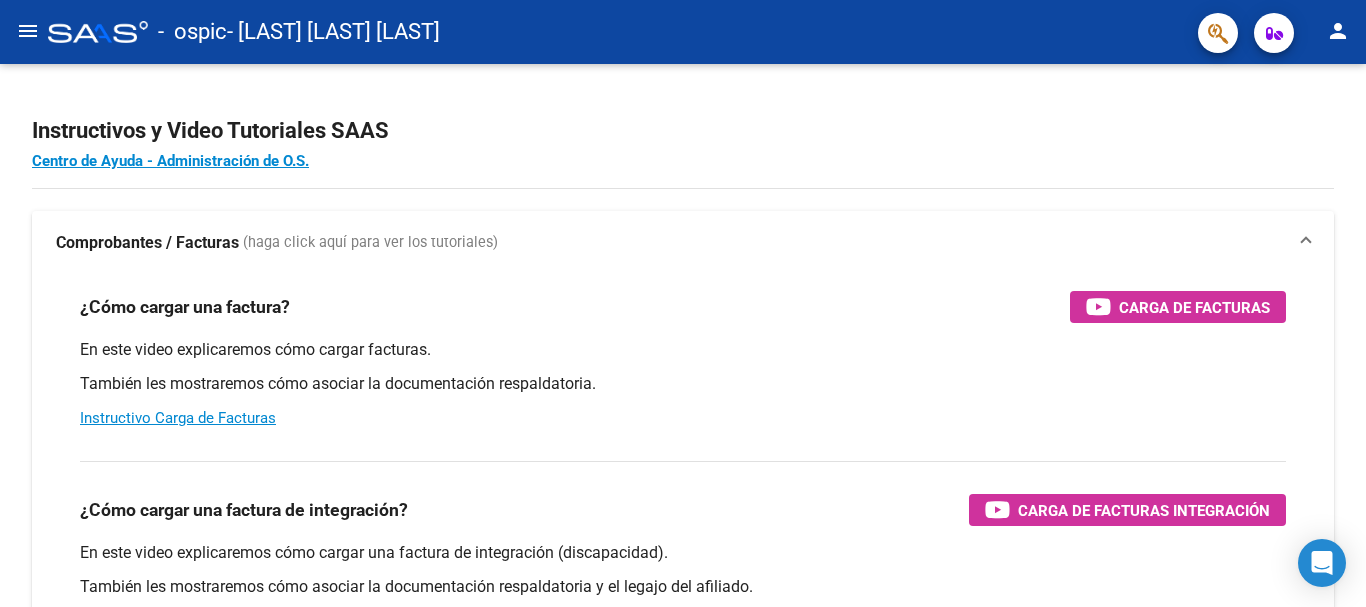 click on "menu" 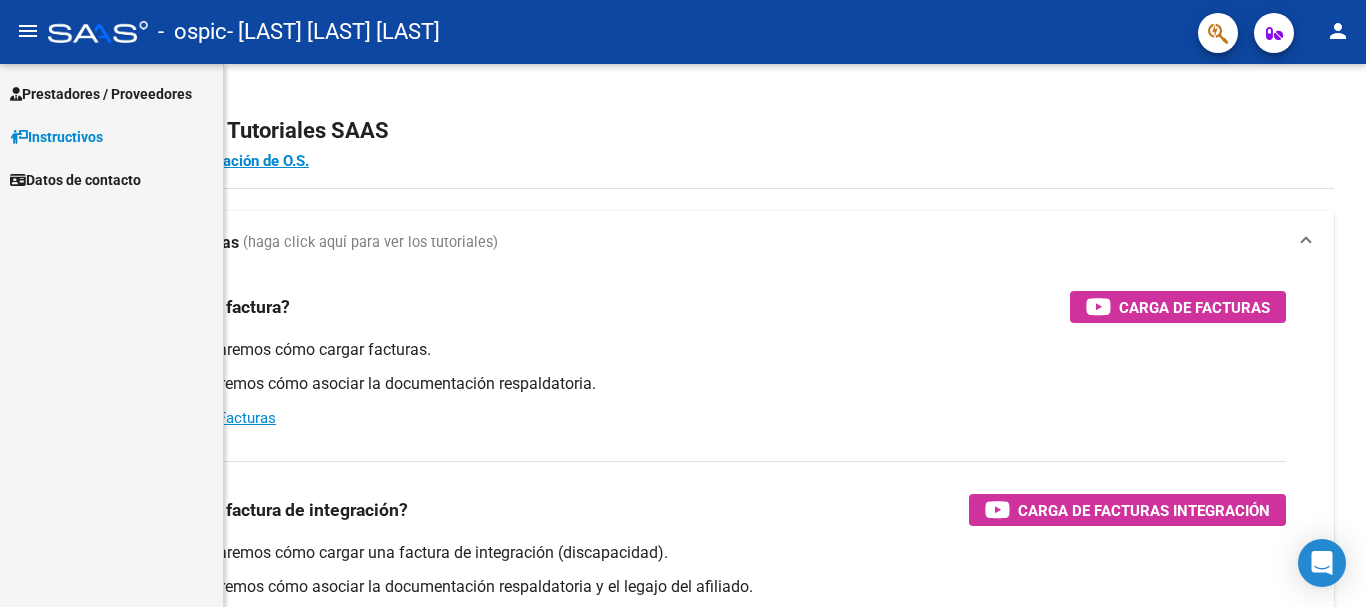 click on "menu" 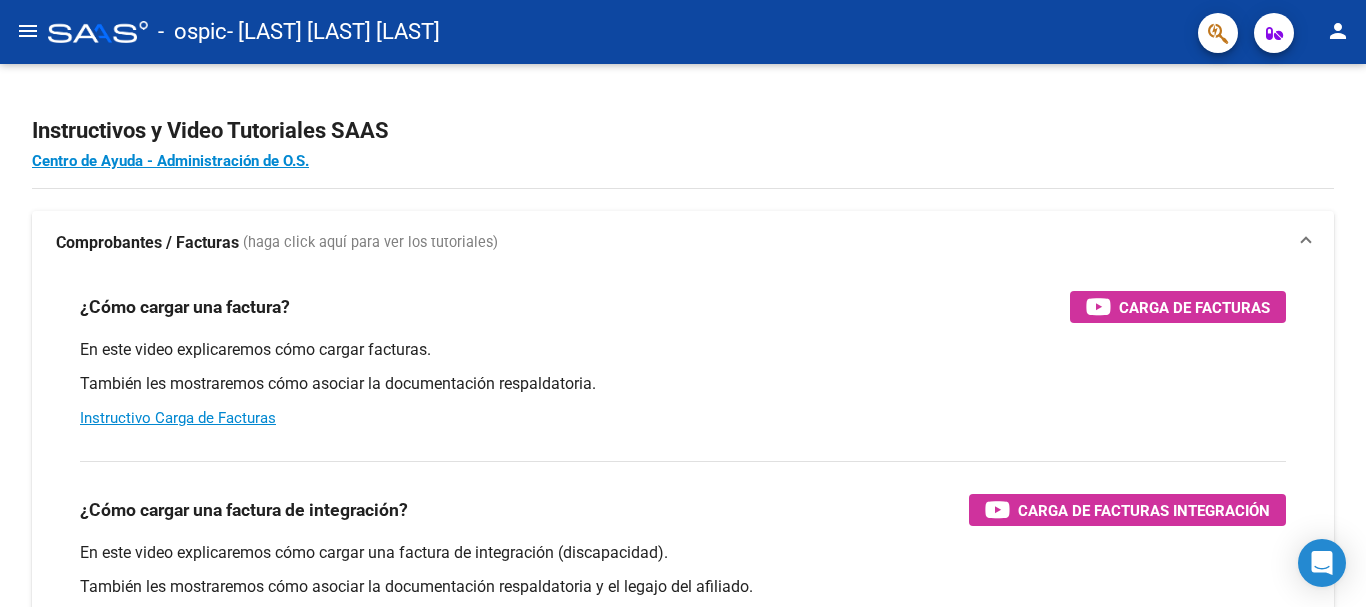 click on "menu" 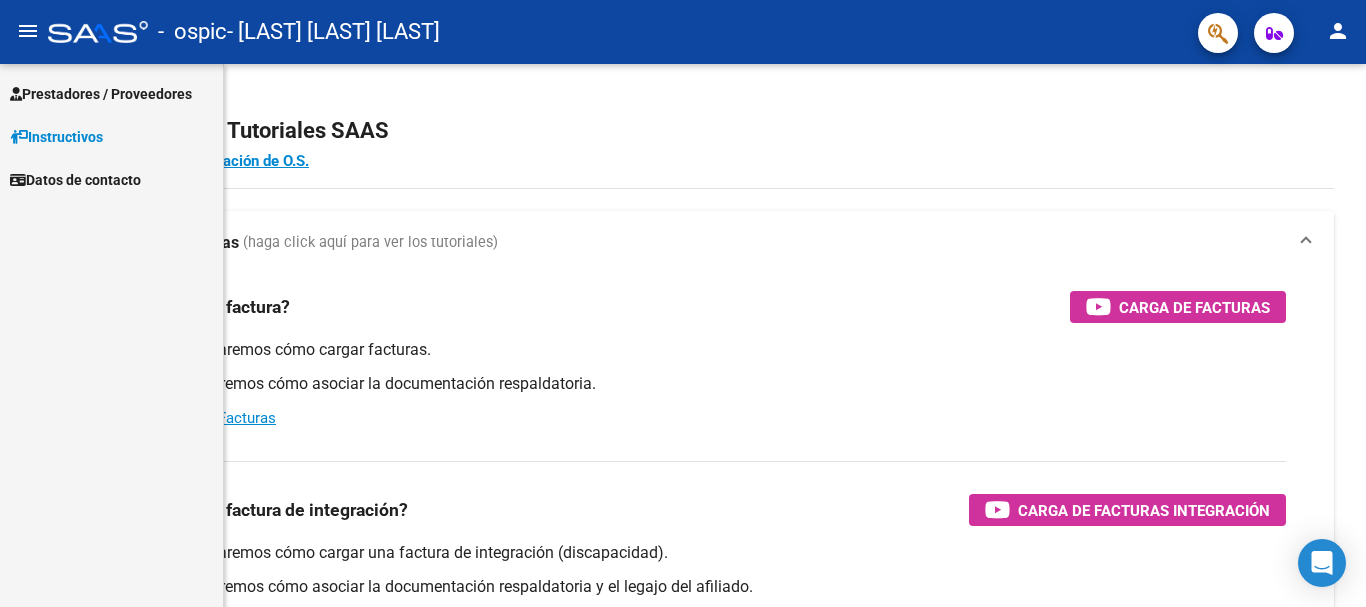 click on "menu" 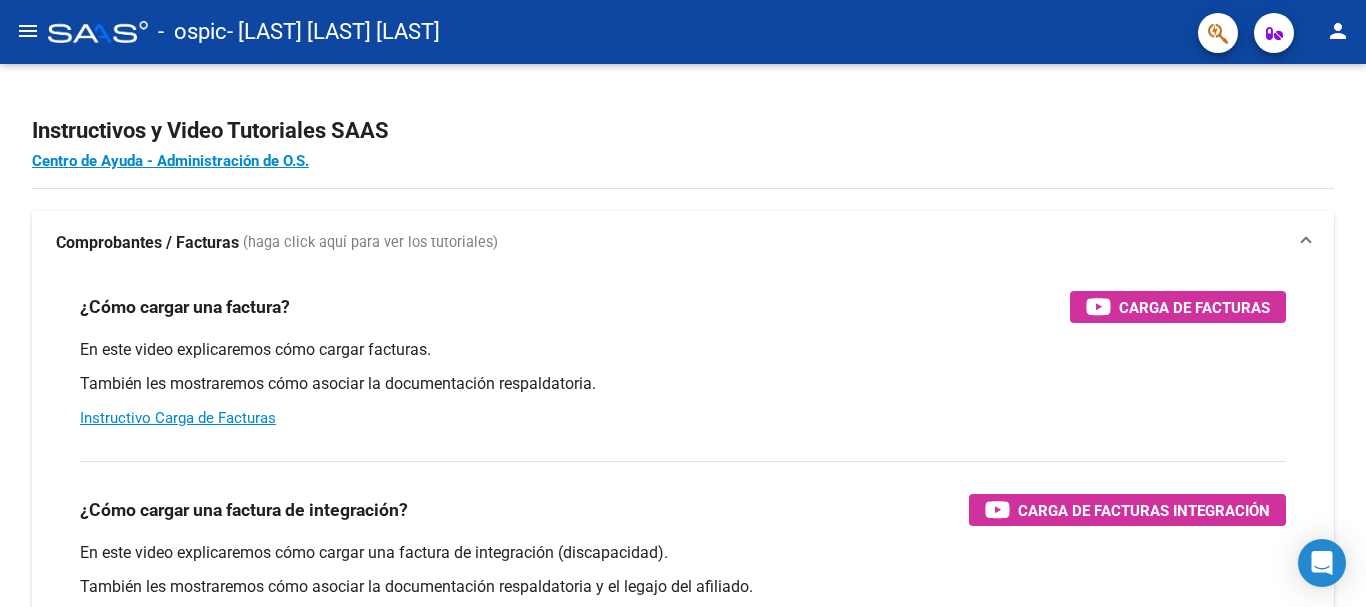 click on "menu" 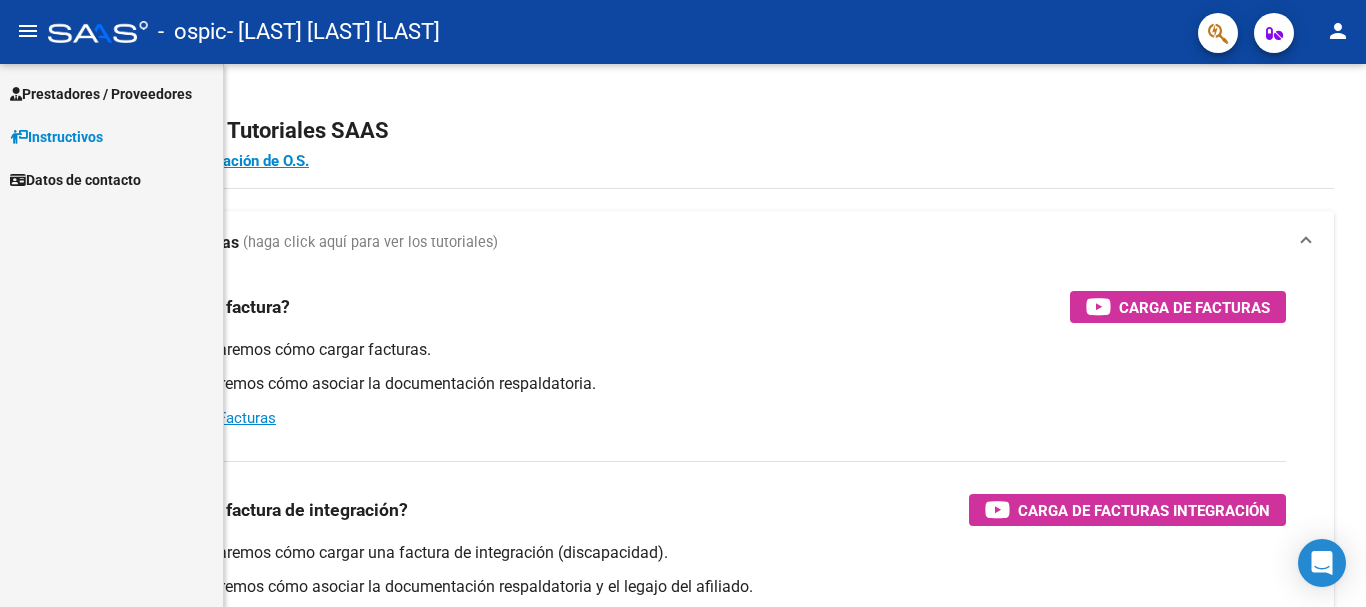click on "menu" 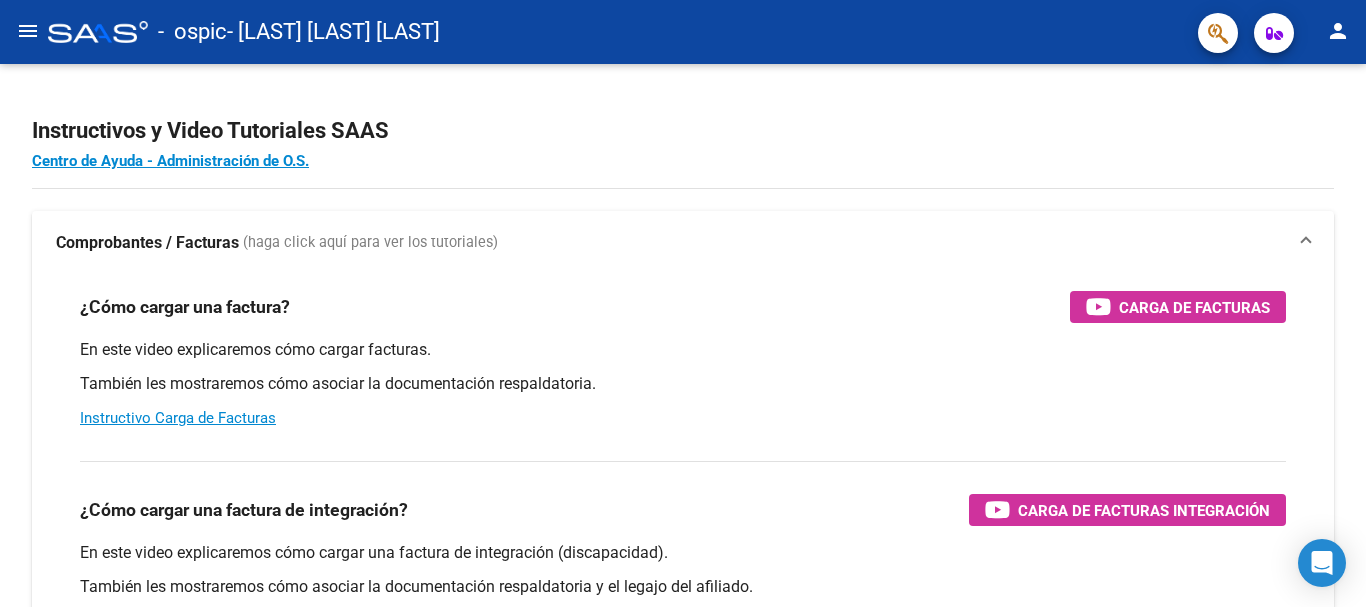 click on "menu" 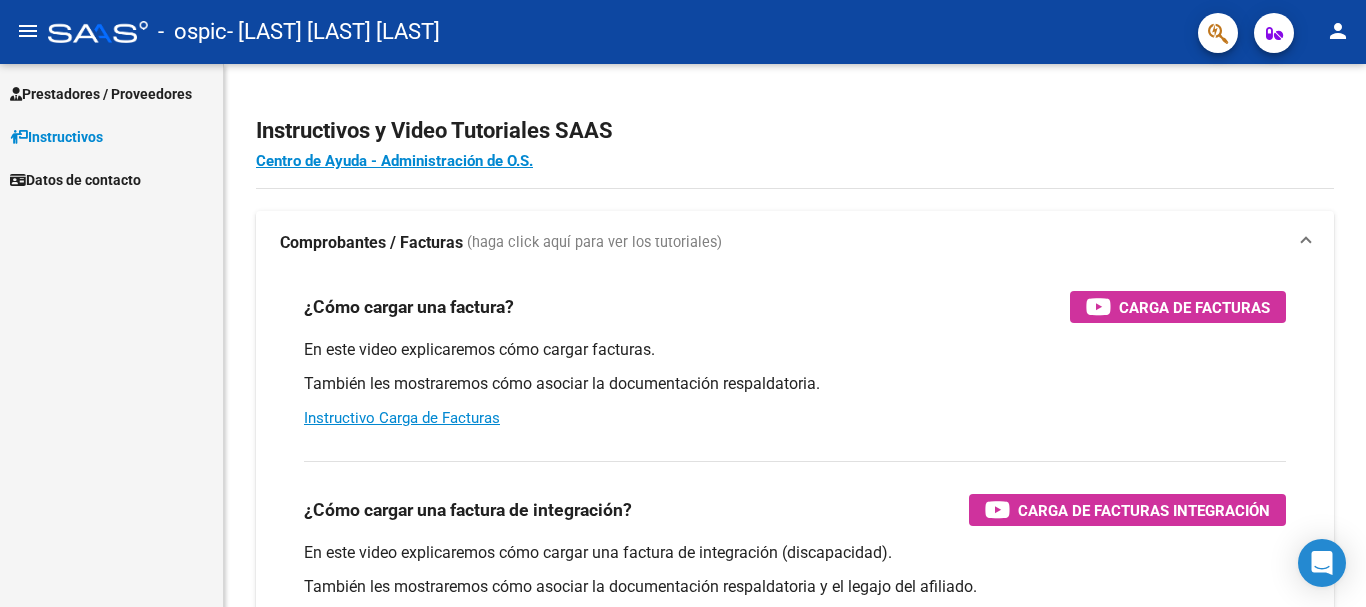 click on "menu" 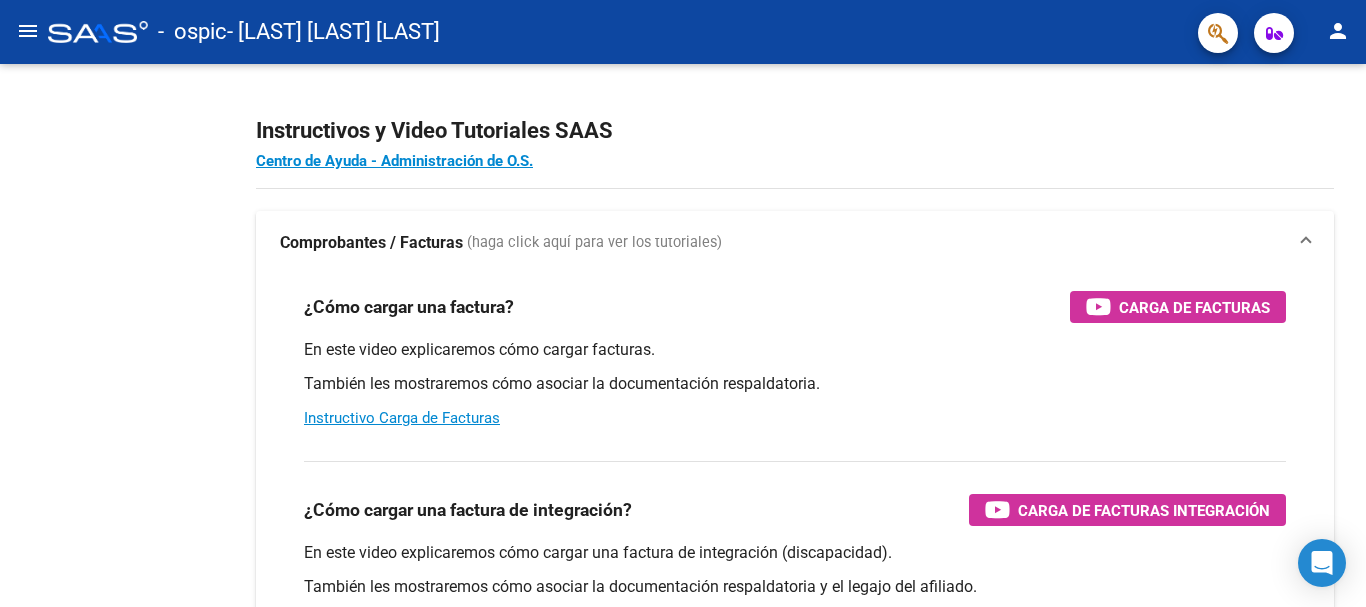 click on "menu" 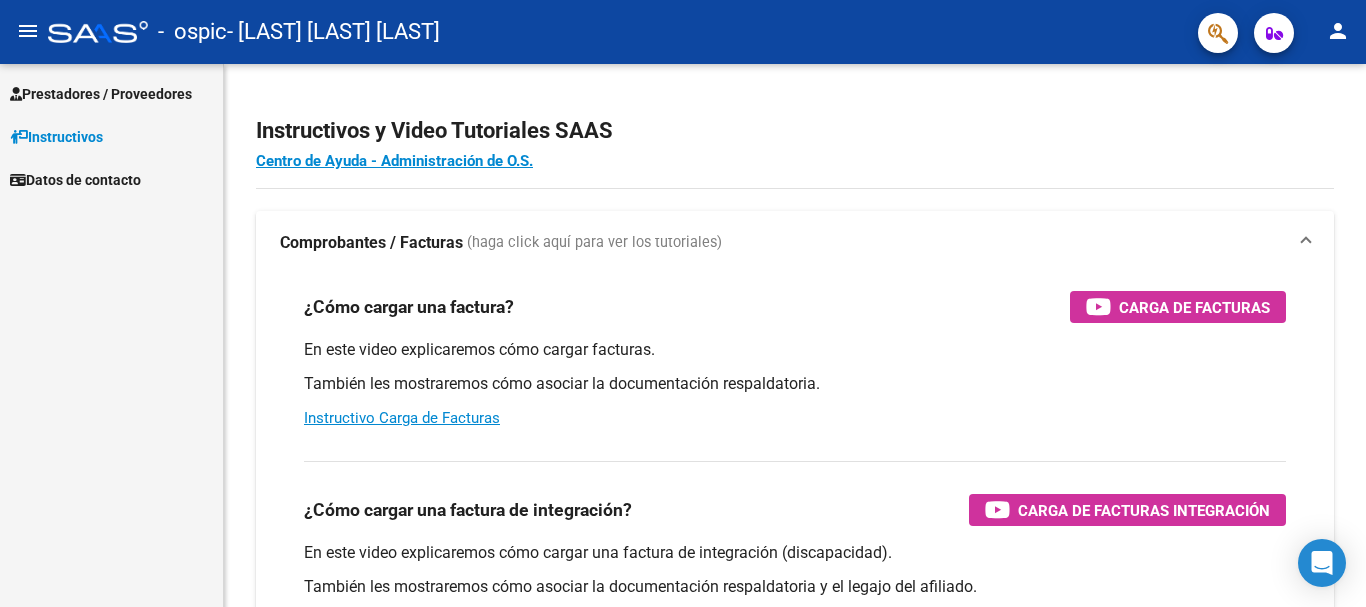 click on "menu" 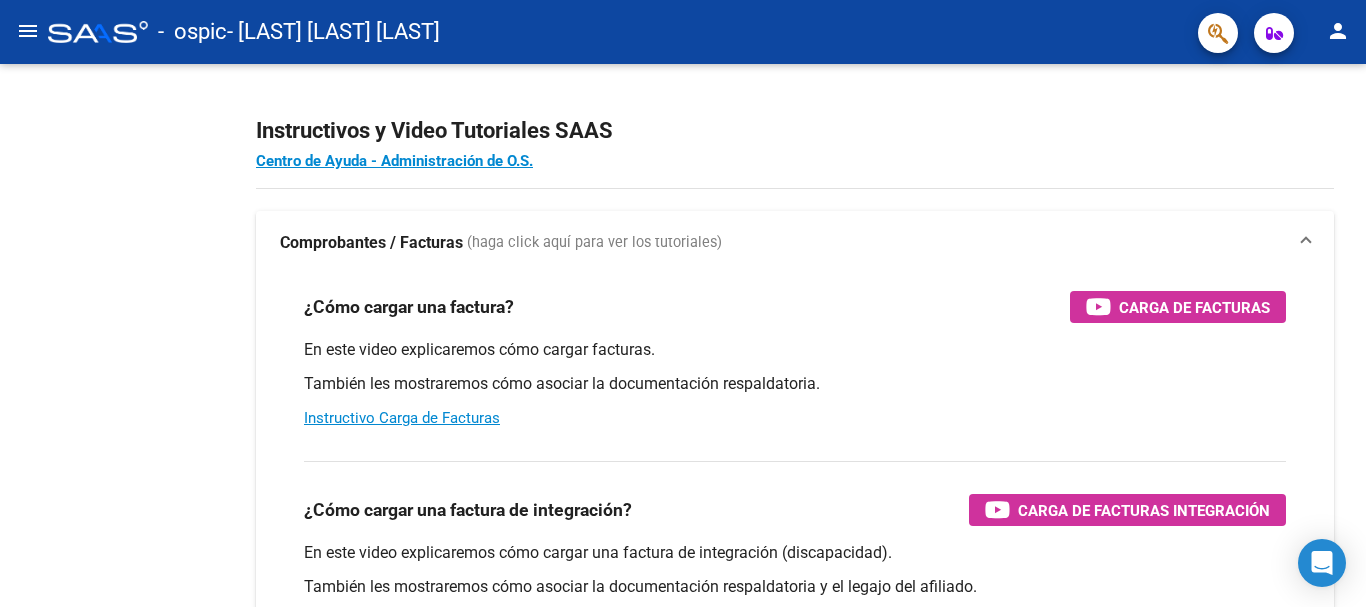 click on "menu" 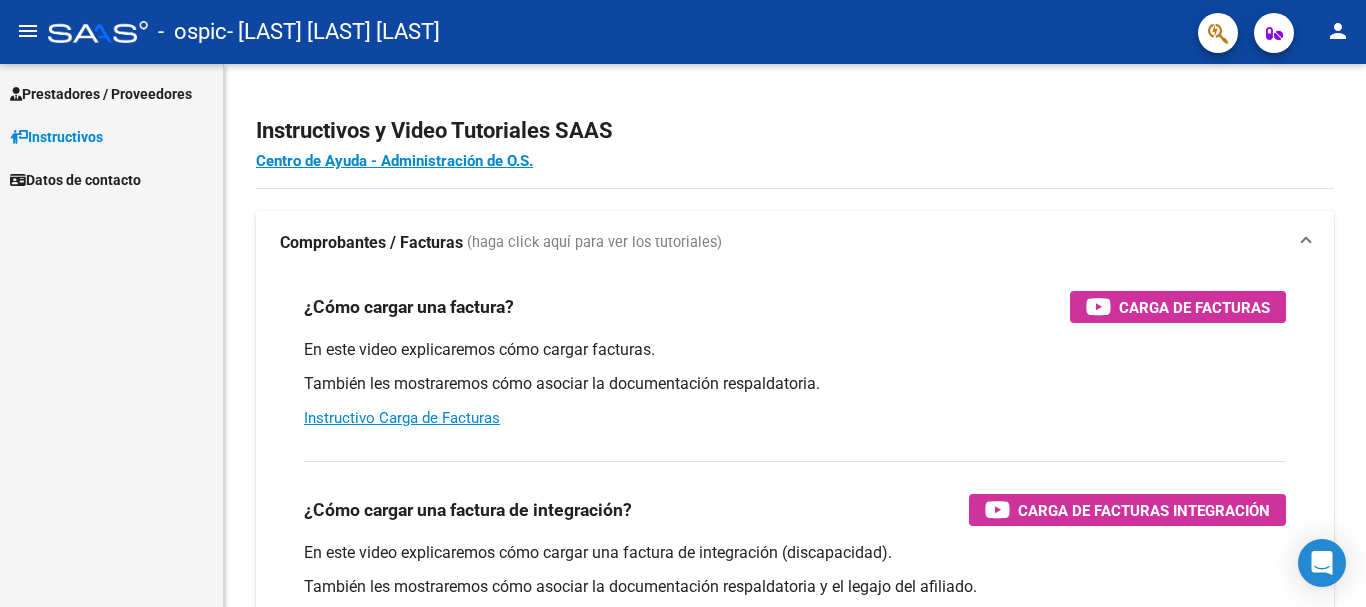click on "menu" 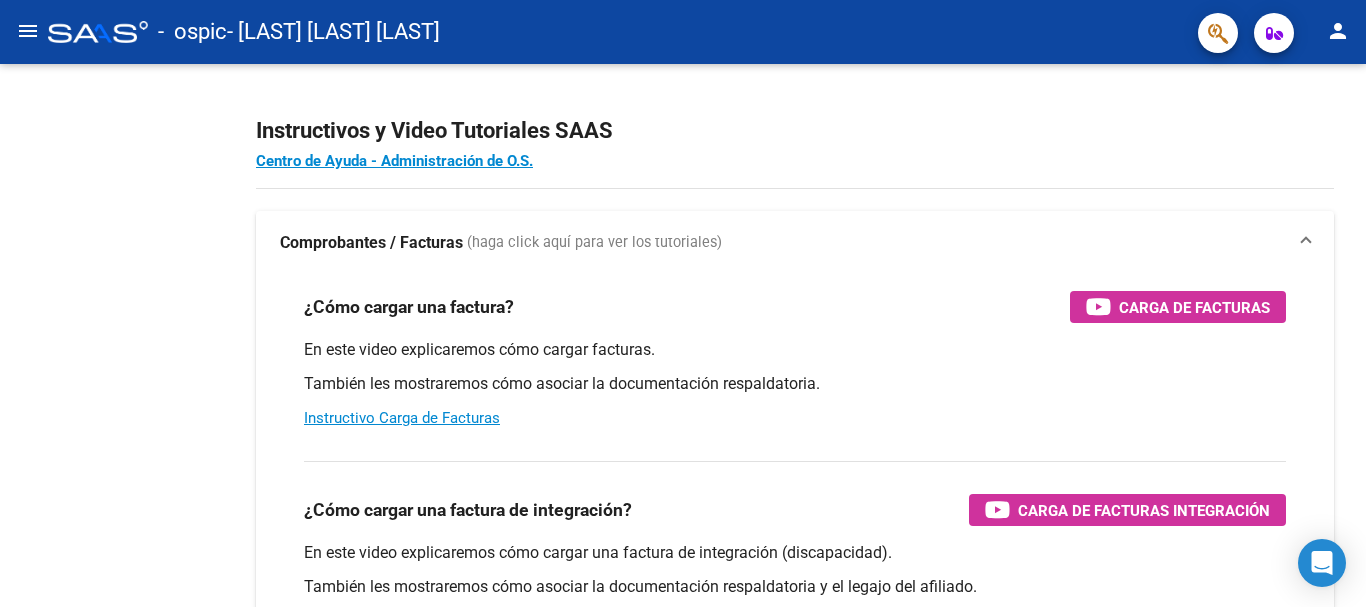 click on "menu" 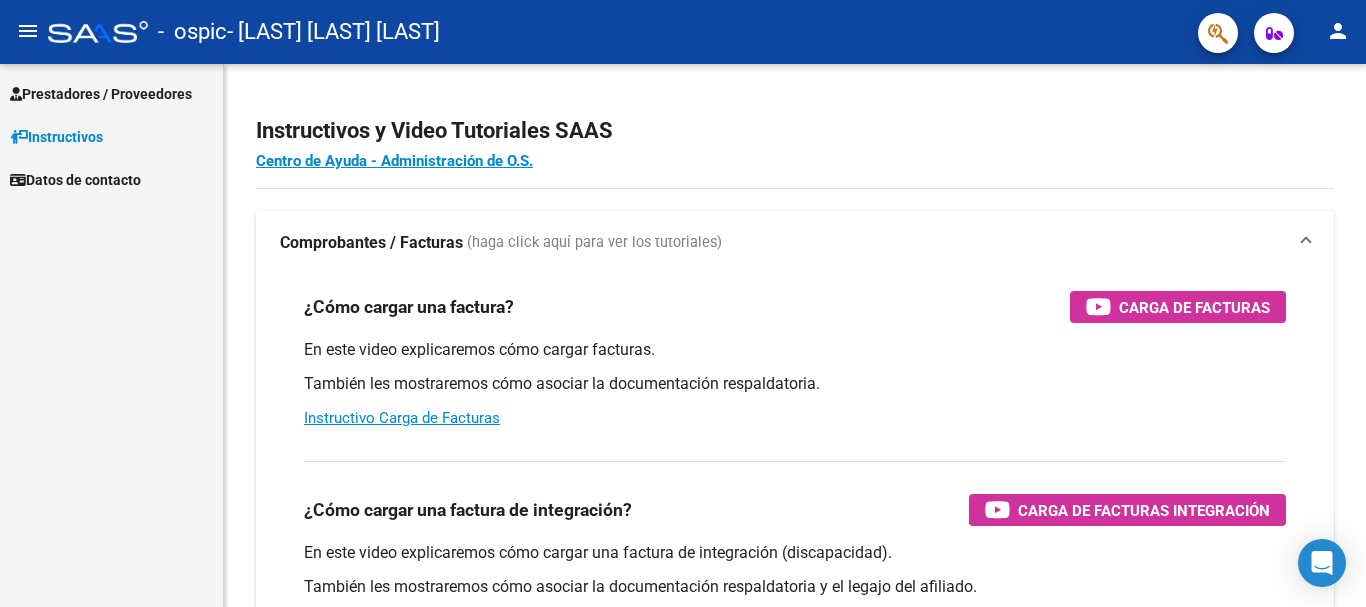 click on "menu" 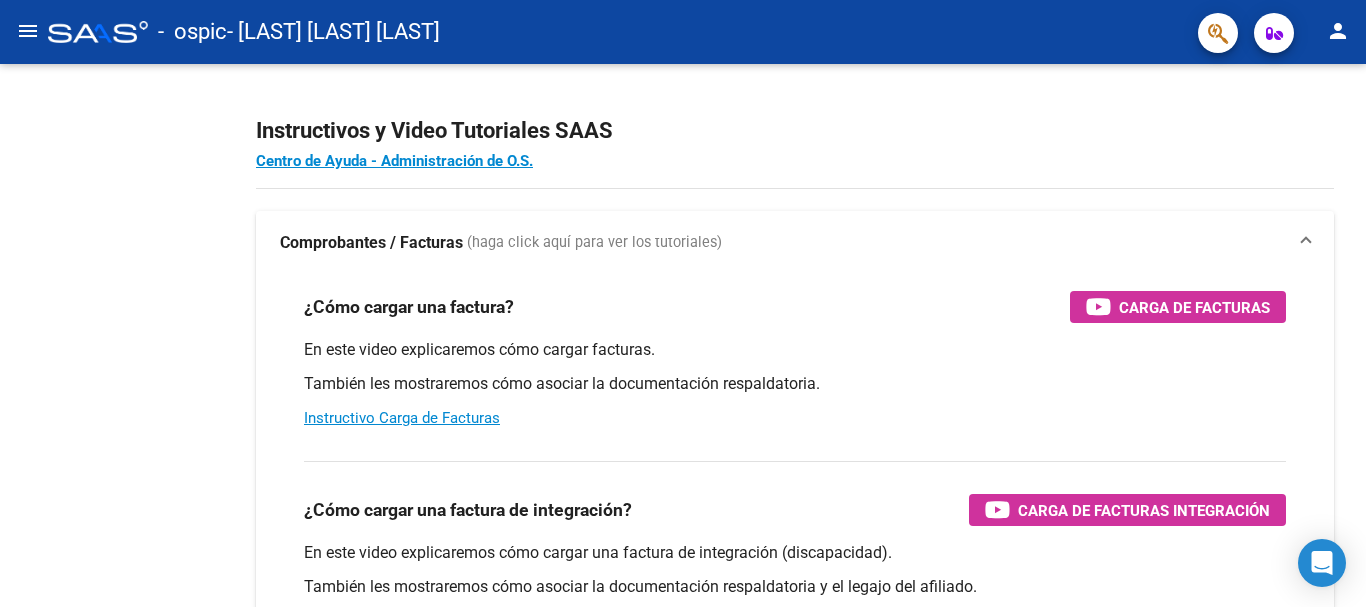 click on "menu" 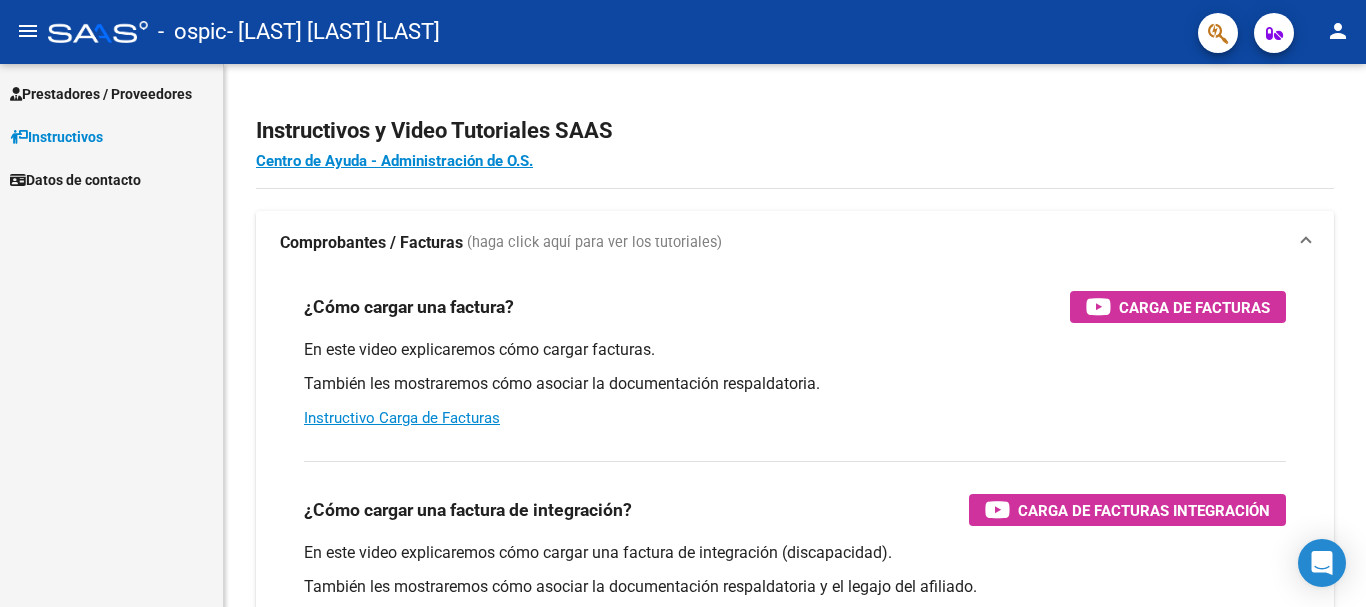 click on "menu" 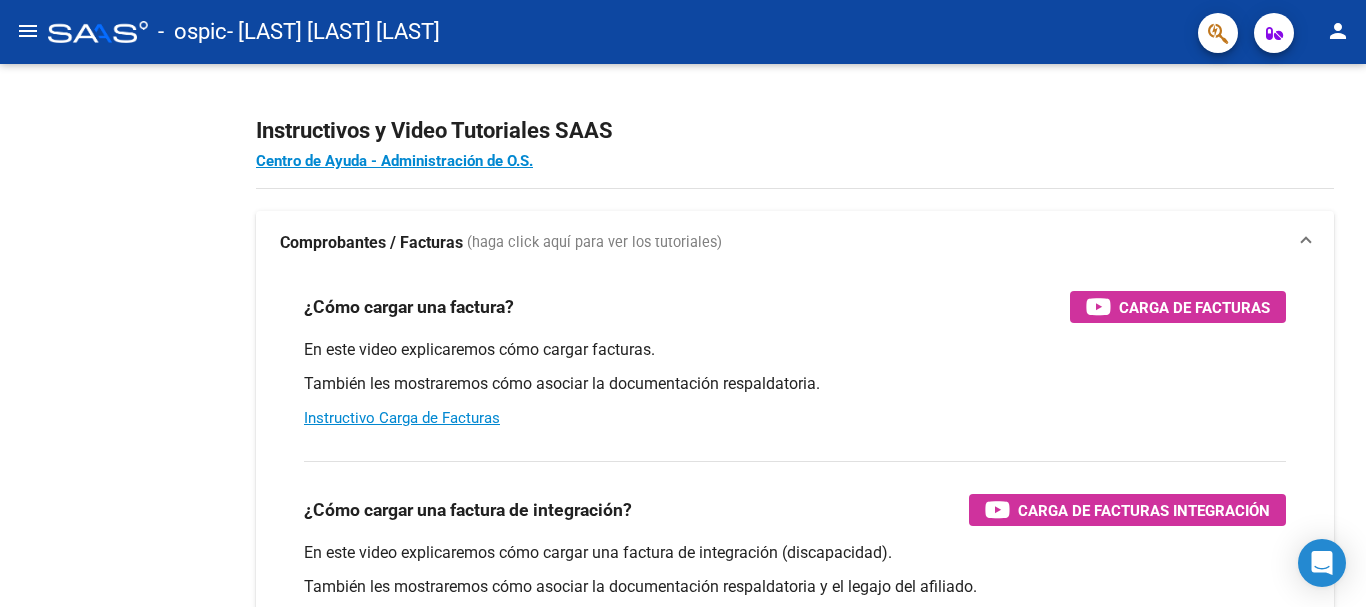 click on "menu" 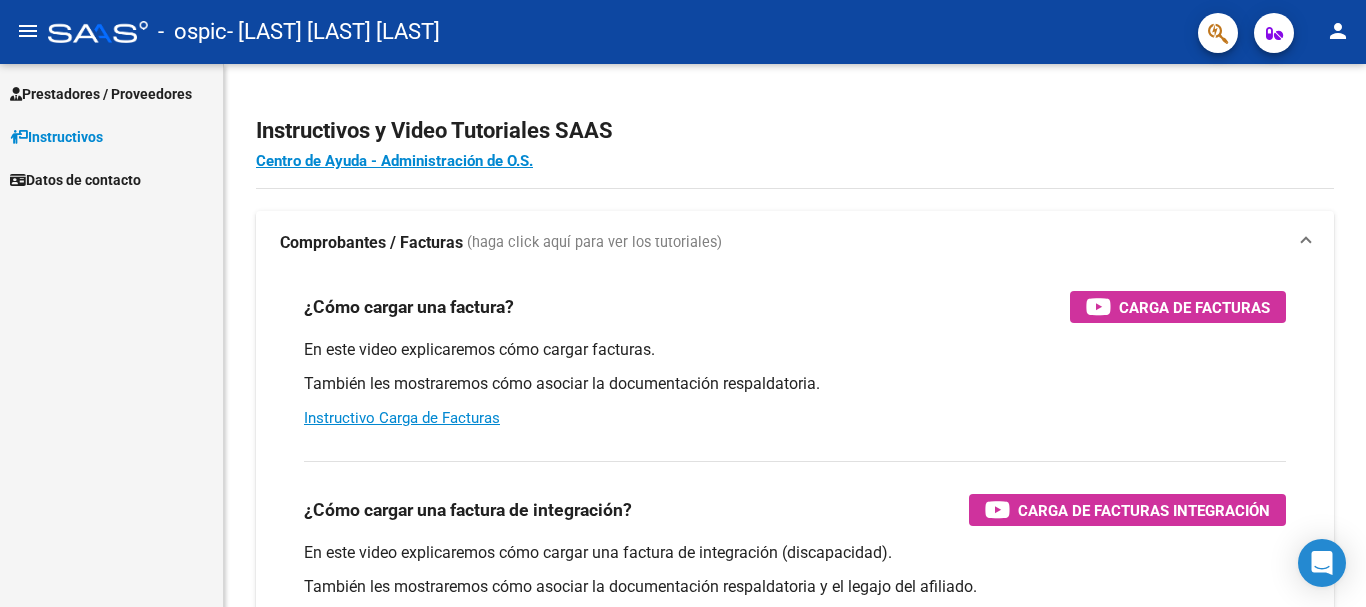 click on "menu" 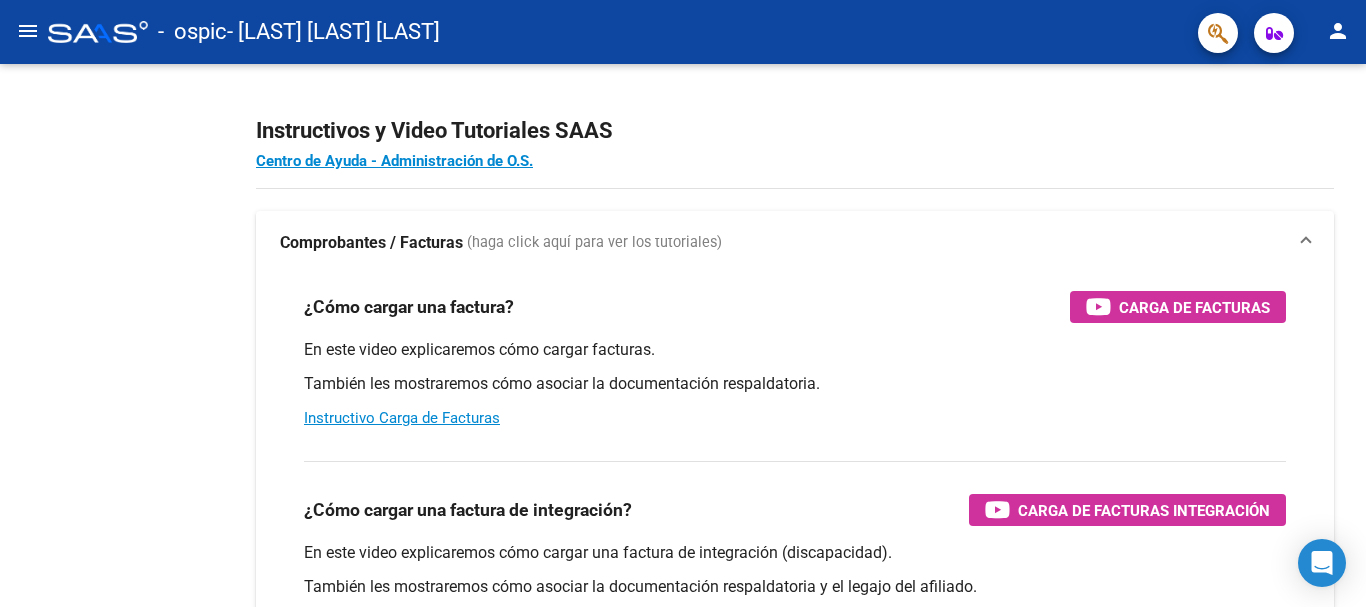 click on "menu" 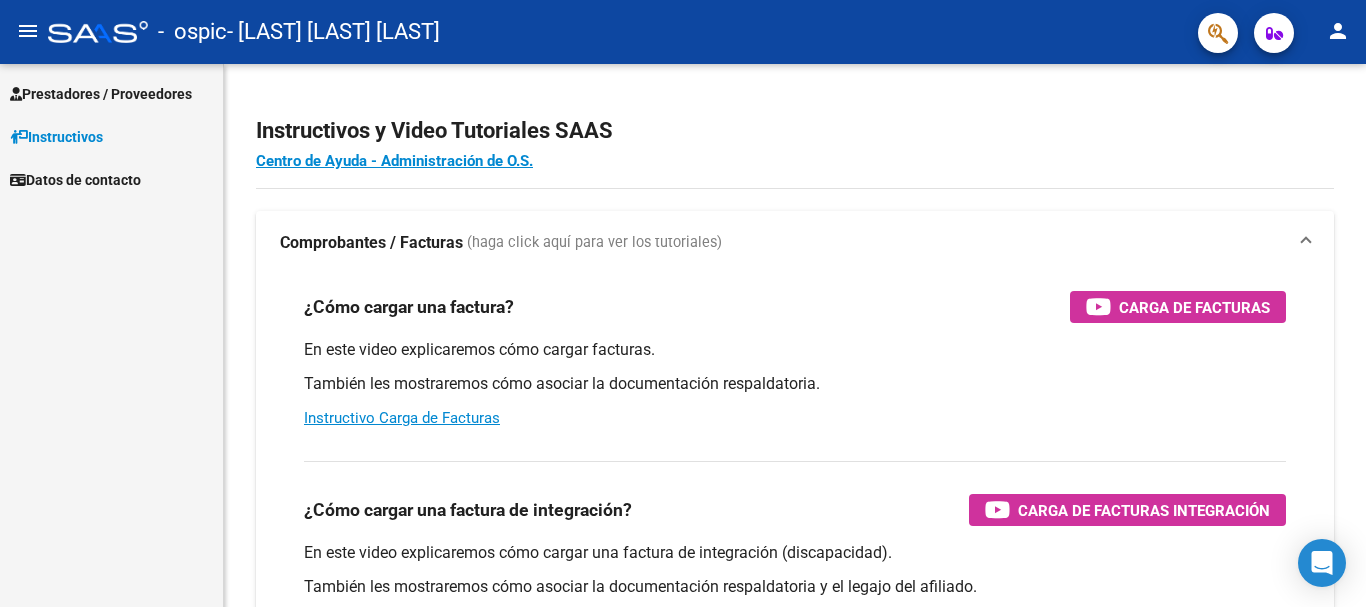 click on "menu" 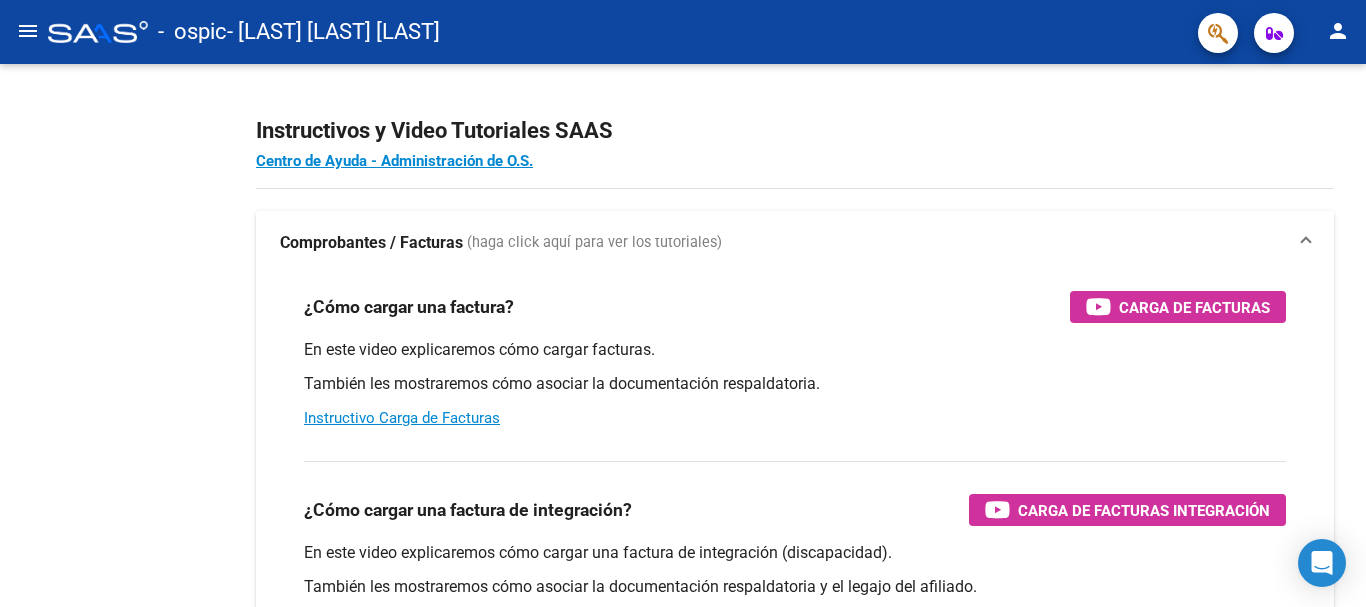 click on "menu" 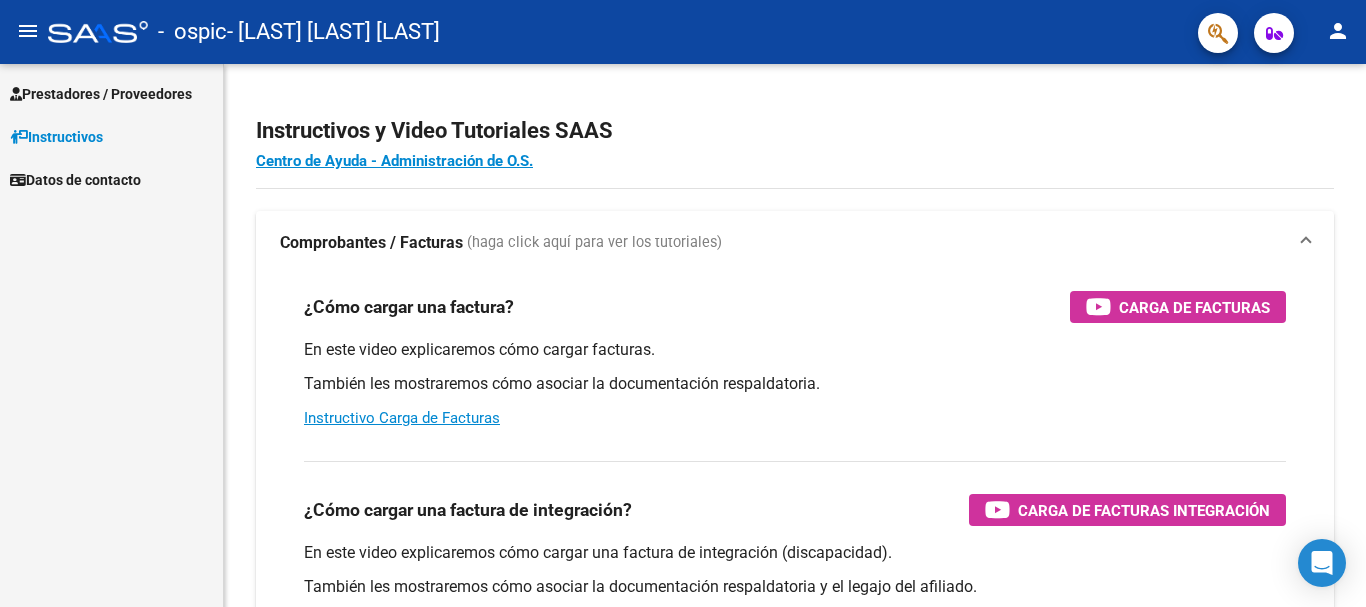 click on "menu" 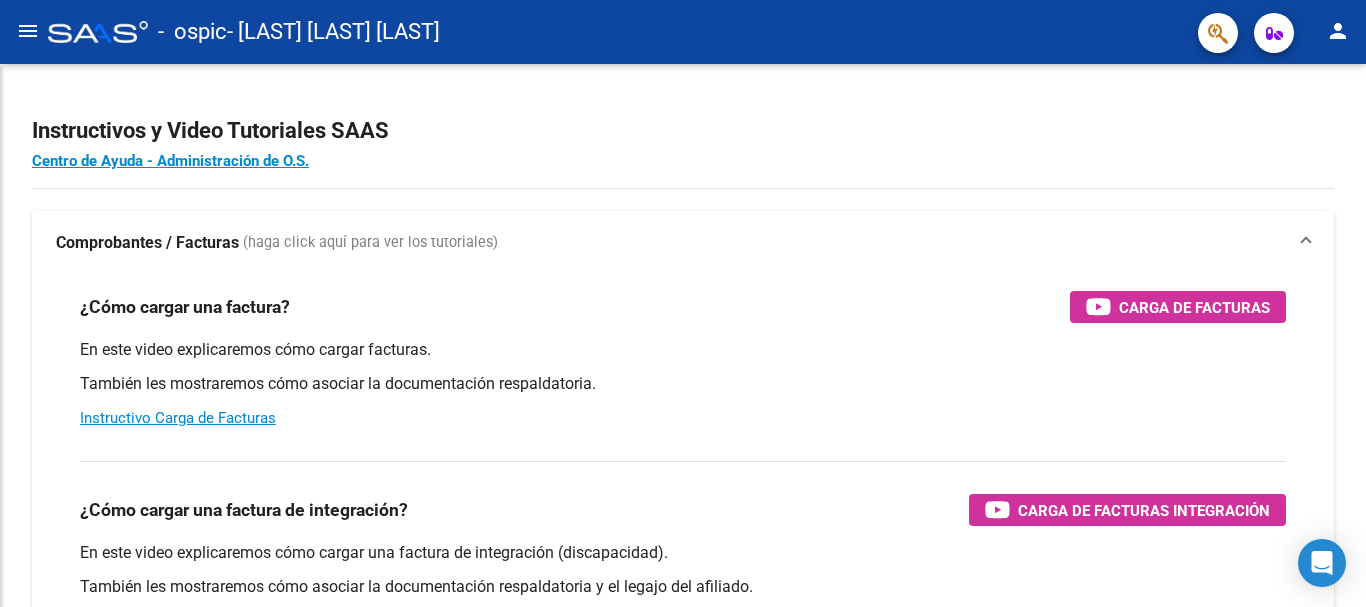click on "menu" 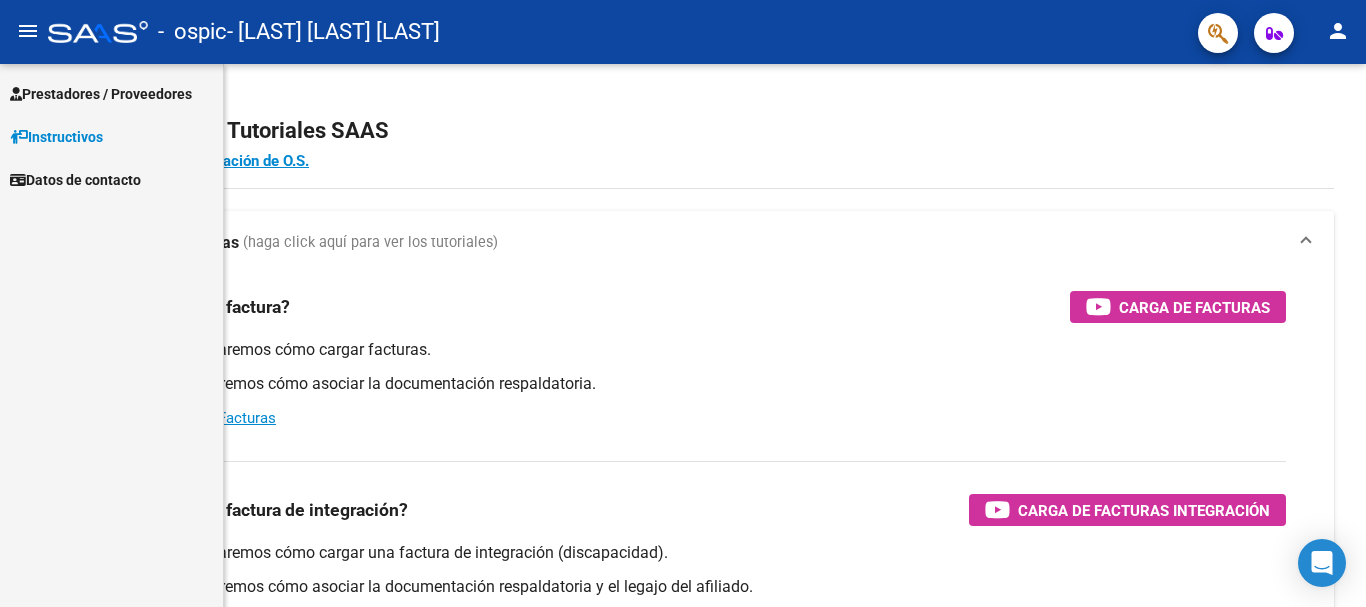 click on "menu" 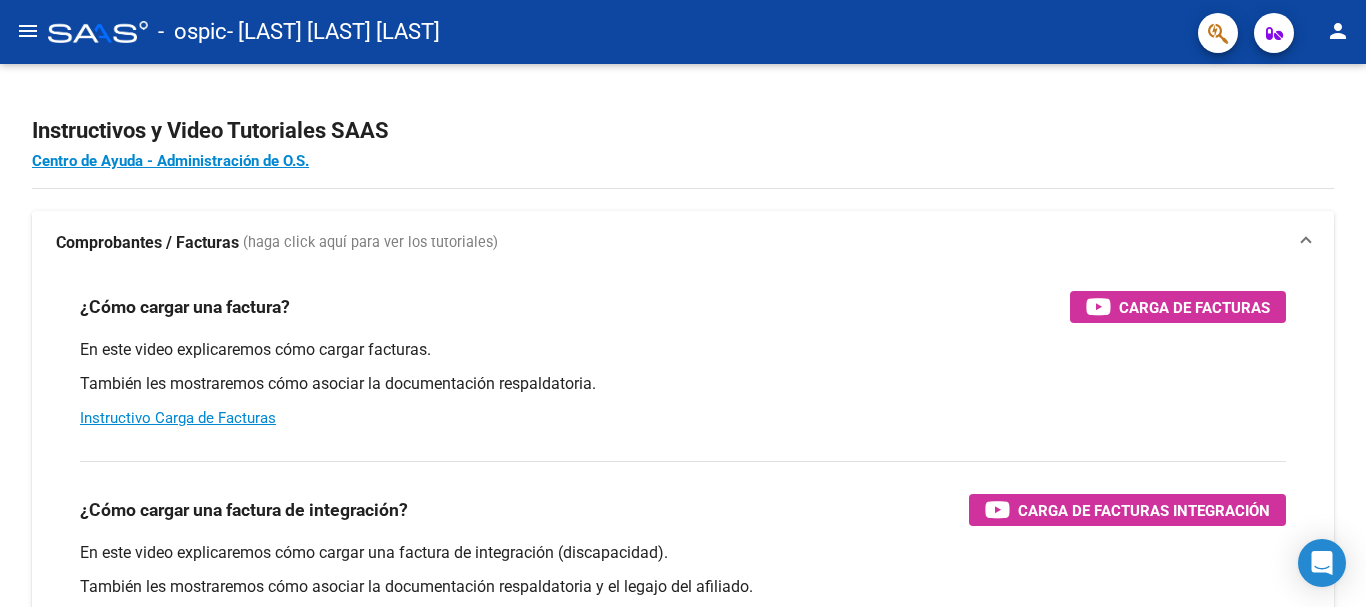 click on "menu" 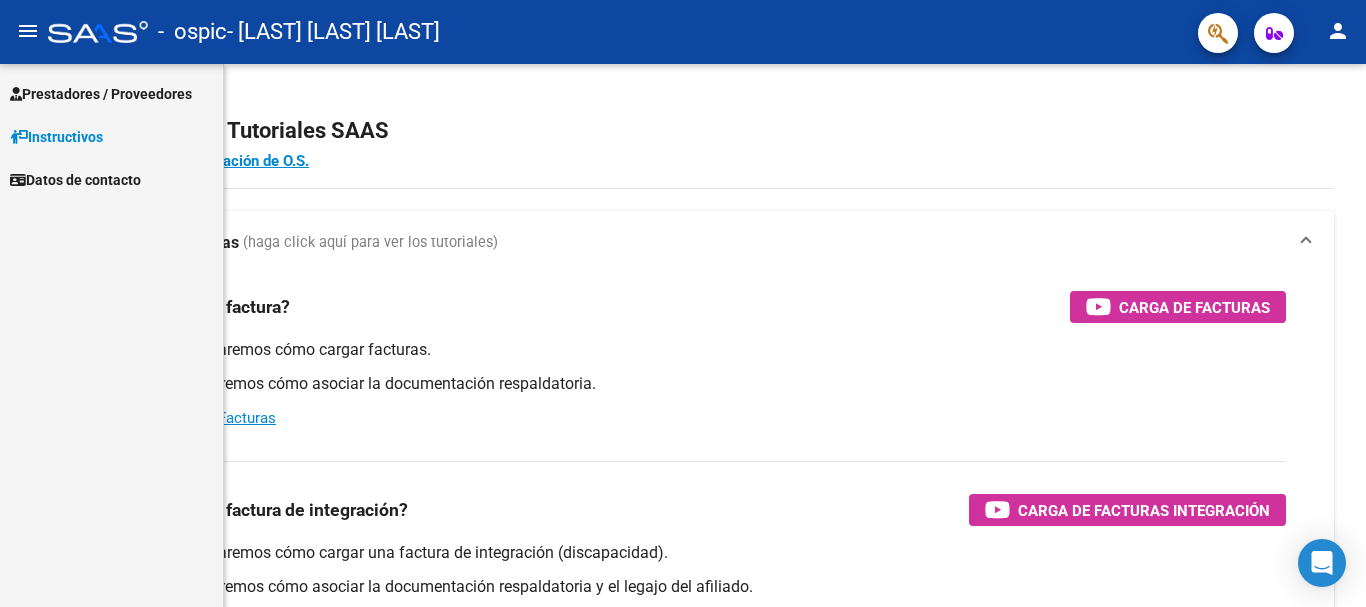 click on "menu" 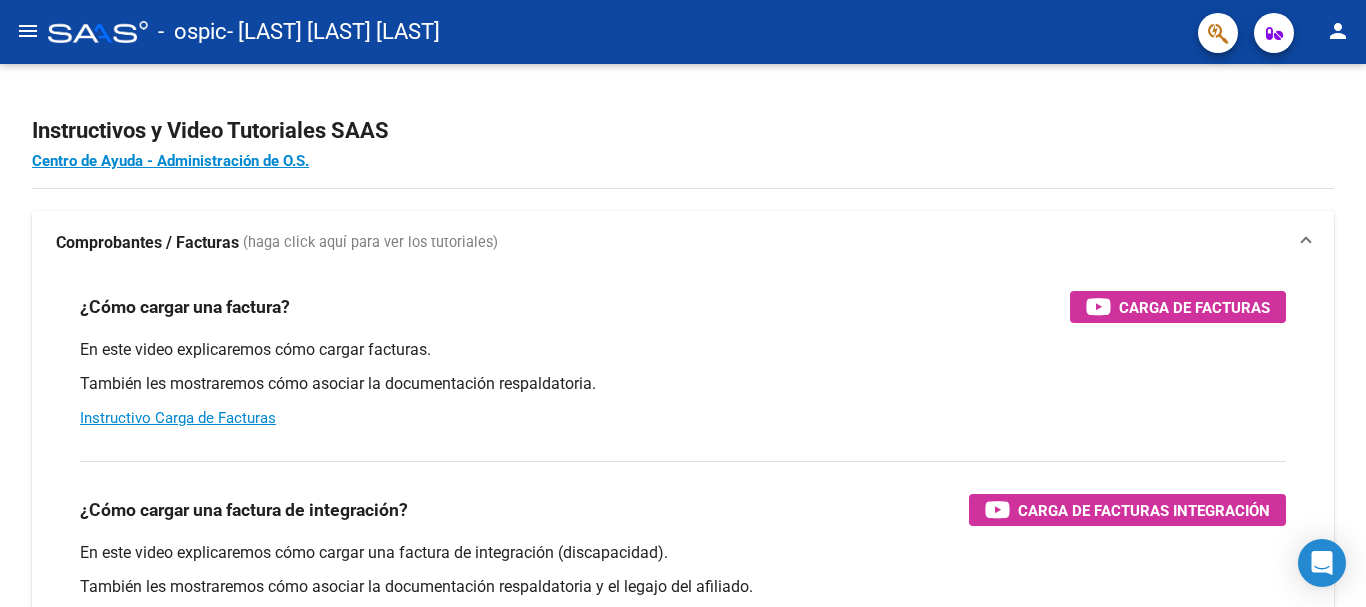 click on "menu" 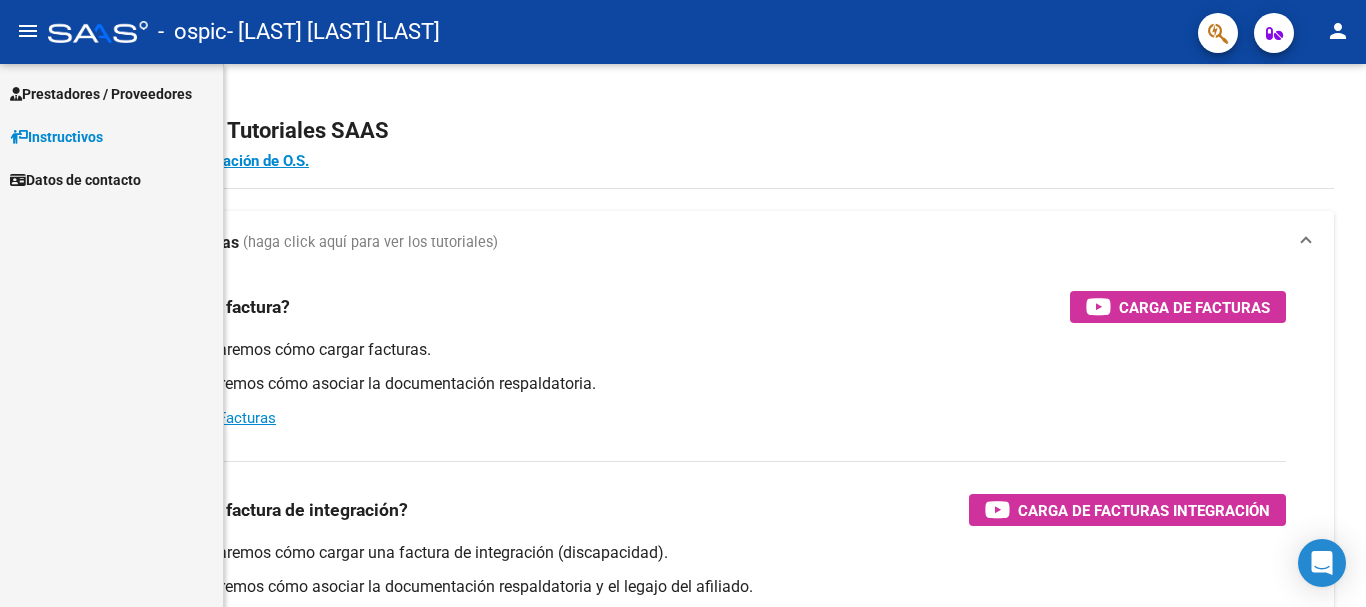 click on "menu" 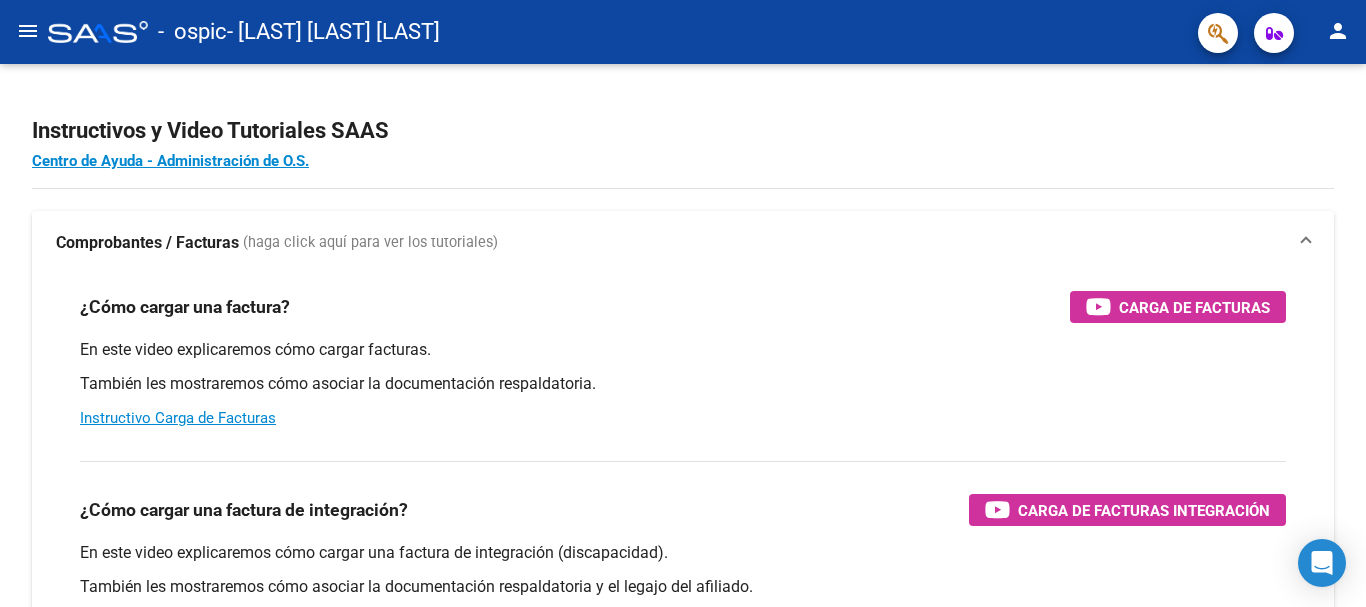 click on "menu" 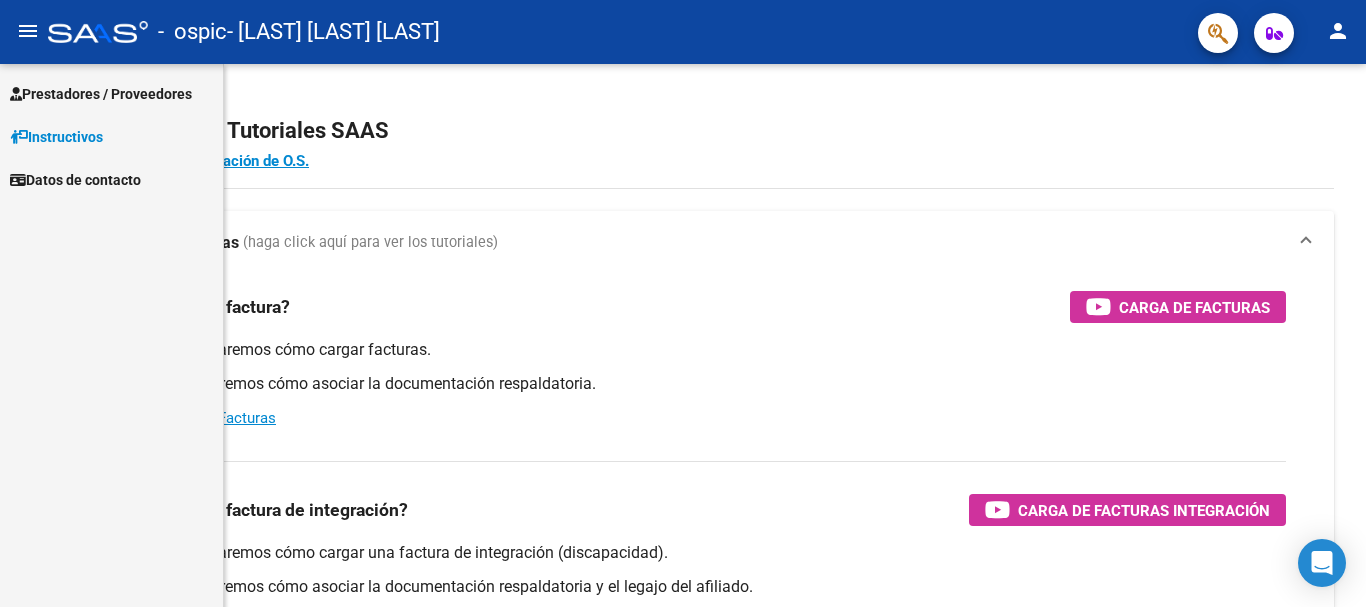 click on "menu" 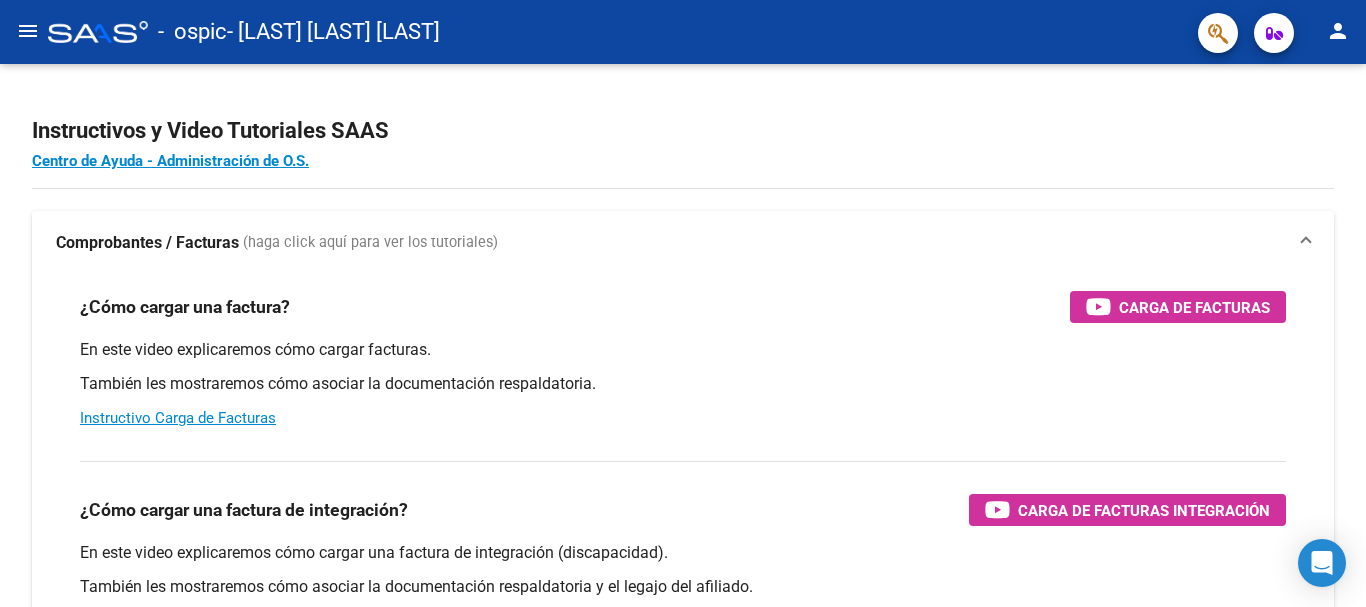 click on "menu" 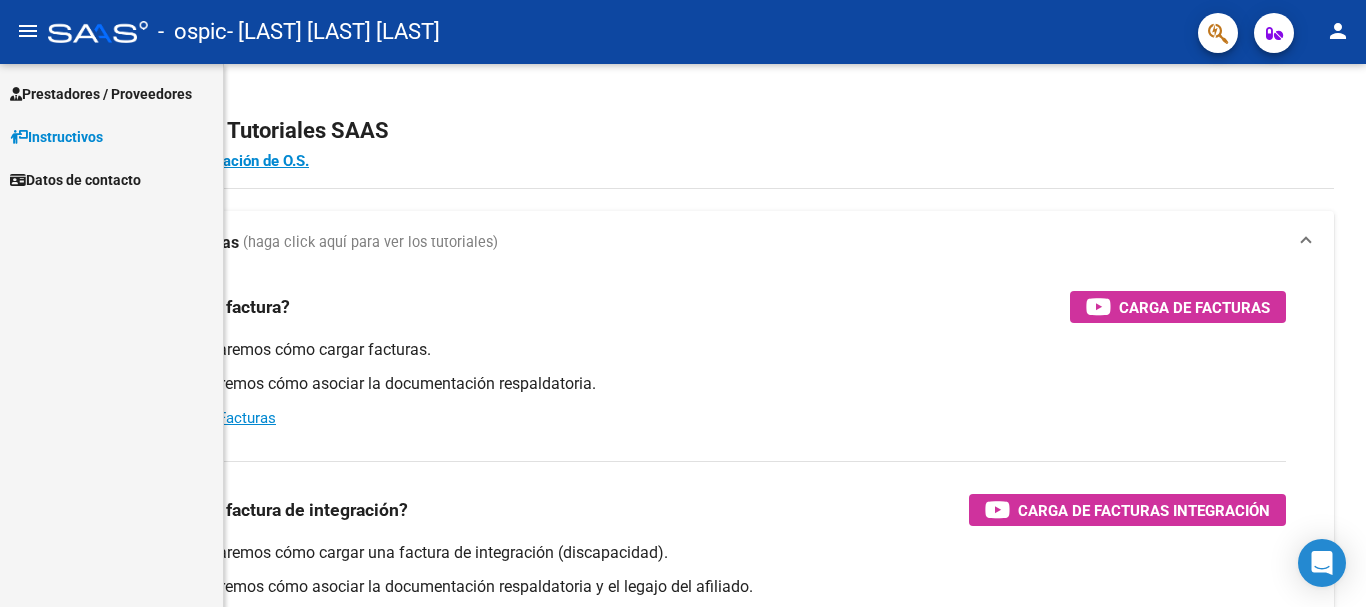 click on "menu" 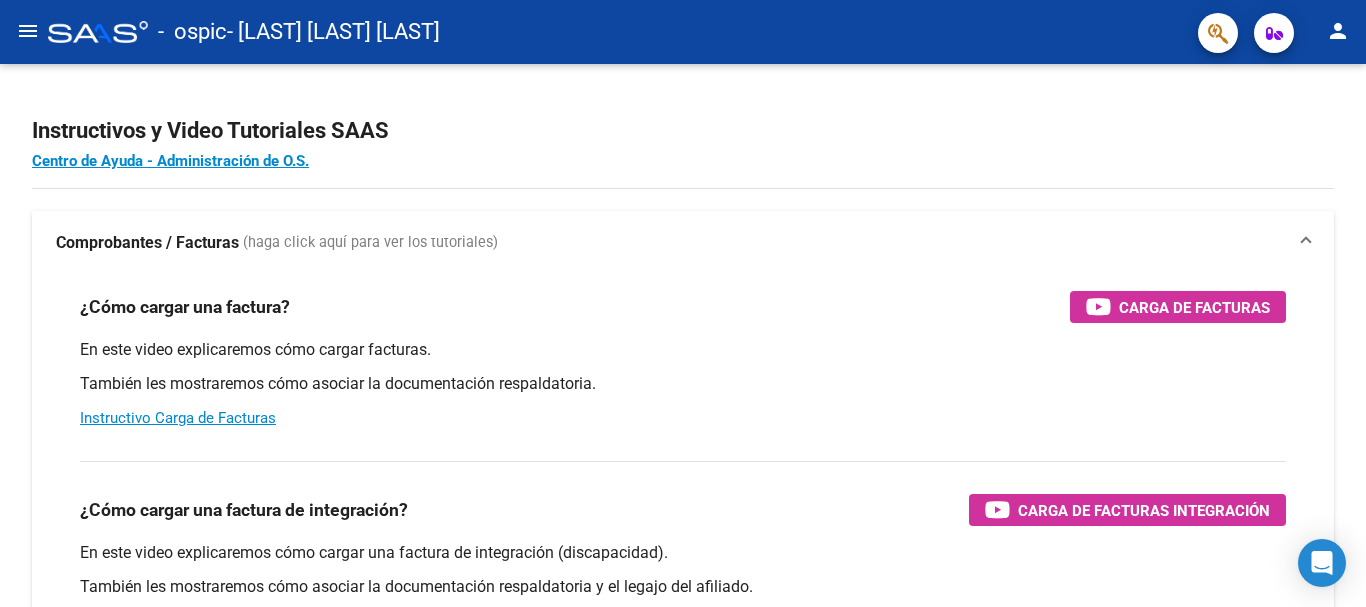 click on "menu" 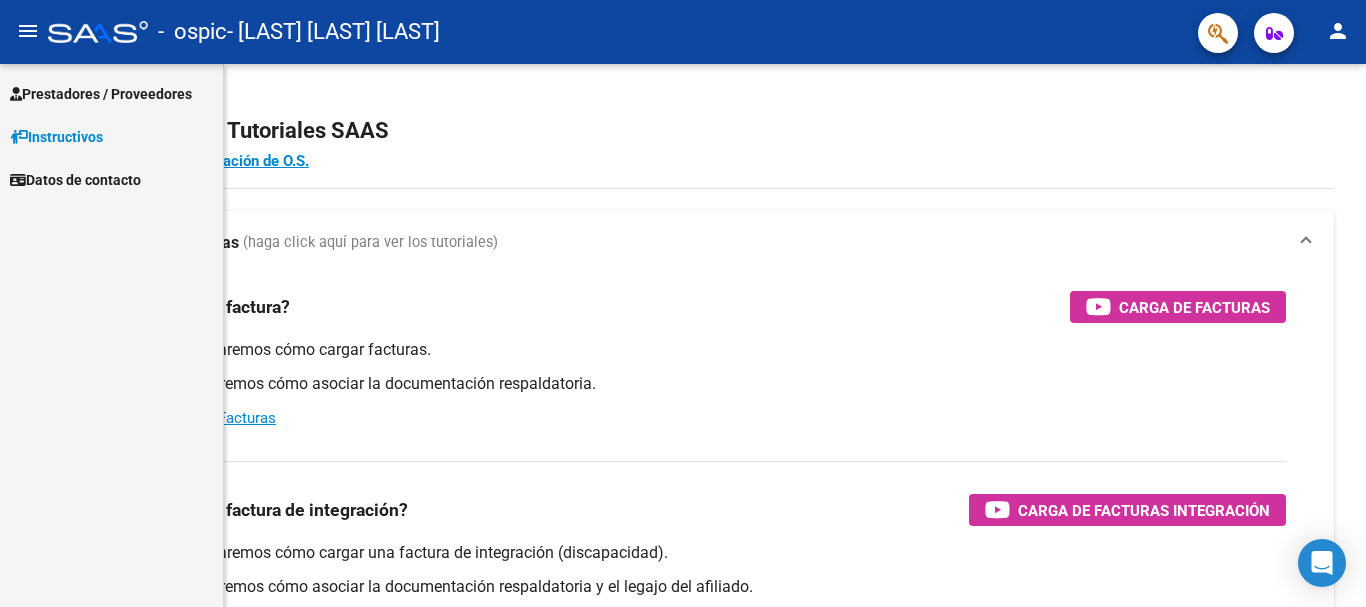 click on "menu" 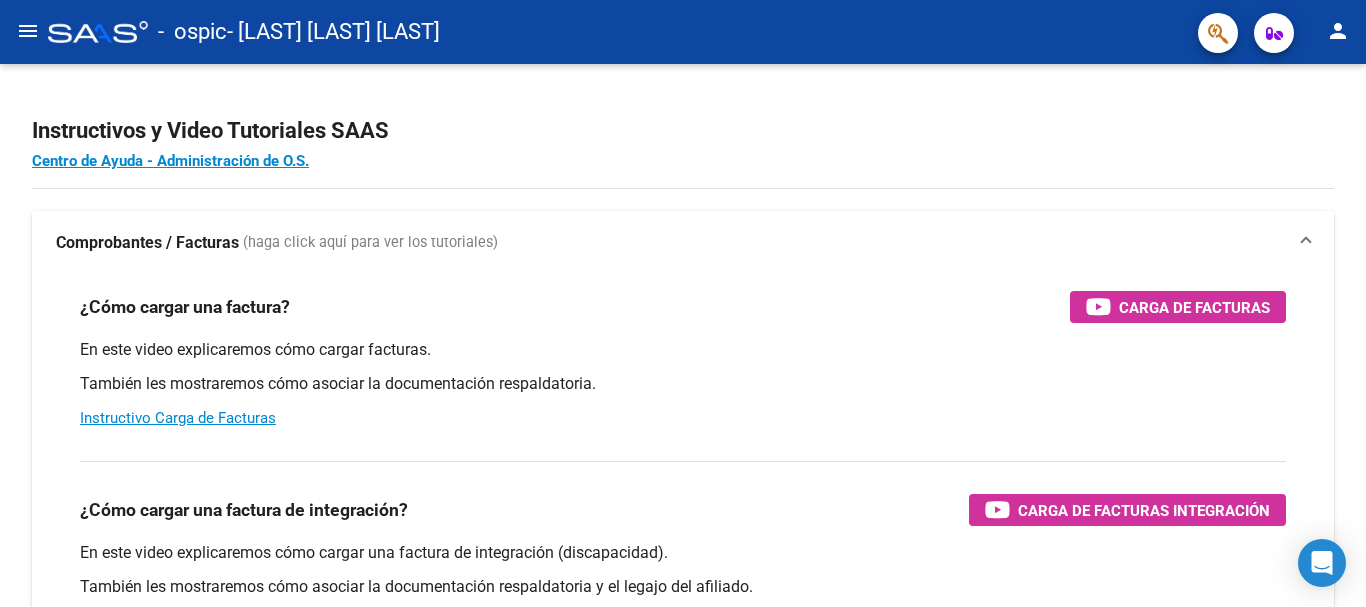 click on "menu" 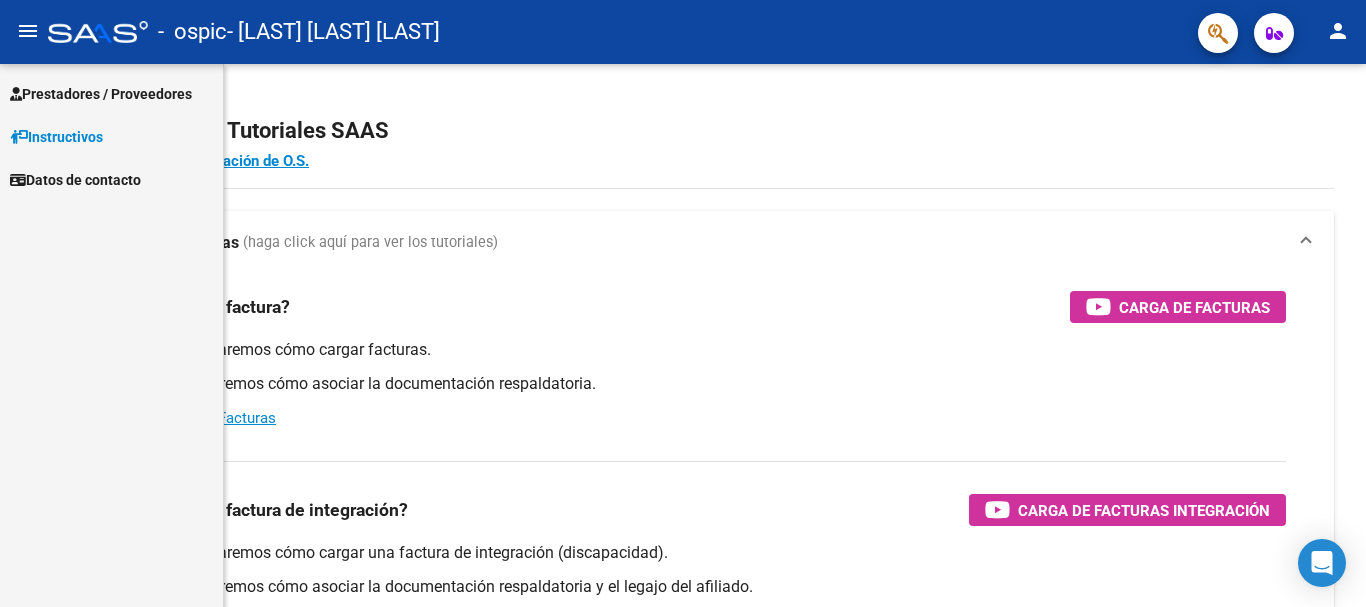 click on "menu" 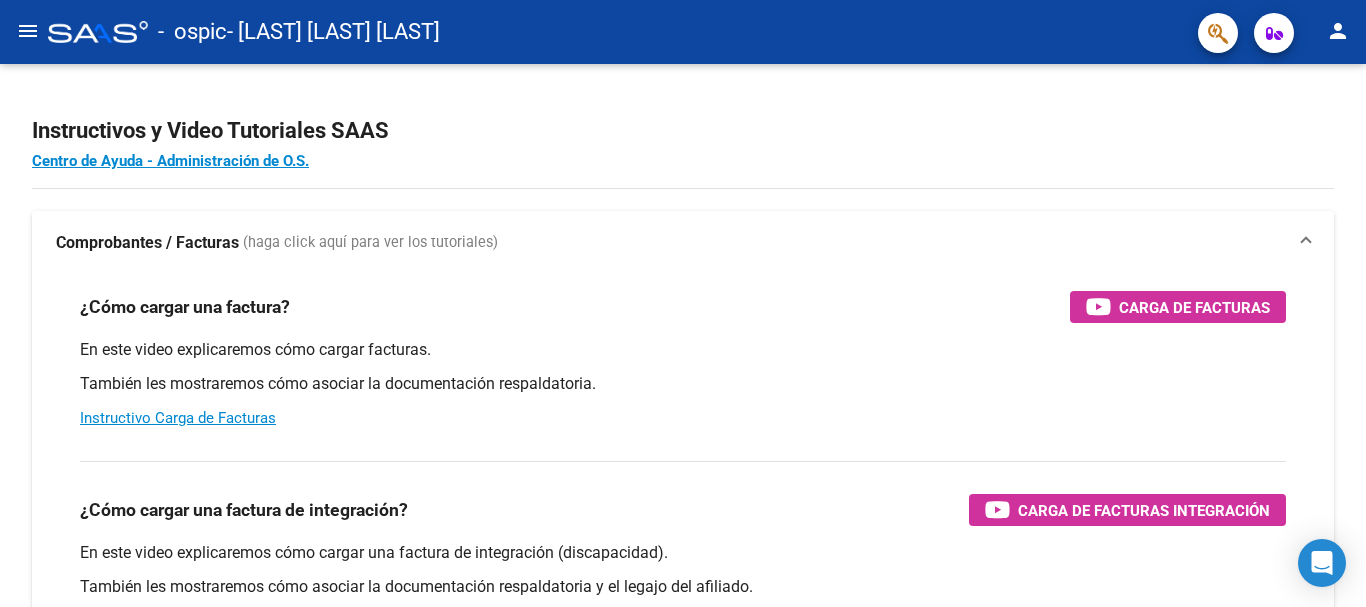 click on "menu" 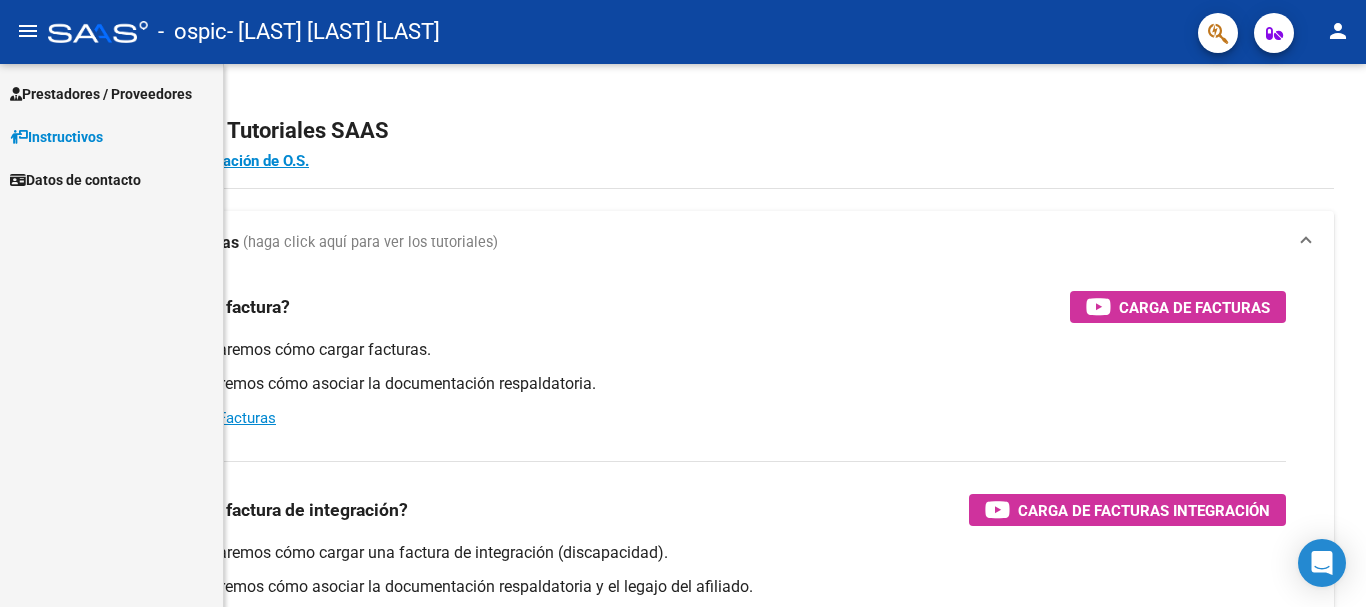 click on "menu" 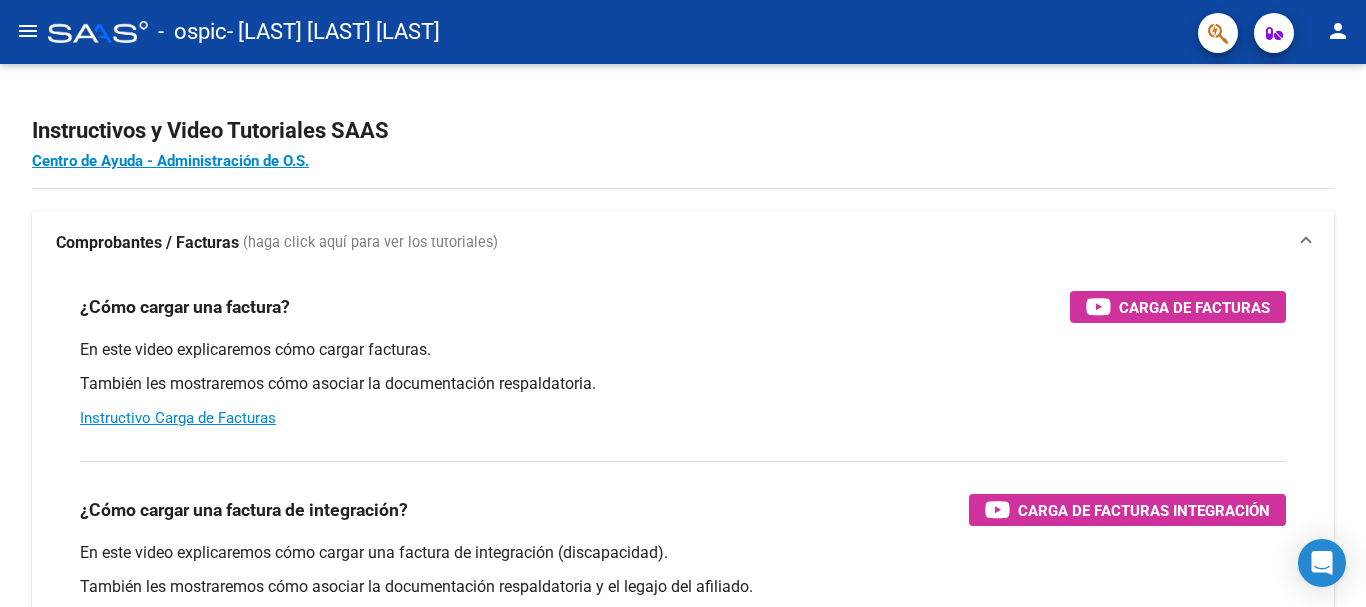 click on "menu" 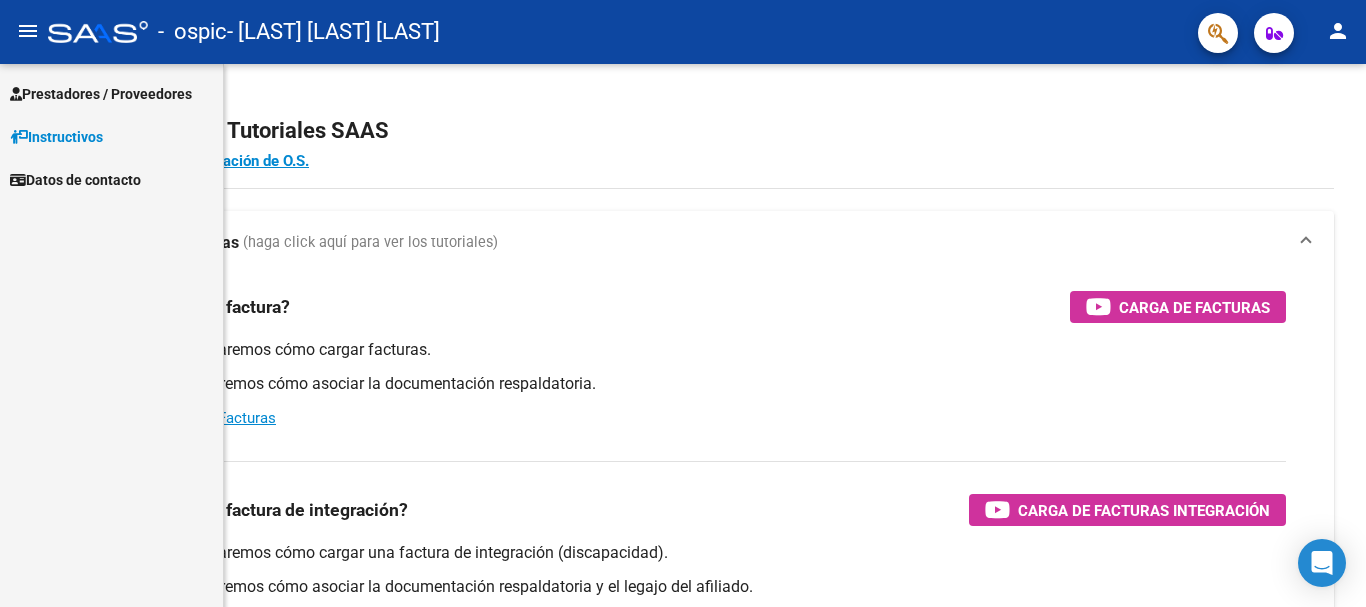 click on "menu" 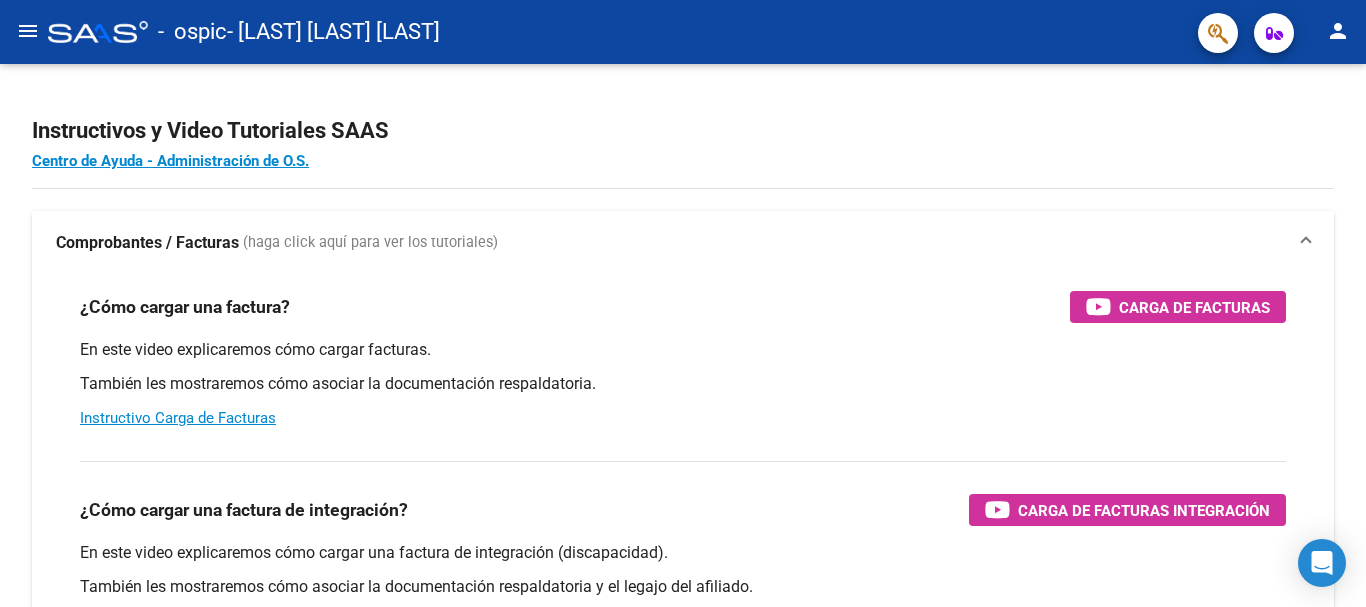 click on "menu" 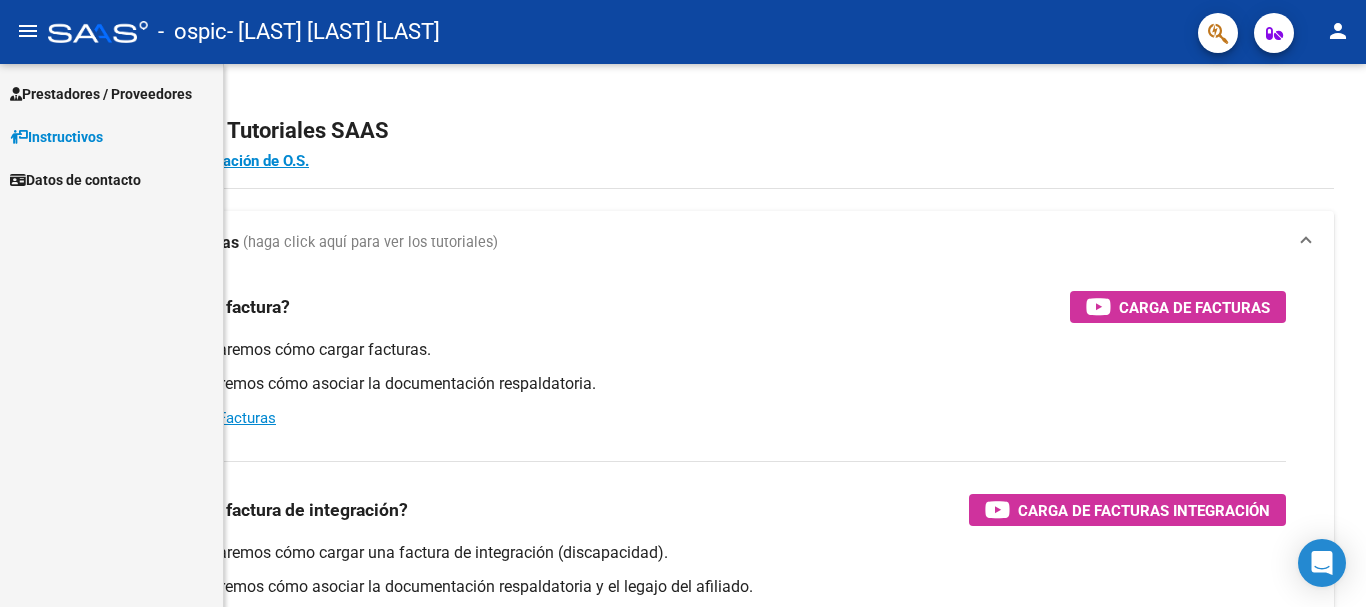 click on "menu" 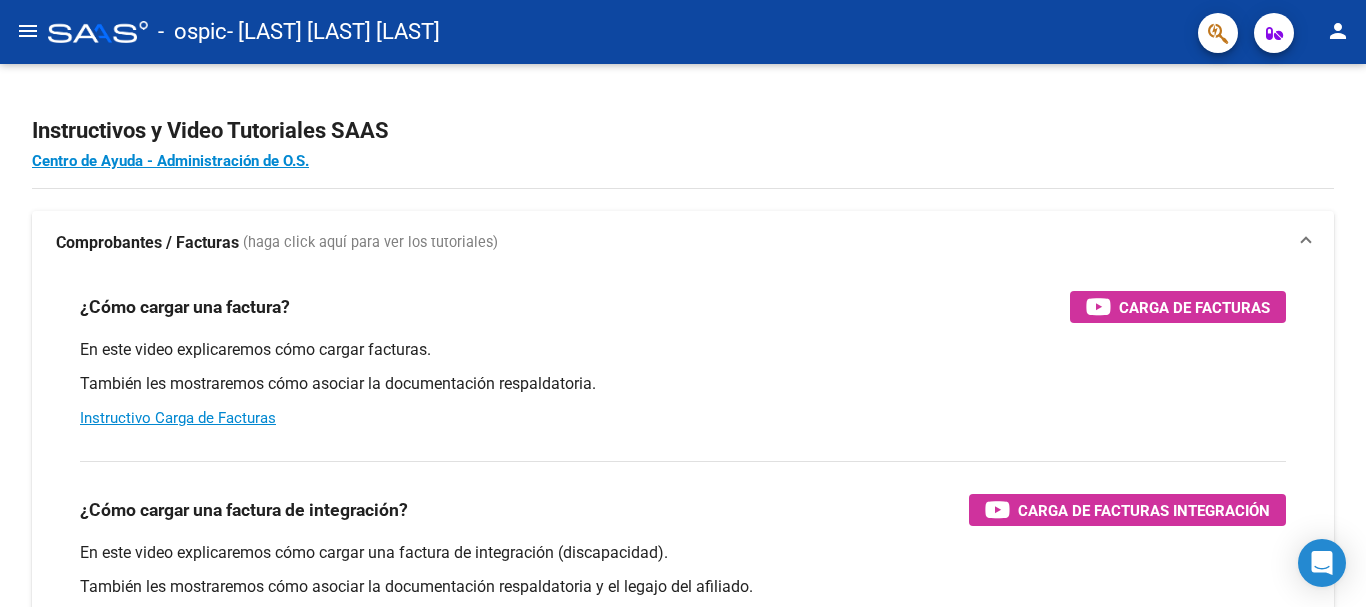 click on "menu" 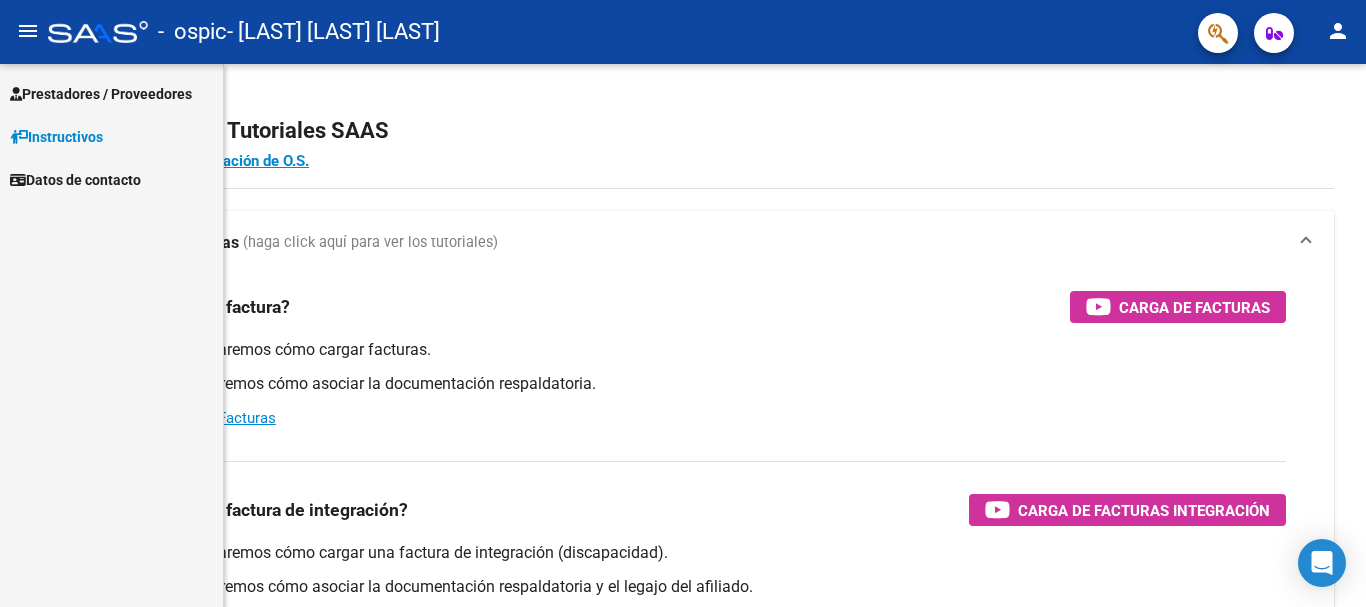 click on "menu" 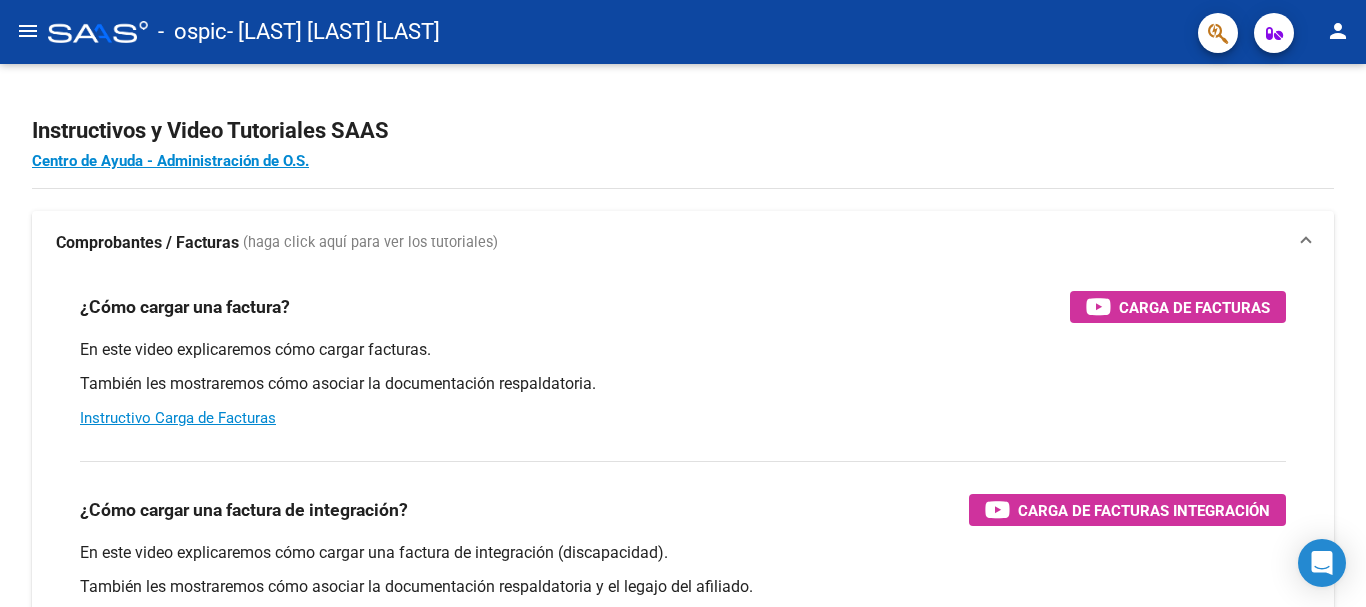 click on "menu" 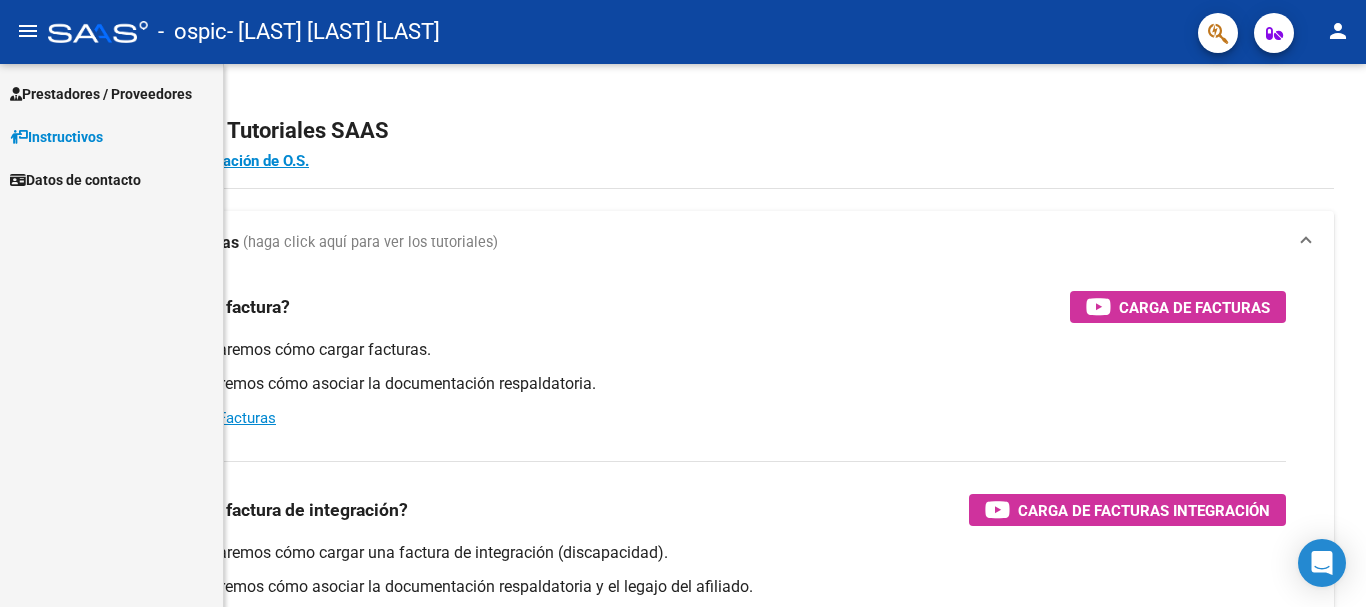 click on "menu" 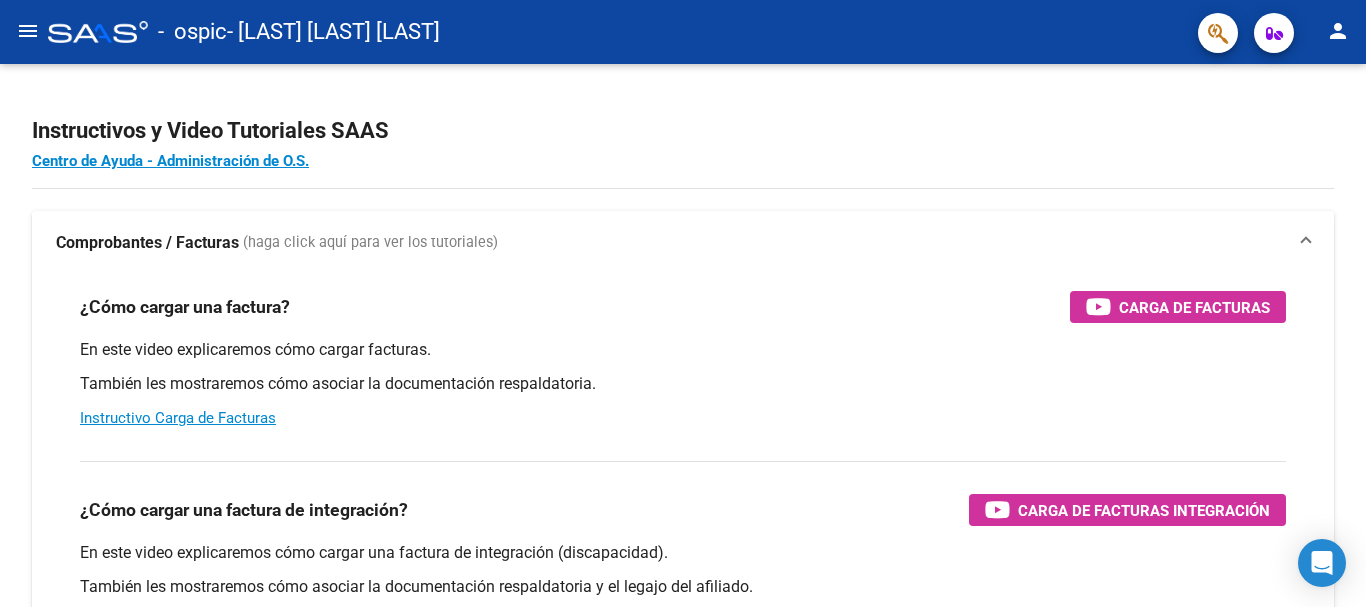click on "menu" 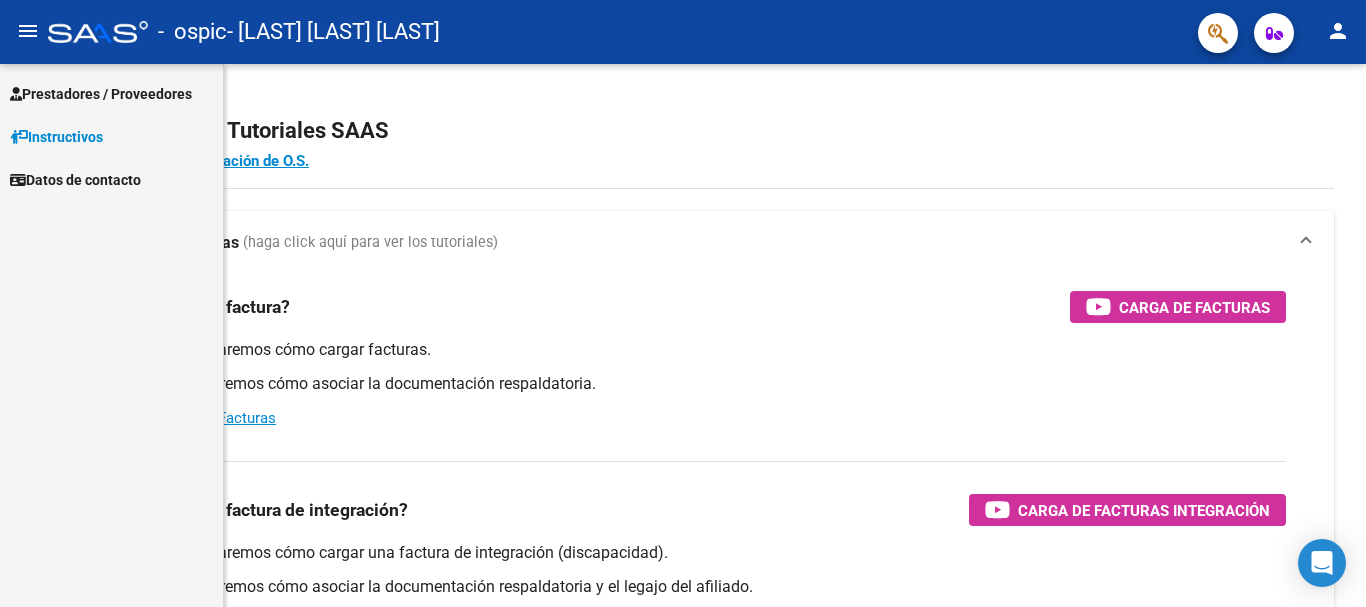 click on "menu" 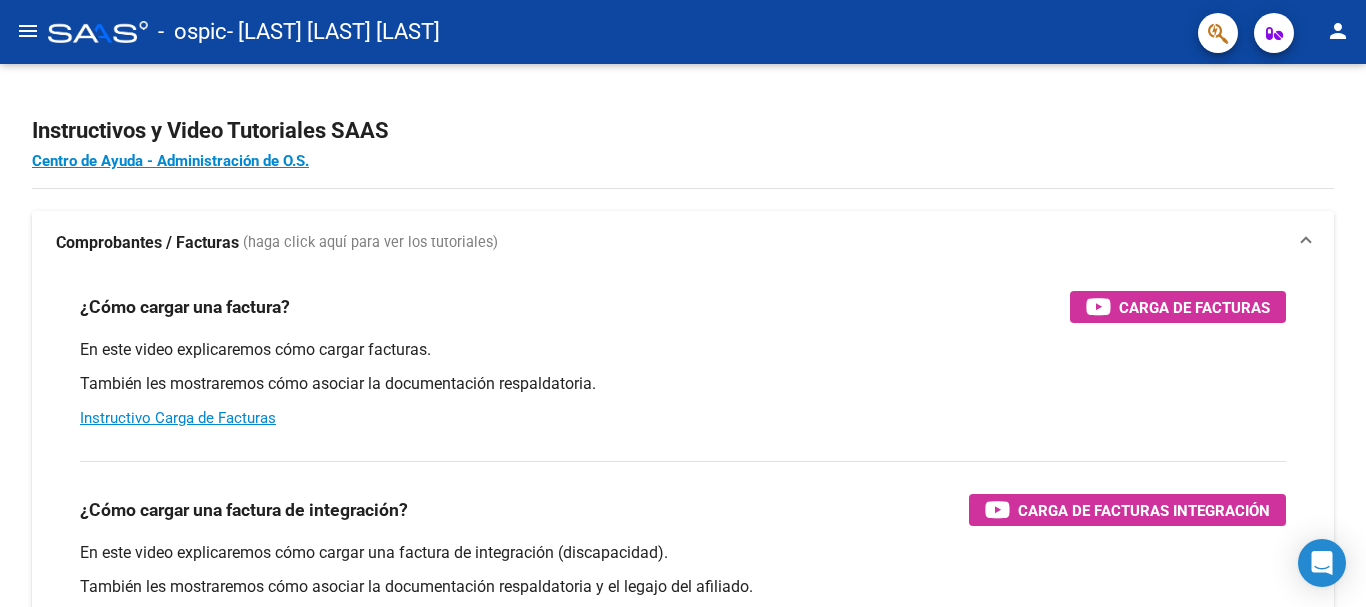 click on "menu" 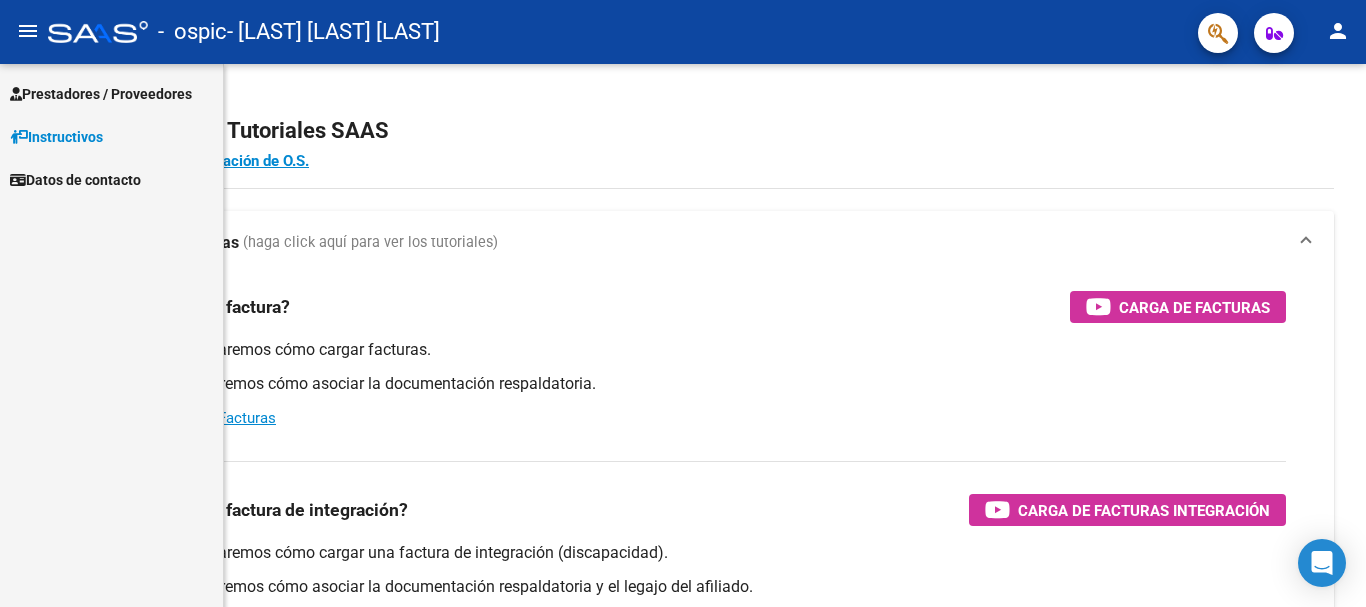 click on "menu" 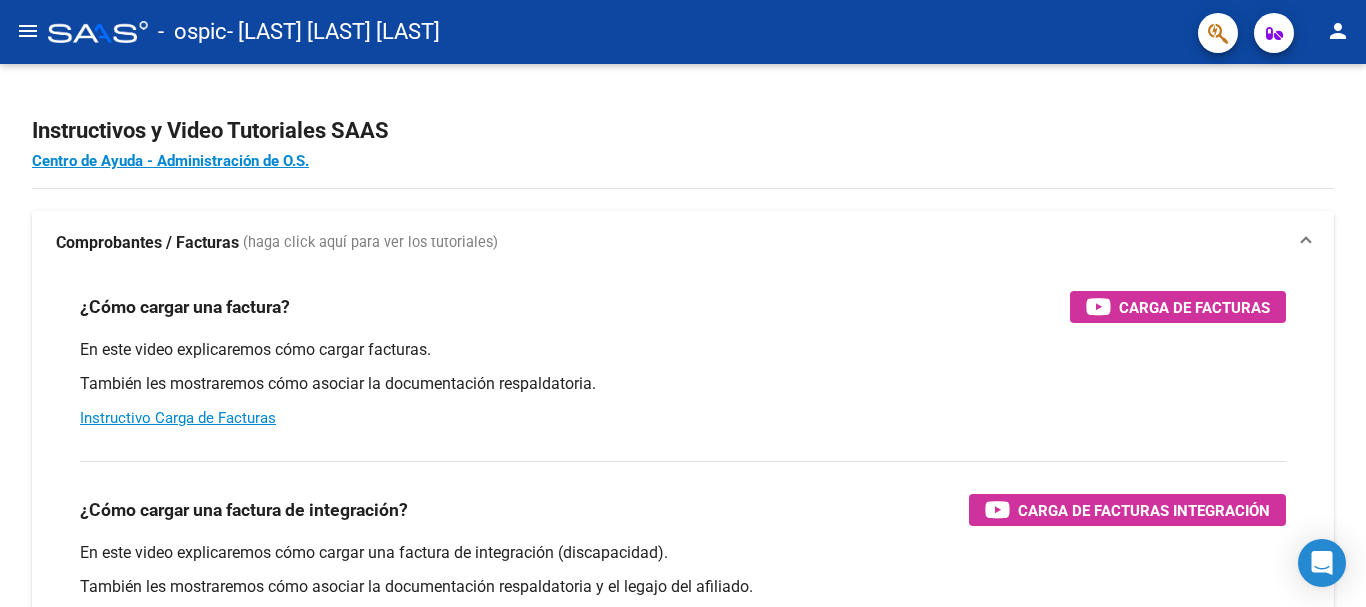 click on "menu" 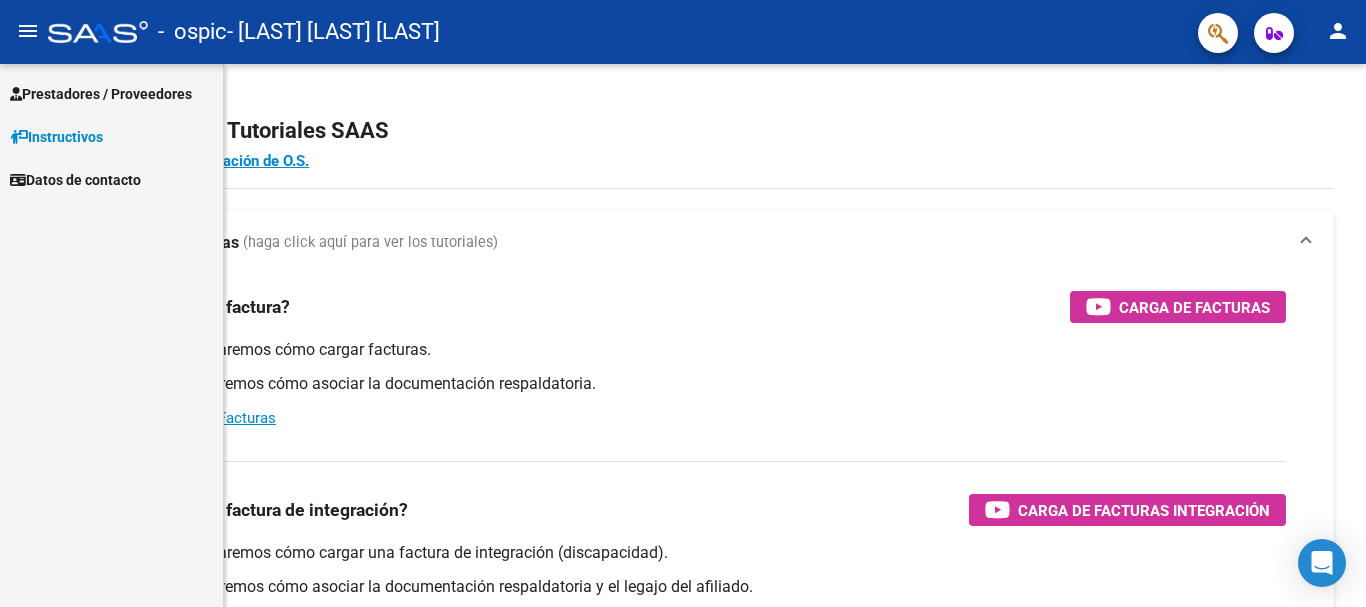 click on "menu" 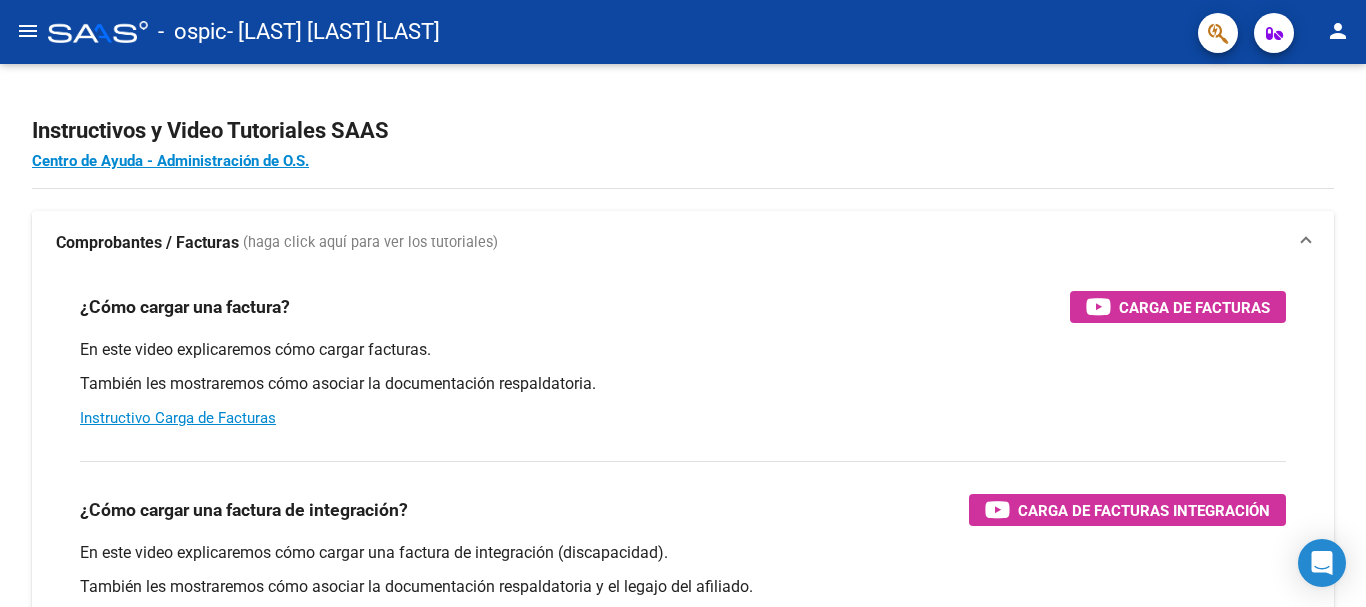 click on "menu" 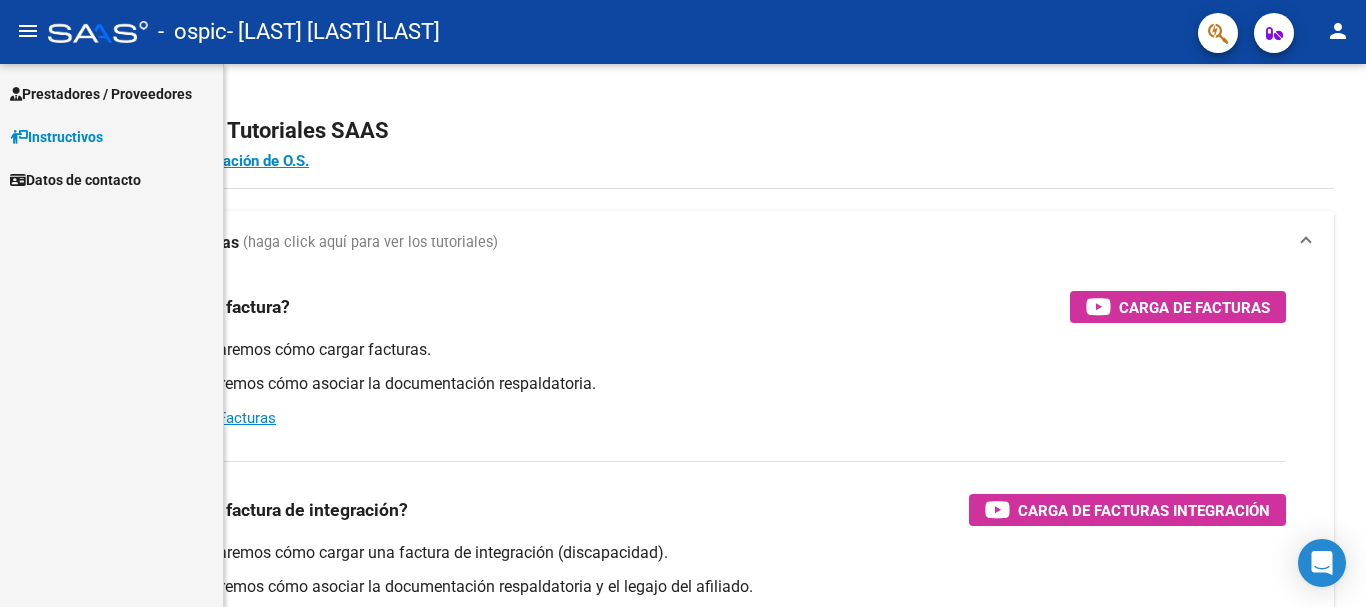 click on "menu" 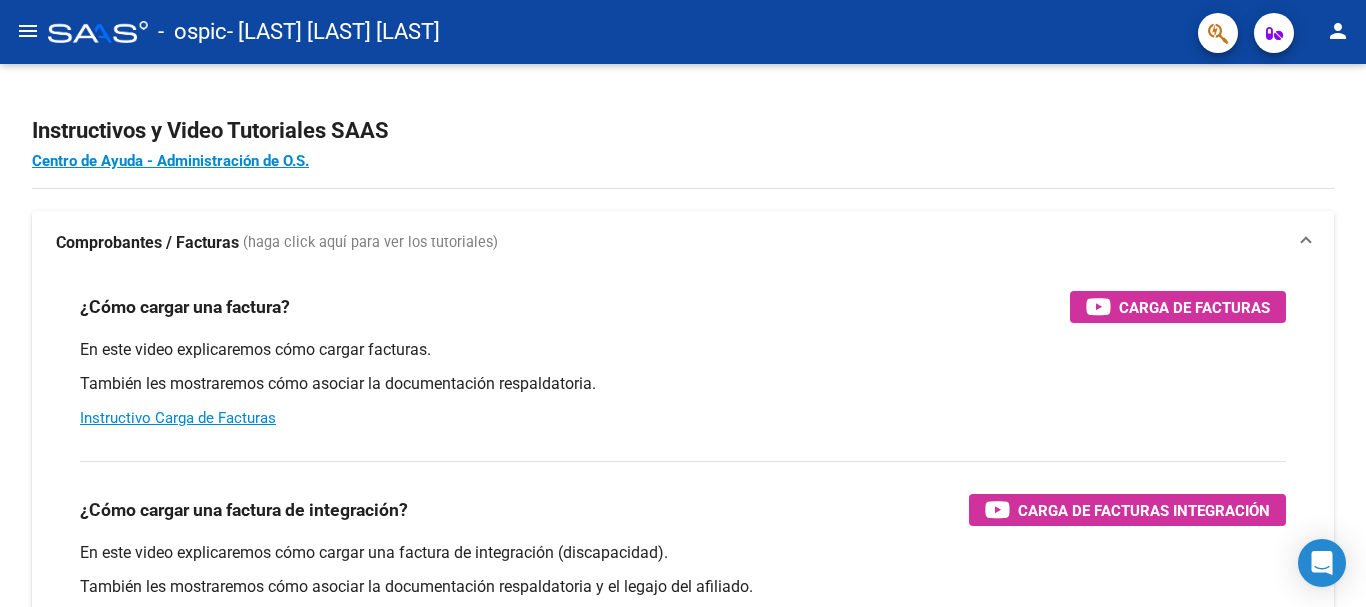 click on "menu" 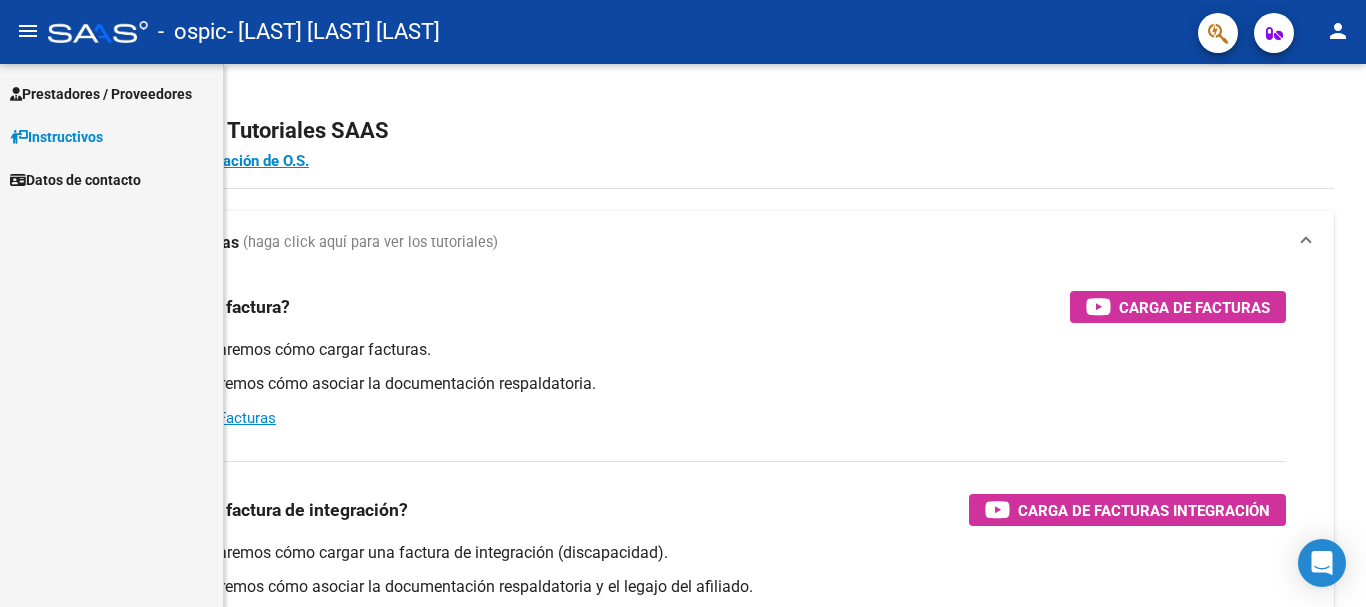 click on "menu" 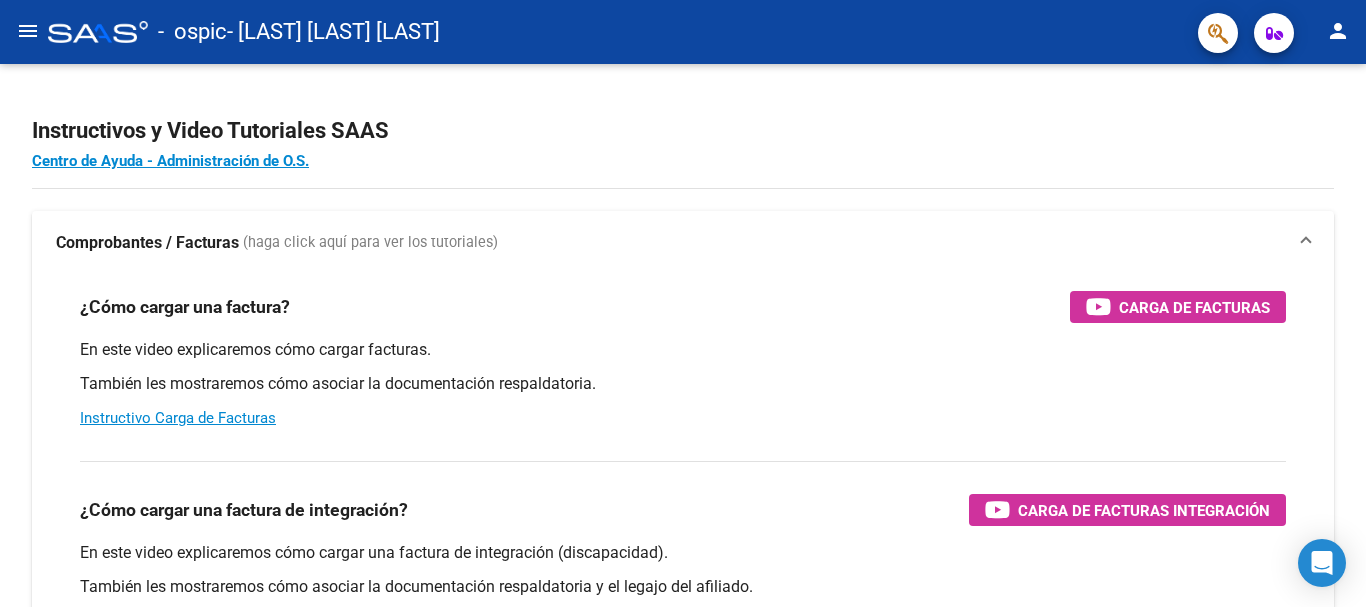 click on "menu" 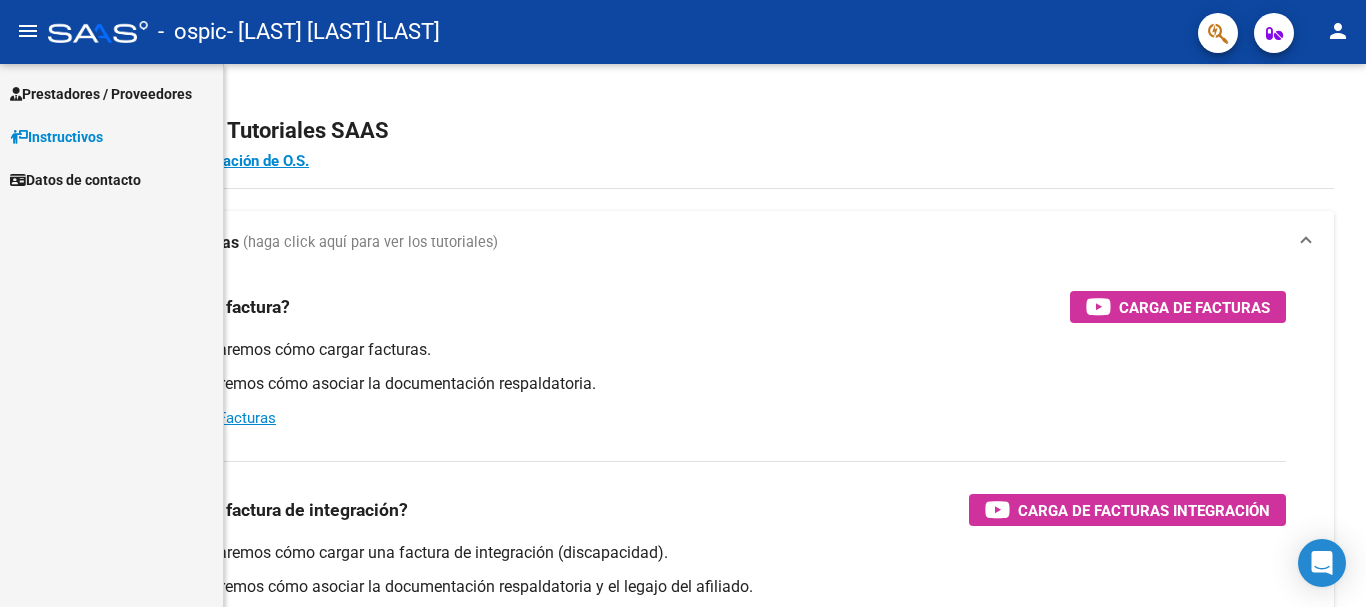 click on "menu" 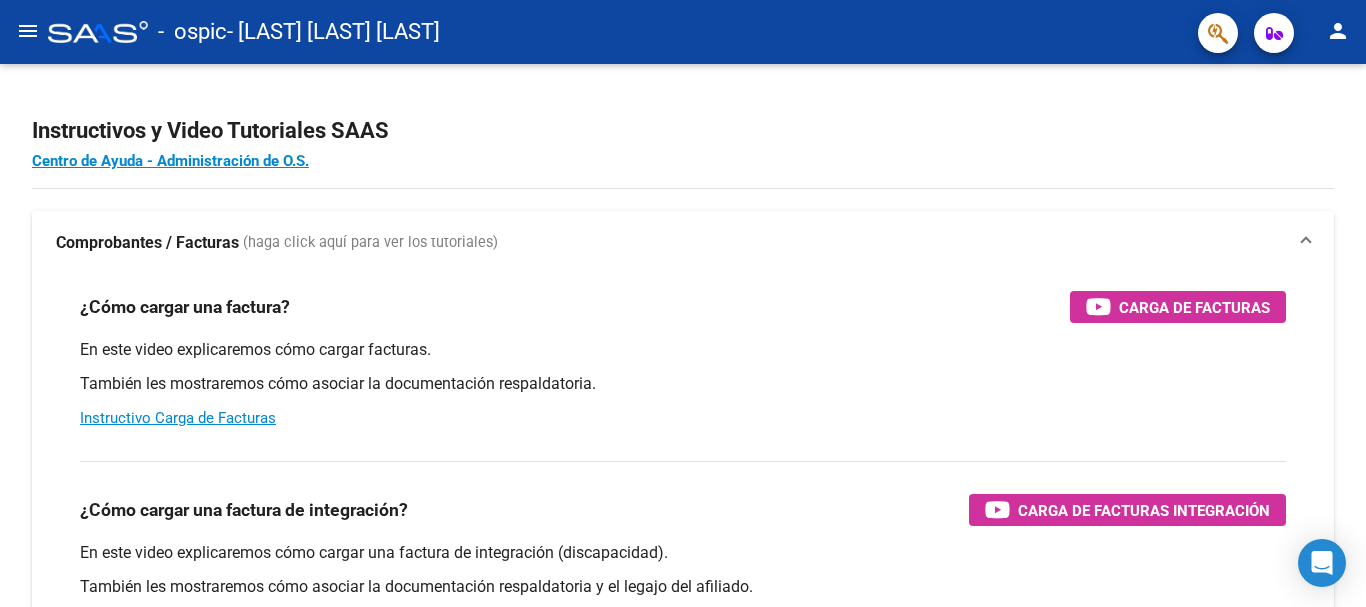 click on "menu" 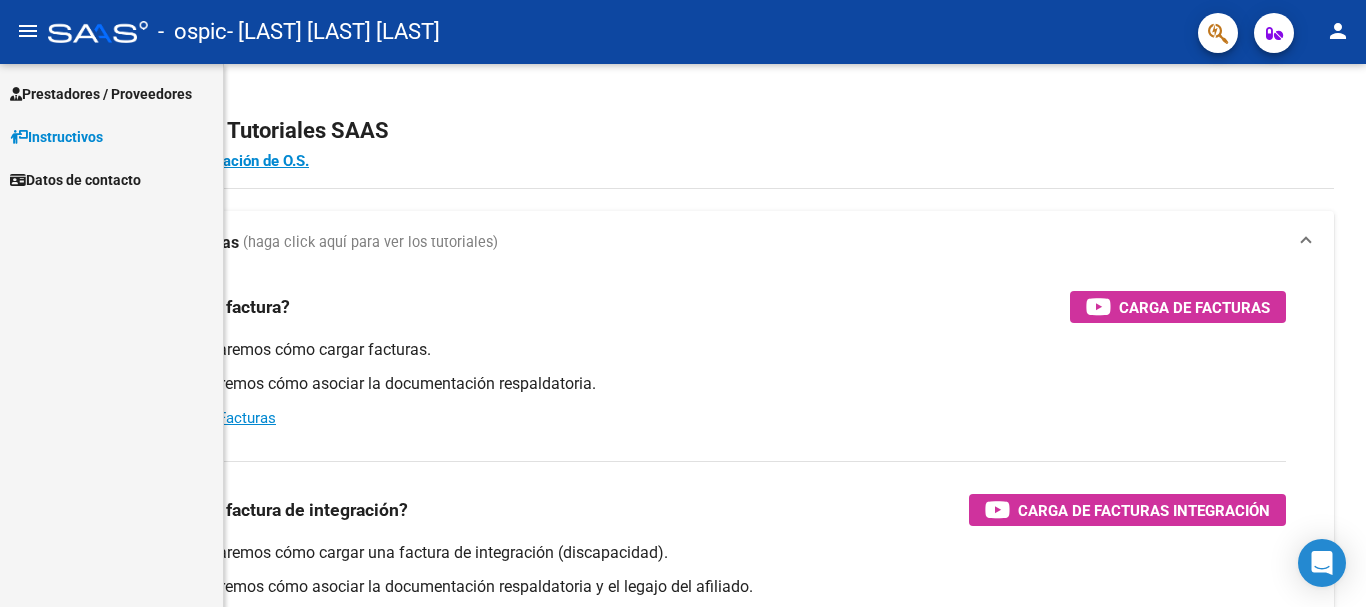click on "menu" 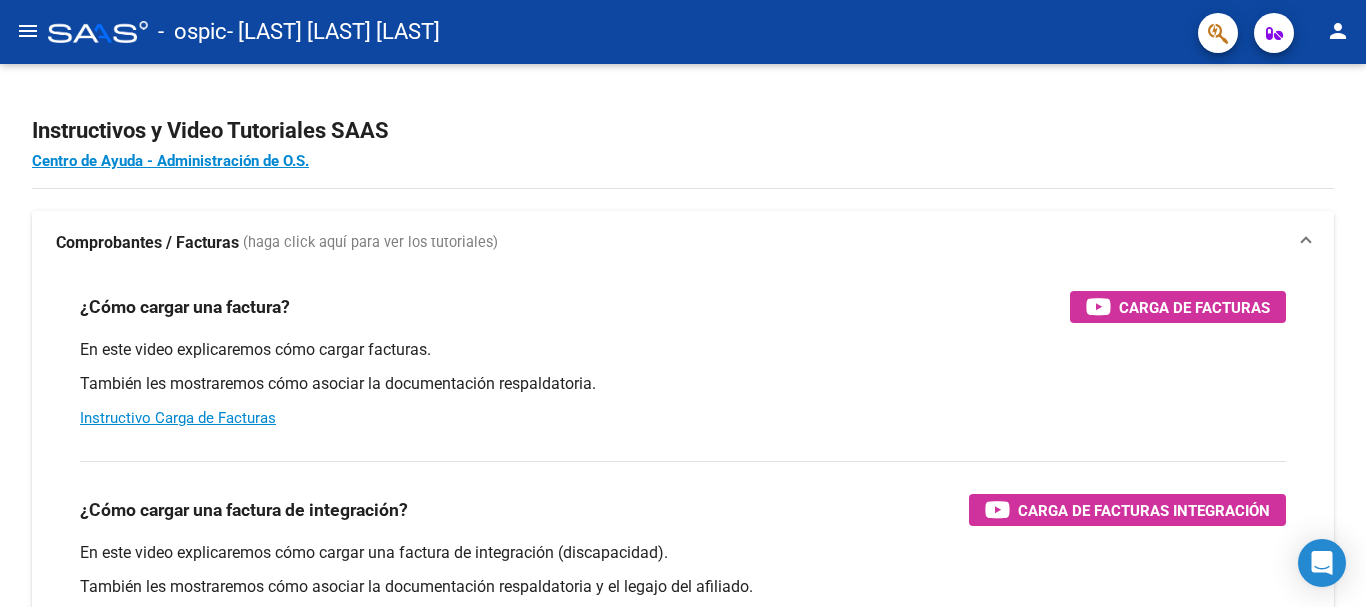 click on "menu" 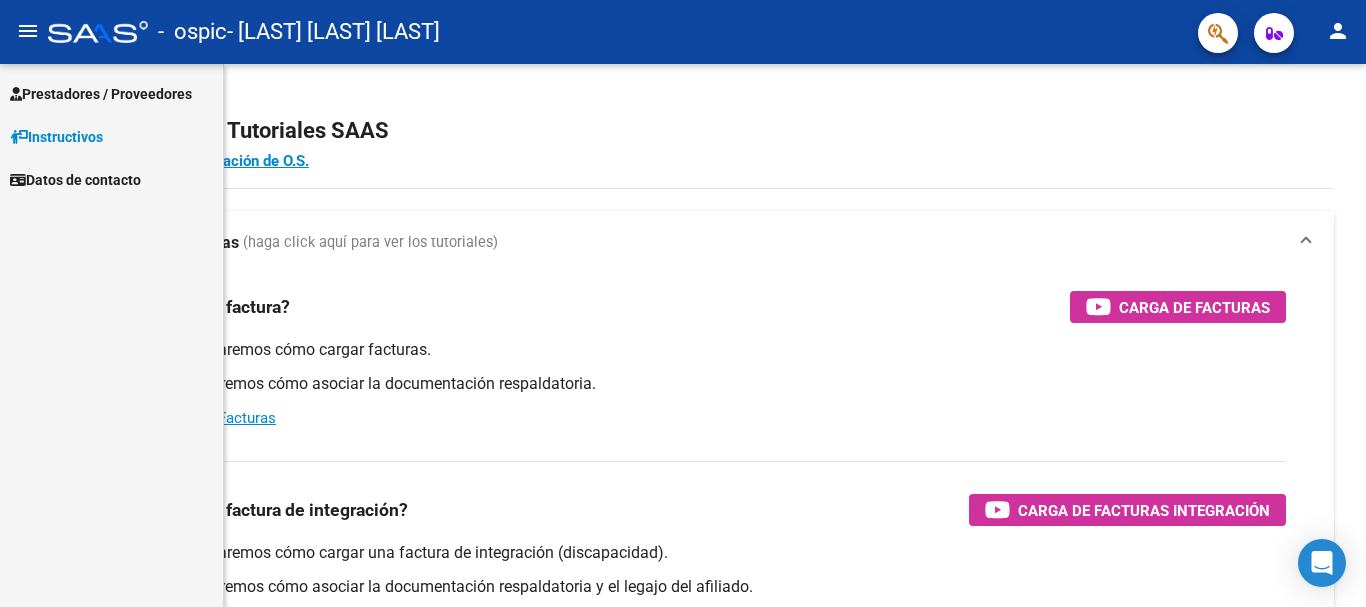 click on "menu" 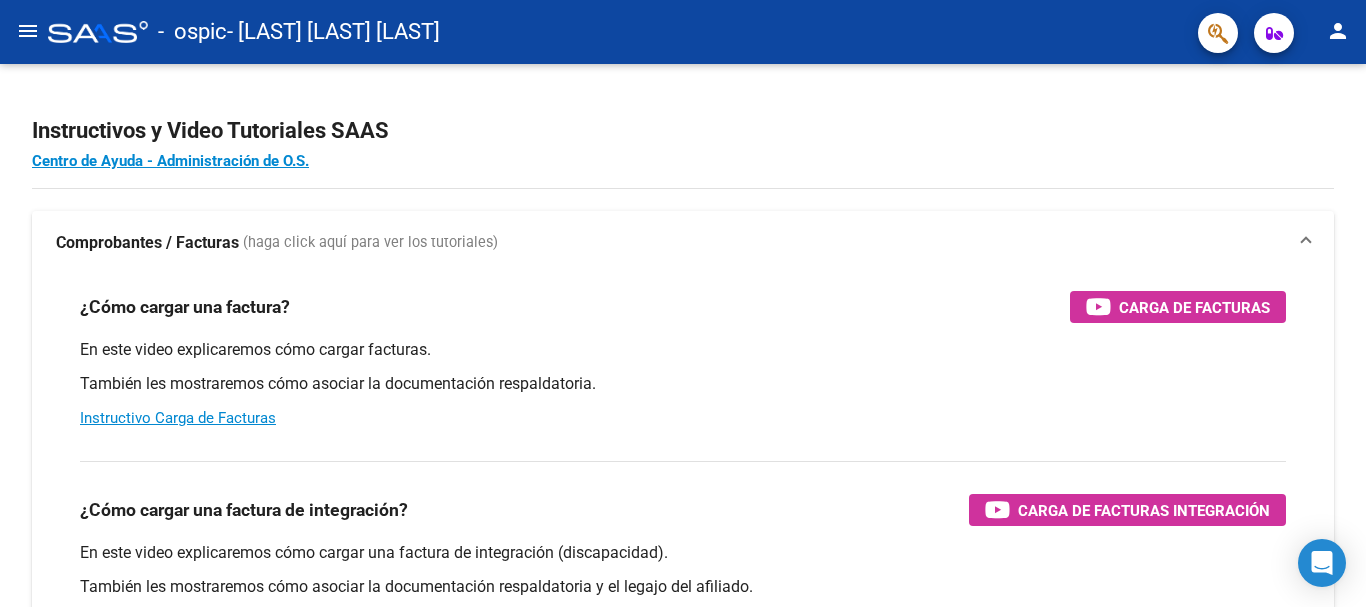 click on "menu" 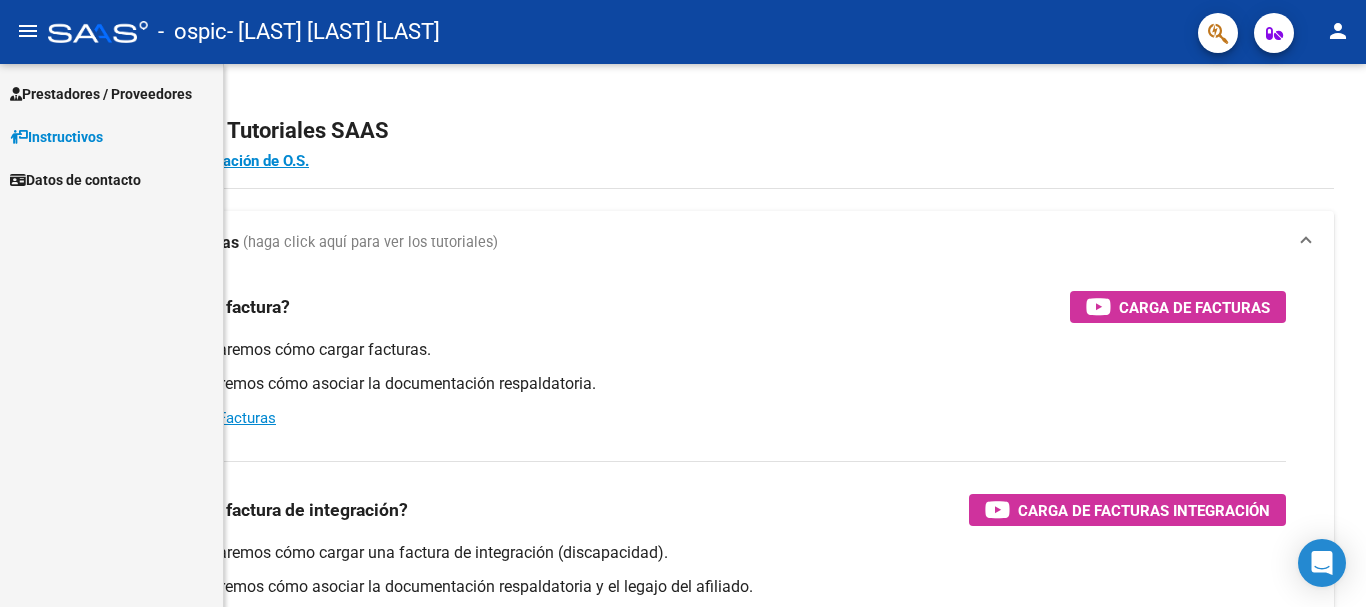 click on "menu" 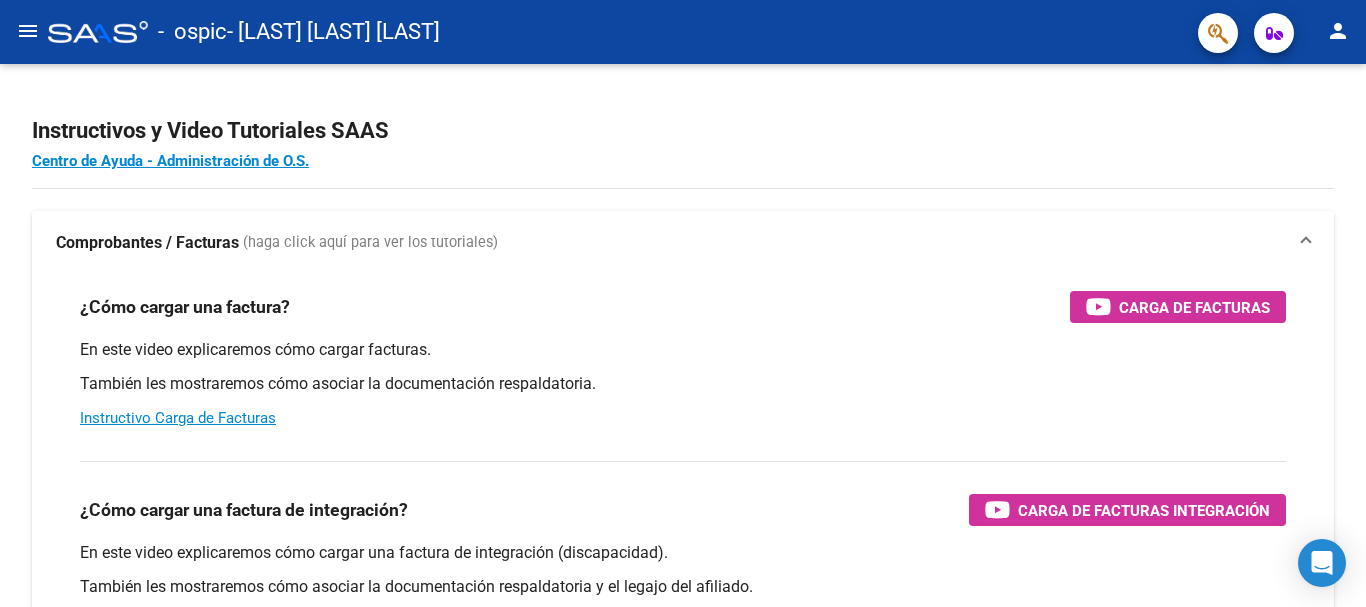 click on "menu" 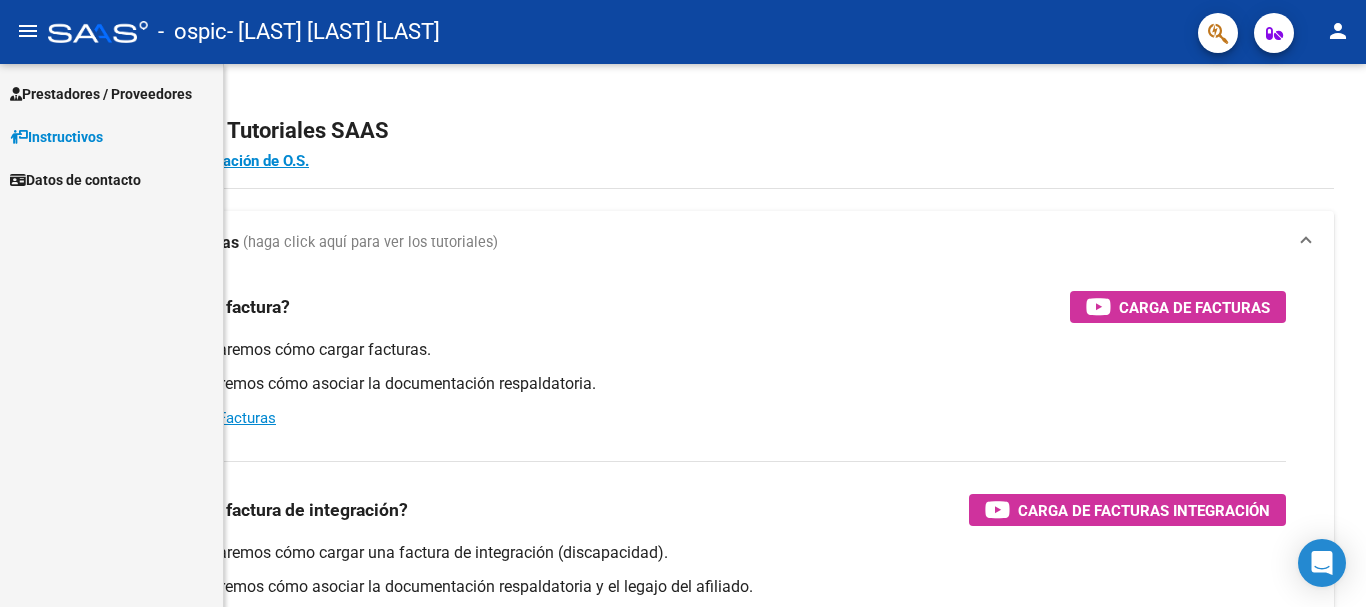 click on "menu" 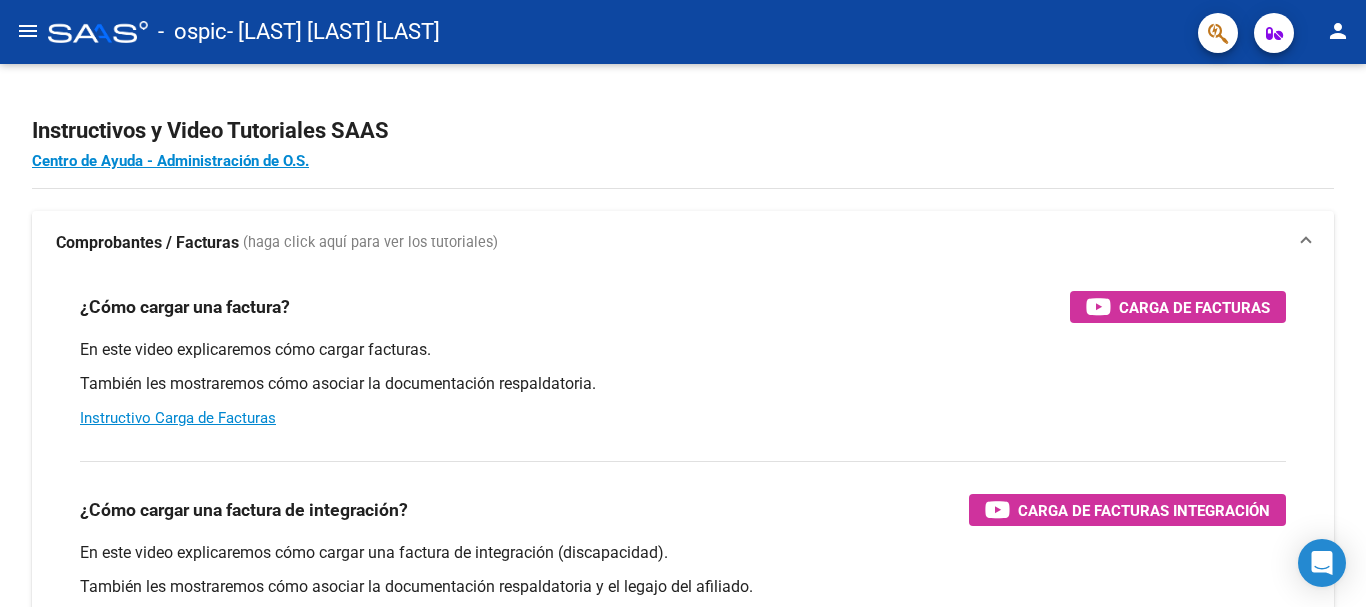click on "menu" 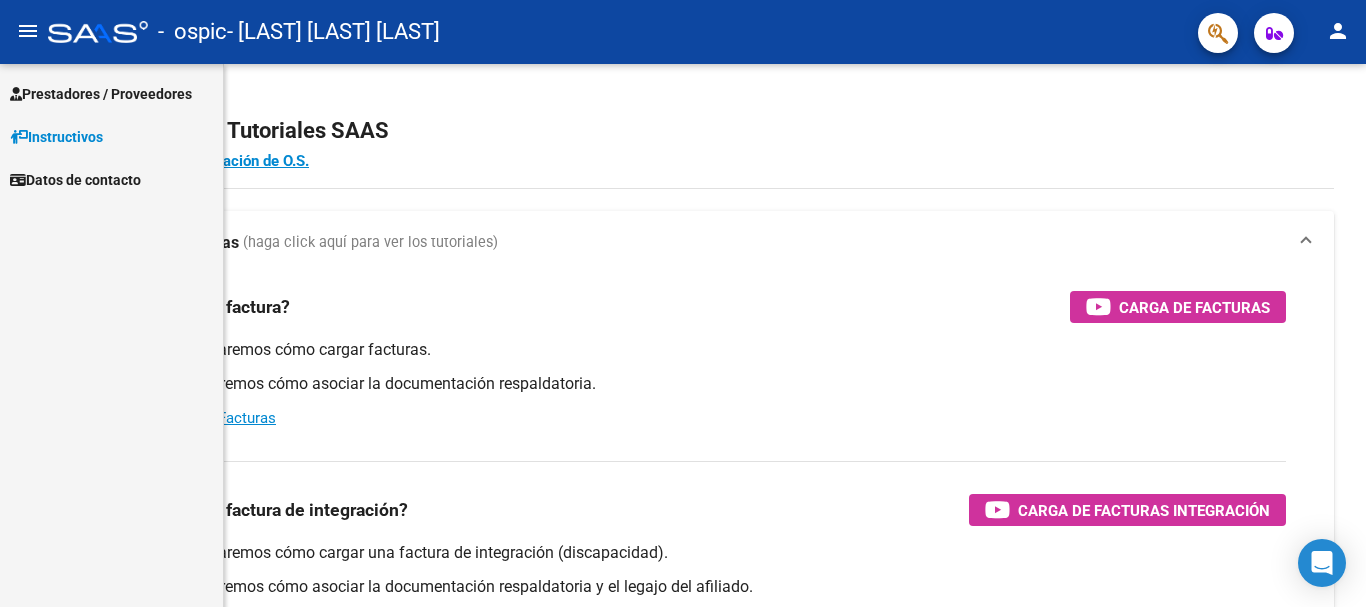 click on "menu" 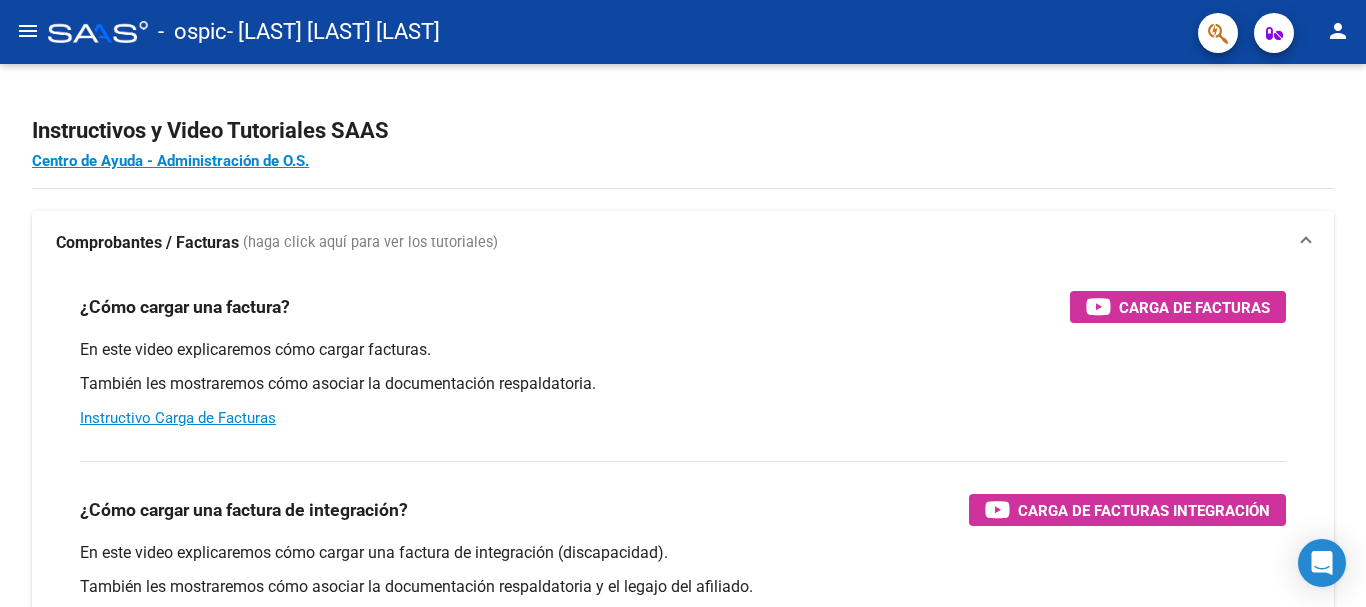 click on "menu" 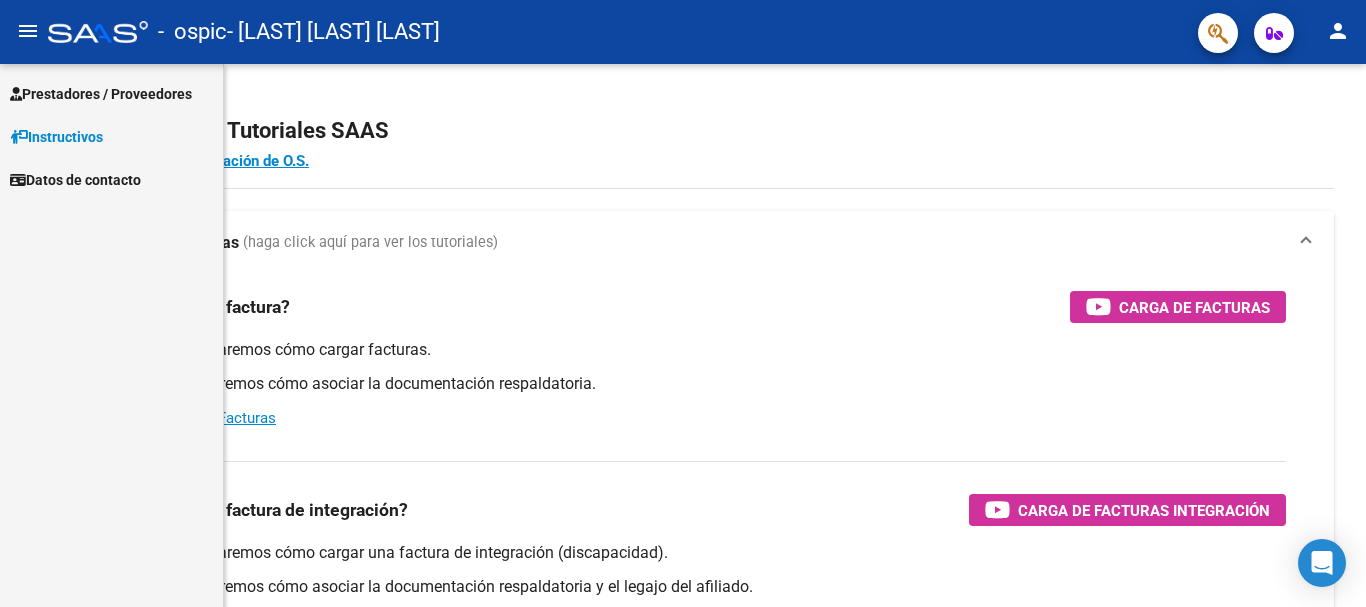 click on "menu" 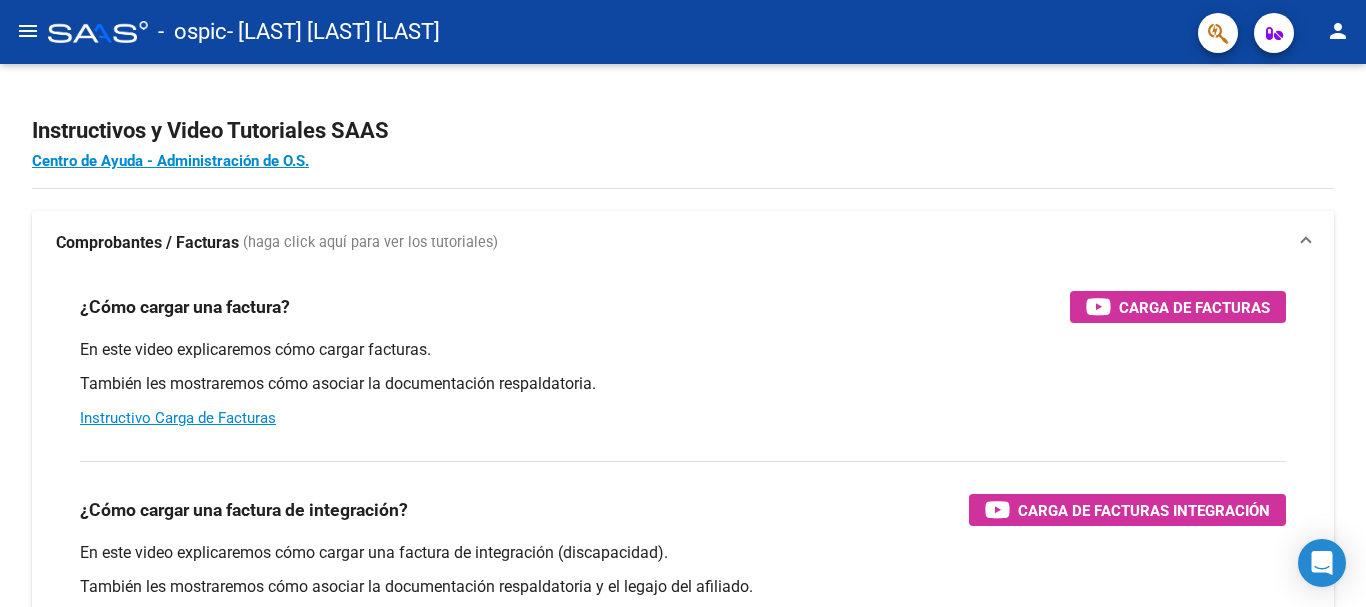 click on "menu" 